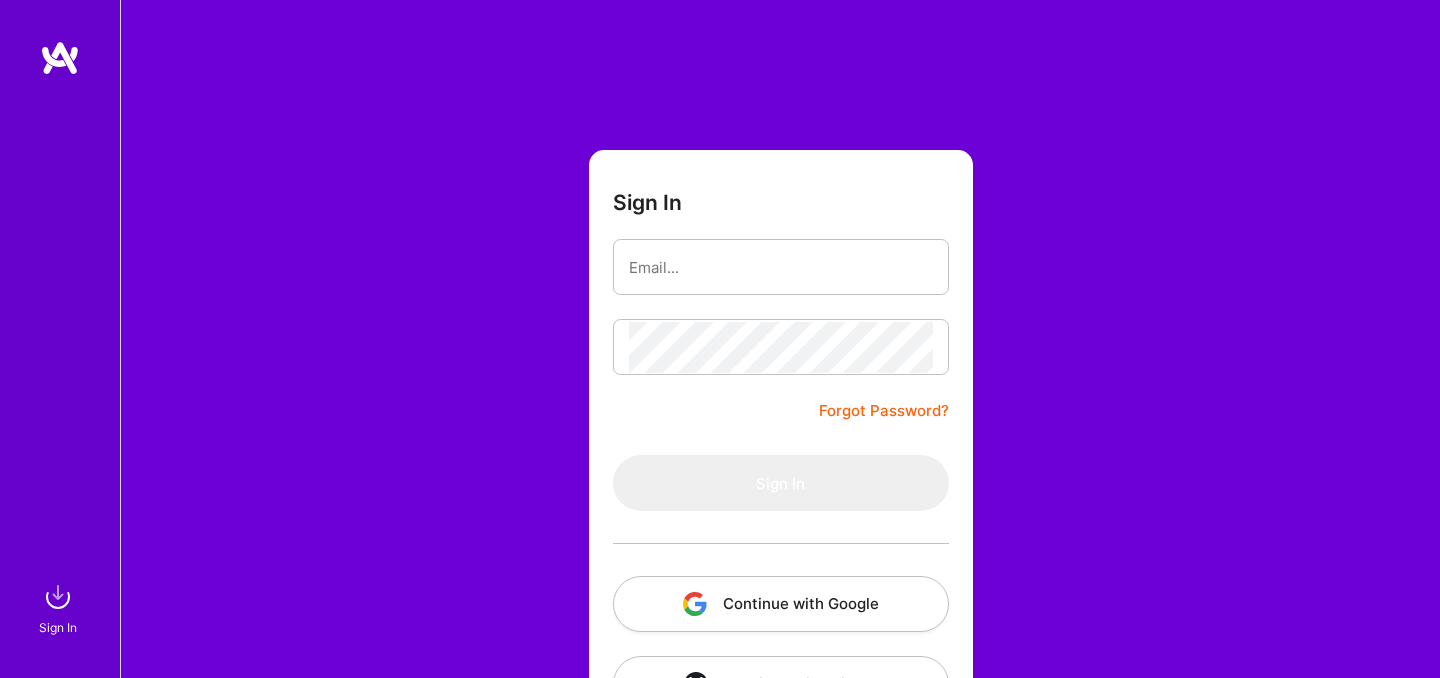 scroll, scrollTop: 0, scrollLeft: 0, axis: both 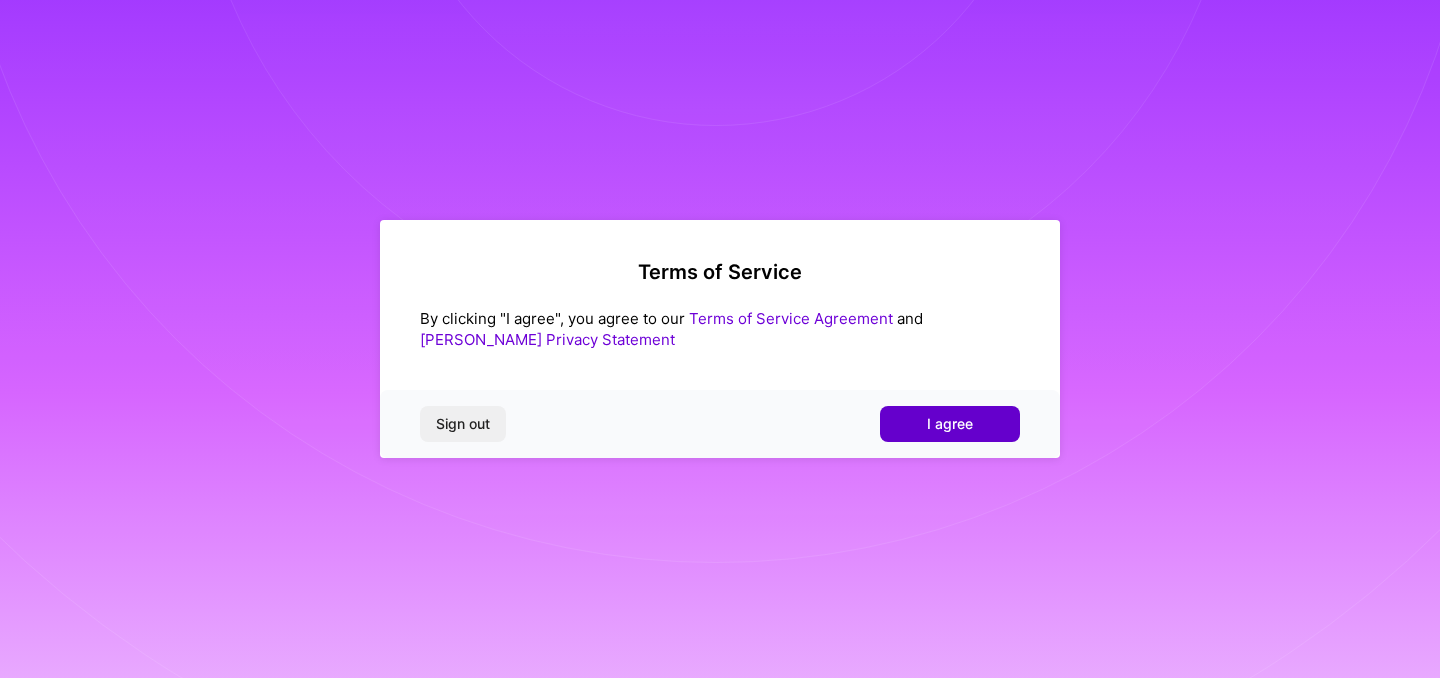 click on "I agree" at bounding box center (950, 424) 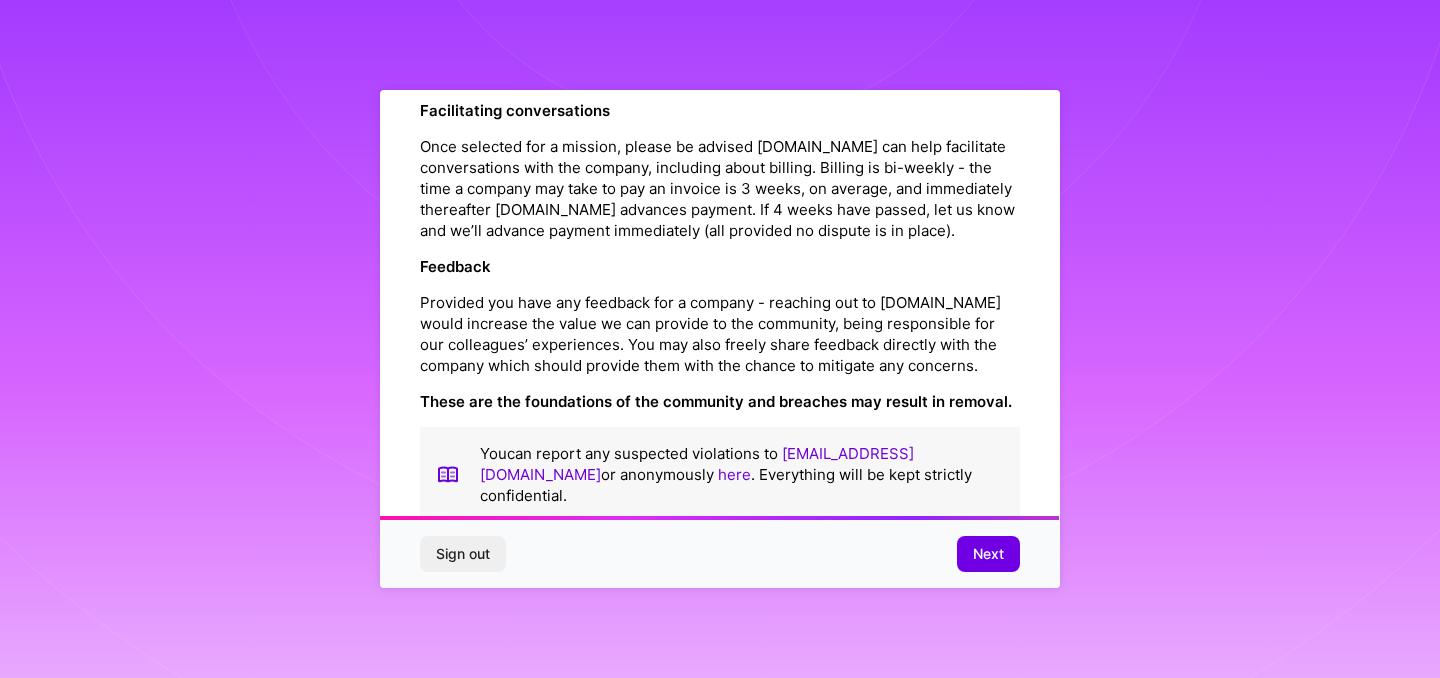 scroll, scrollTop: 2133, scrollLeft: 0, axis: vertical 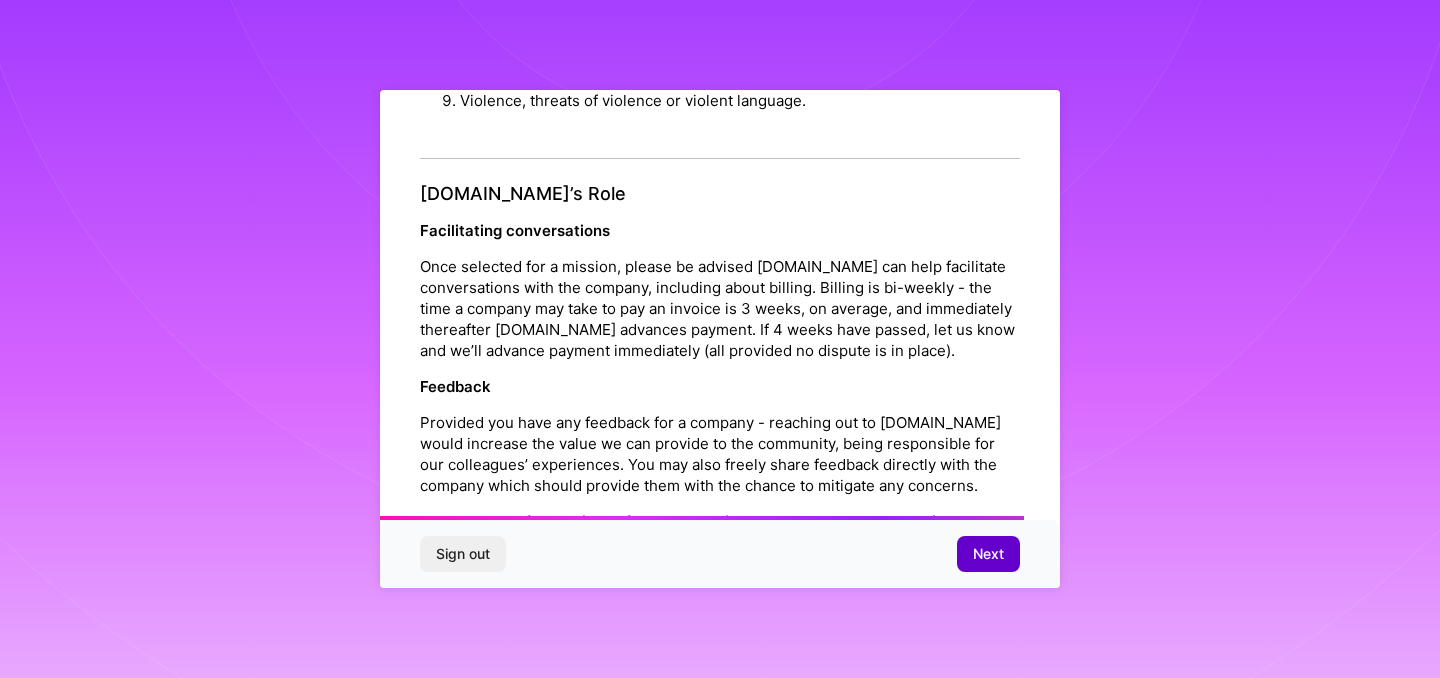 click on "Next" at bounding box center [988, 554] 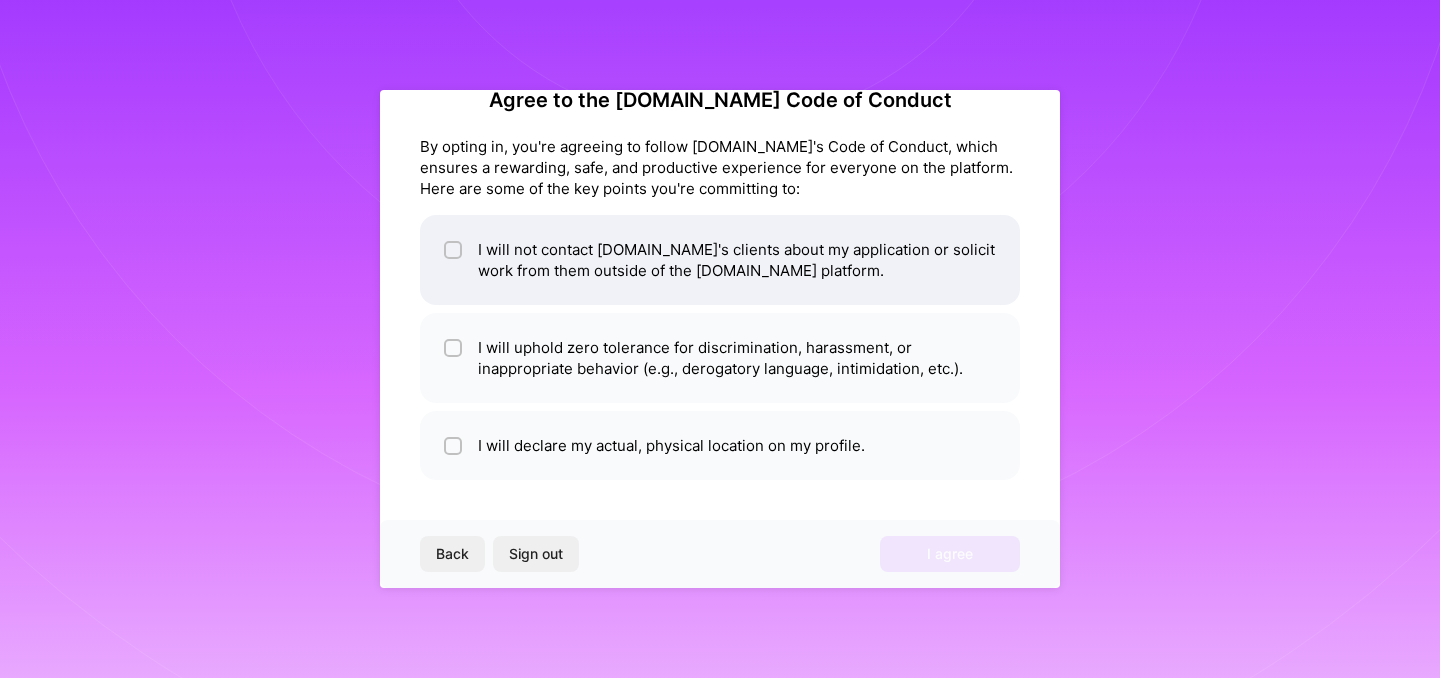 click on "I will not contact [DOMAIN_NAME]'s clients about my application or solicit work from them outside of the [DOMAIN_NAME] platform." at bounding box center [720, 260] 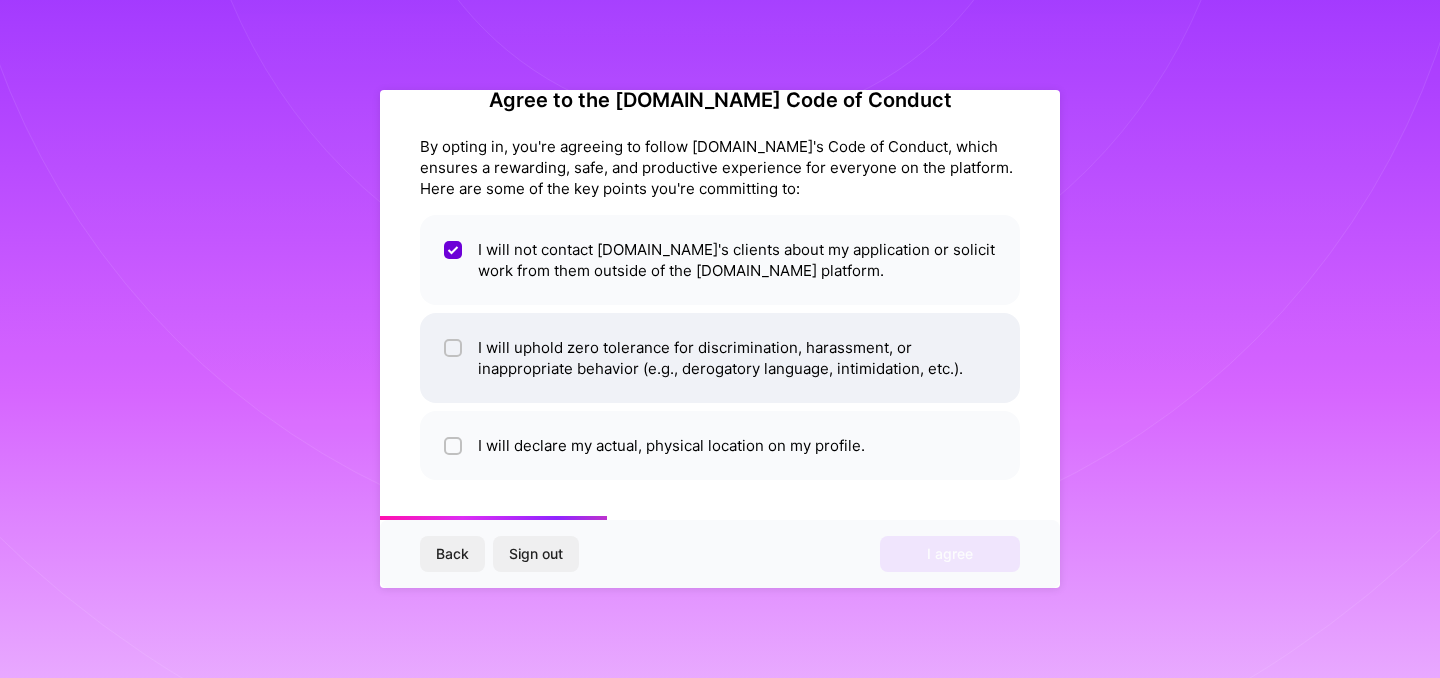 click on "I will uphold zero tolerance for discrimination, harassment, or inappropriate behavior (e.g., derogatory language, intimidation, etc.)." at bounding box center (720, 358) 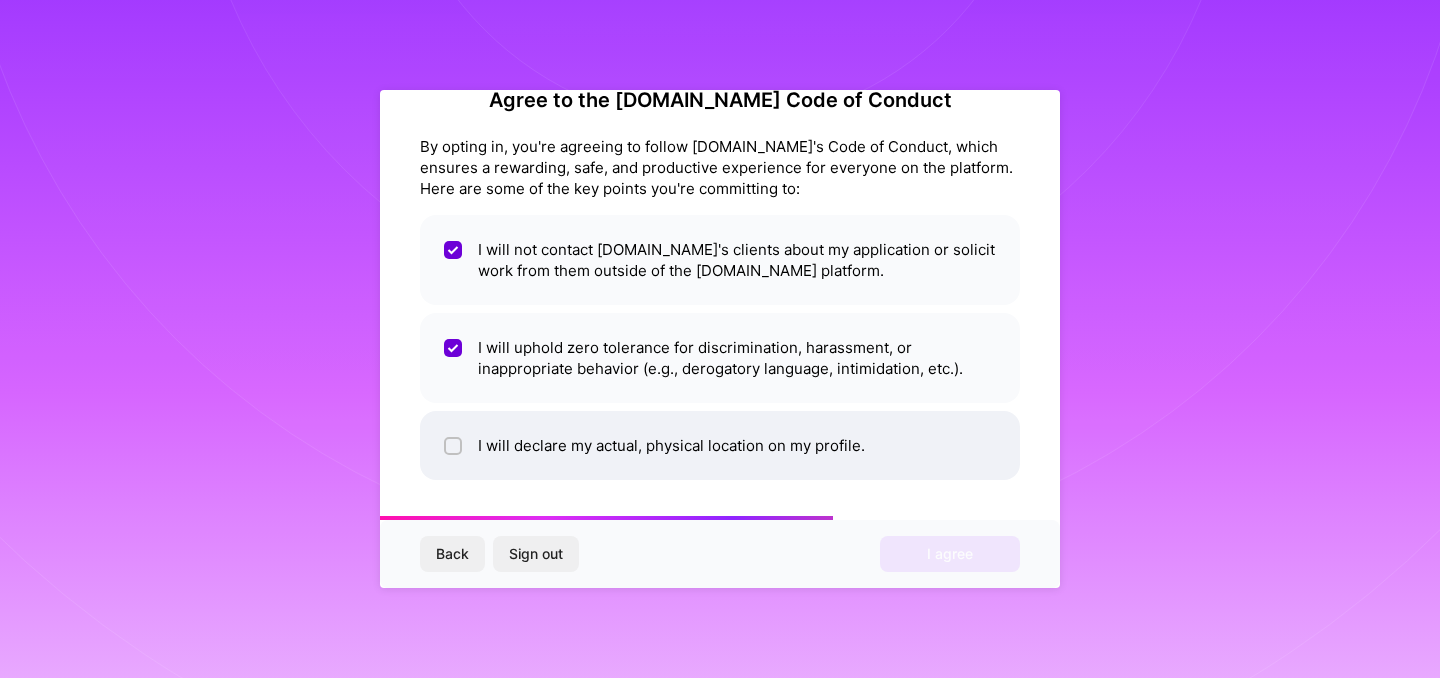 click on "I will declare my actual, physical location on my profile." at bounding box center [720, 445] 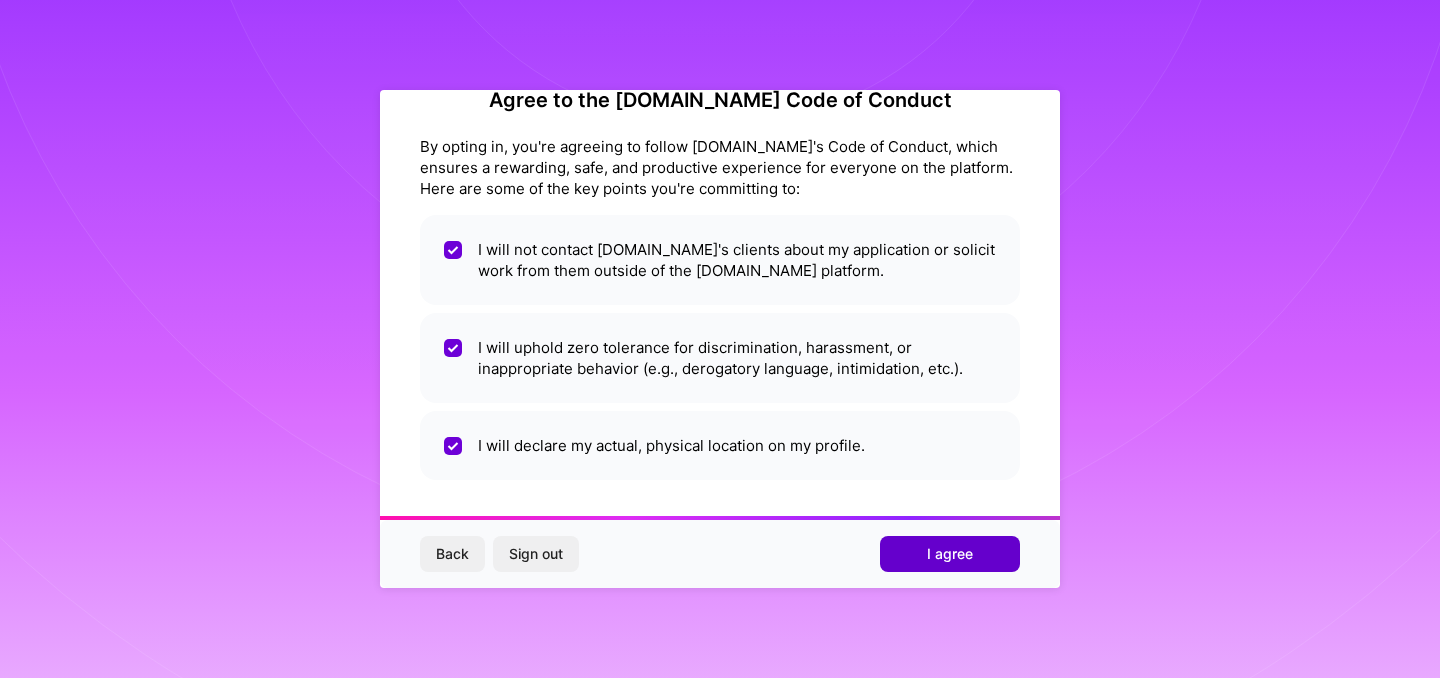 click on "I agree" at bounding box center (950, 554) 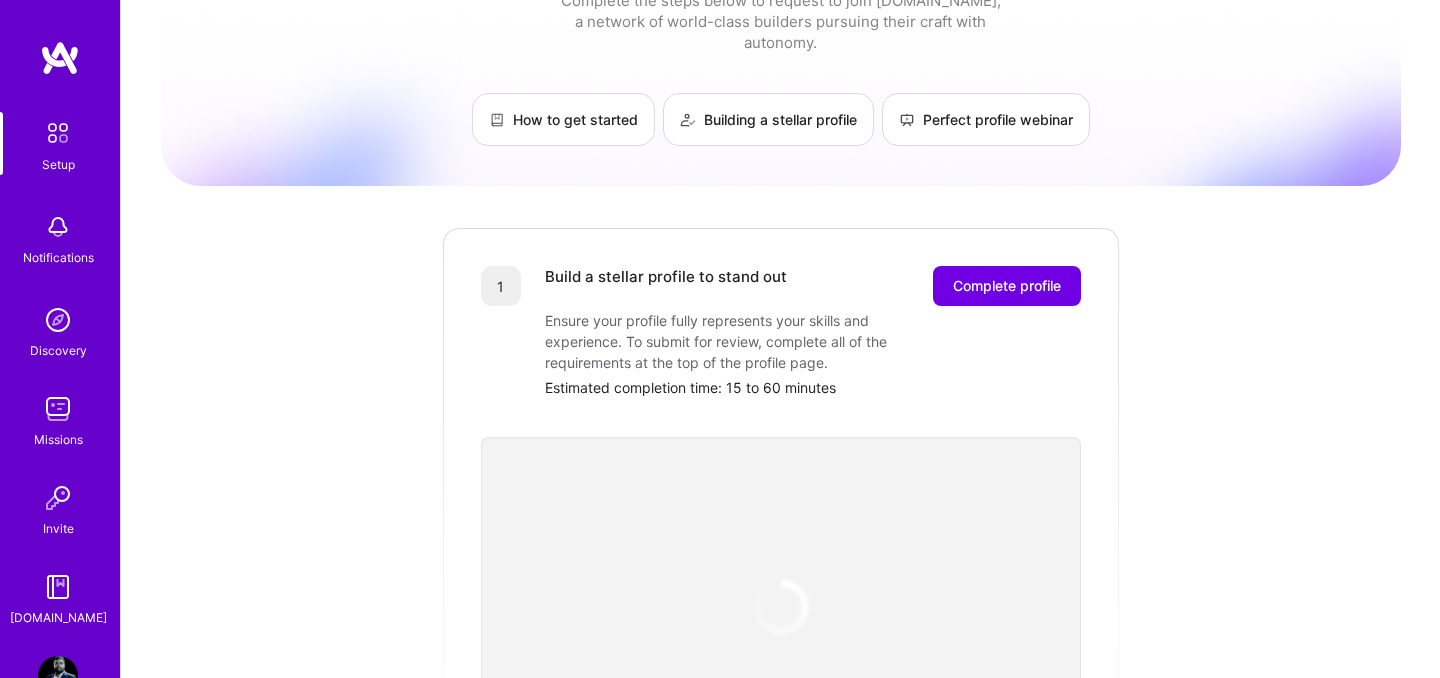 scroll, scrollTop: 76, scrollLeft: 0, axis: vertical 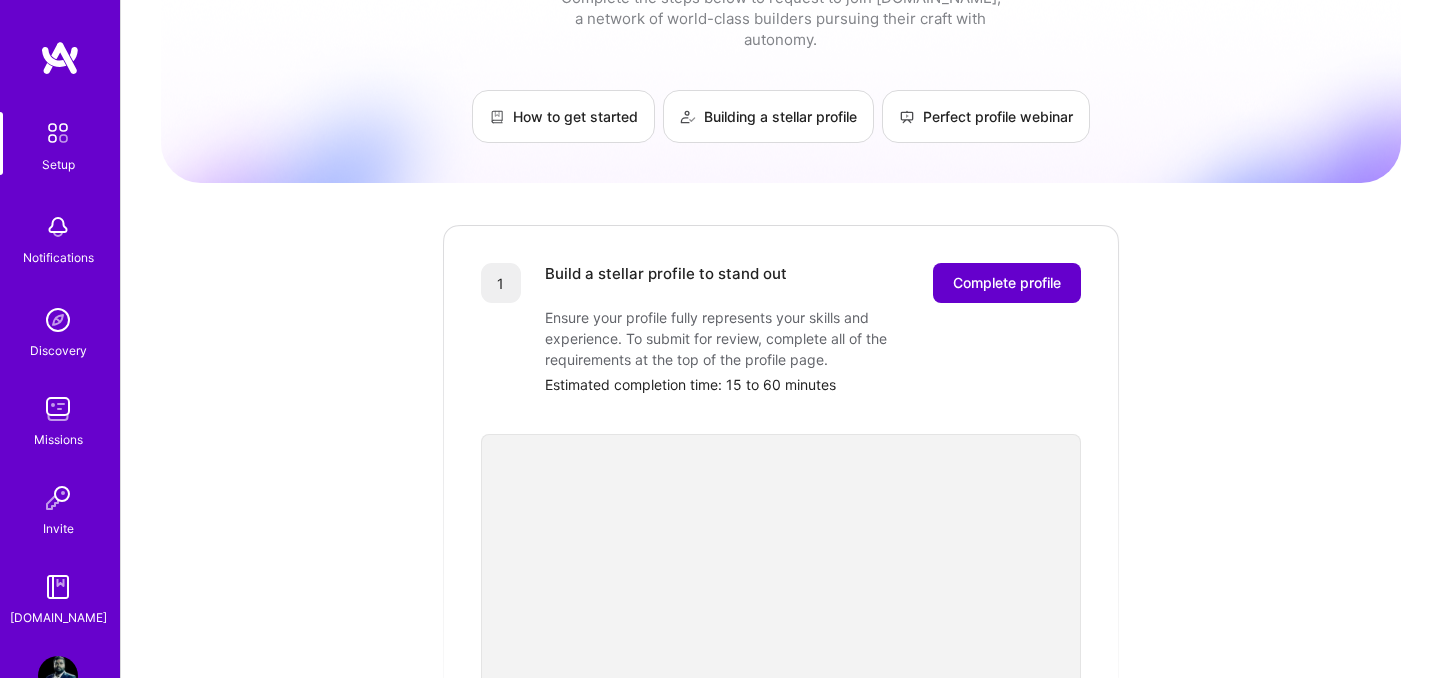 click on "Complete profile" at bounding box center (1007, 283) 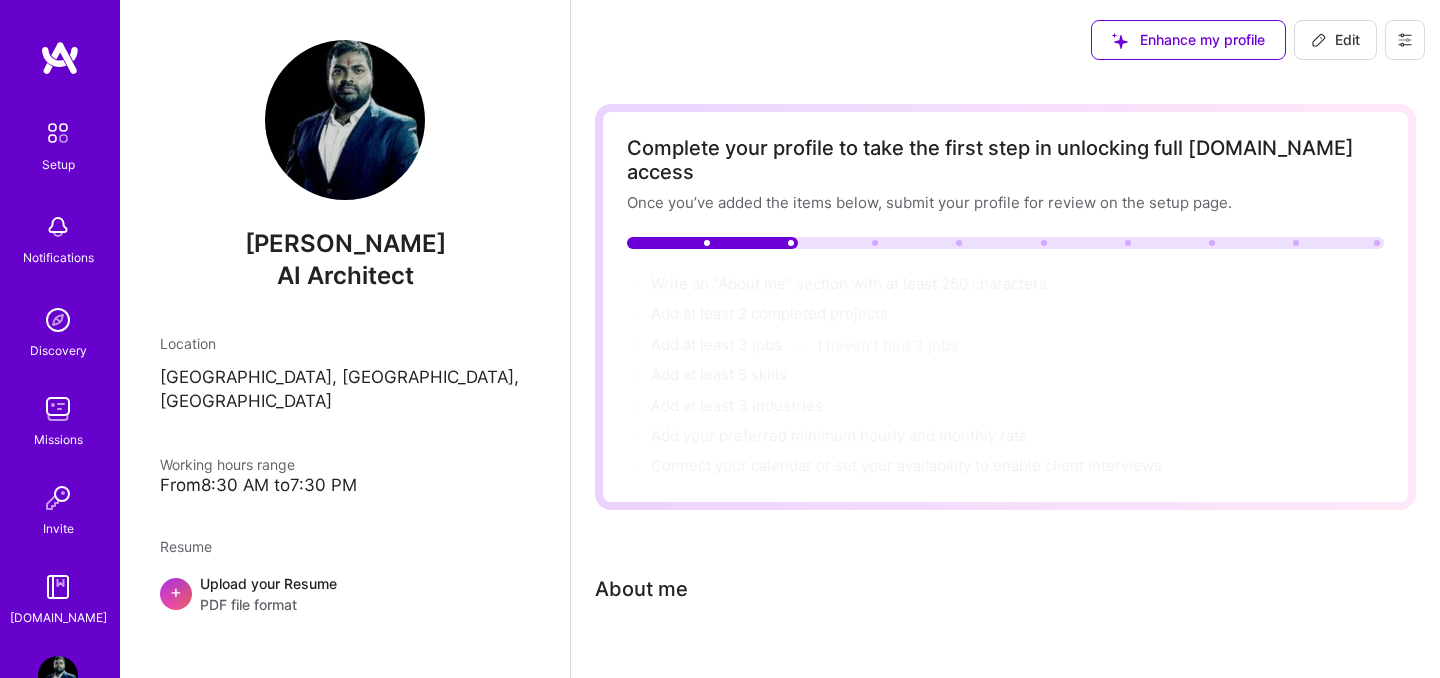 scroll, scrollTop: 54, scrollLeft: 0, axis: vertical 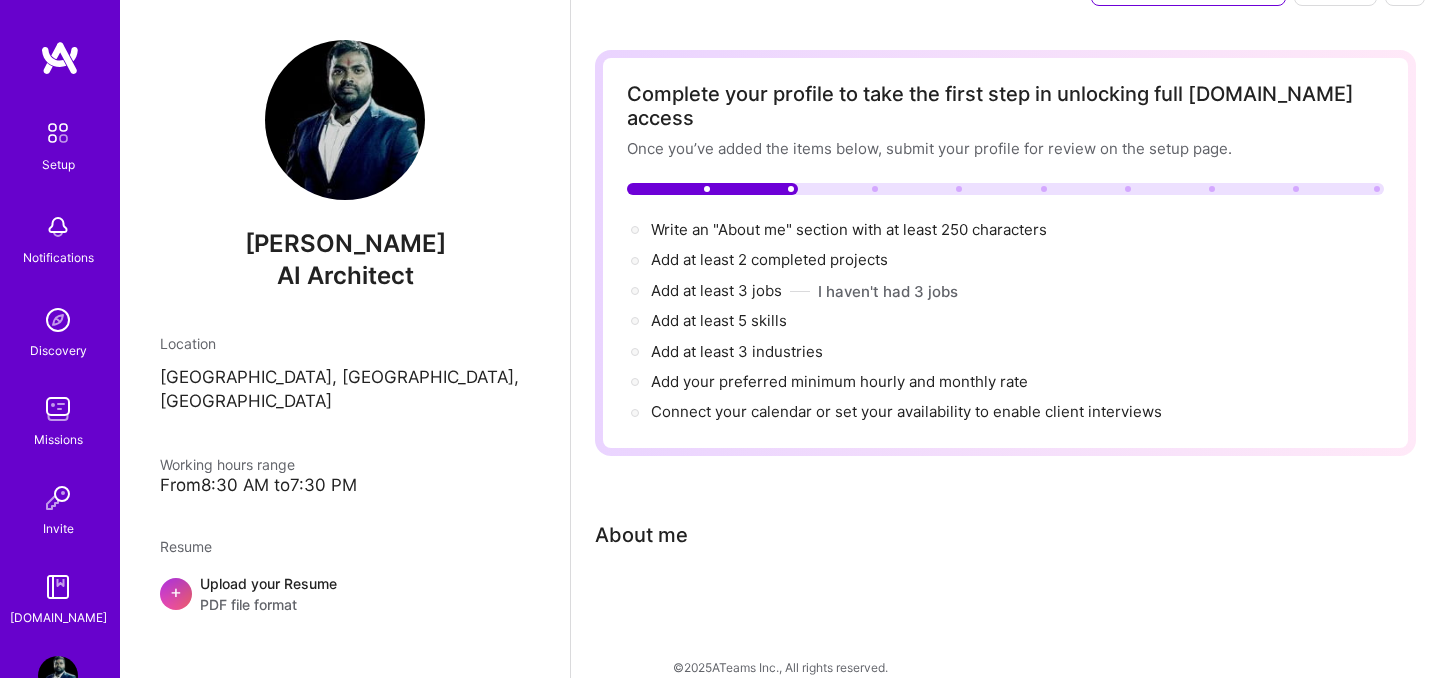 click on "About me" at bounding box center [641, 535] 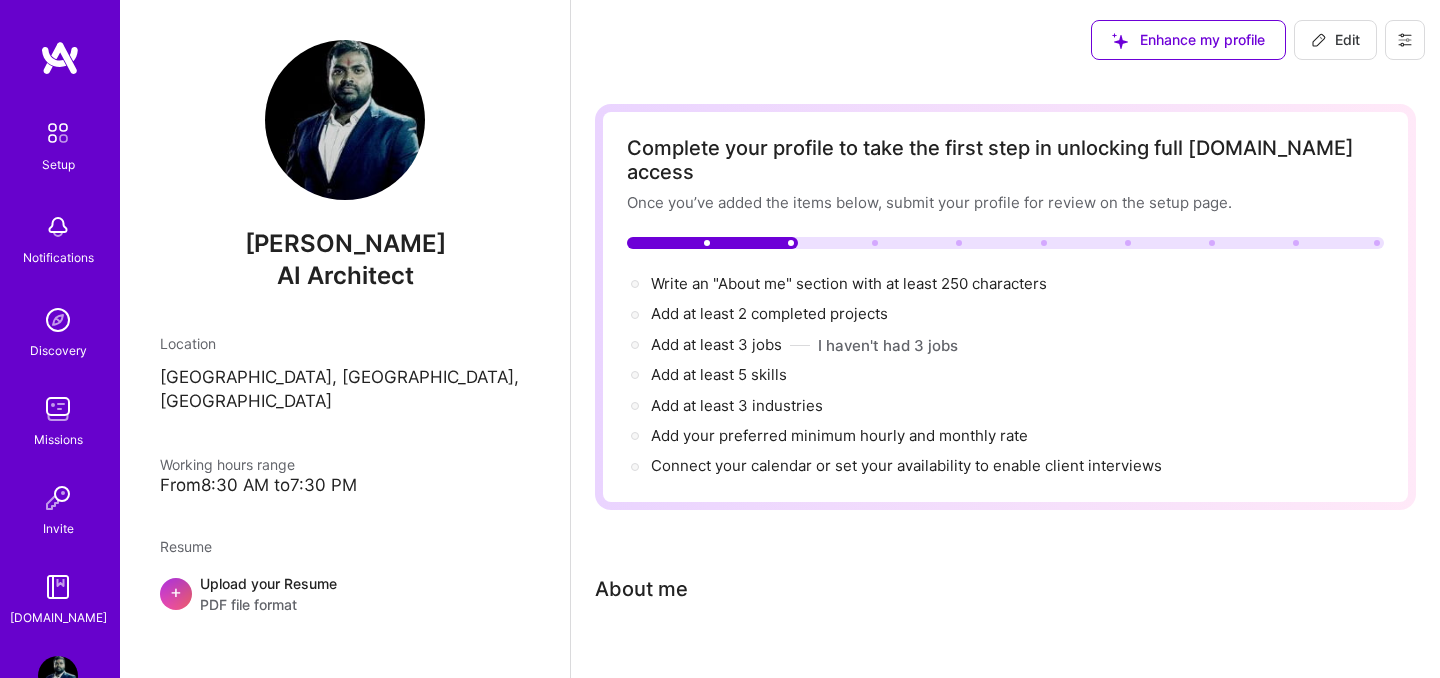 click on "Enhance my profile" at bounding box center (1188, 40) 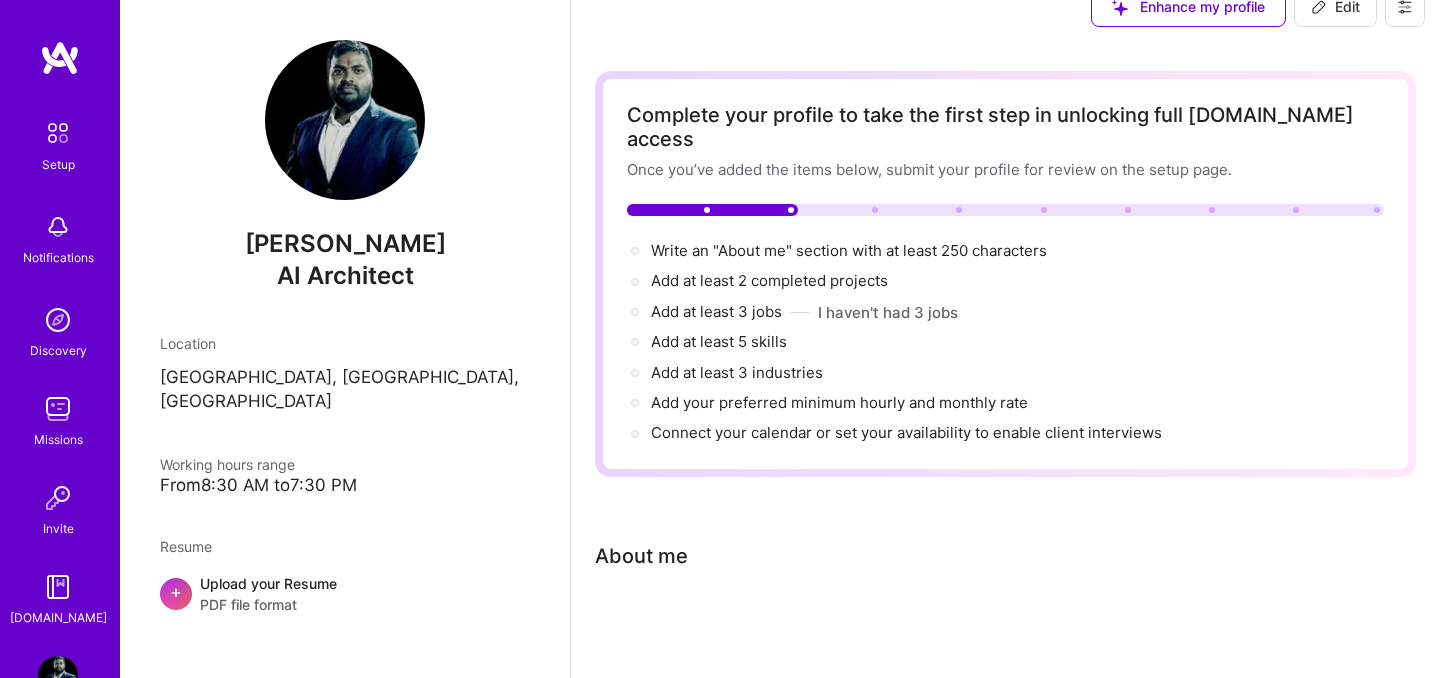 scroll, scrollTop: 0, scrollLeft: 0, axis: both 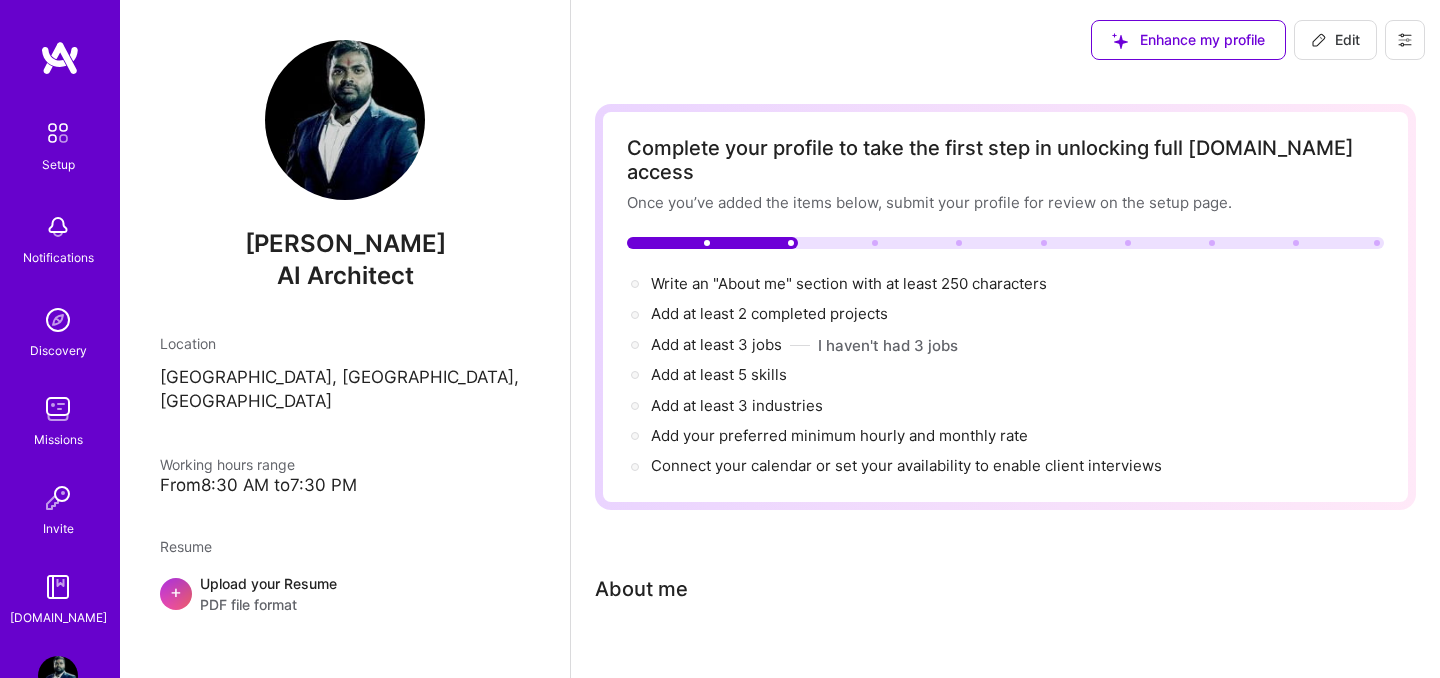click on "Enhance my profile" at bounding box center [1188, 40] 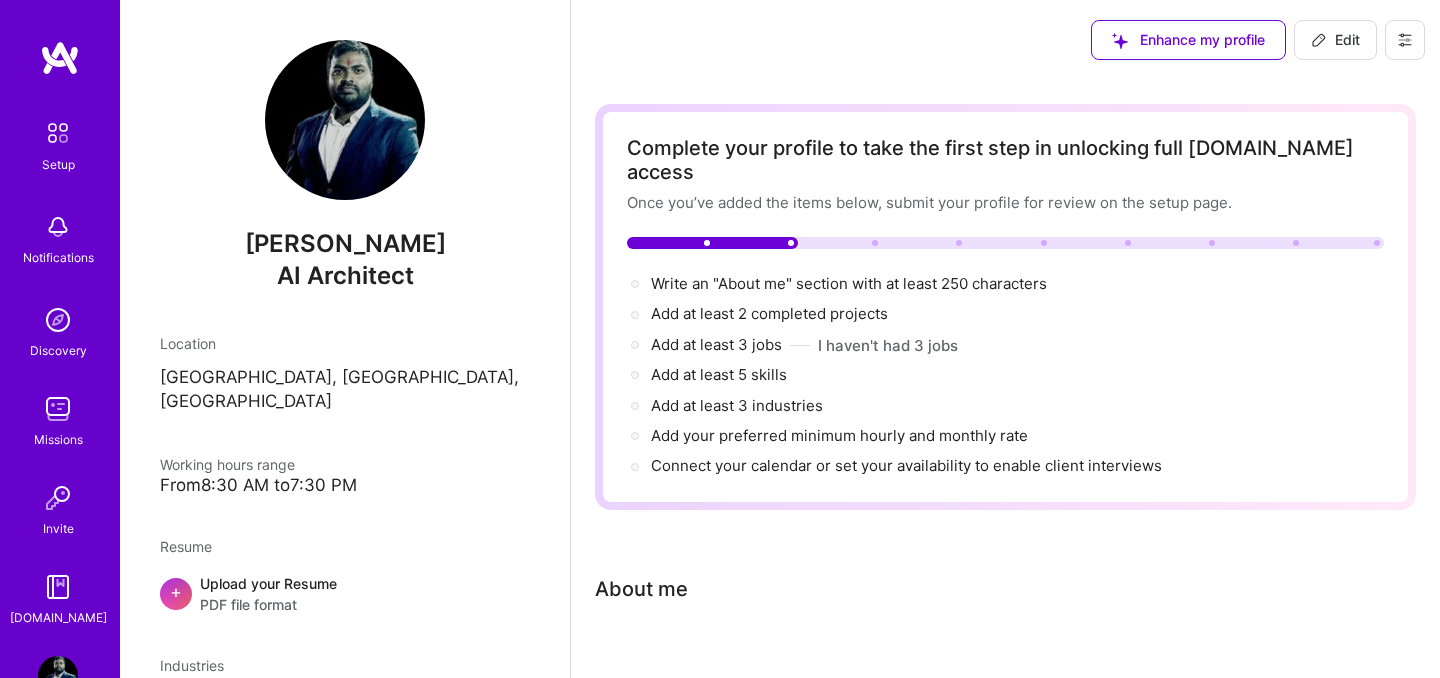 scroll, scrollTop: 54, scrollLeft: 0, axis: vertical 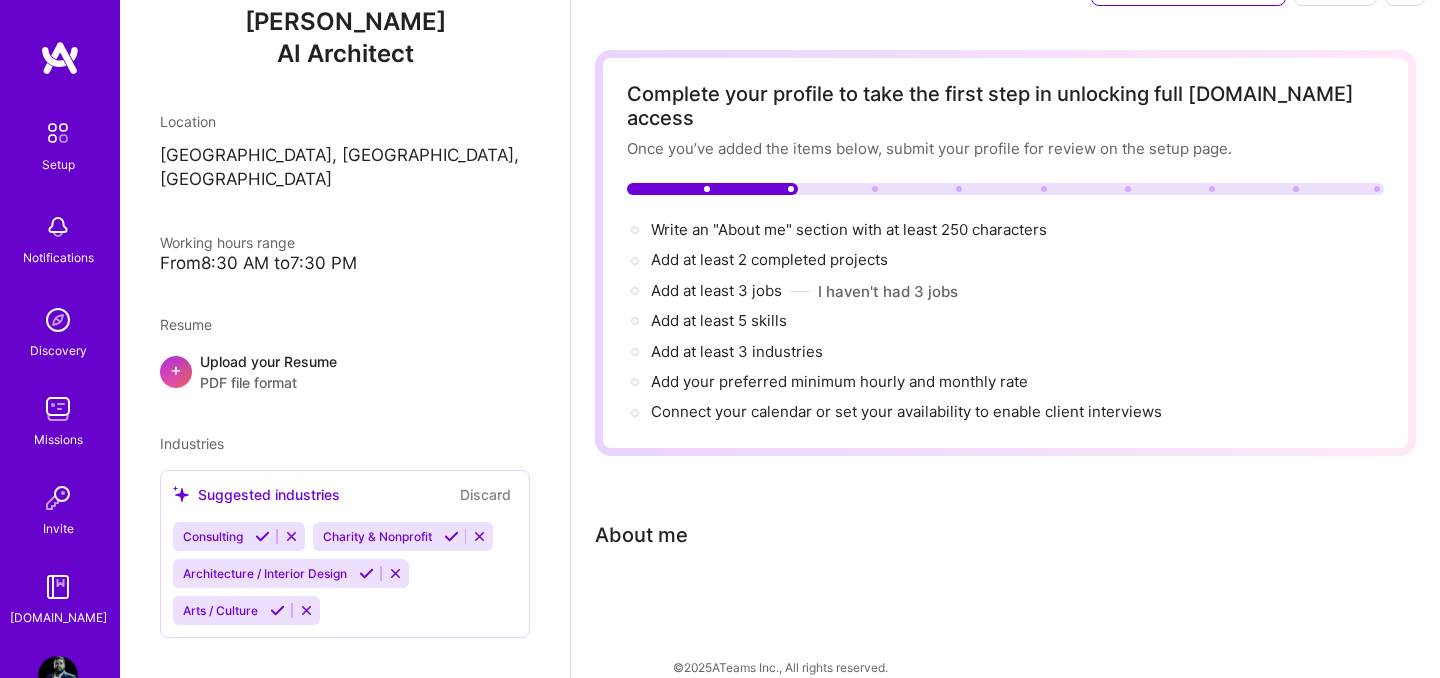 click on "Discard" at bounding box center (485, 494) 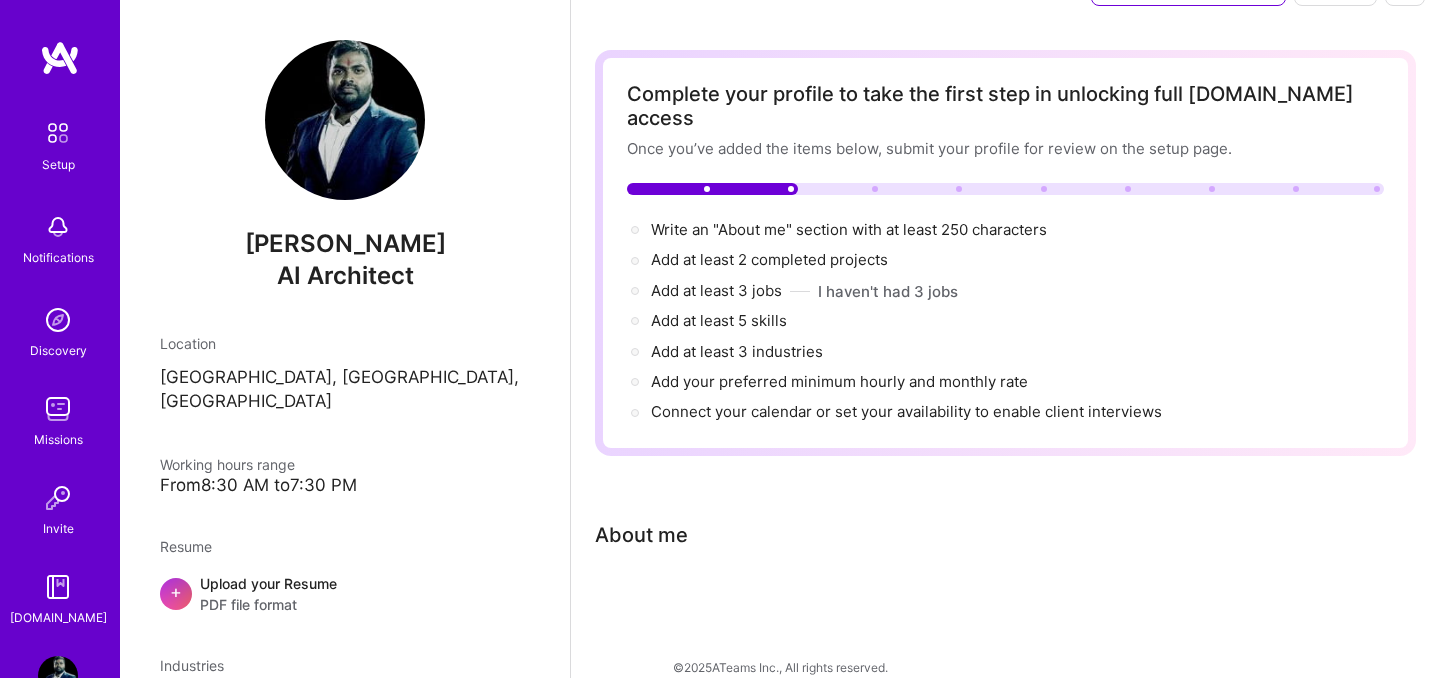 scroll, scrollTop: 222, scrollLeft: 0, axis: vertical 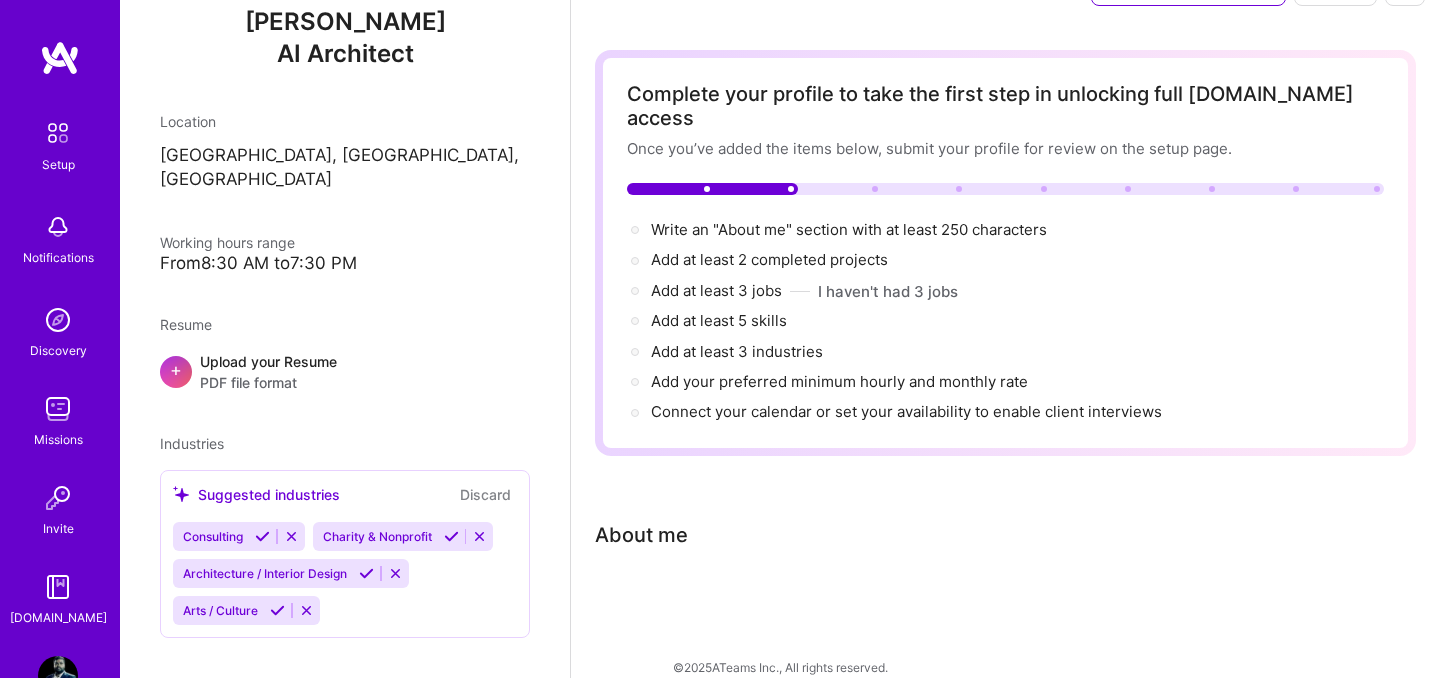 click on "Upload your Resume PDF file format" at bounding box center [268, 372] 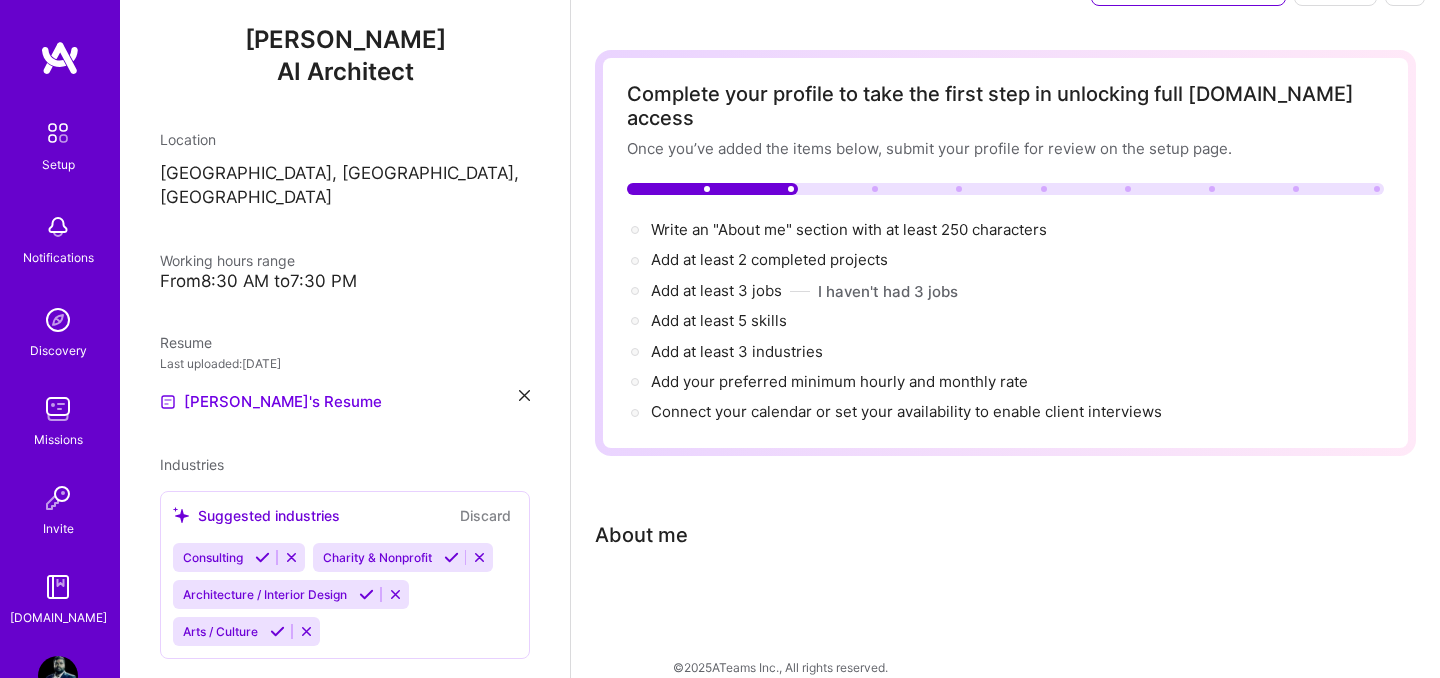 scroll, scrollTop: 222, scrollLeft: 0, axis: vertical 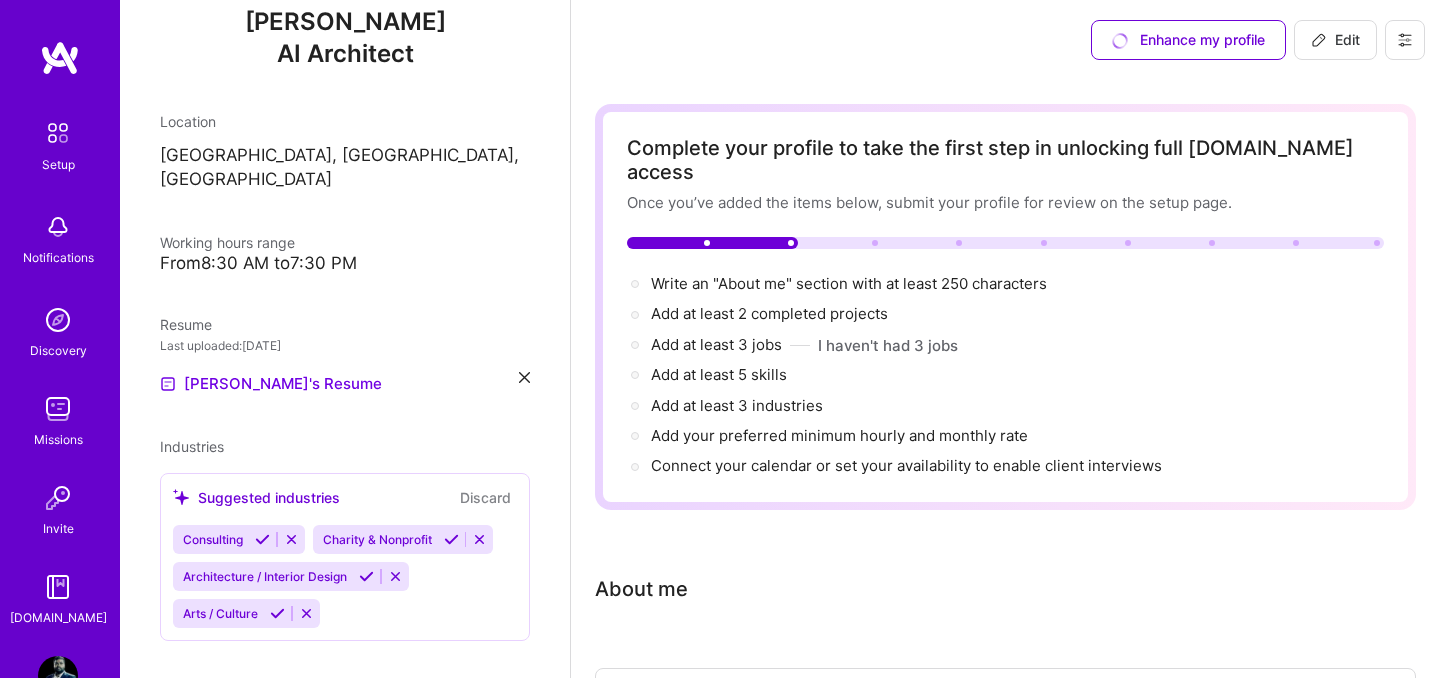 click on "Edit" at bounding box center (1335, 40) 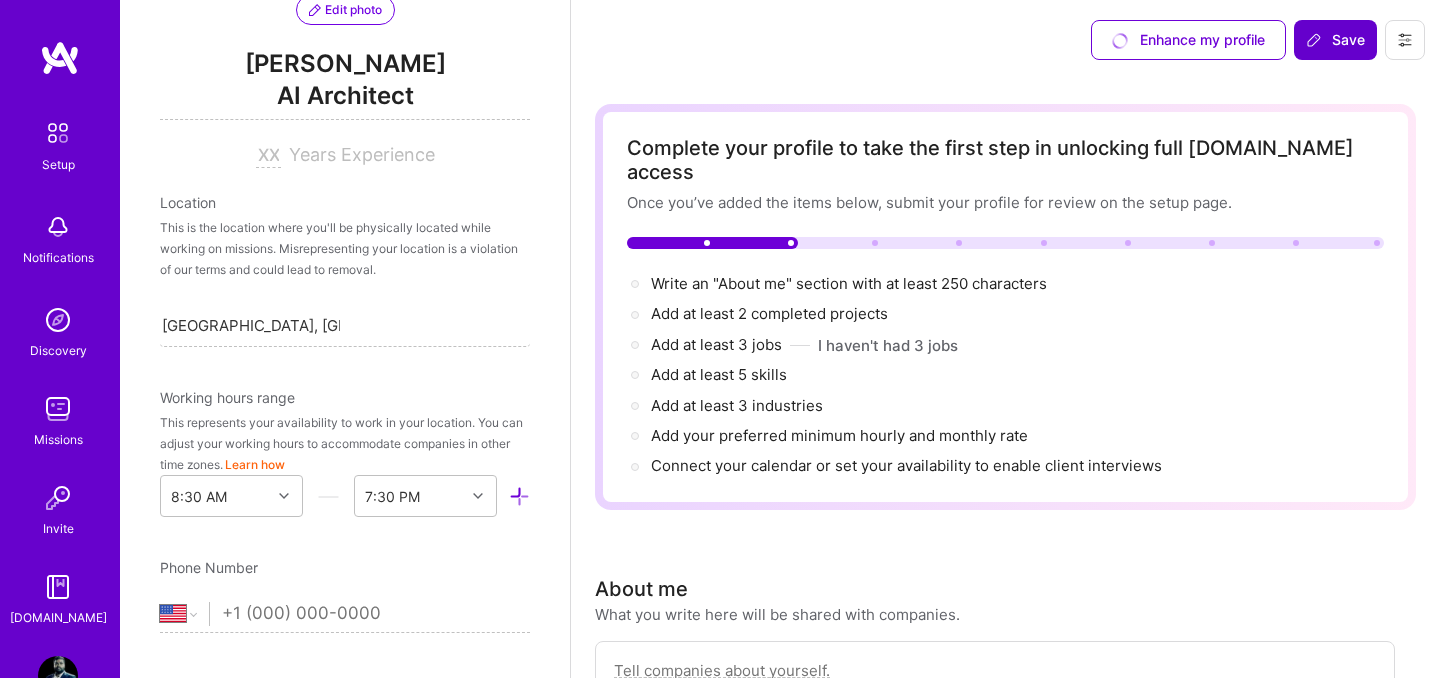 scroll, scrollTop: 832, scrollLeft: 0, axis: vertical 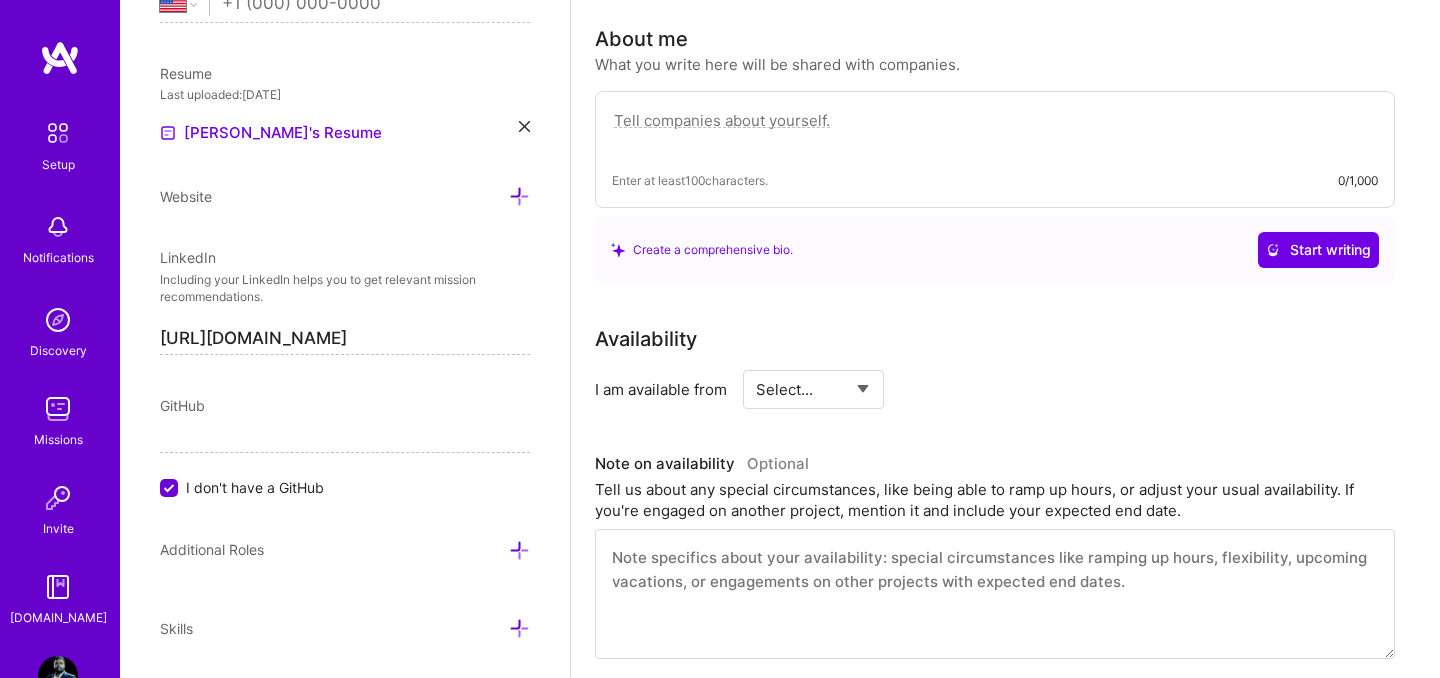 click on "Select... Right Now Future Date Not Available" at bounding box center (813, 389) 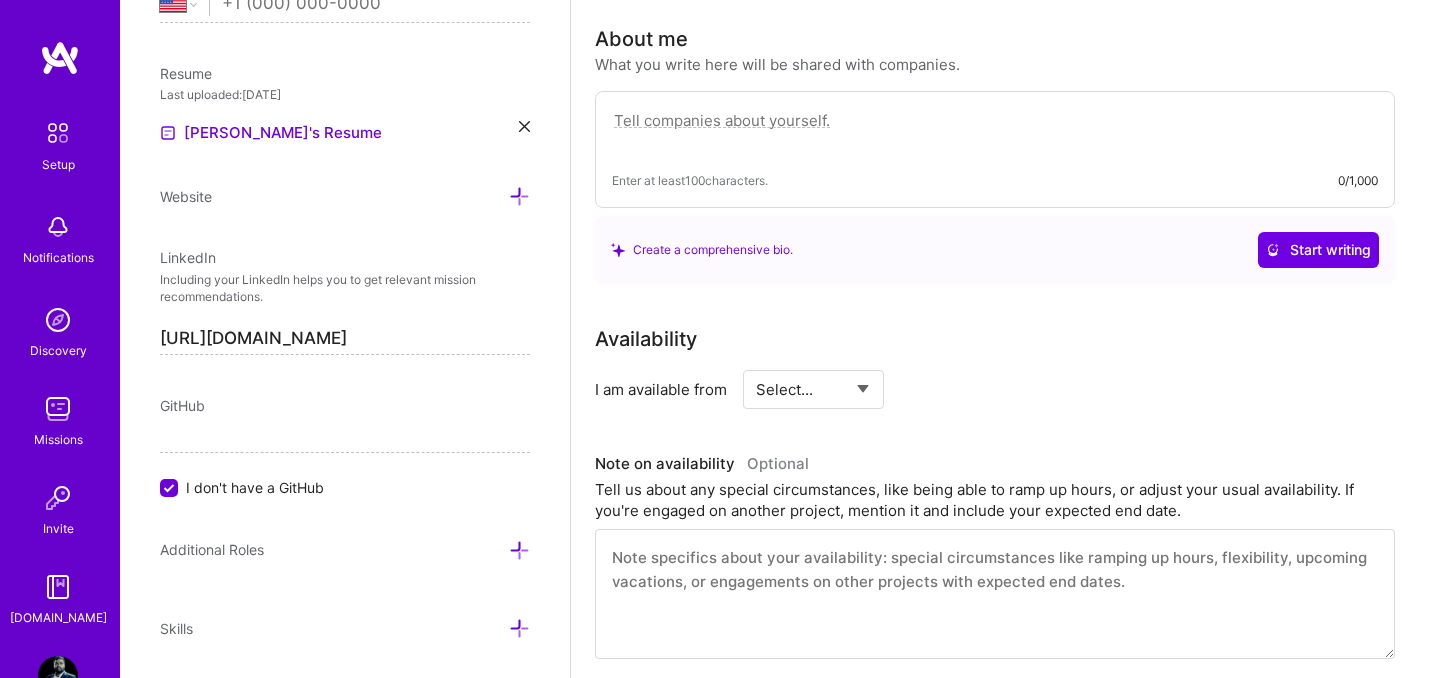 select on "Right Now" 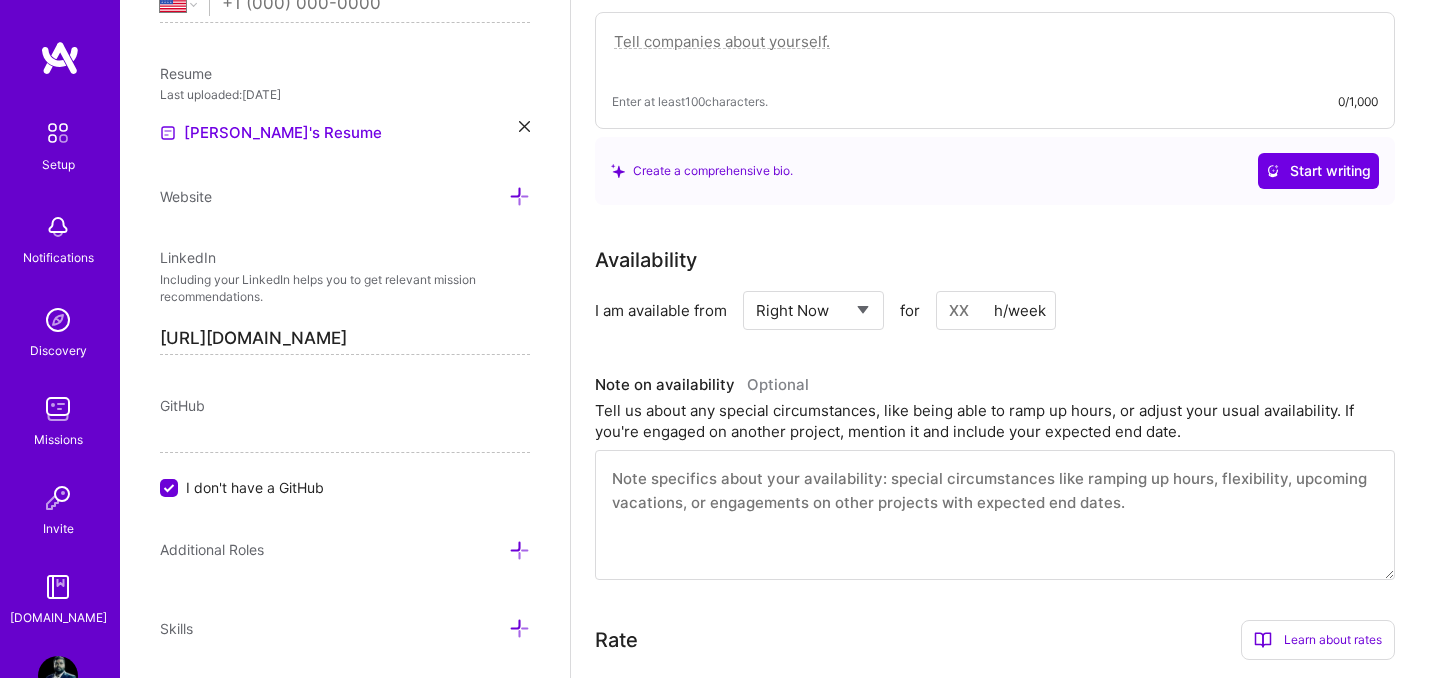 scroll, scrollTop: 647, scrollLeft: 0, axis: vertical 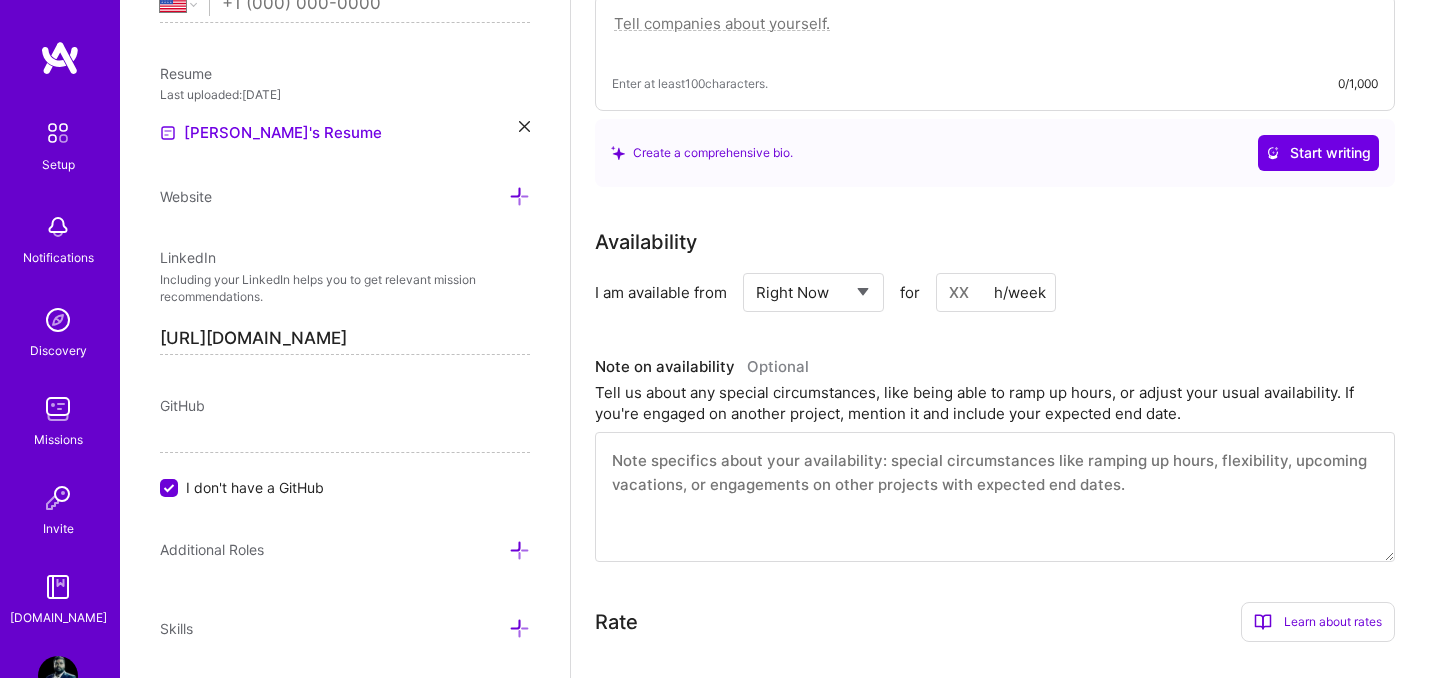 click at bounding box center [996, 292] 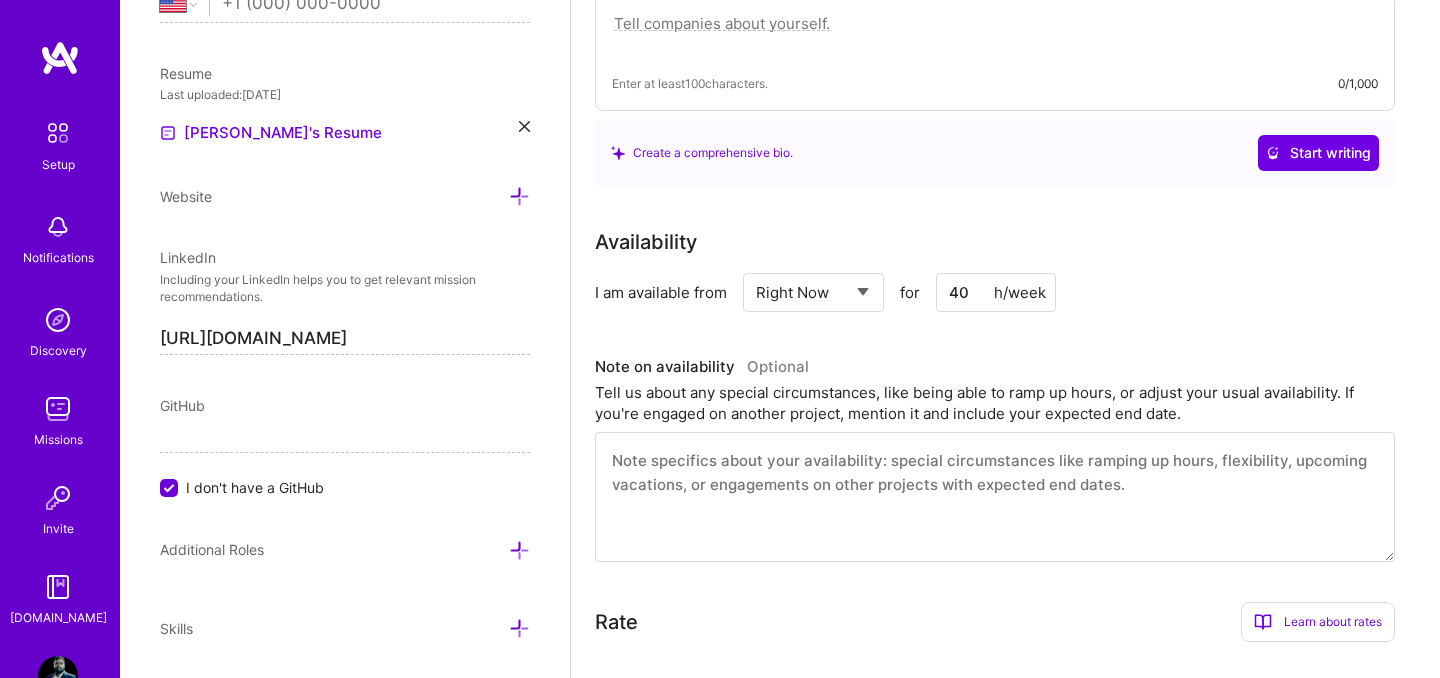 click on "40" at bounding box center [996, 292] 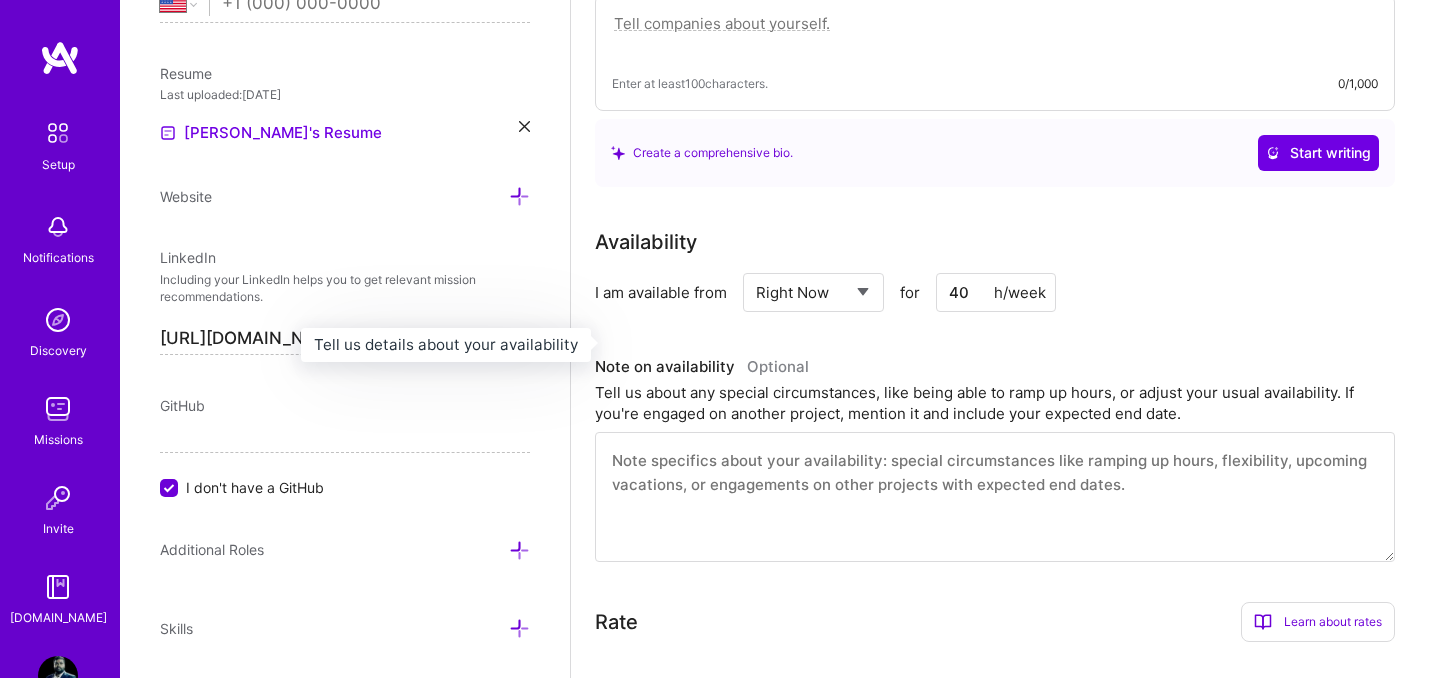 type on "40" 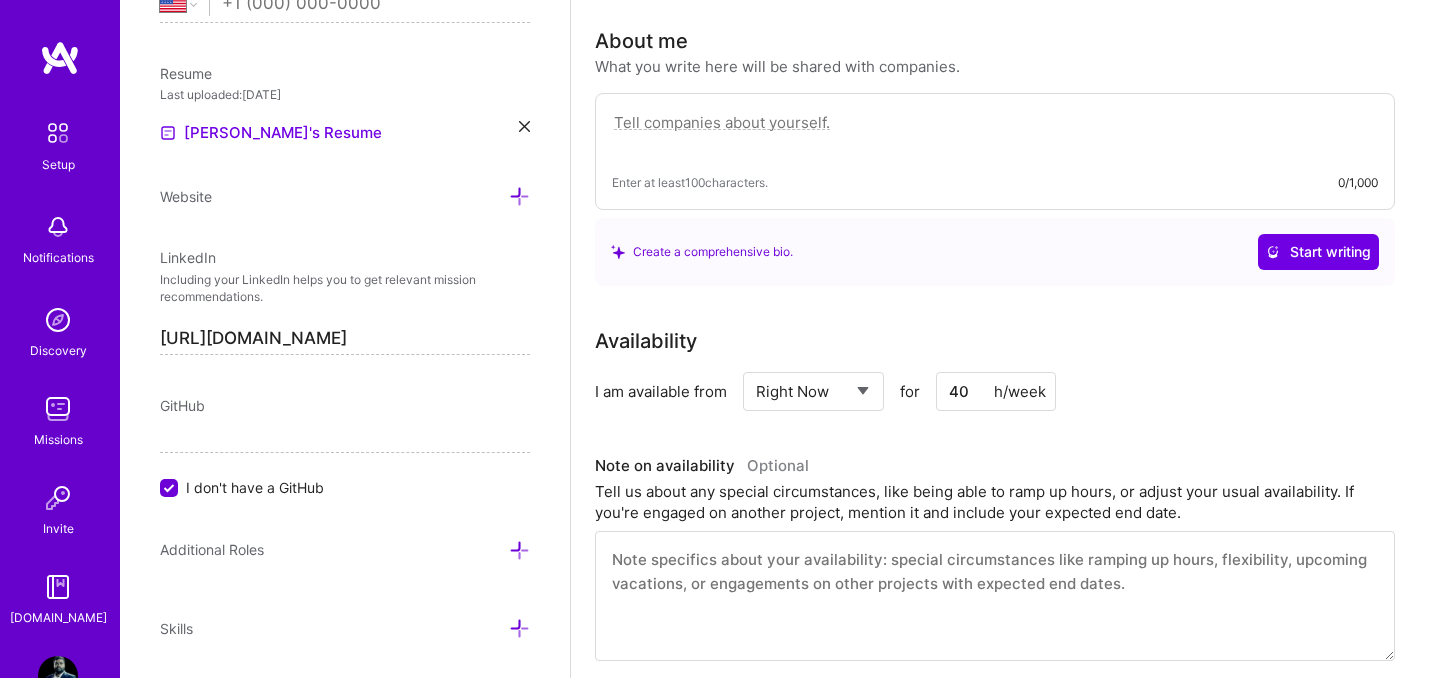 scroll, scrollTop: 403, scrollLeft: 0, axis: vertical 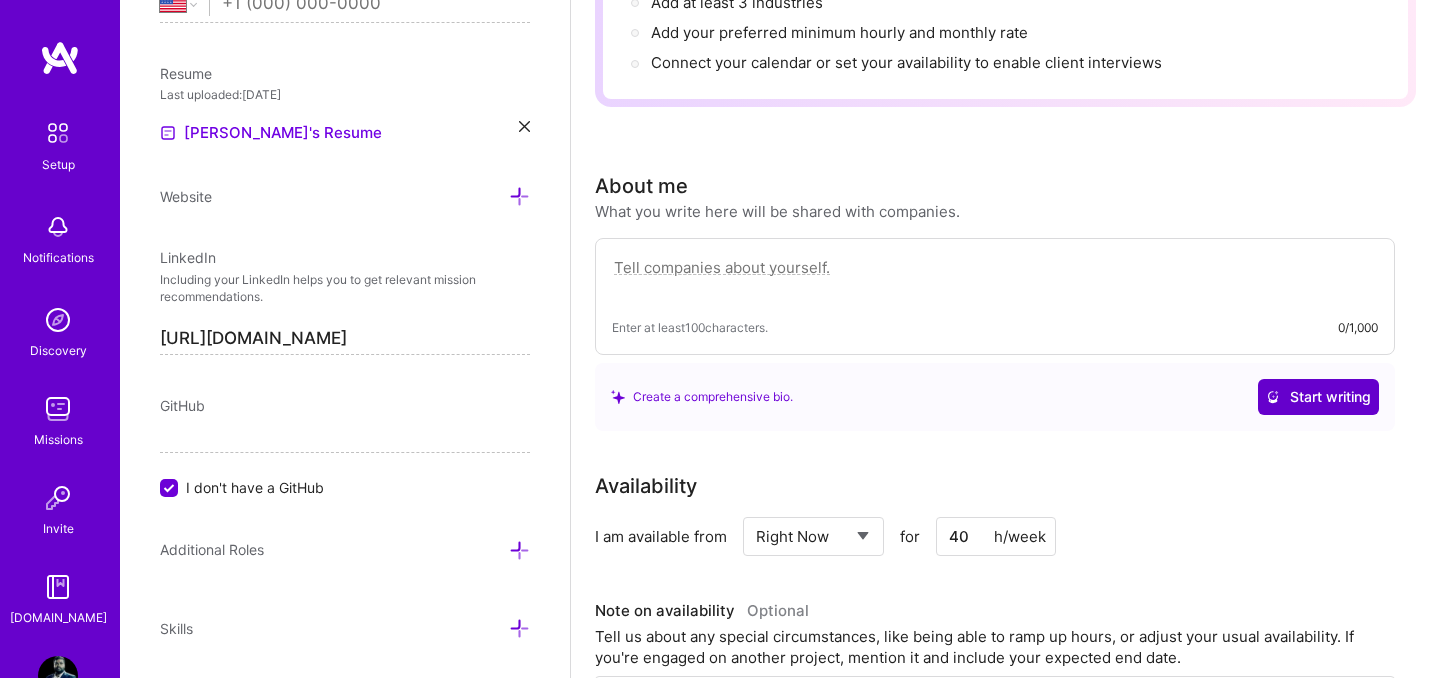 click on "Start writing" at bounding box center [1318, 397] 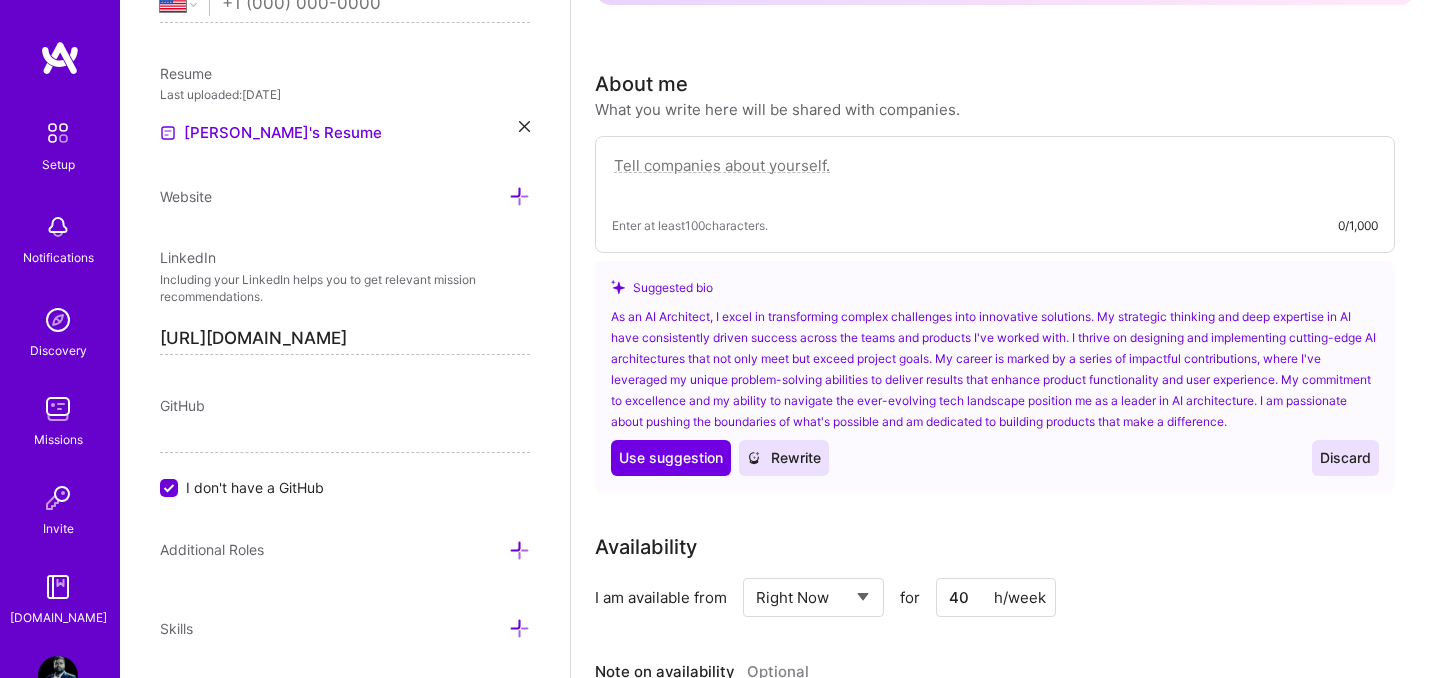 scroll, scrollTop: 514, scrollLeft: 0, axis: vertical 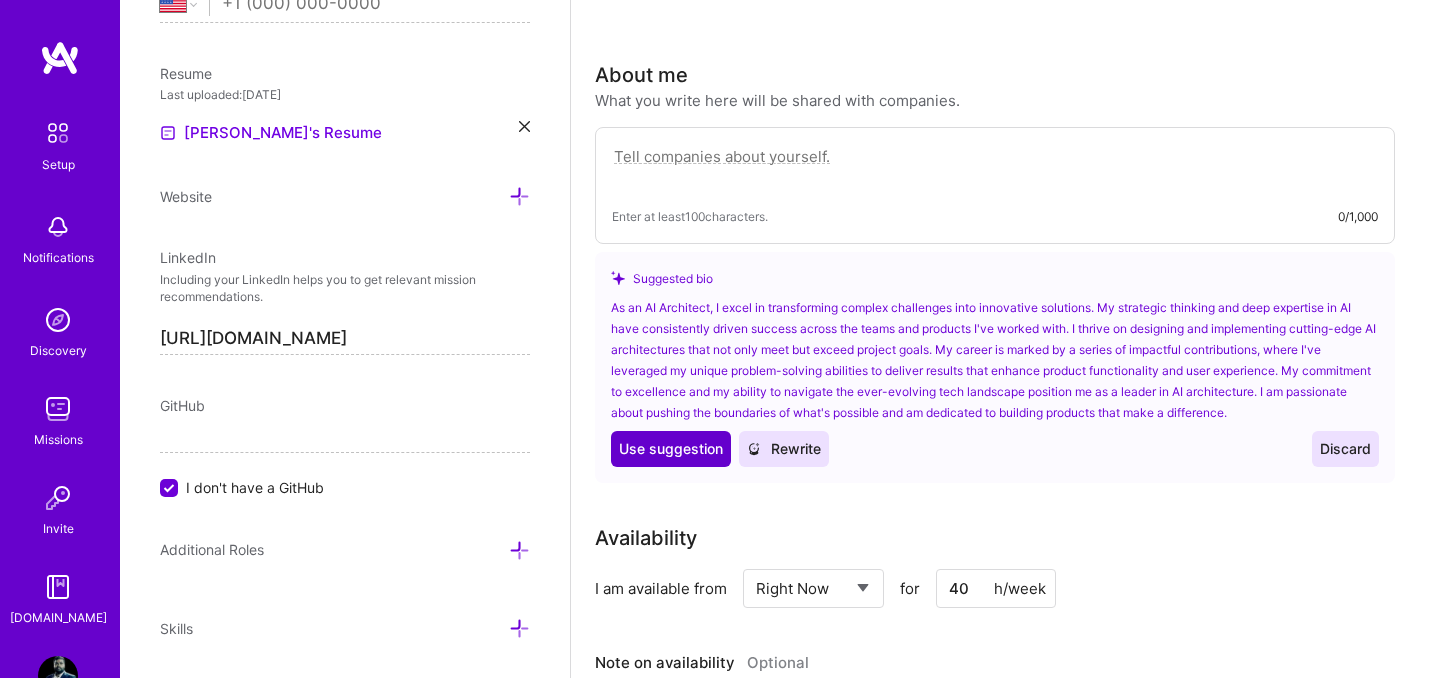 click on "Use suggestion" at bounding box center (671, 449) 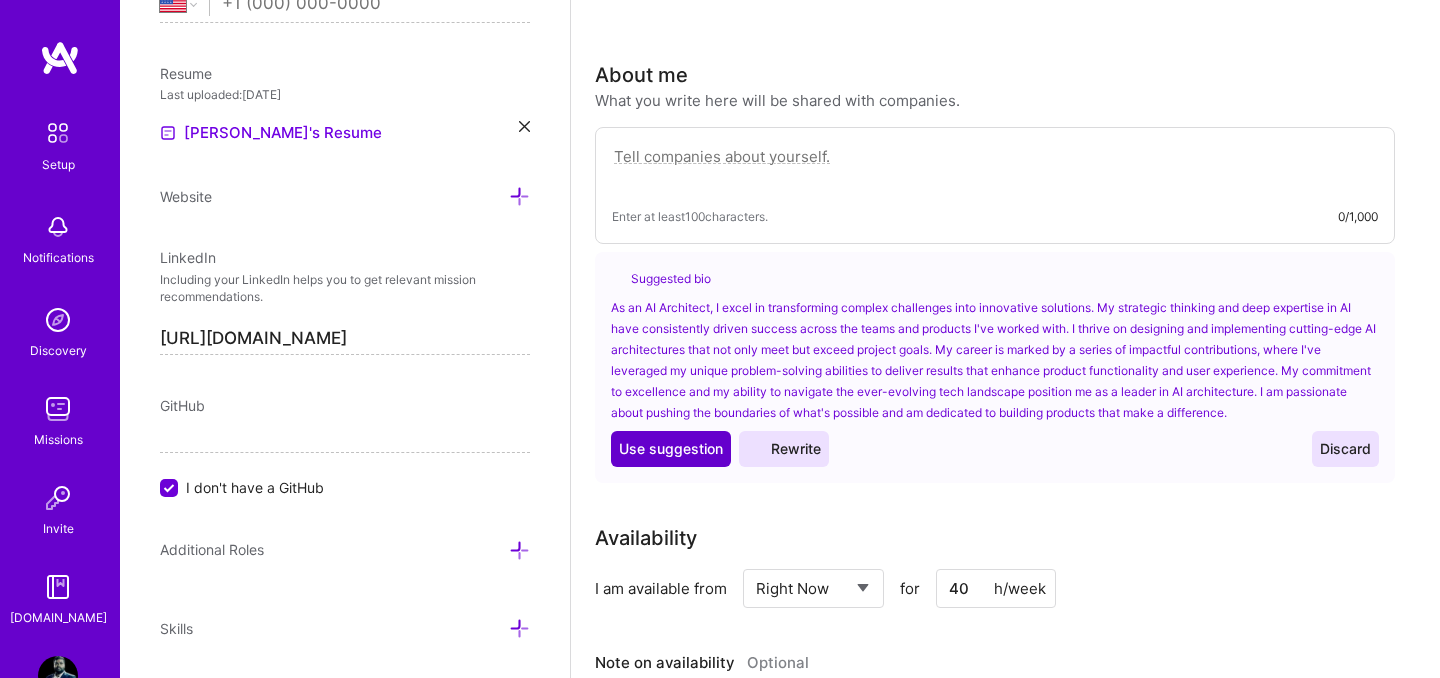 type on "As an AI Architect, I excel in transforming complex challenges into innovative solutions. My strategic thinking and deep expertise in AI have consistently driven success across the teams and products I've worked with. I thrive on designing and implementing cutting-edge AI architectures that not only meet but exceed project goals. My career is marked by a series of impactful contributions, where I've leveraged my unique problem-solving abilities to deliver results that enhance product functionality and user experience. My commitment to excellence and my ability to navigate the ever-evolving tech landscape position me as a leader in AI architecture. I am passionate about pushing the boundaries of what's possible and am dedicated to building products that make a difference." 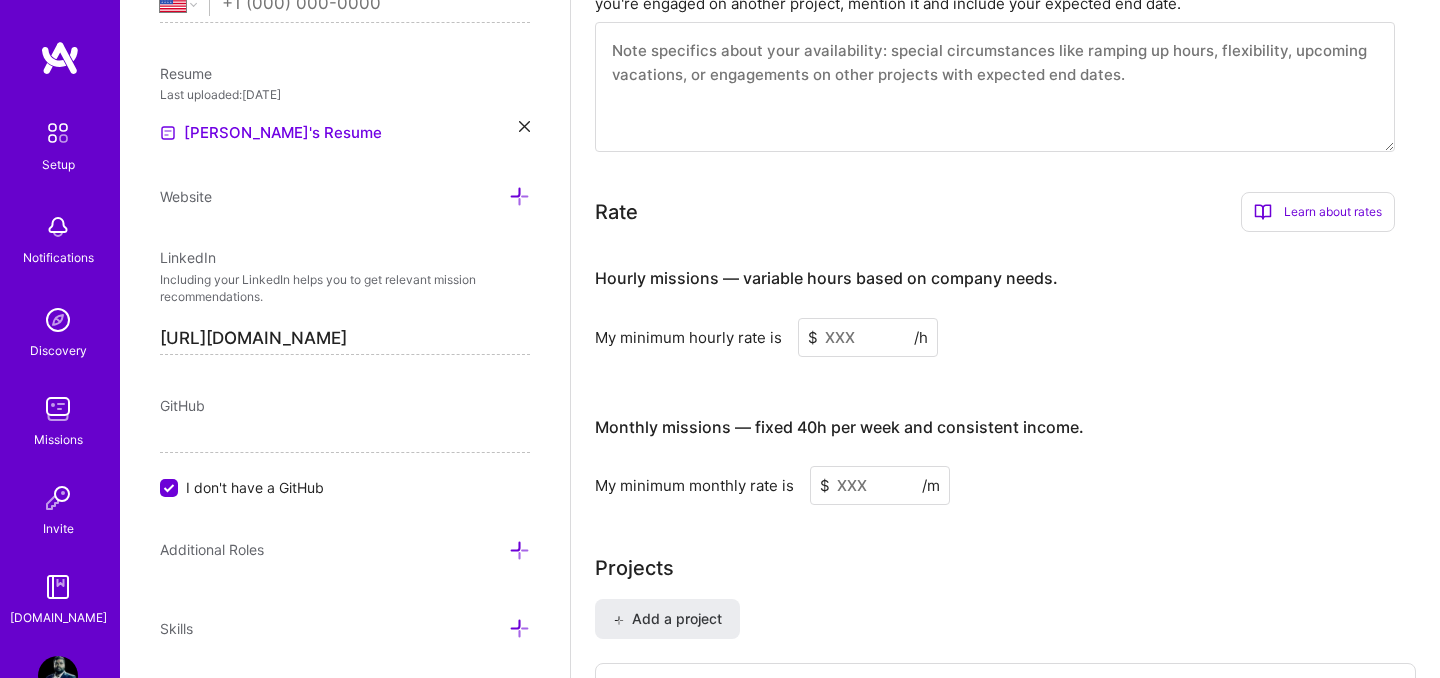 scroll, scrollTop: 1226, scrollLeft: 0, axis: vertical 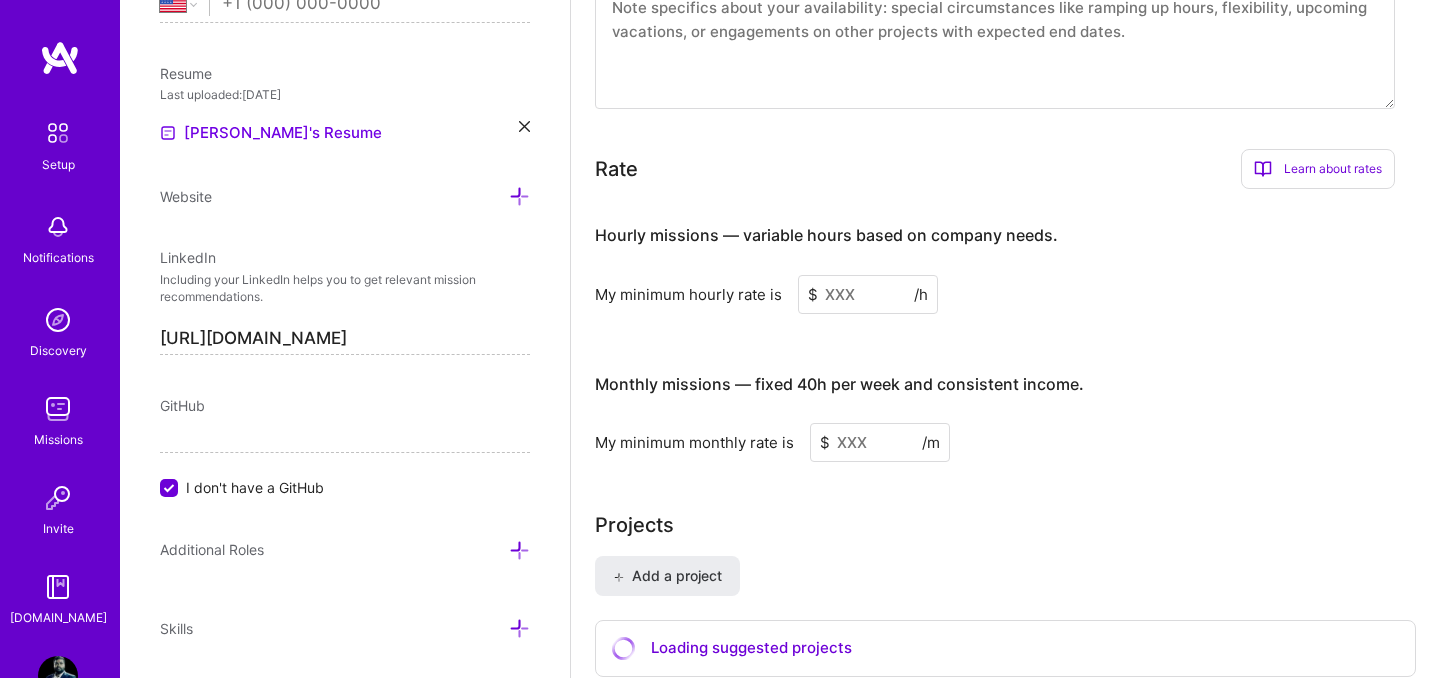 click at bounding box center [868, 294] 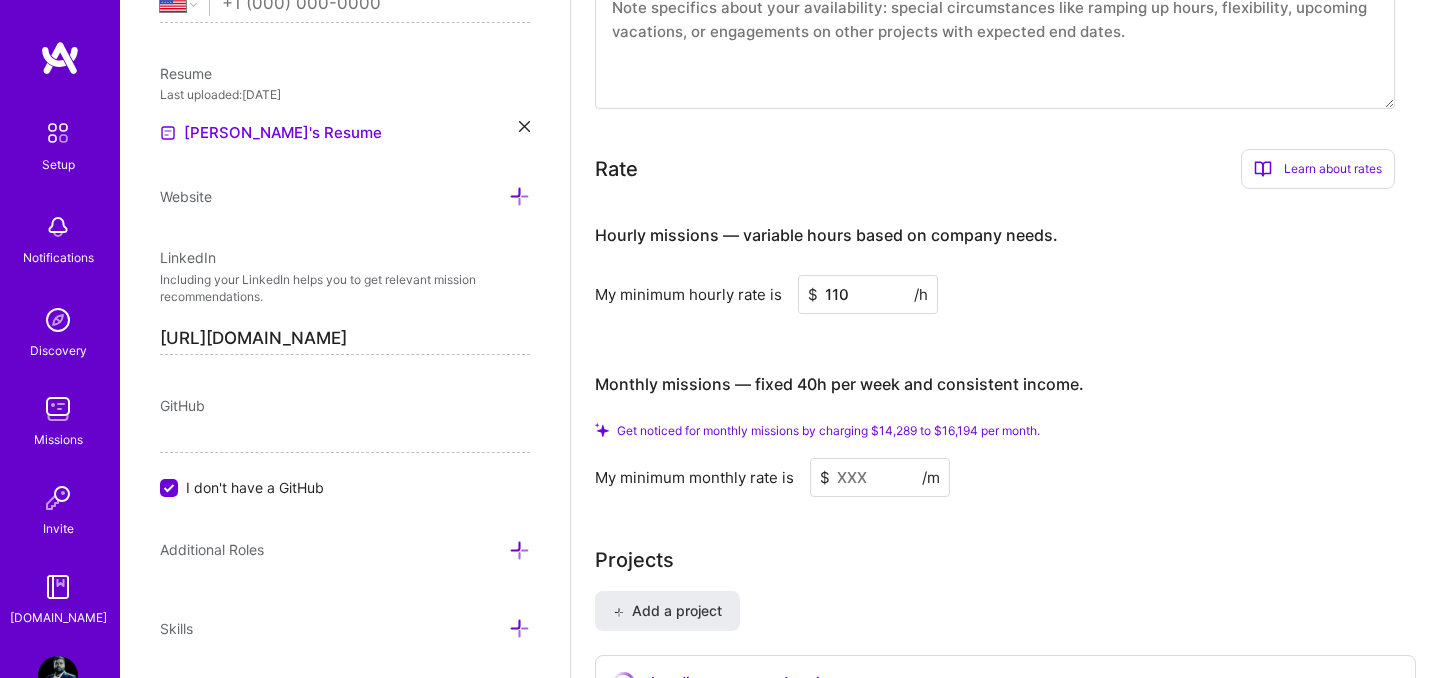 type on "110" 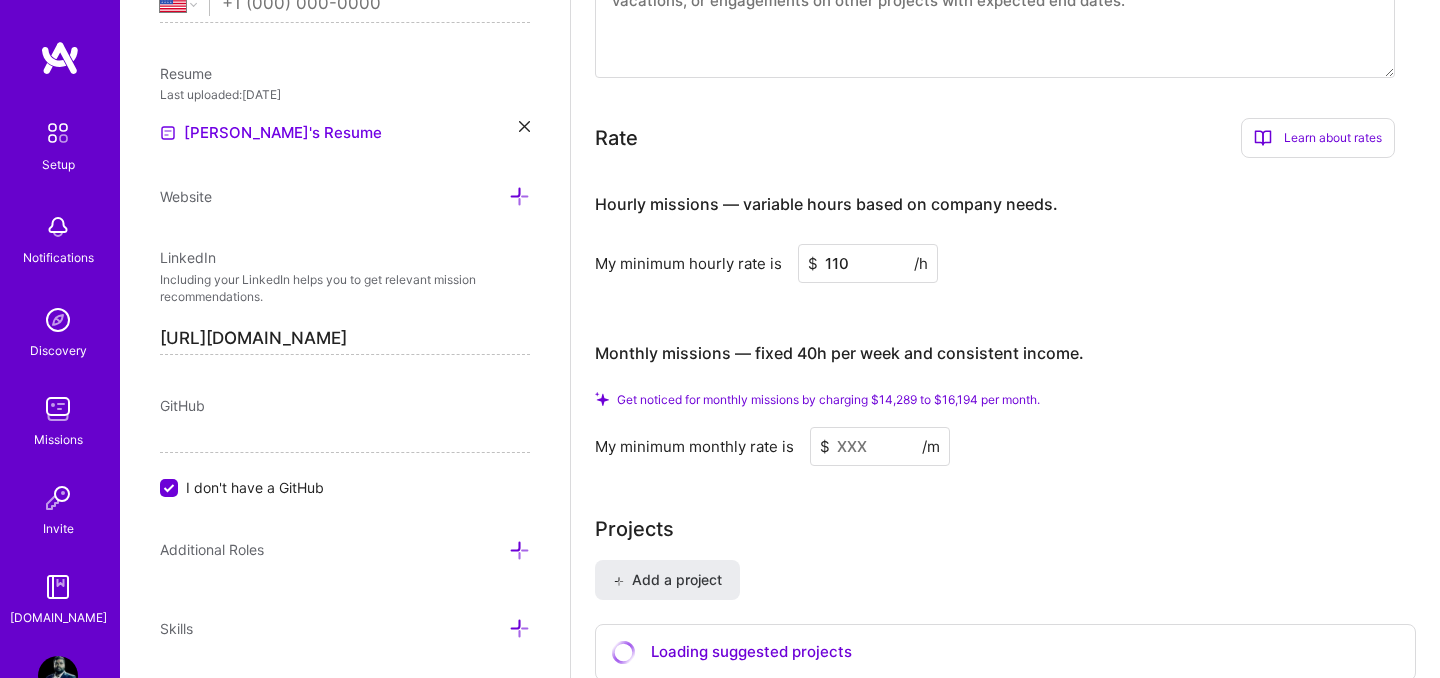 scroll, scrollTop: 1267, scrollLeft: 0, axis: vertical 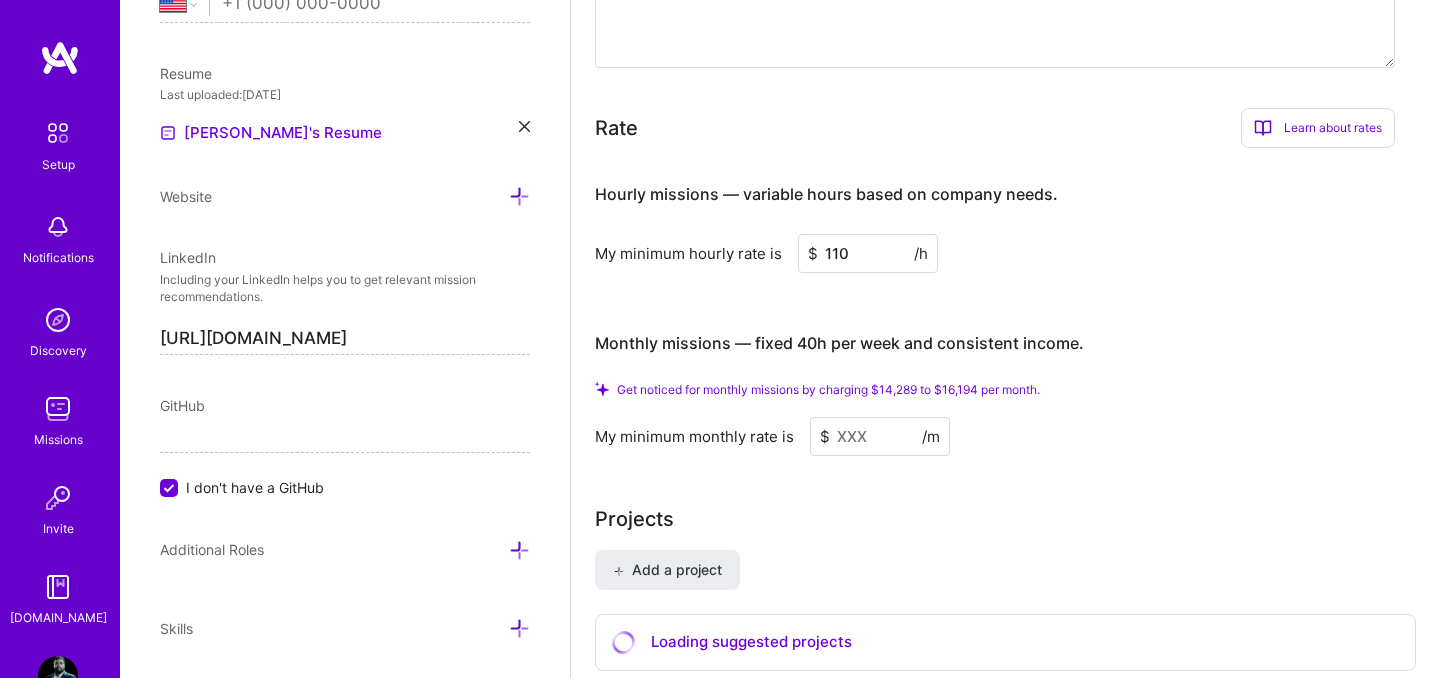 click at bounding box center (880, 436) 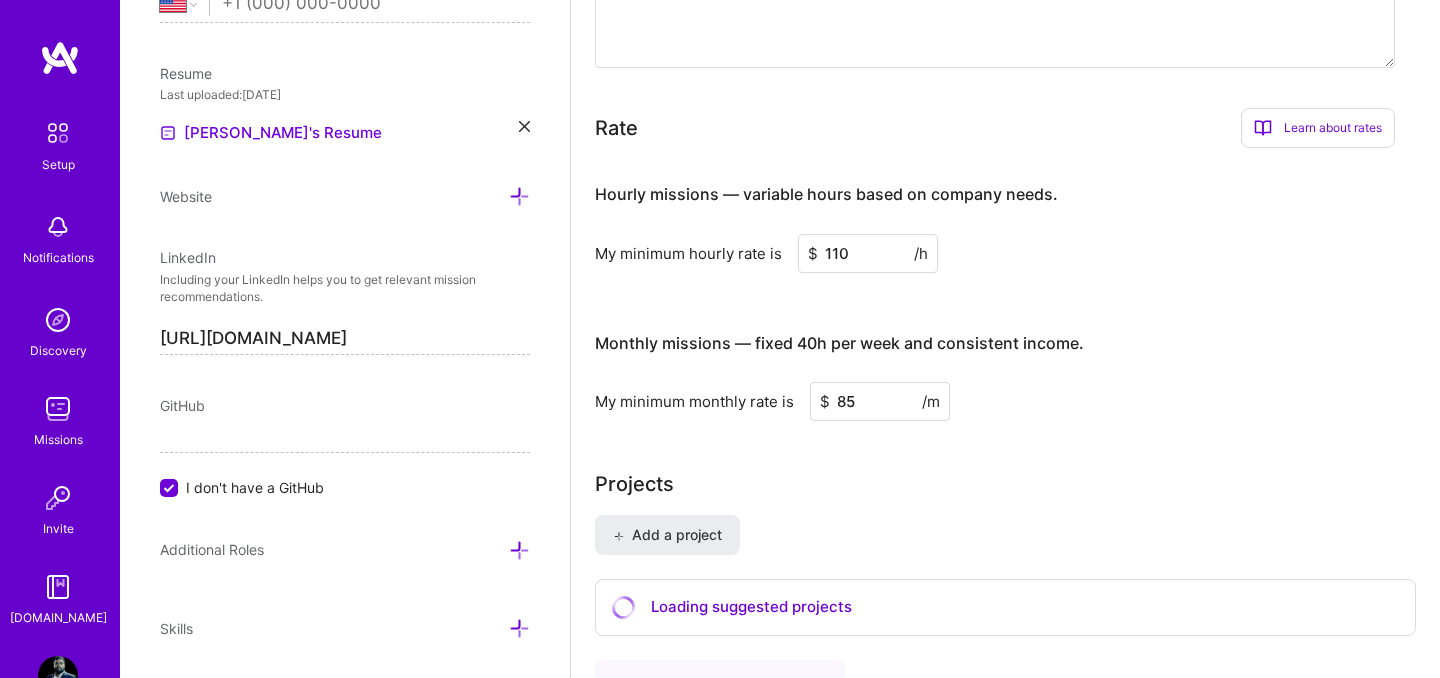 click on "Add a project Loading suggested projects Importing... ‌ ‌ ‌ ‌ ‌" at bounding box center (1005, 744) 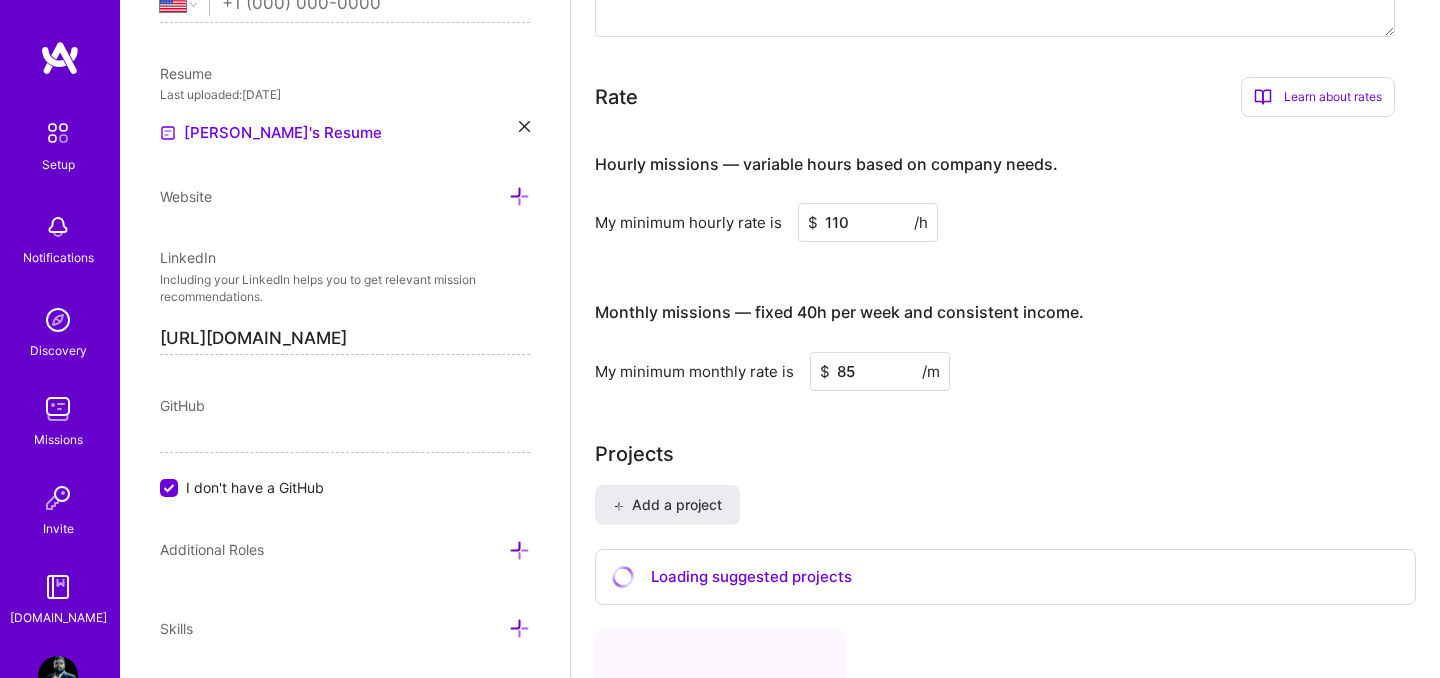 click on "85" at bounding box center [880, 371] 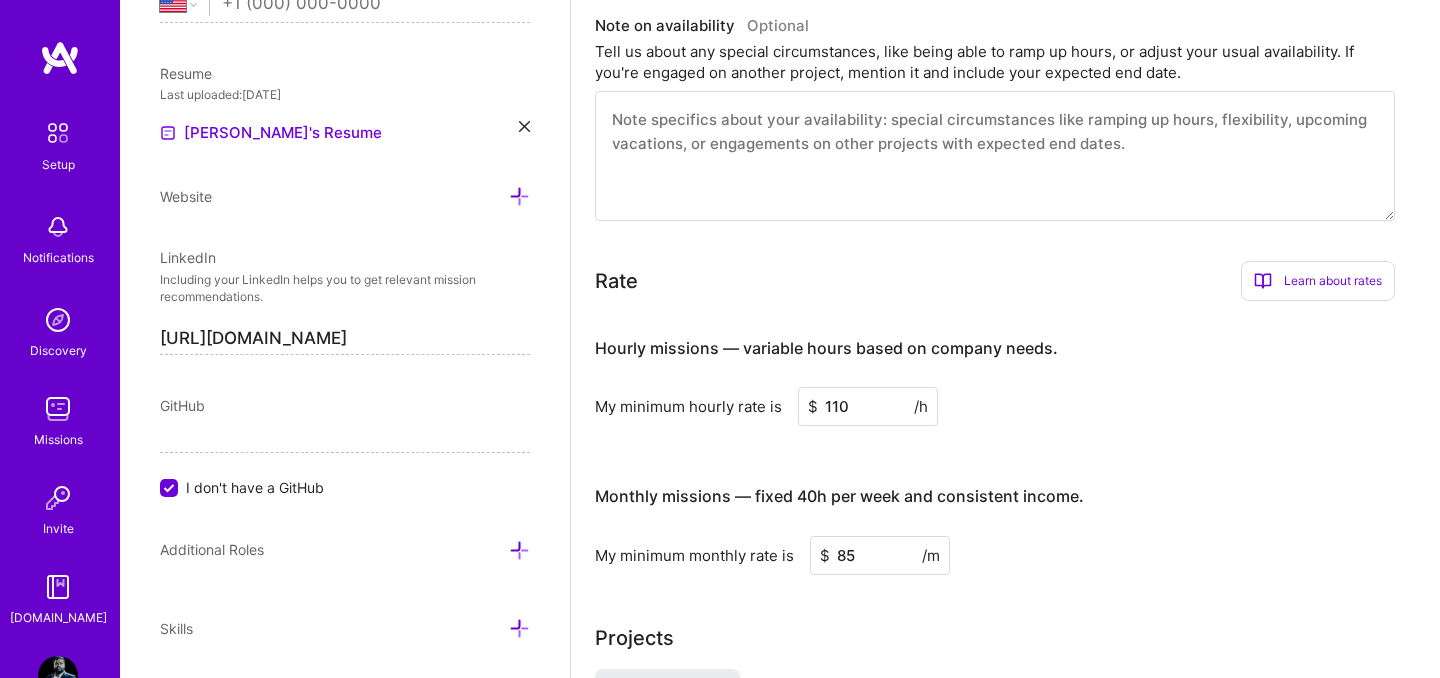 type on "85" 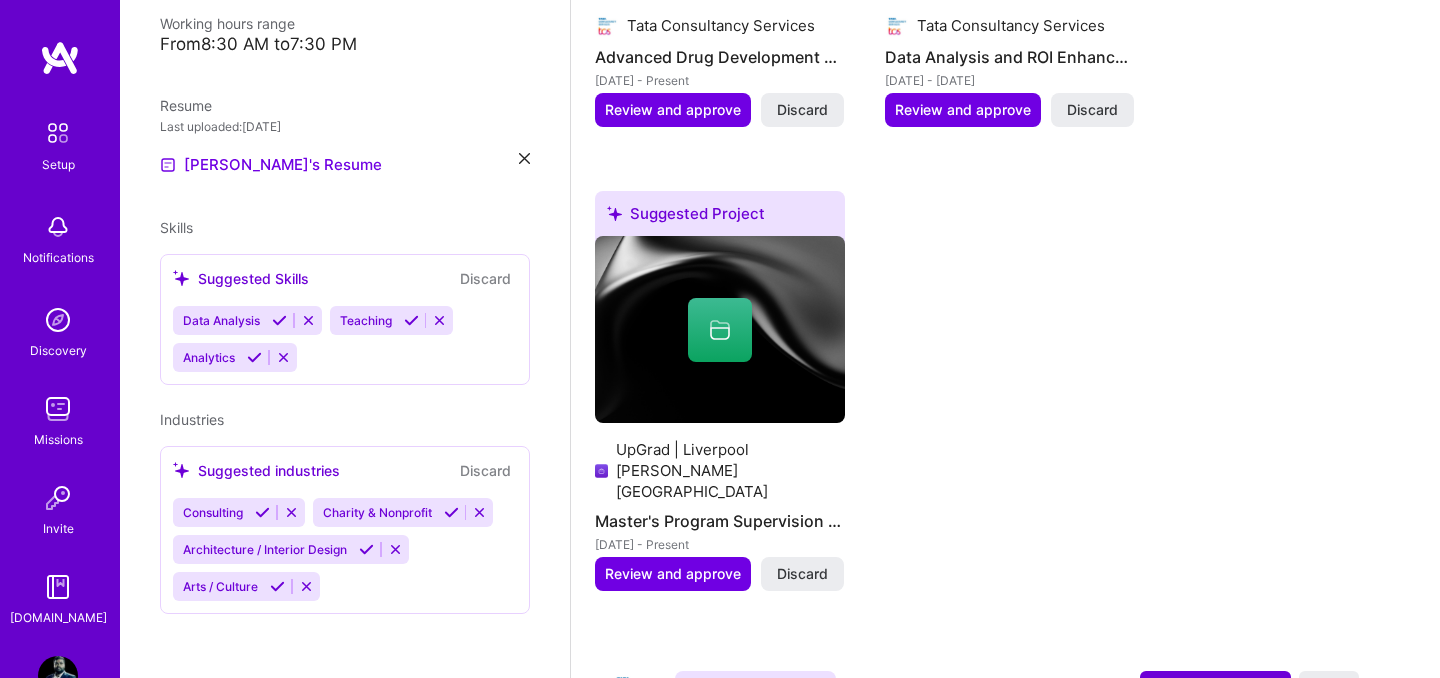 scroll, scrollTop: 454, scrollLeft: 0, axis: vertical 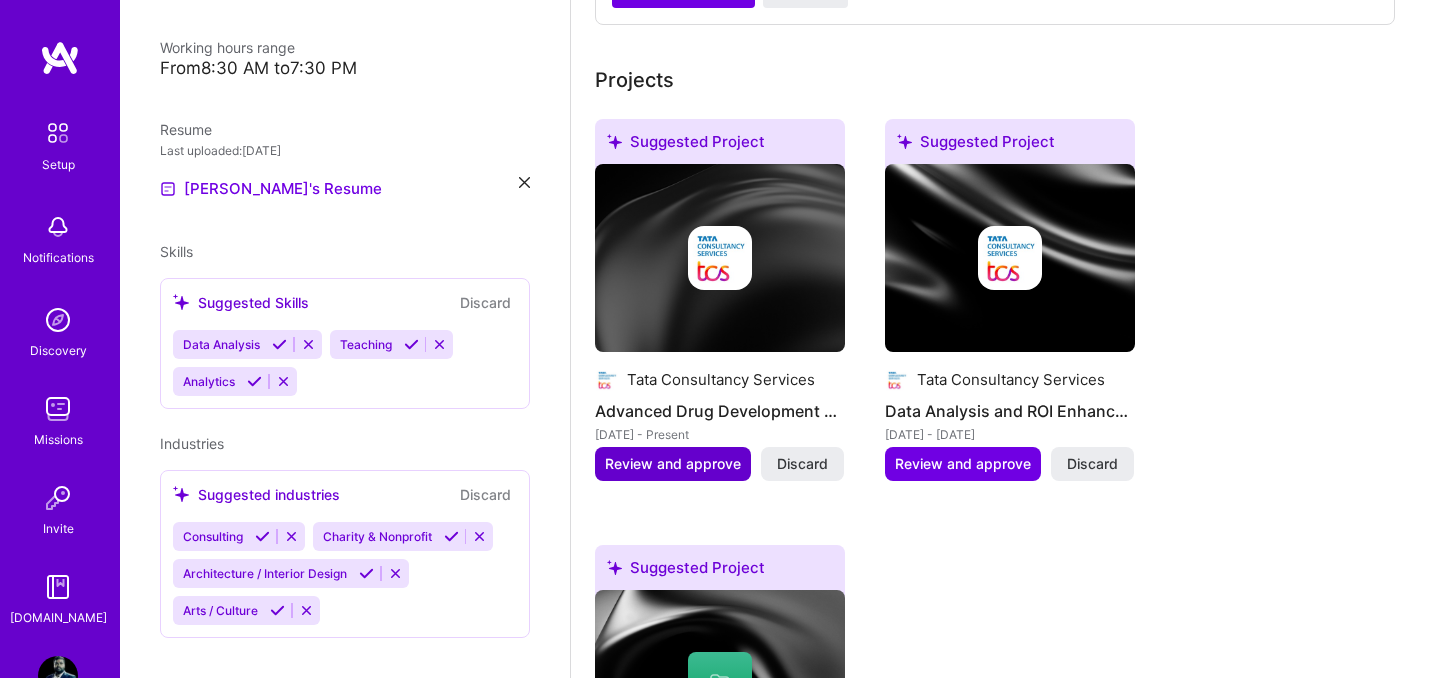 click on "Review and approve" at bounding box center [673, 464] 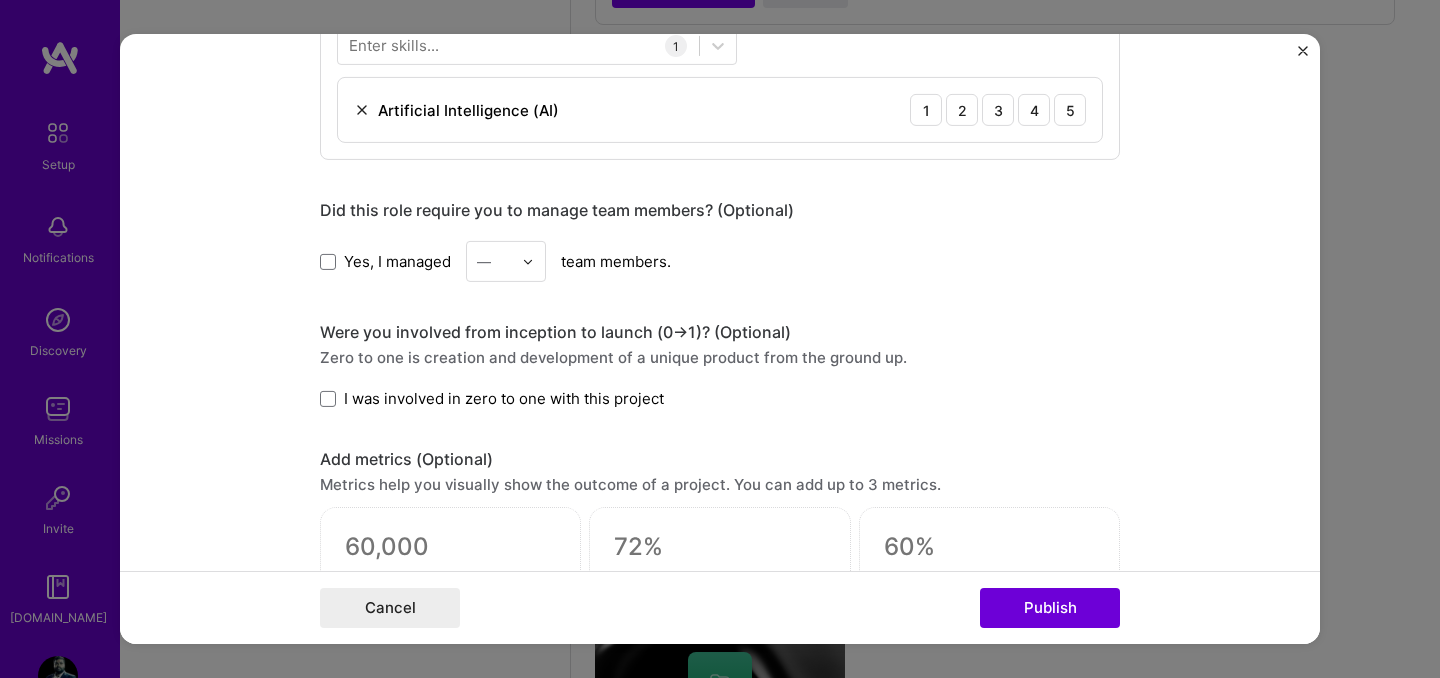 scroll, scrollTop: 1712, scrollLeft: 0, axis: vertical 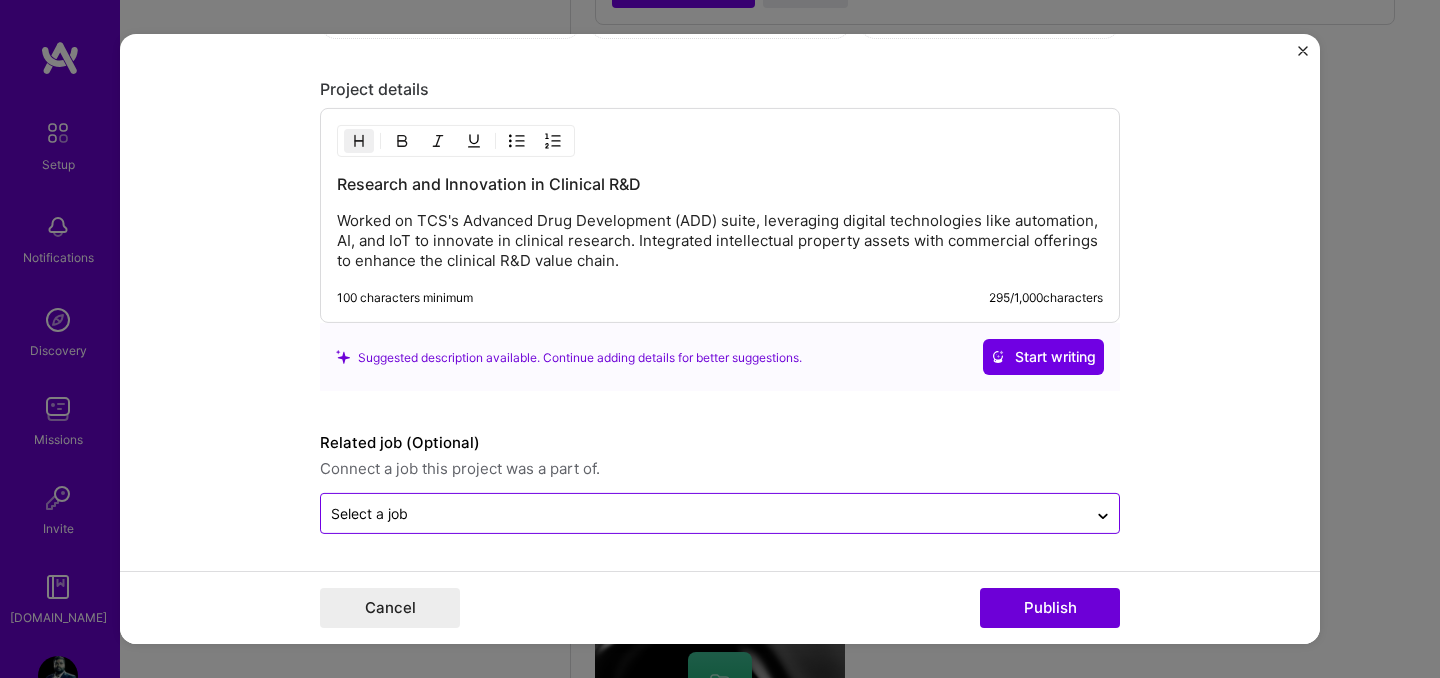click on "Select a job" at bounding box center [704, 513] 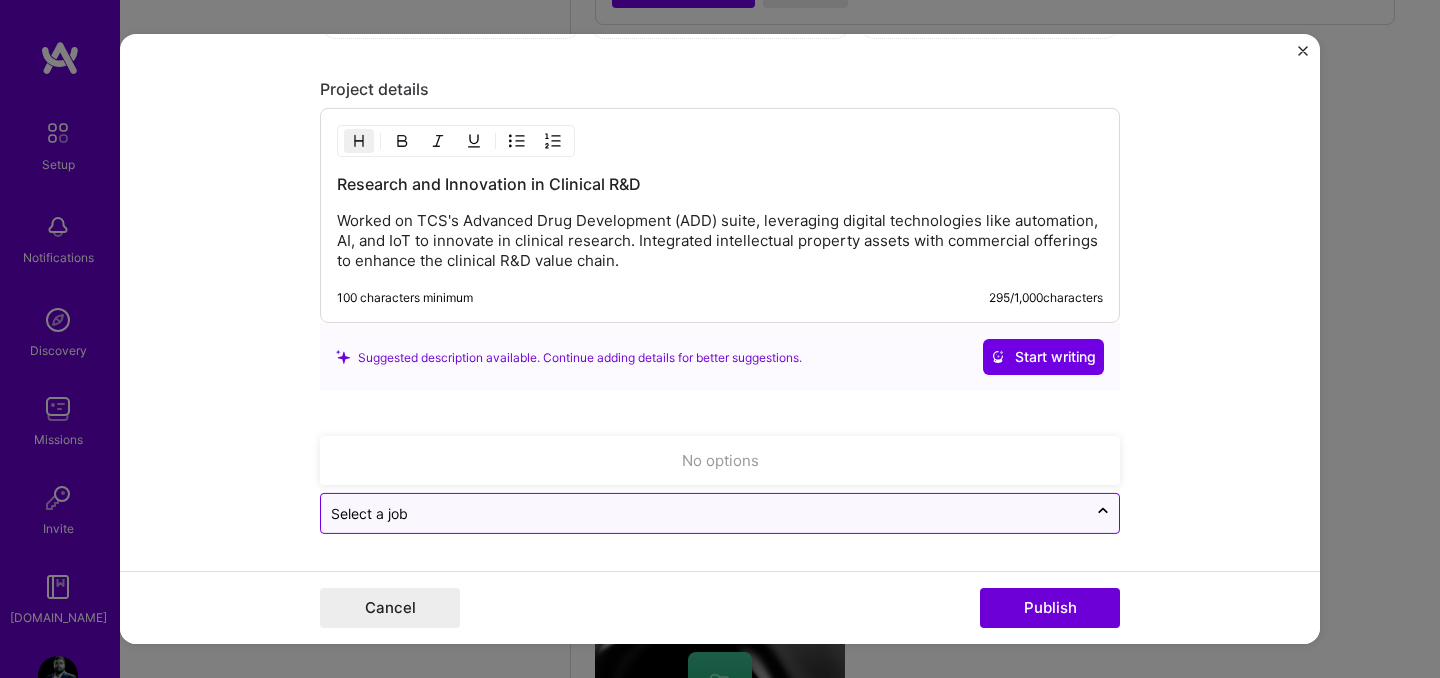 click at bounding box center (704, 513) 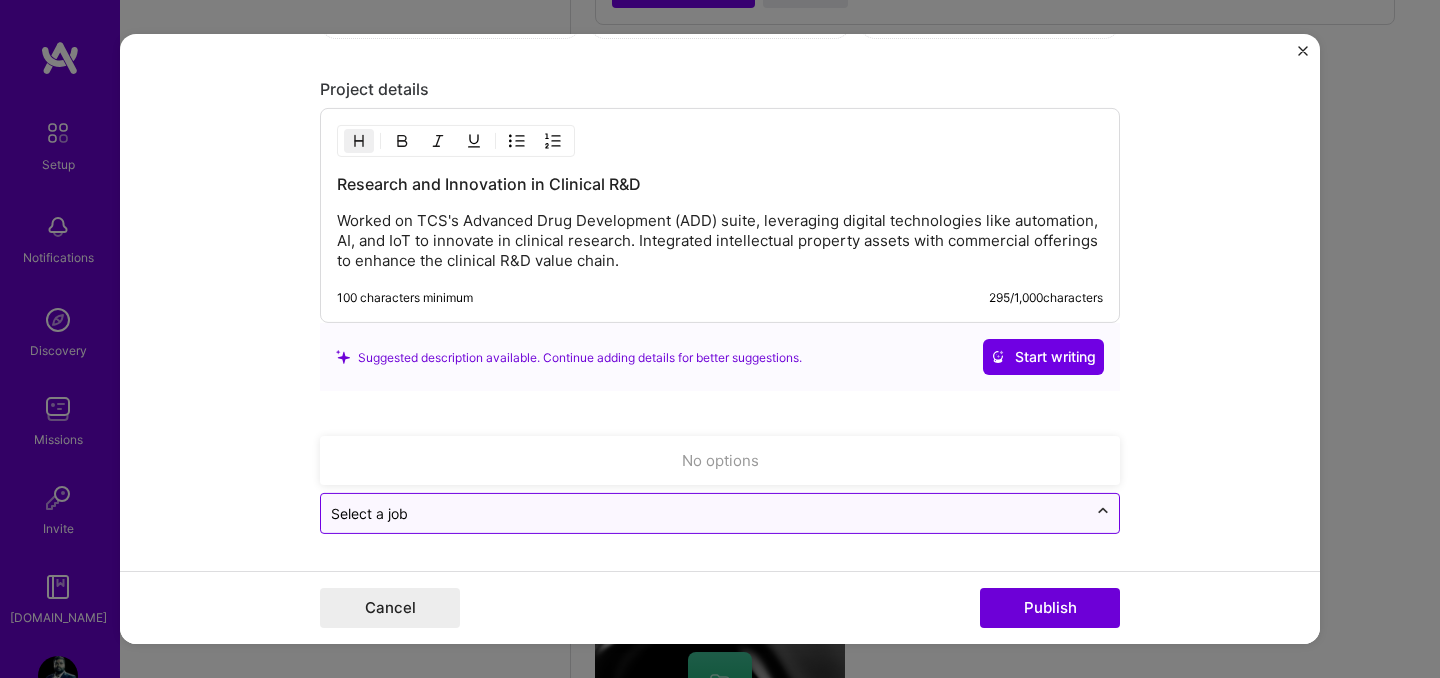click 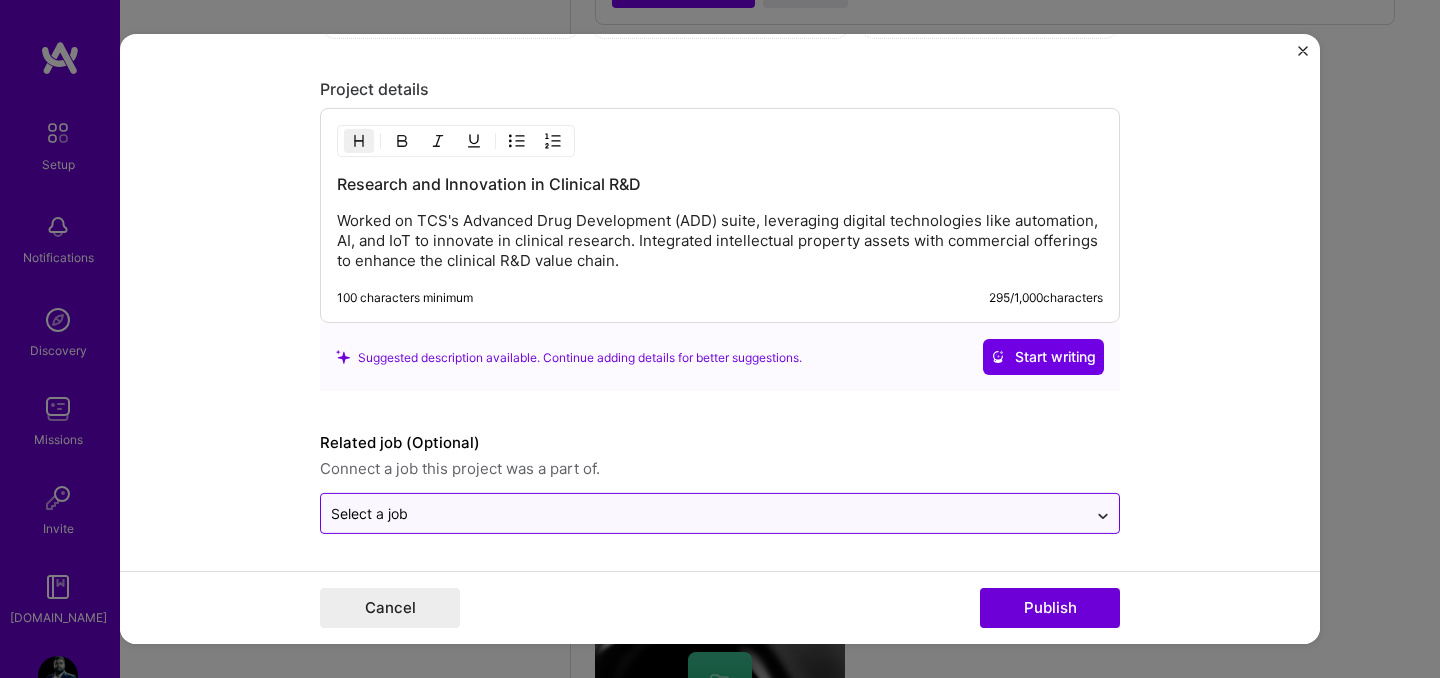 click 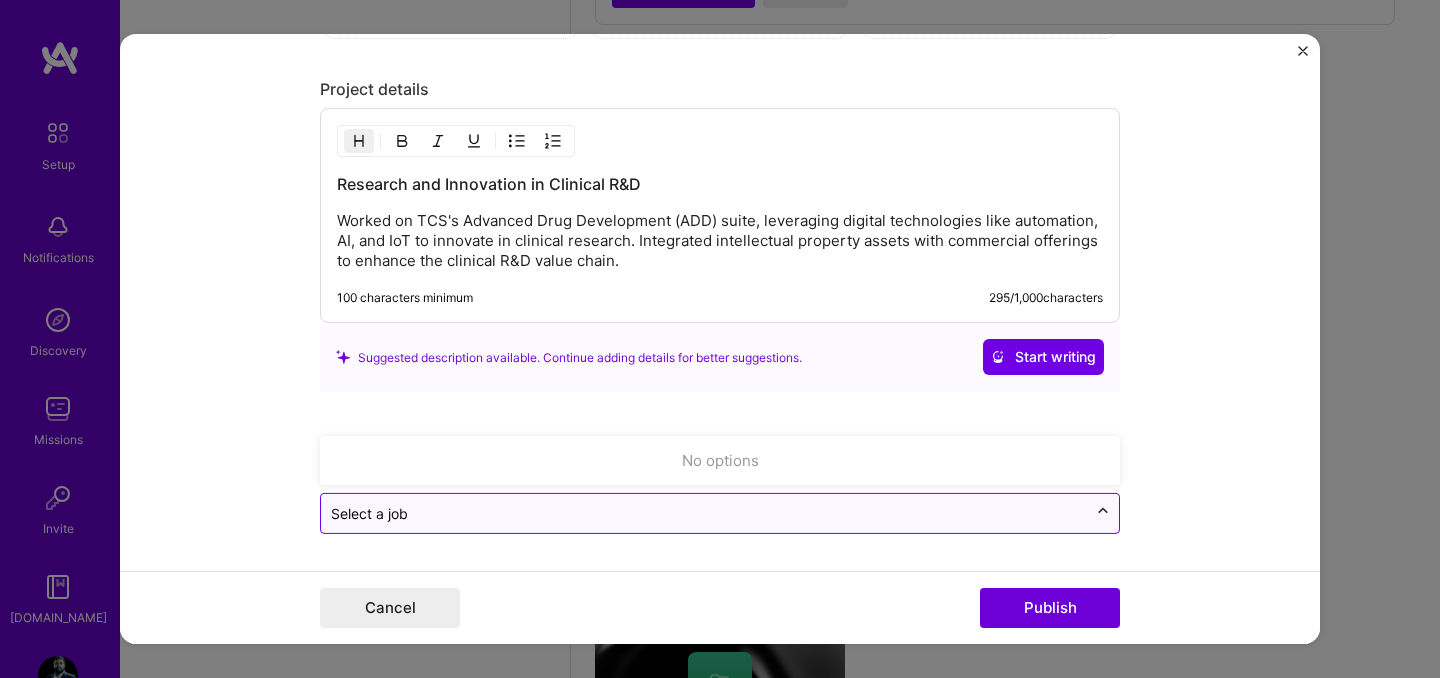 click 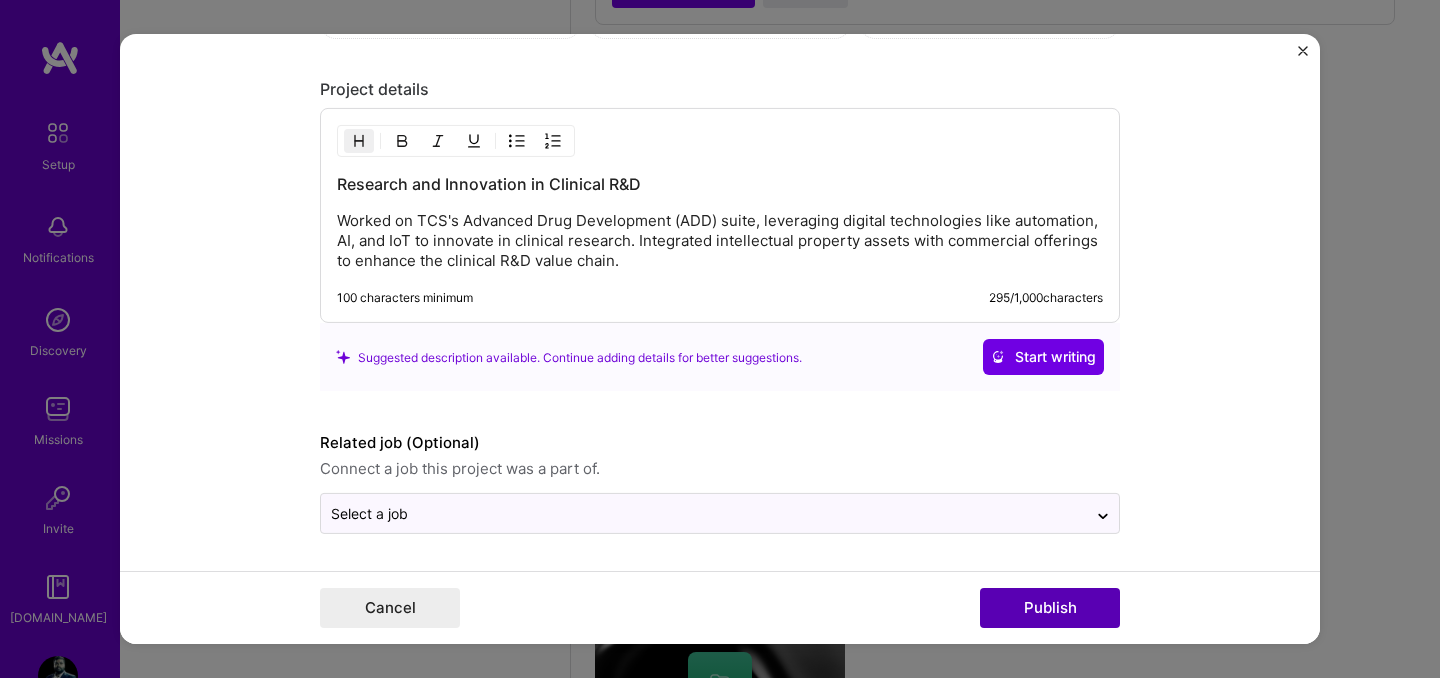 click on "Publish" at bounding box center (1050, 608) 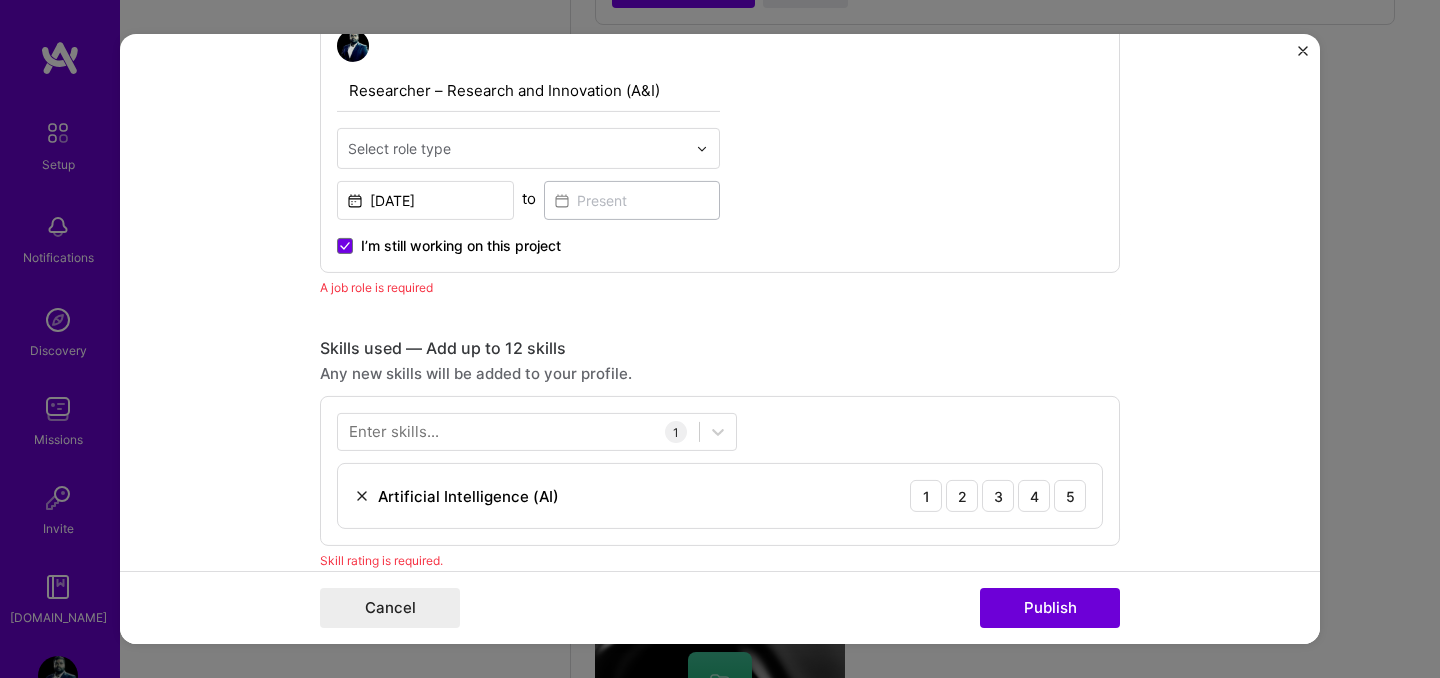 scroll, scrollTop: 671, scrollLeft: 0, axis: vertical 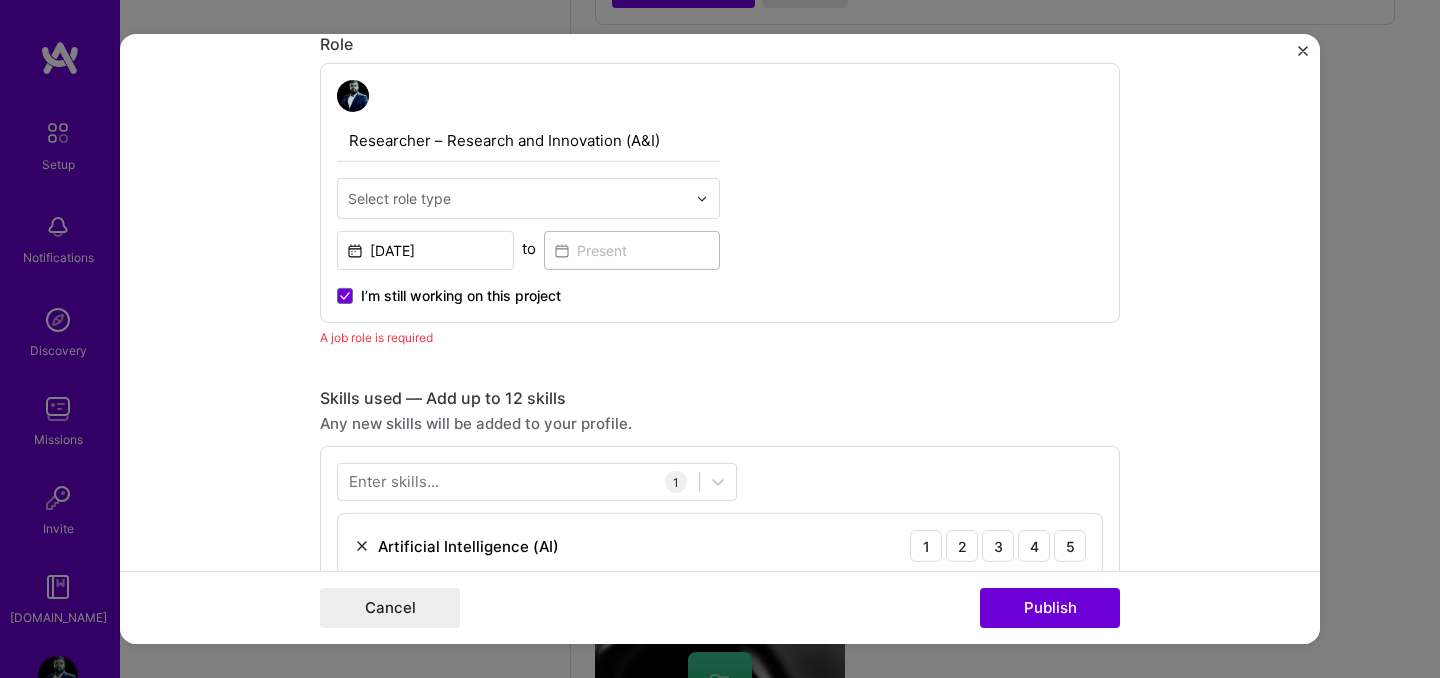 click at bounding box center [517, 198] 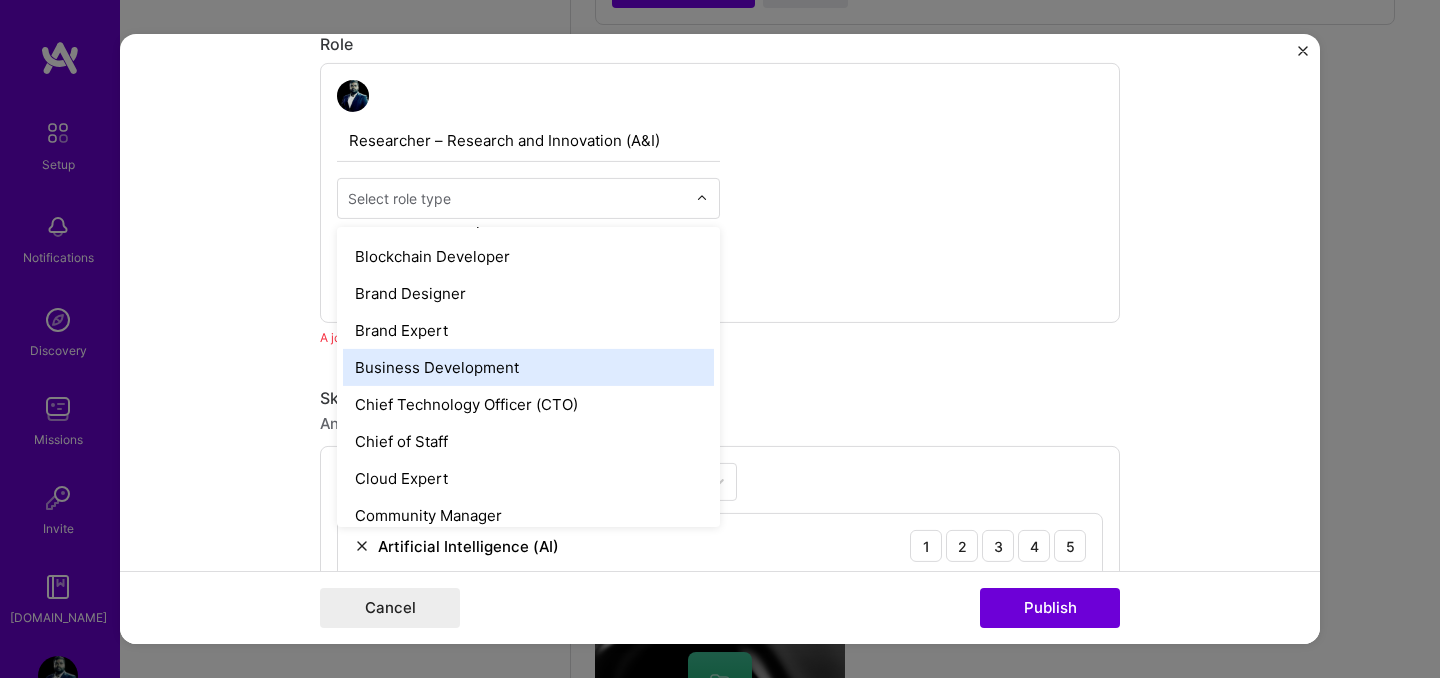 scroll, scrollTop: 0, scrollLeft: 0, axis: both 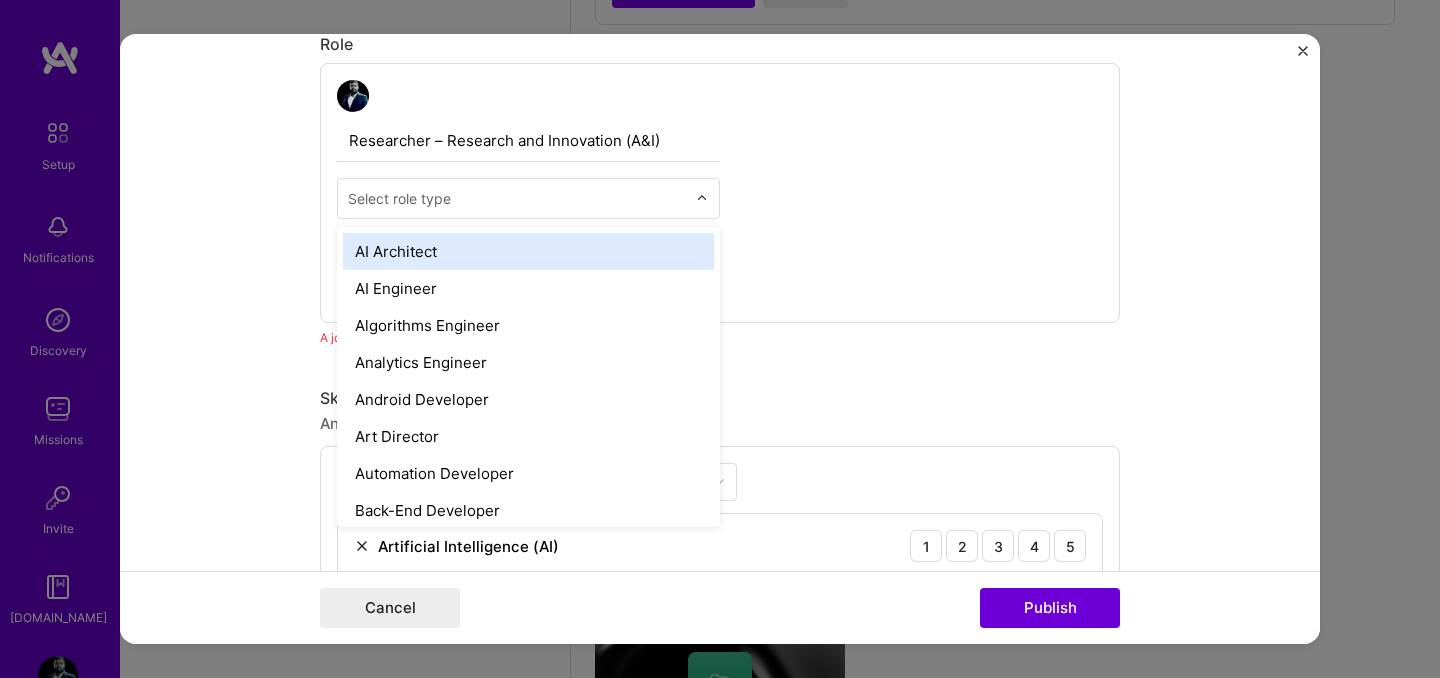 click on "AI Architect" at bounding box center (528, 251) 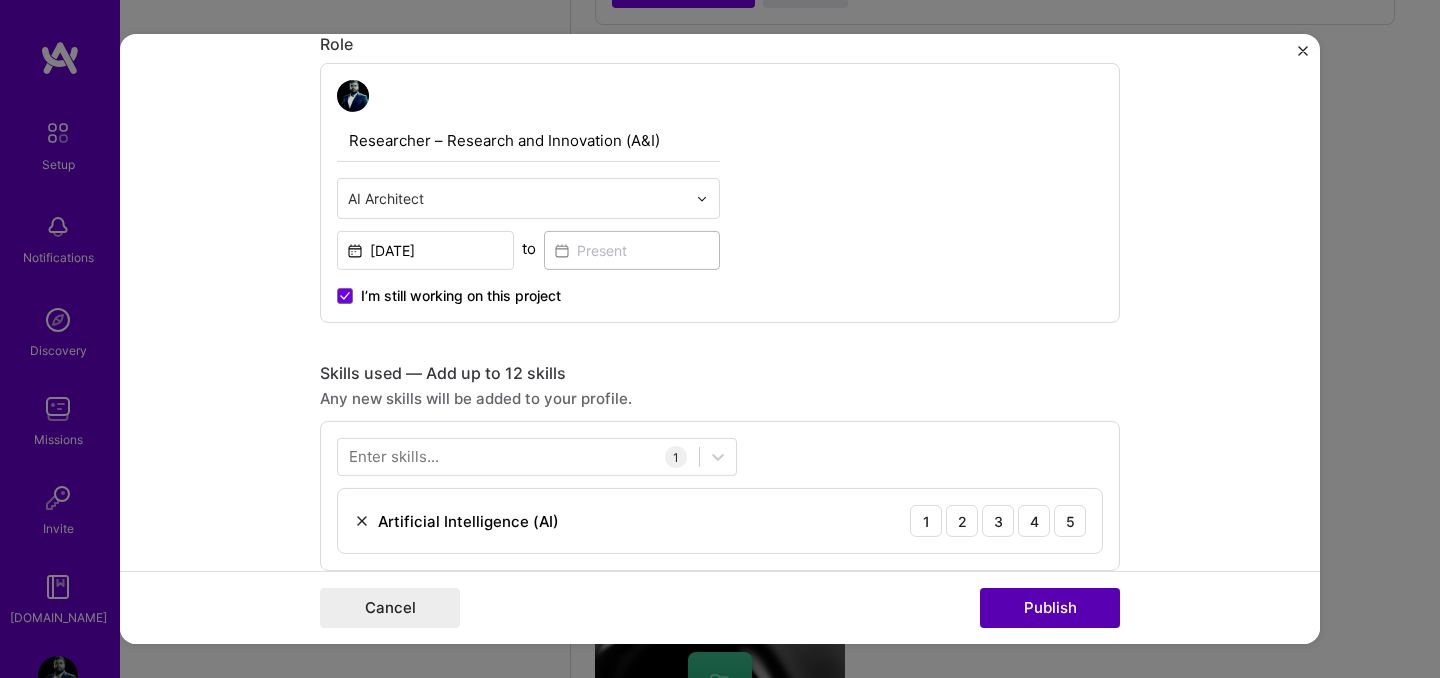click on "Publish" at bounding box center [1050, 608] 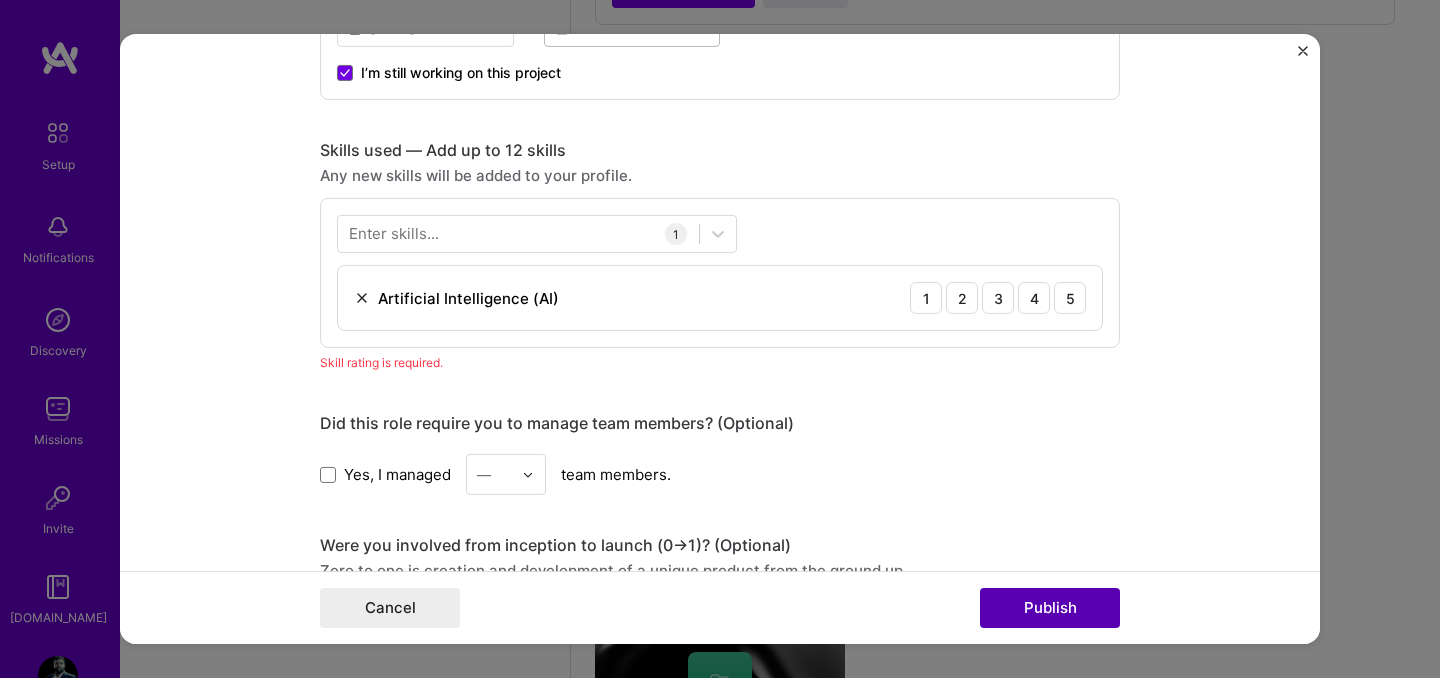 scroll, scrollTop: 1000, scrollLeft: 0, axis: vertical 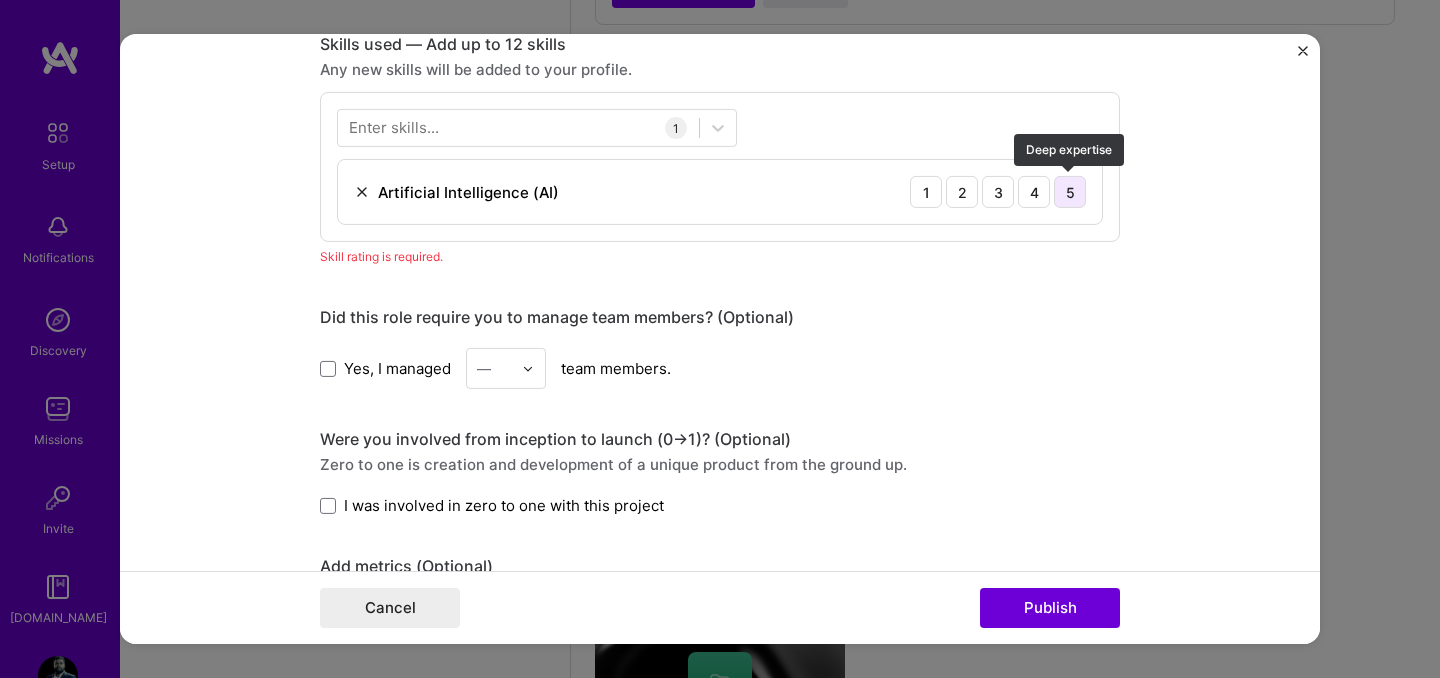 click on "5" at bounding box center (1070, 192) 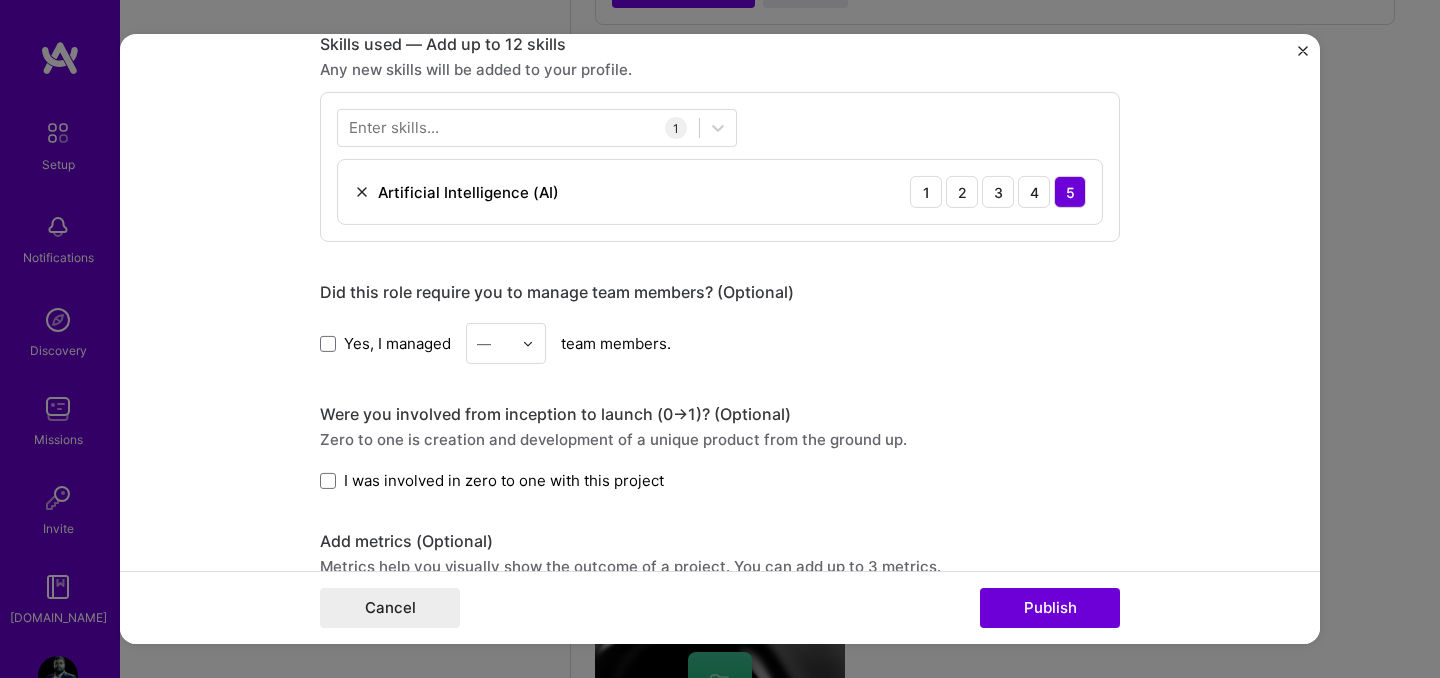click at bounding box center (494, 343) 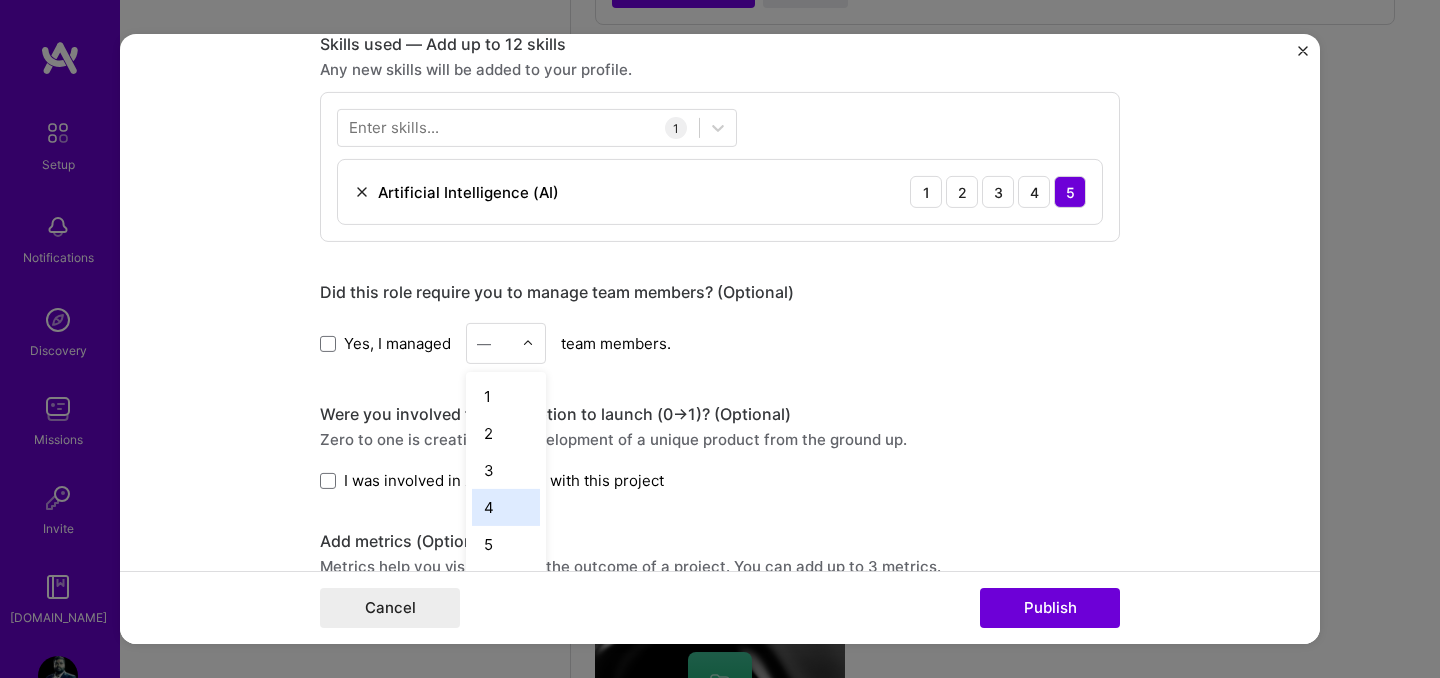 scroll, scrollTop: 135, scrollLeft: 0, axis: vertical 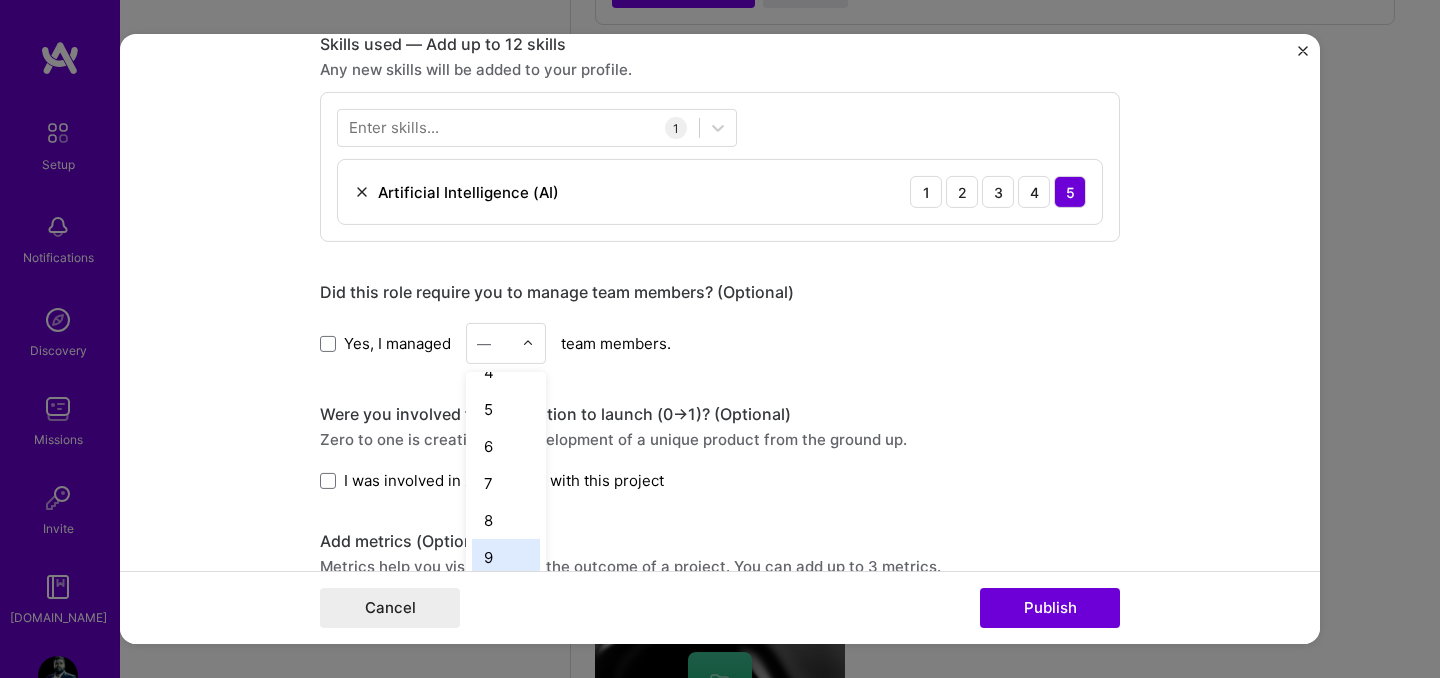 click on "9" at bounding box center (506, 557) 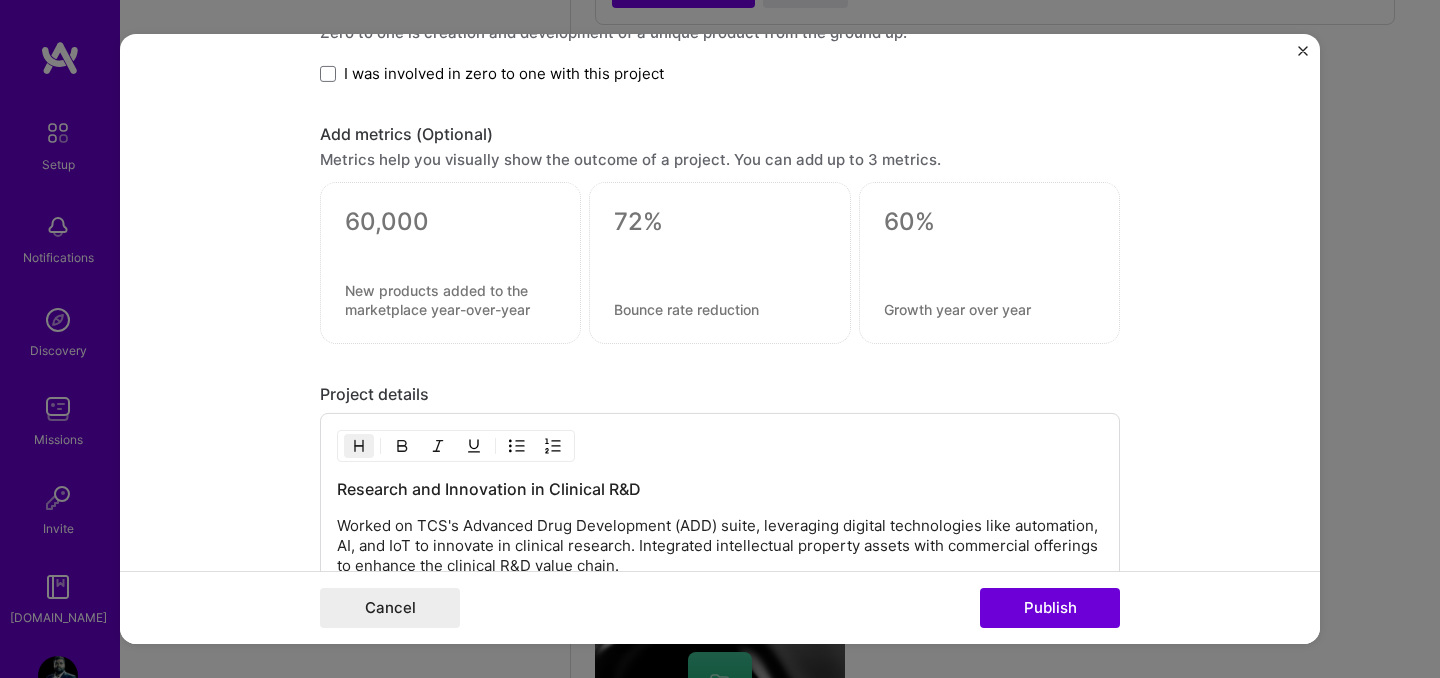 scroll, scrollTop: 1480, scrollLeft: 0, axis: vertical 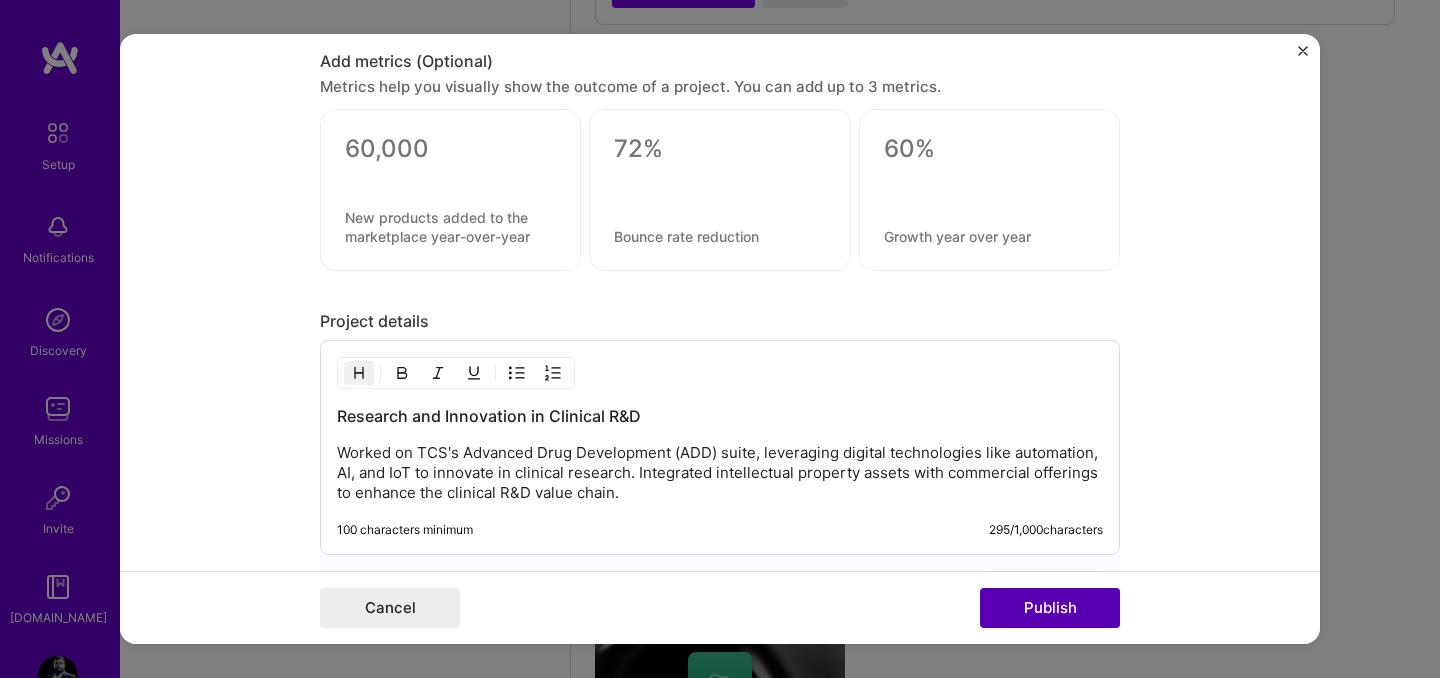 click on "Publish" at bounding box center [1050, 608] 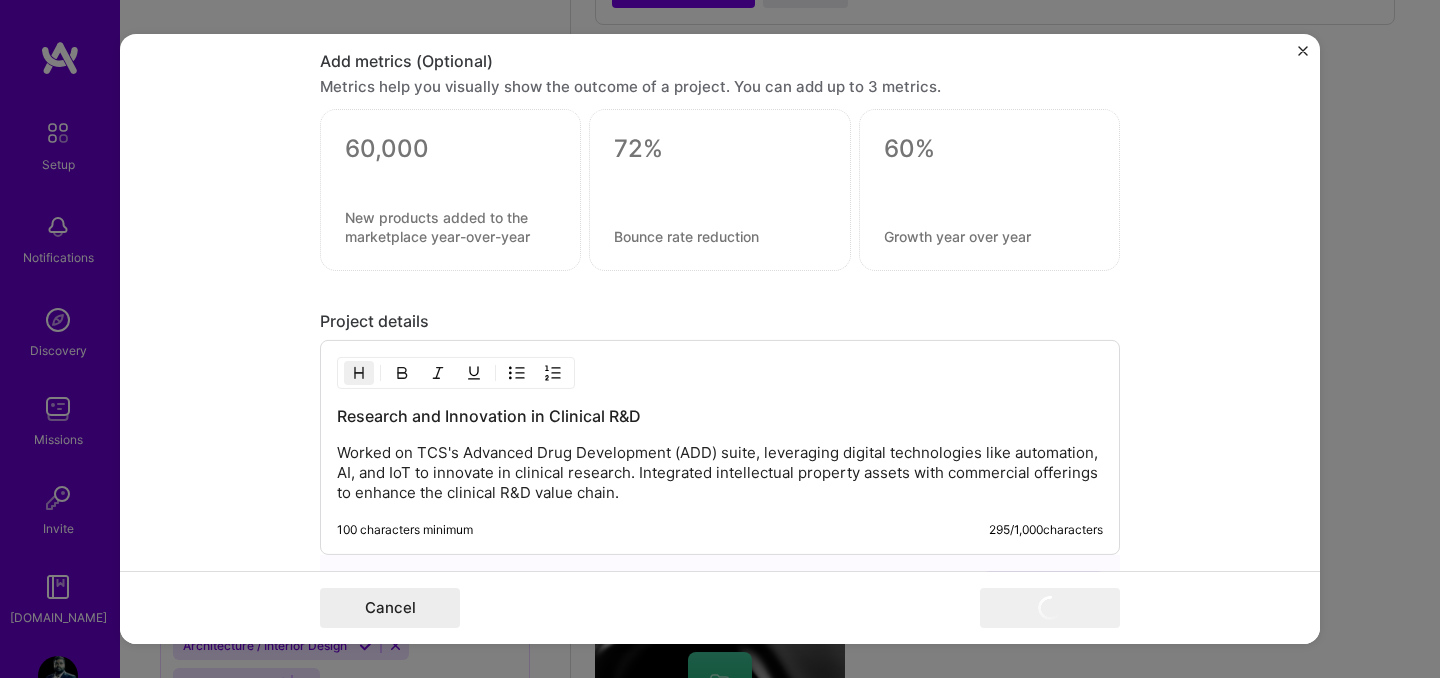 scroll, scrollTop: 486, scrollLeft: 0, axis: vertical 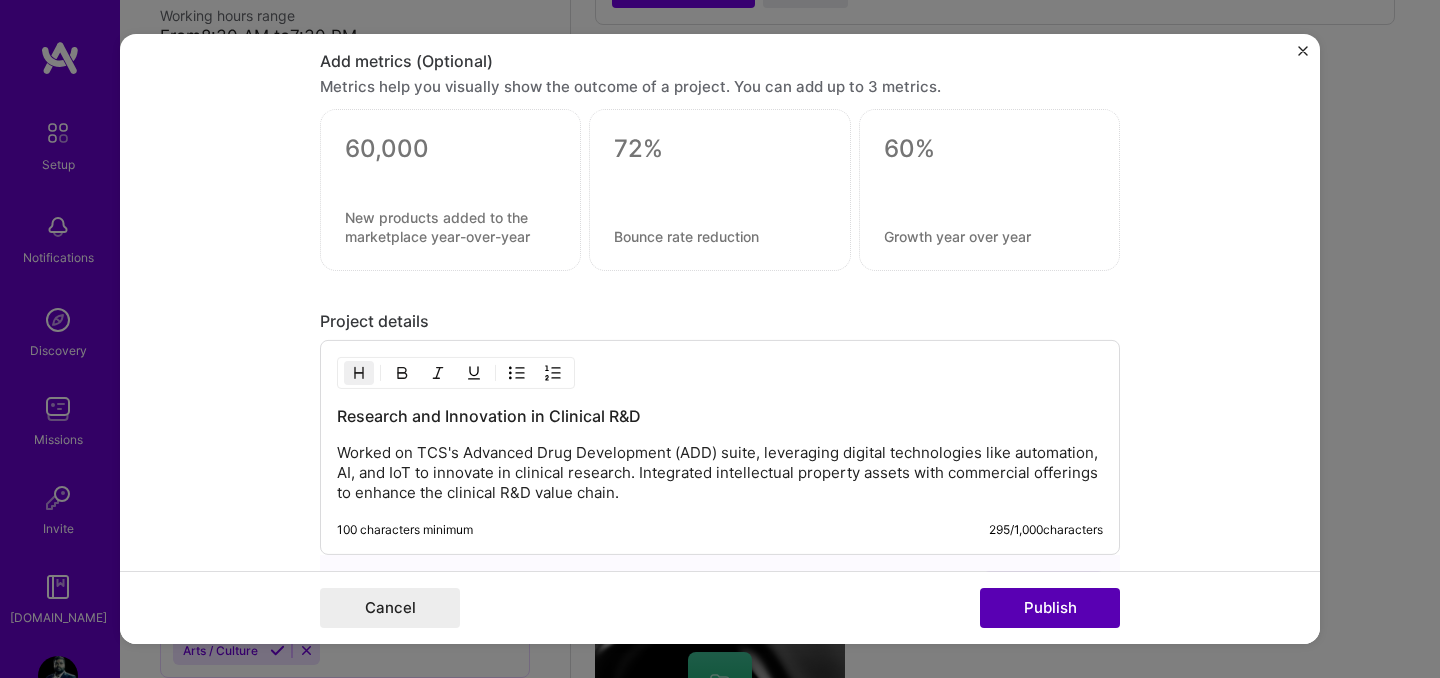 type 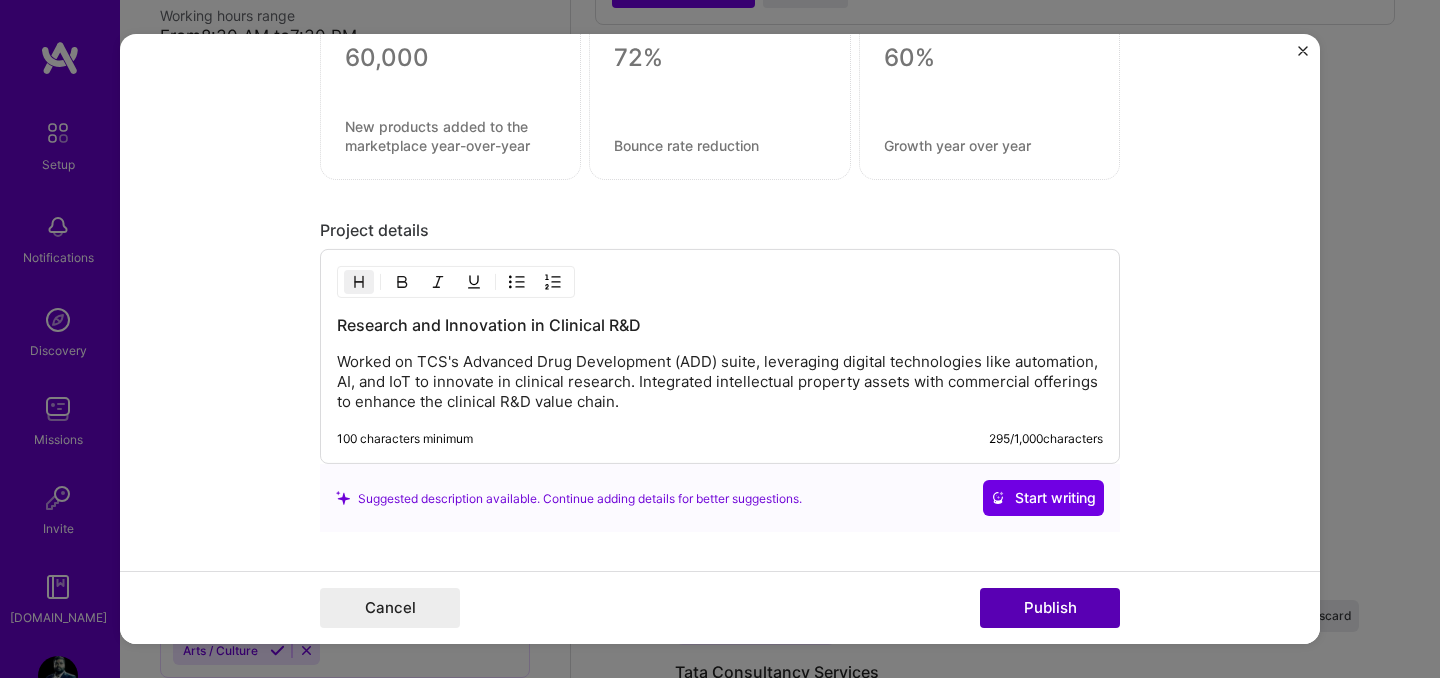 scroll, scrollTop: 1389, scrollLeft: 0, axis: vertical 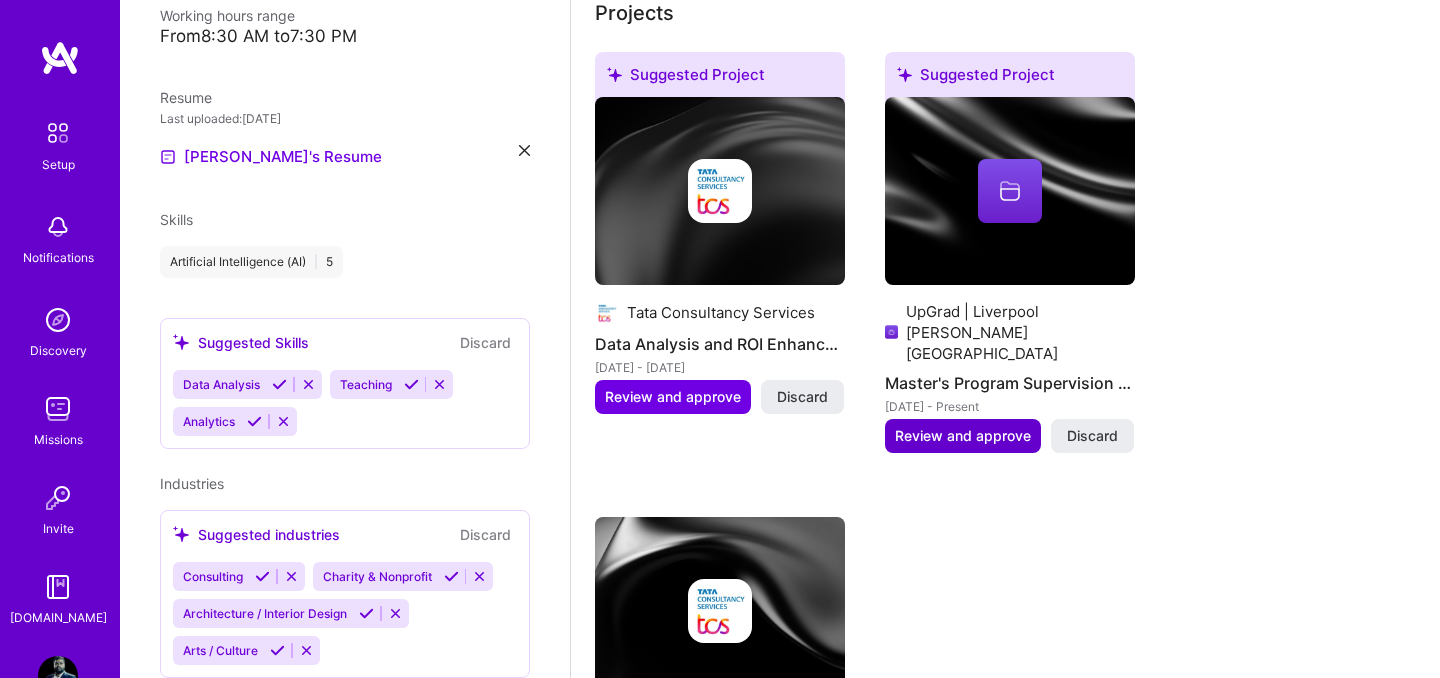 click on "Review and approve" at bounding box center (963, 436) 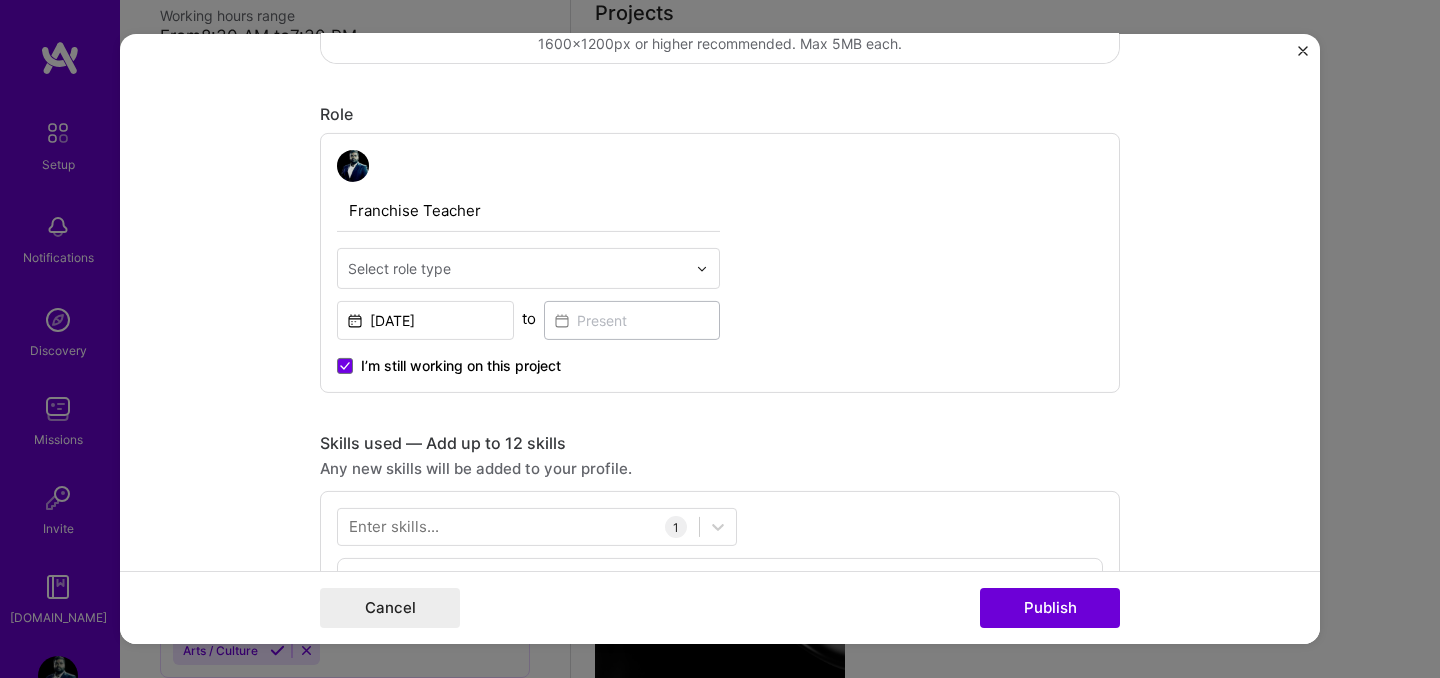 scroll, scrollTop: 606, scrollLeft: 0, axis: vertical 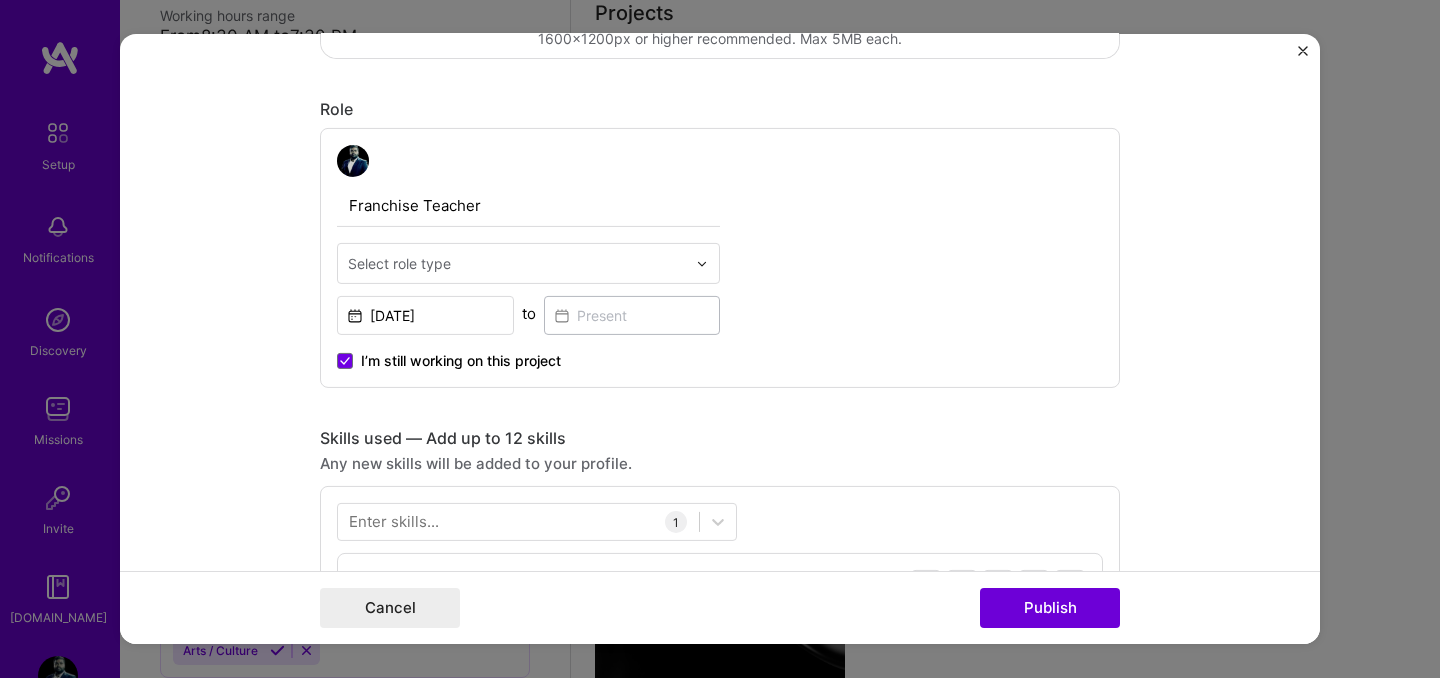 click at bounding box center (517, 263) 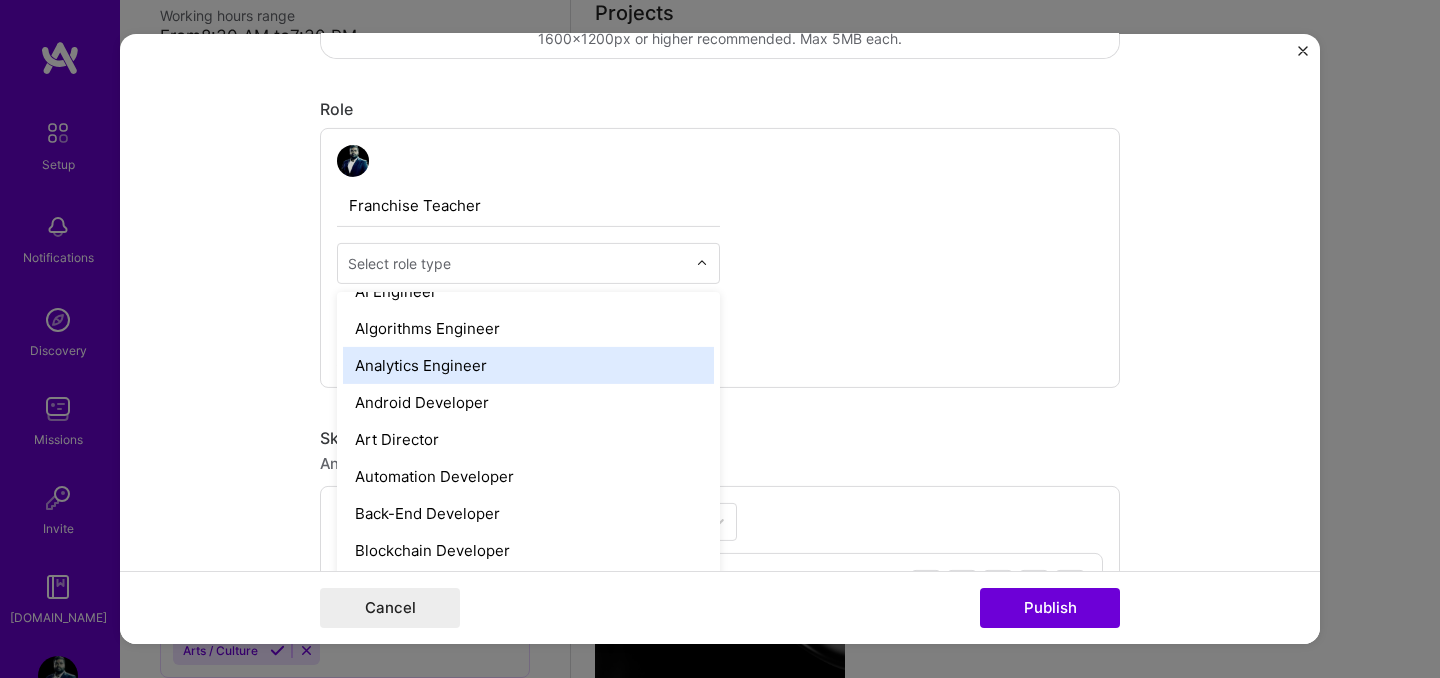scroll, scrollTop: 0, scrollLeft: 0, axis: both 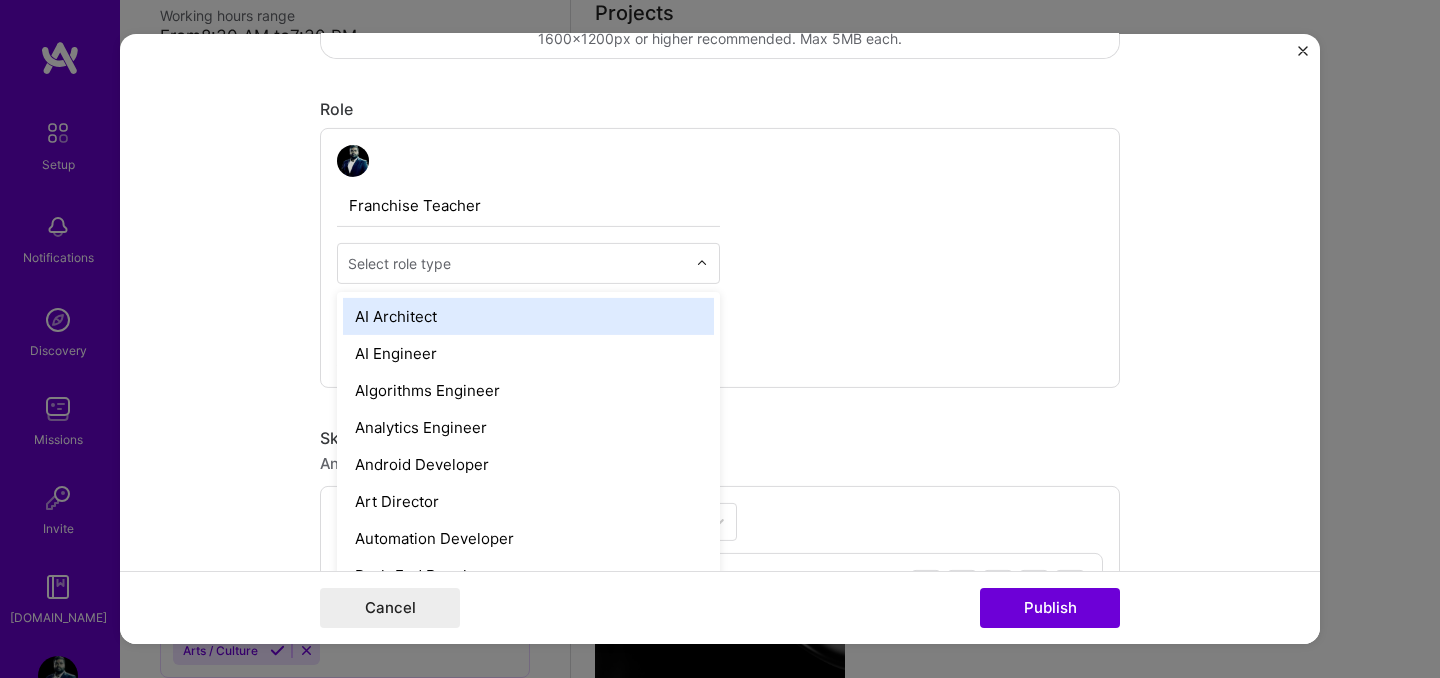 click on "AI Architect" at bounding box center [528, 316] 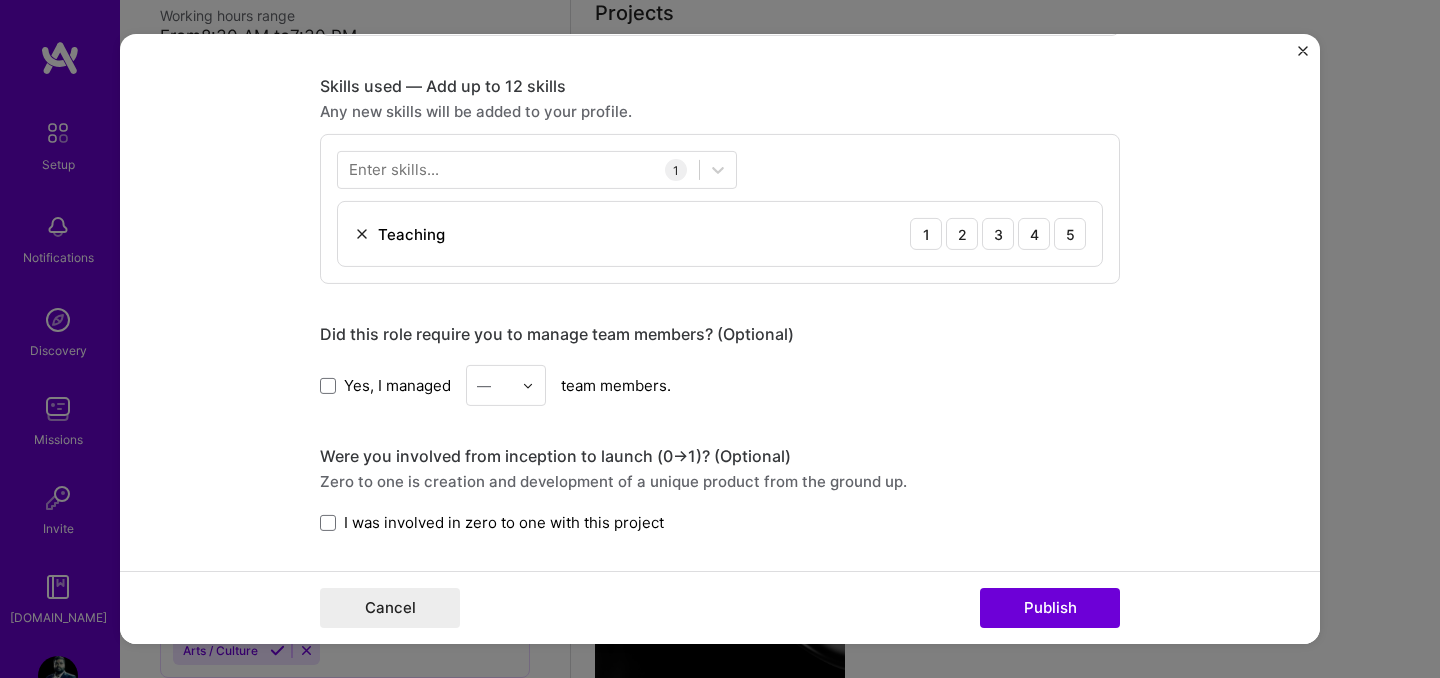 scroll, scrollTop: 993, scrollLeft: 0, axis: vertical 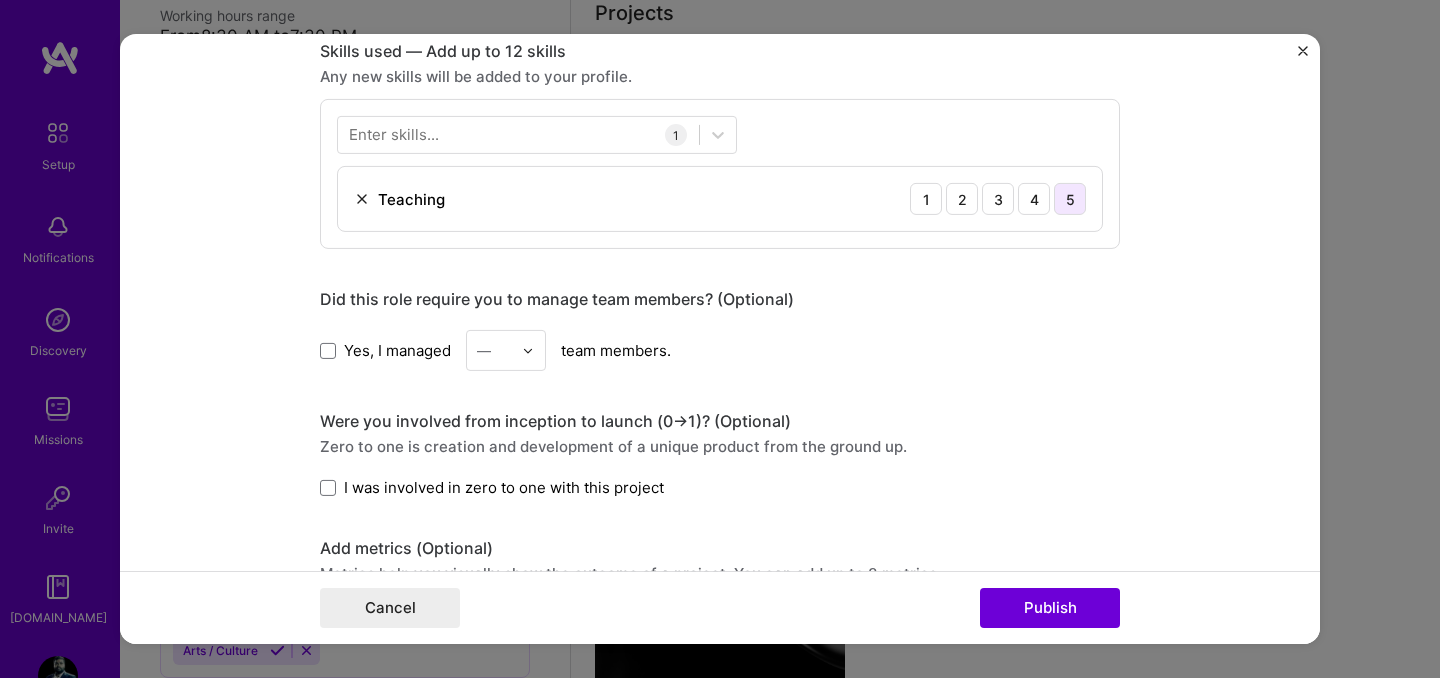 click on "5" at bounding box center [1070, 199] 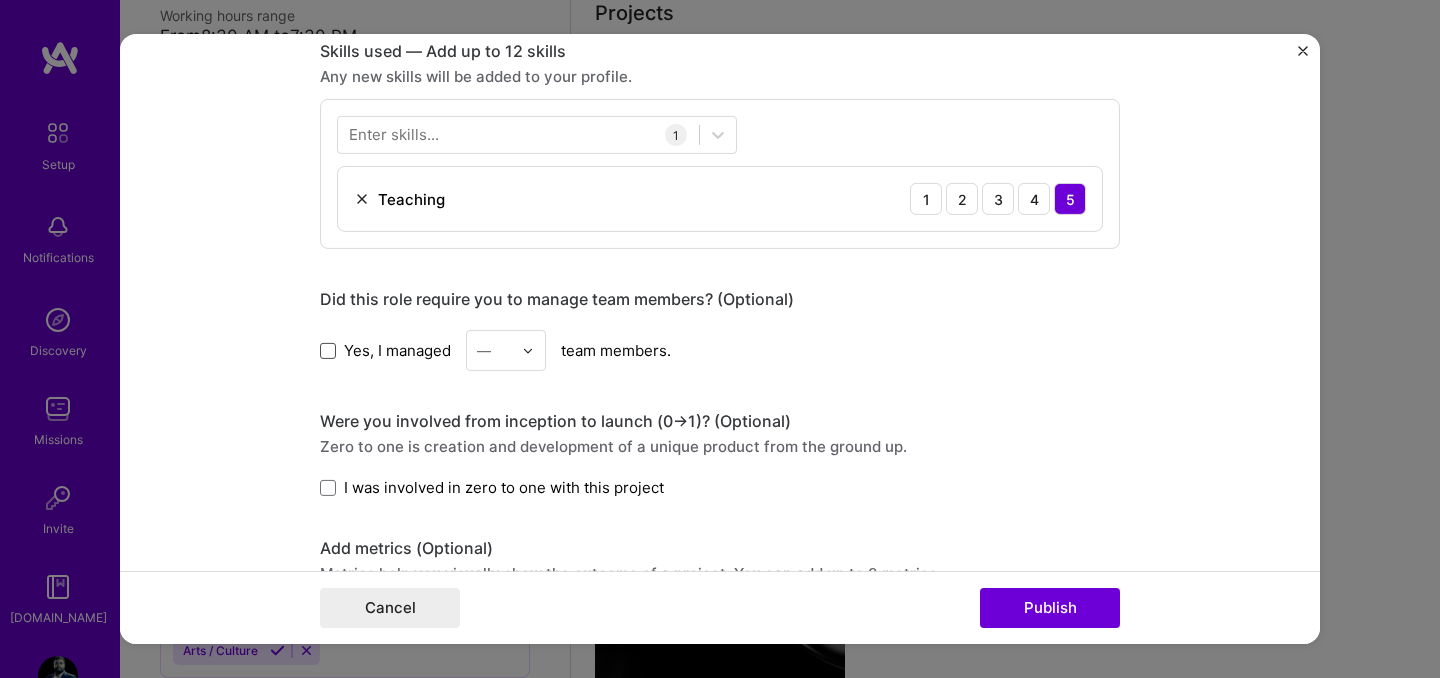 click at bounding box center [328, 350] 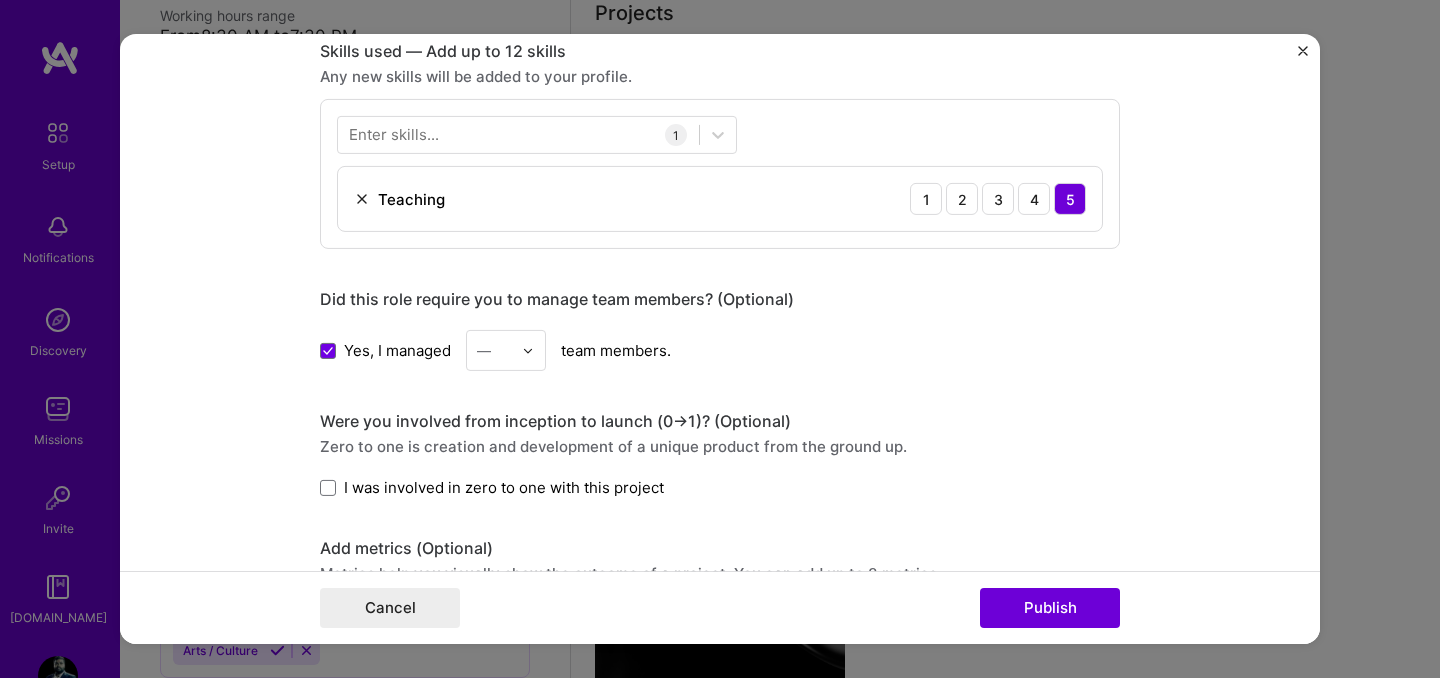 click at bounding box center [494, 350] 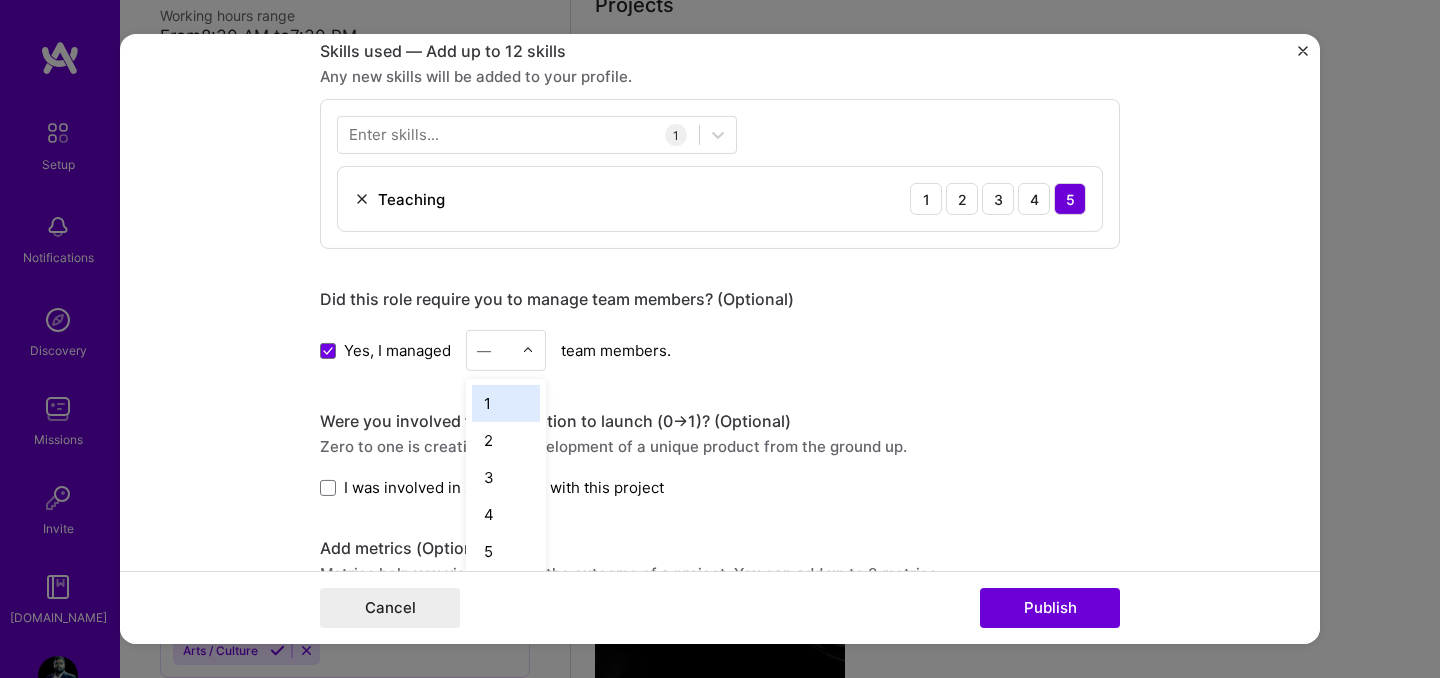scroll, scrollTop: 989, scrollLeft: 0, axis: vertical 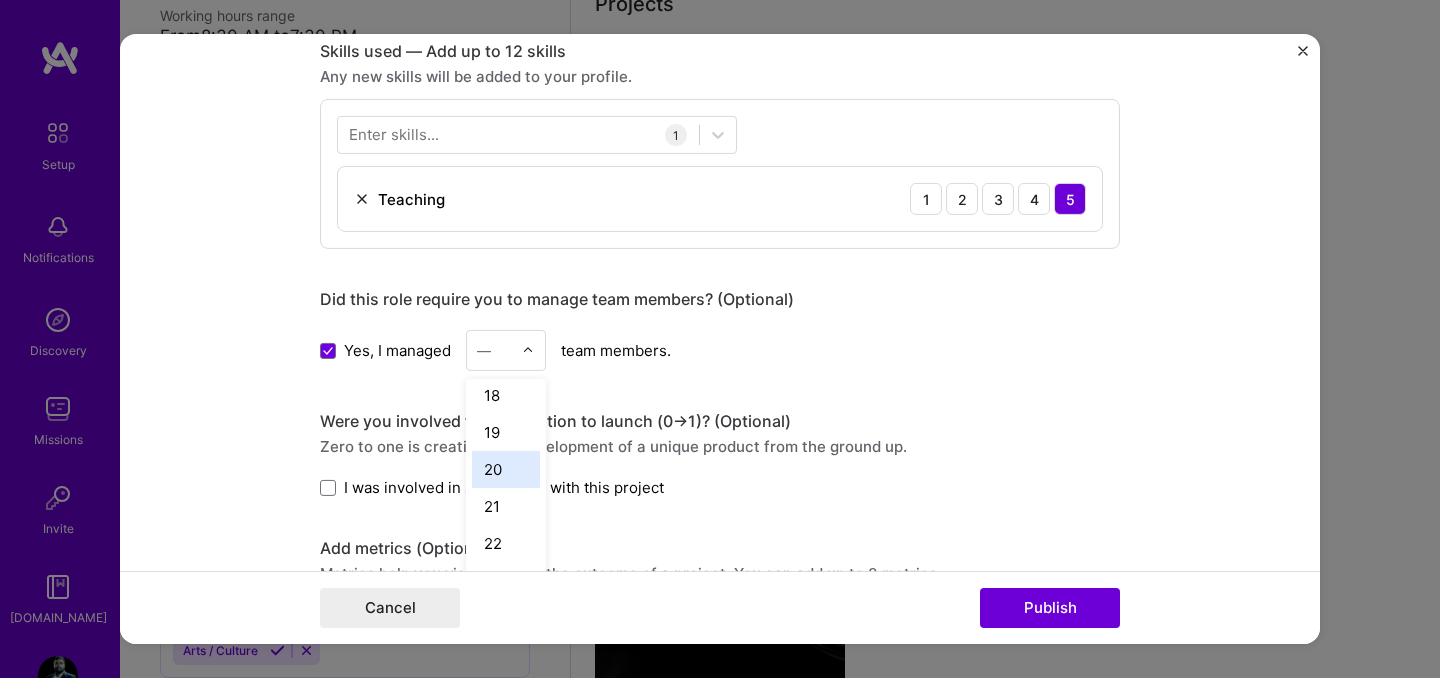 click on "20" at bounding box center [506, 469] 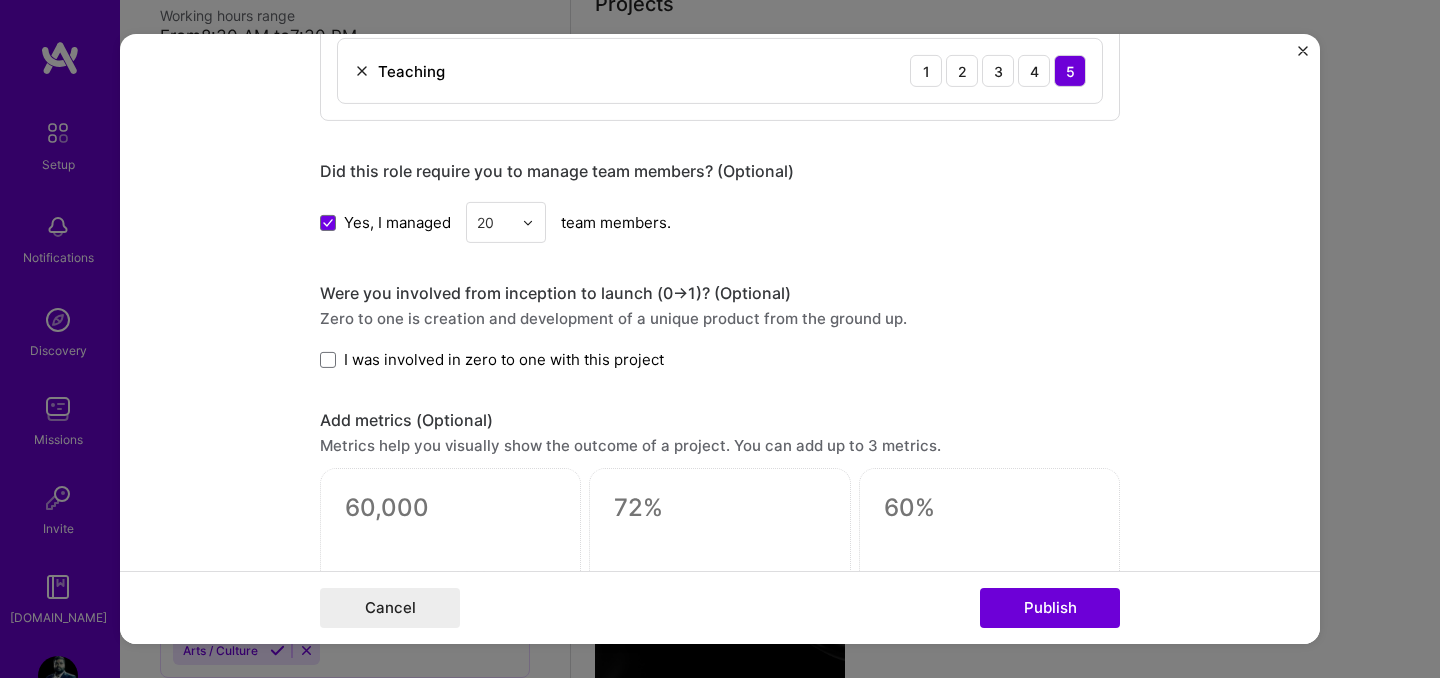 scroll, scrollTop: 1692, scrollLeft: 0, axis: vertical 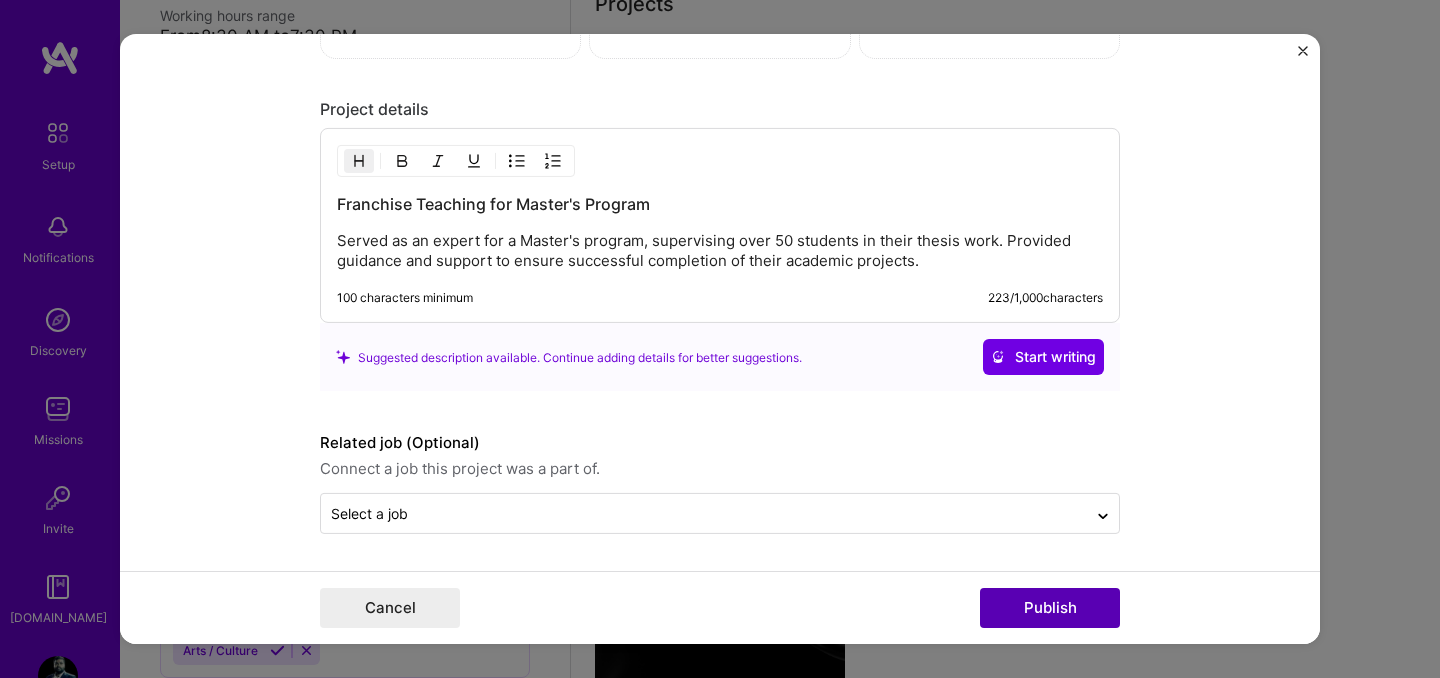 click on "Publish" at bounding box center (1050, 608) 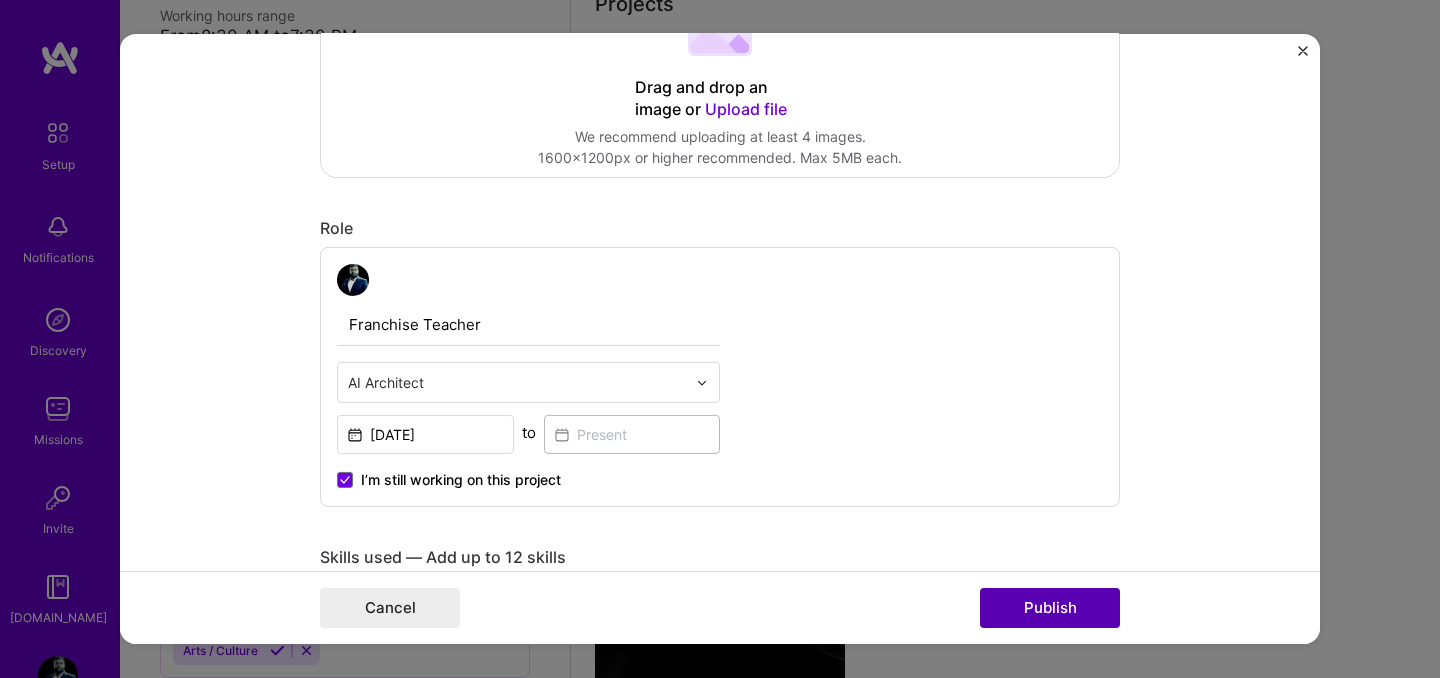 scroll, scrollTop: 131, scrollLeft: 0, axis: vertical 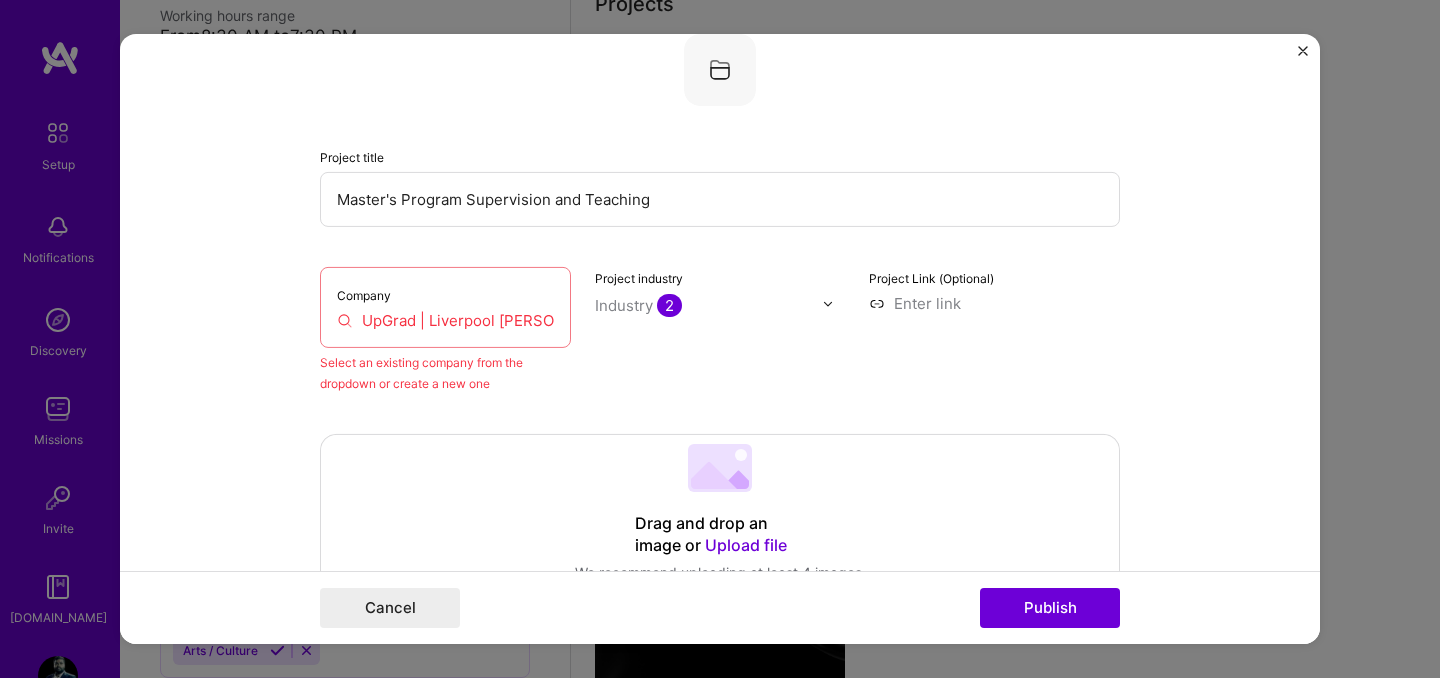 click on "UpGrad | Liverpool [PERSON_NAME][GEOGRAPHIC_DATA]" at bounding box center [445, 320] 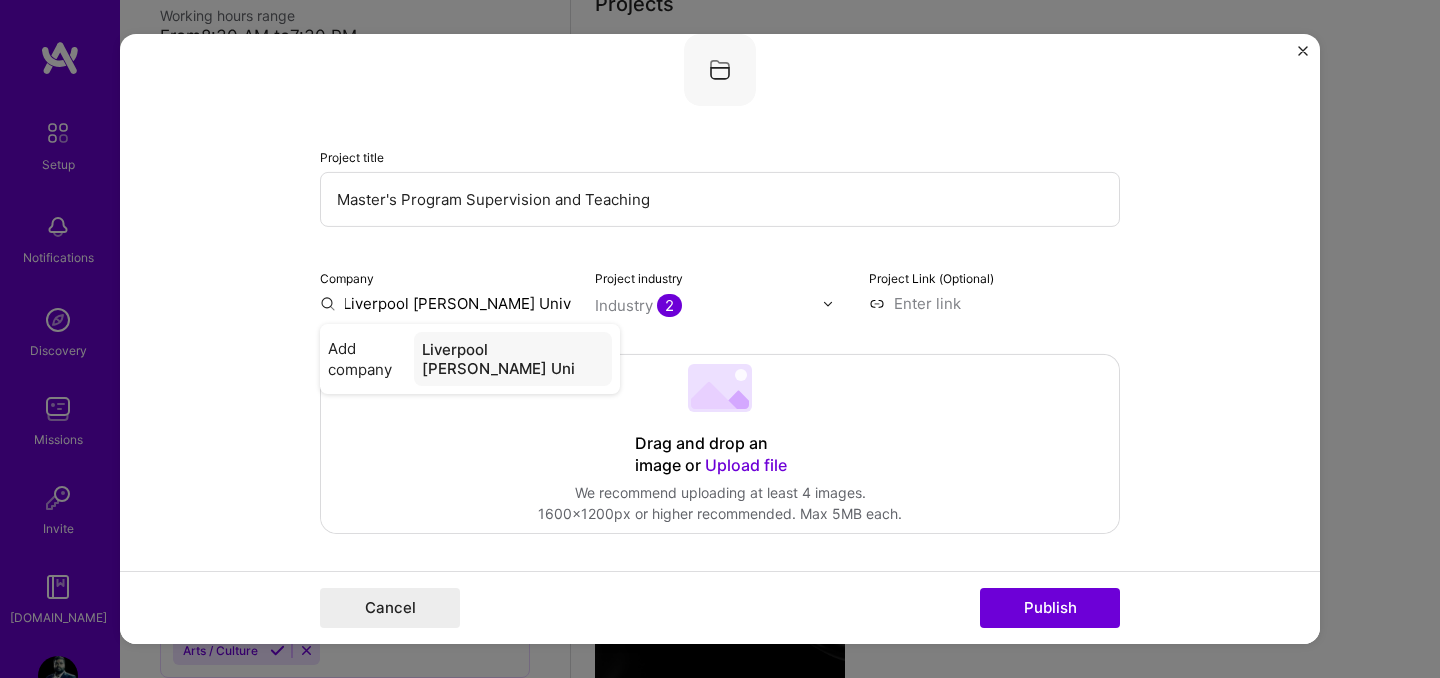 scroll, scrollTop: 0, scrollLeft: 10, axis: horizontal 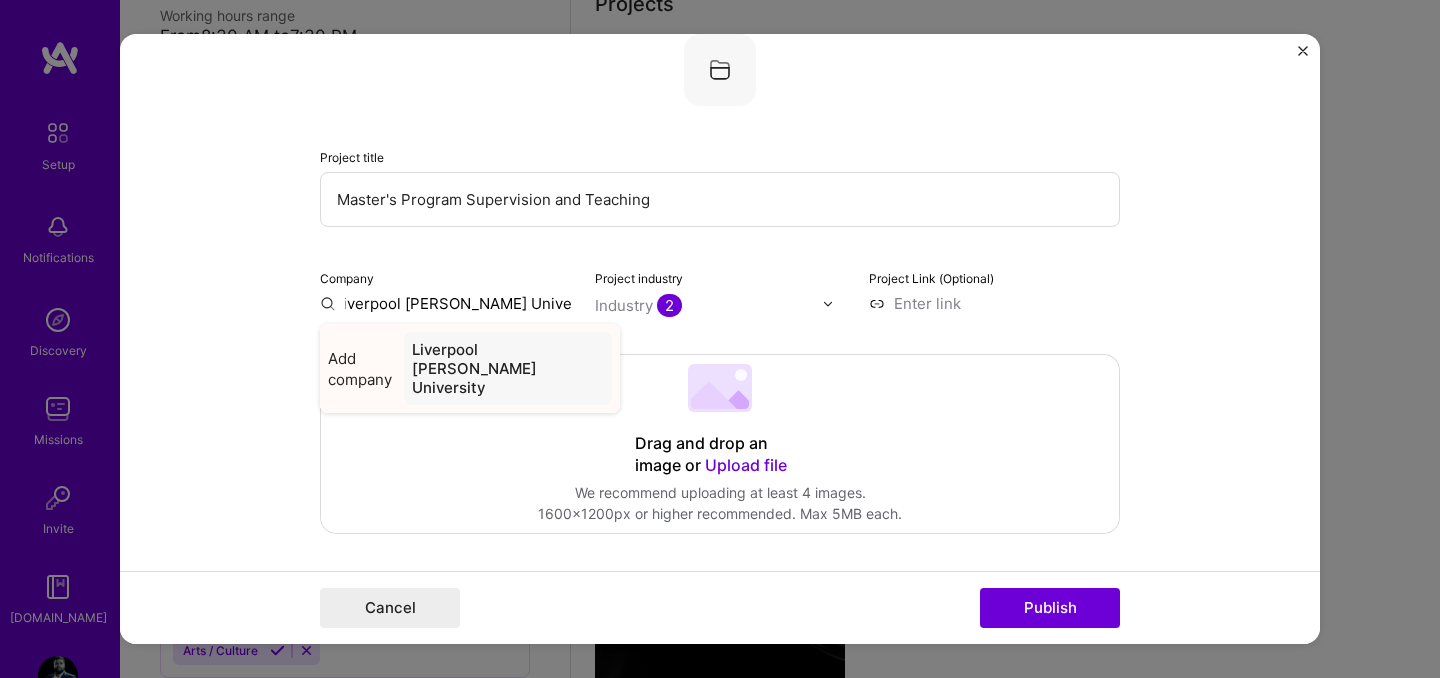 type on "Liverpool [PERSON_NAME] University" 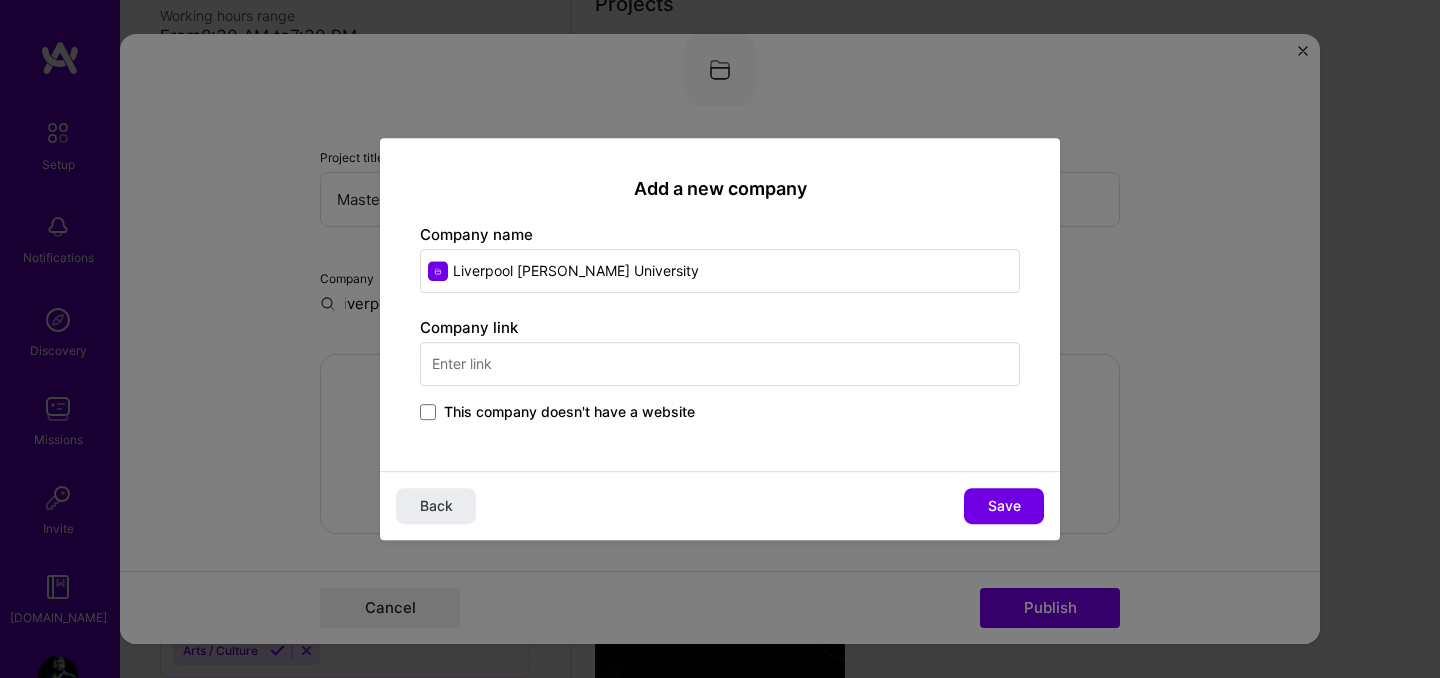 scroll, scrollTop: 0, scrollLeft: 0, axis: both 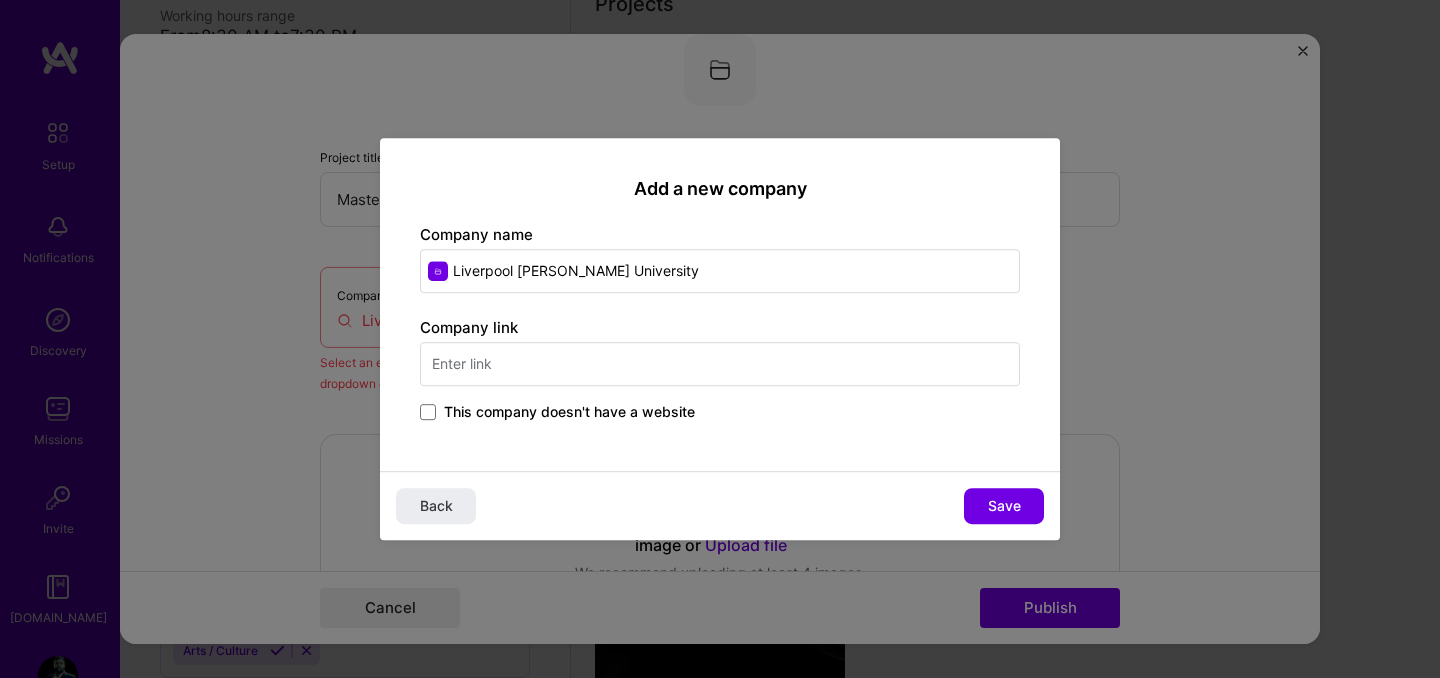click at bounding box center [720, 364] 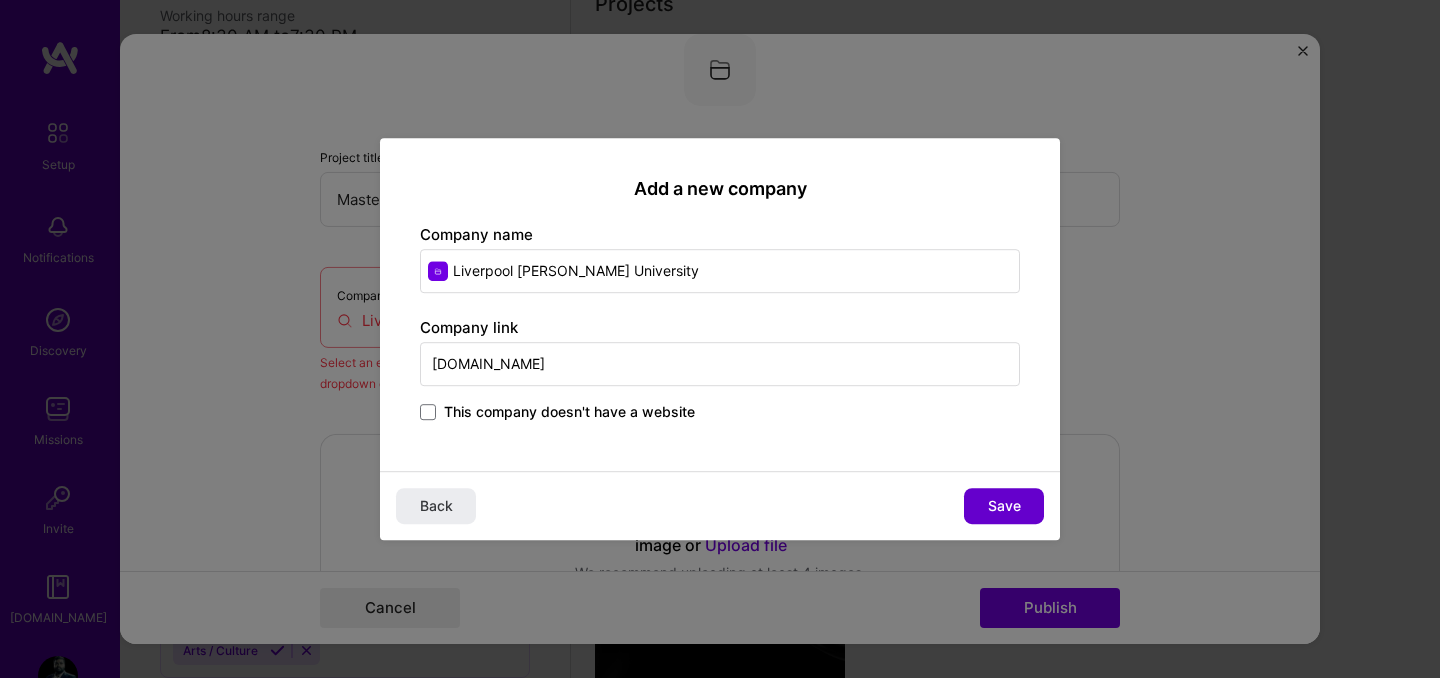 type on "[DOMAIN_NAME]" 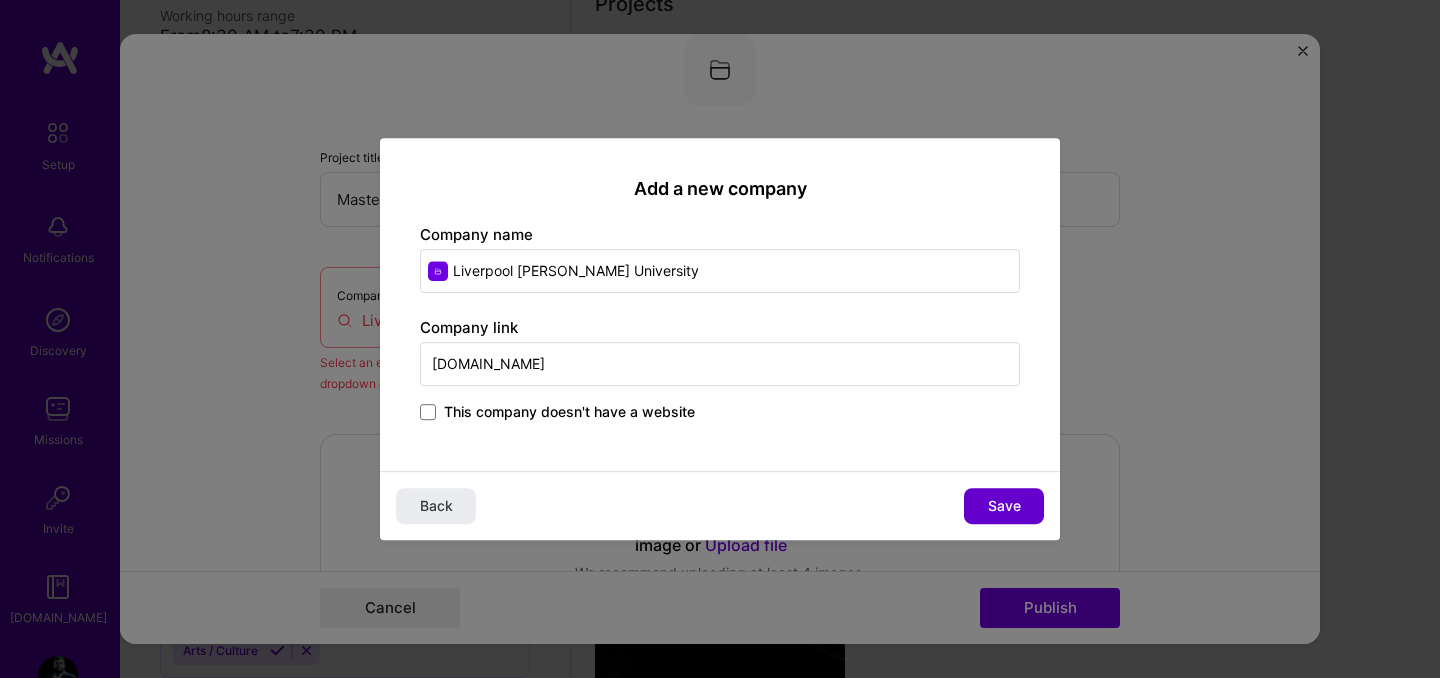 click on "Save" at bounding box center [1004, 506] 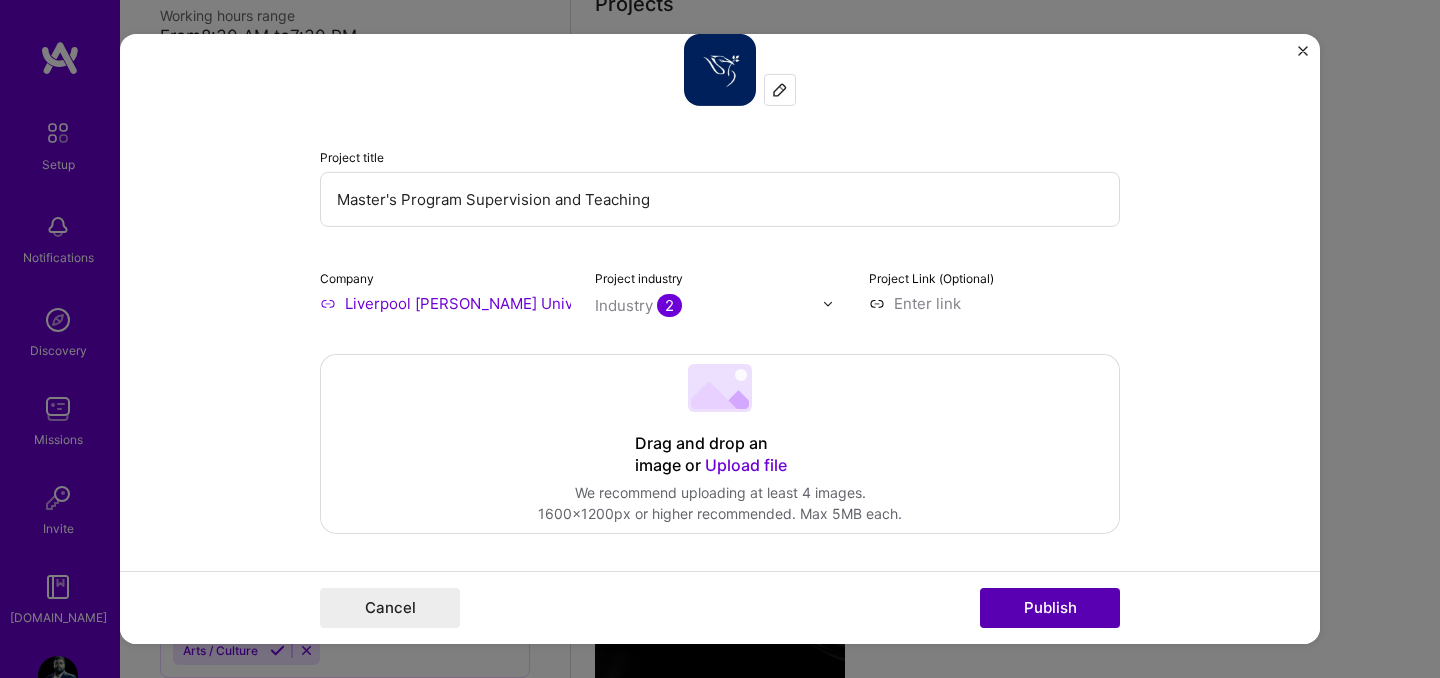 click on "Publish" at bounding box center (1050, 608) 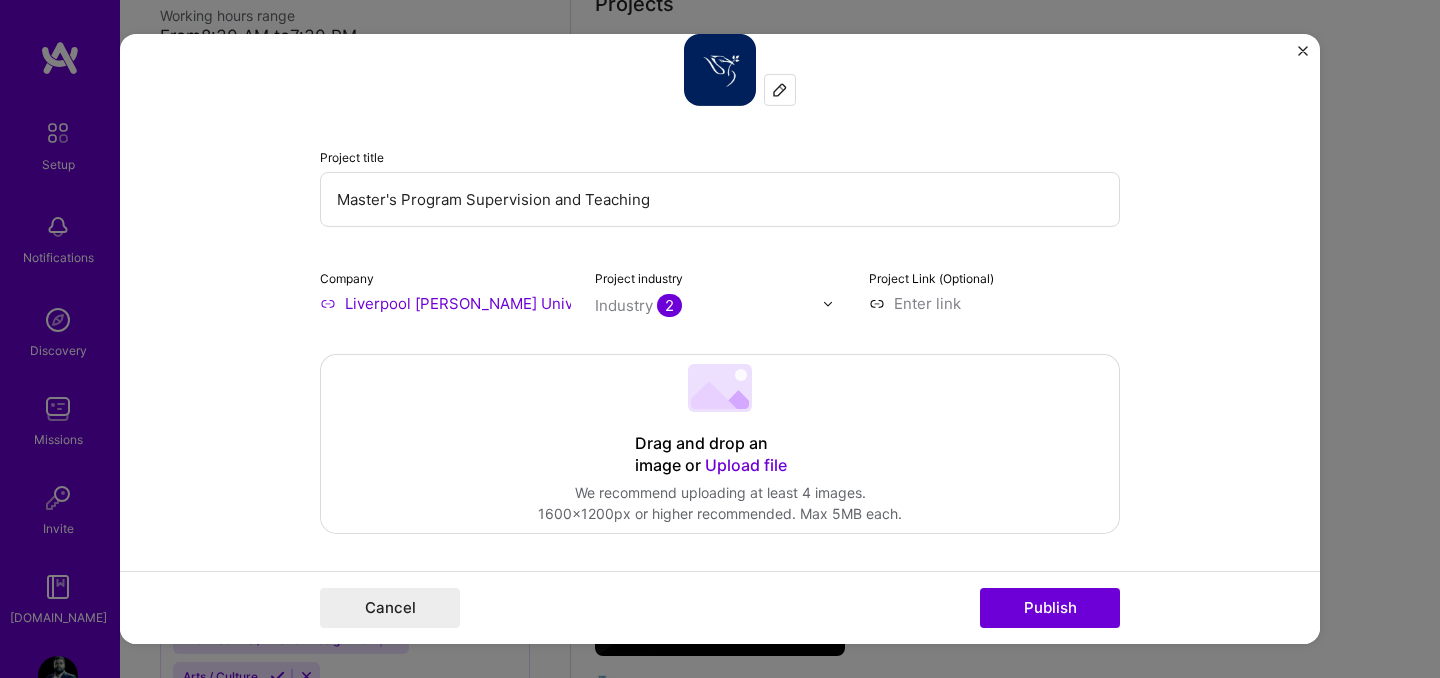 type 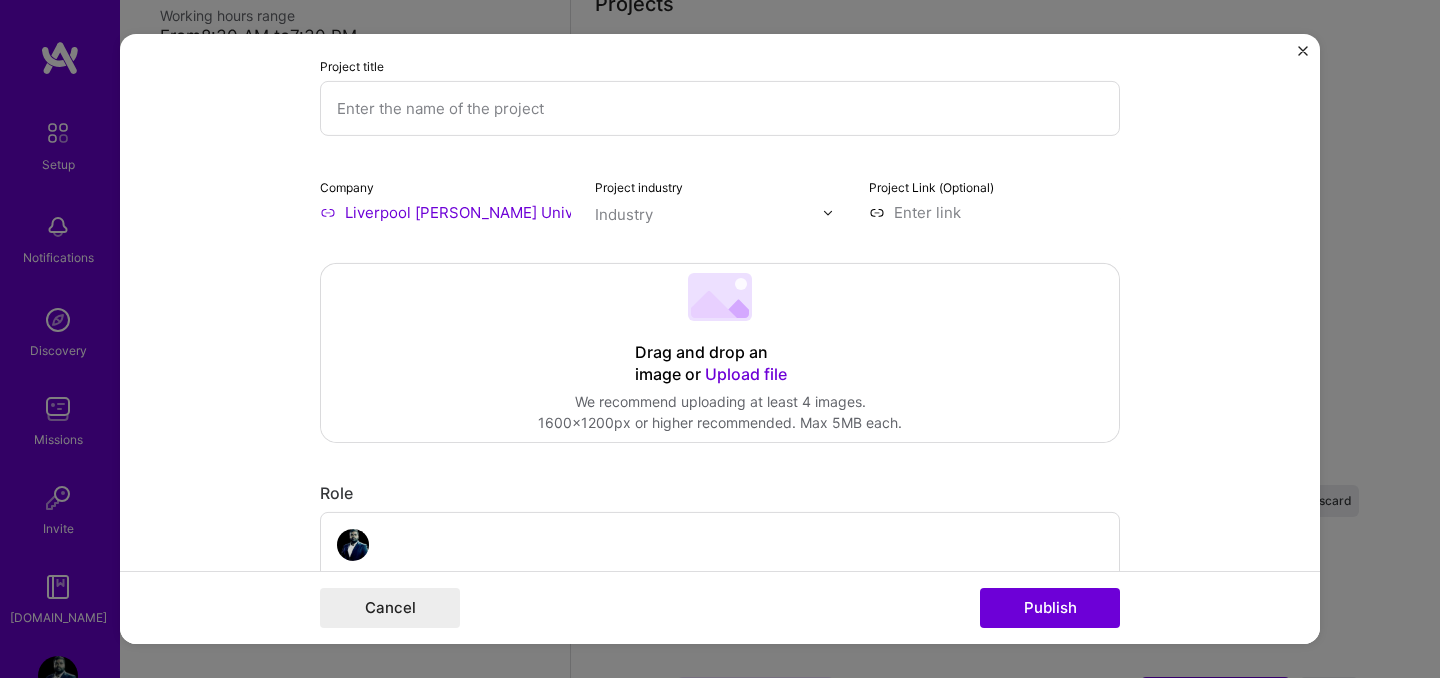 scroll, scrollTop: 40, scrollLeft: 0, axis: vertical 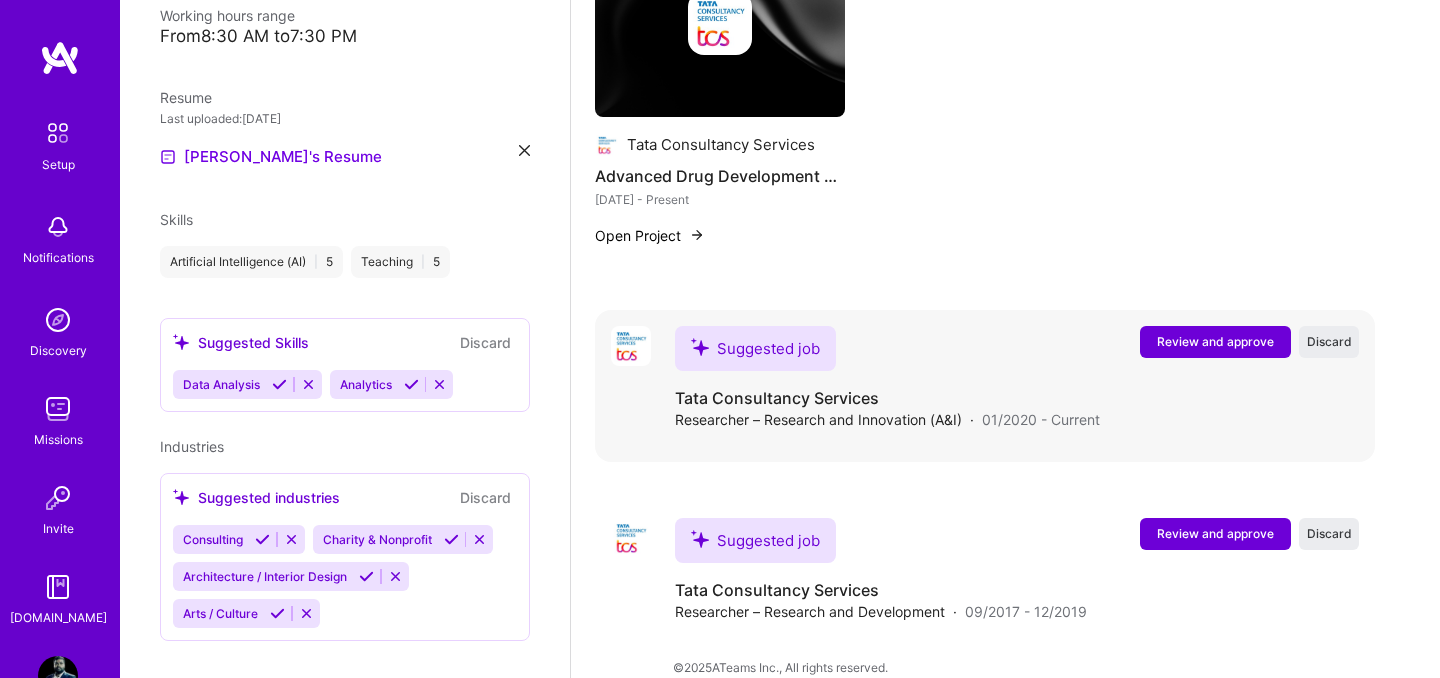 click on "Review and approve" at bounding box center [1215, 341] 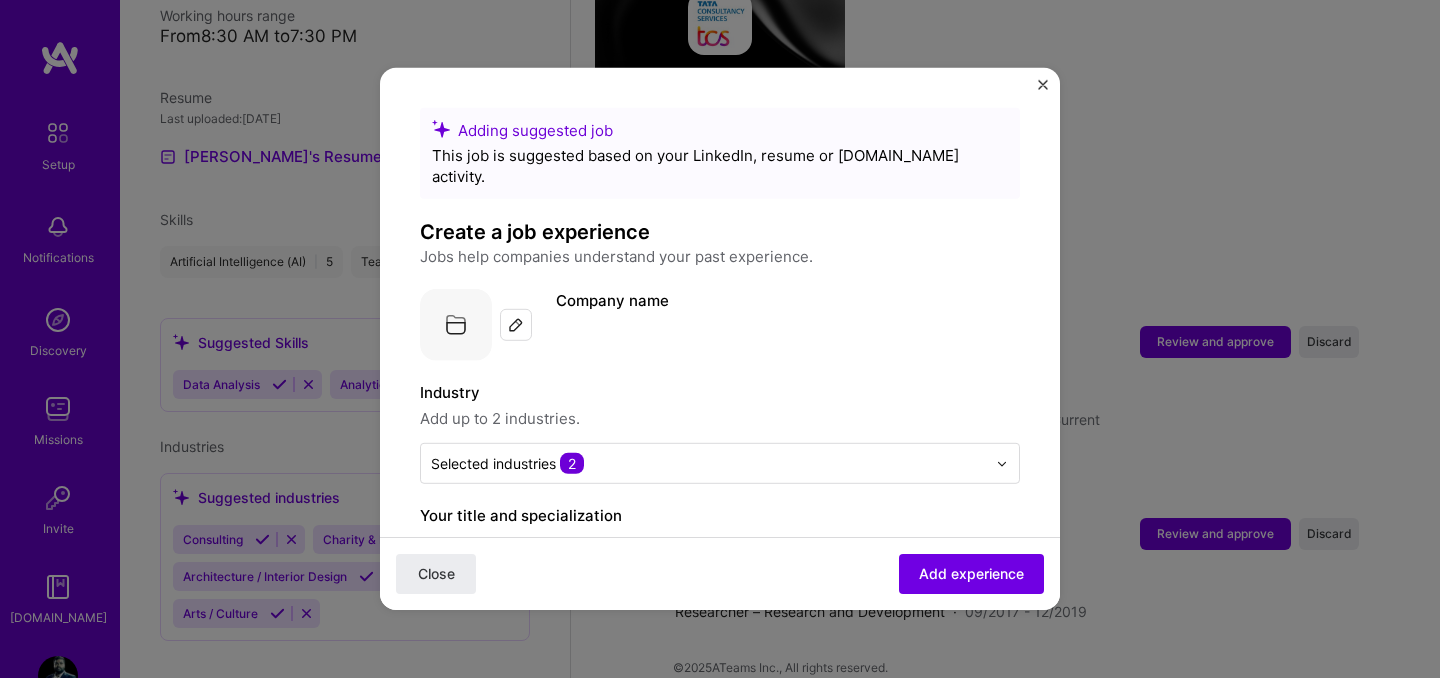 click at bounding box center (1043, 85) 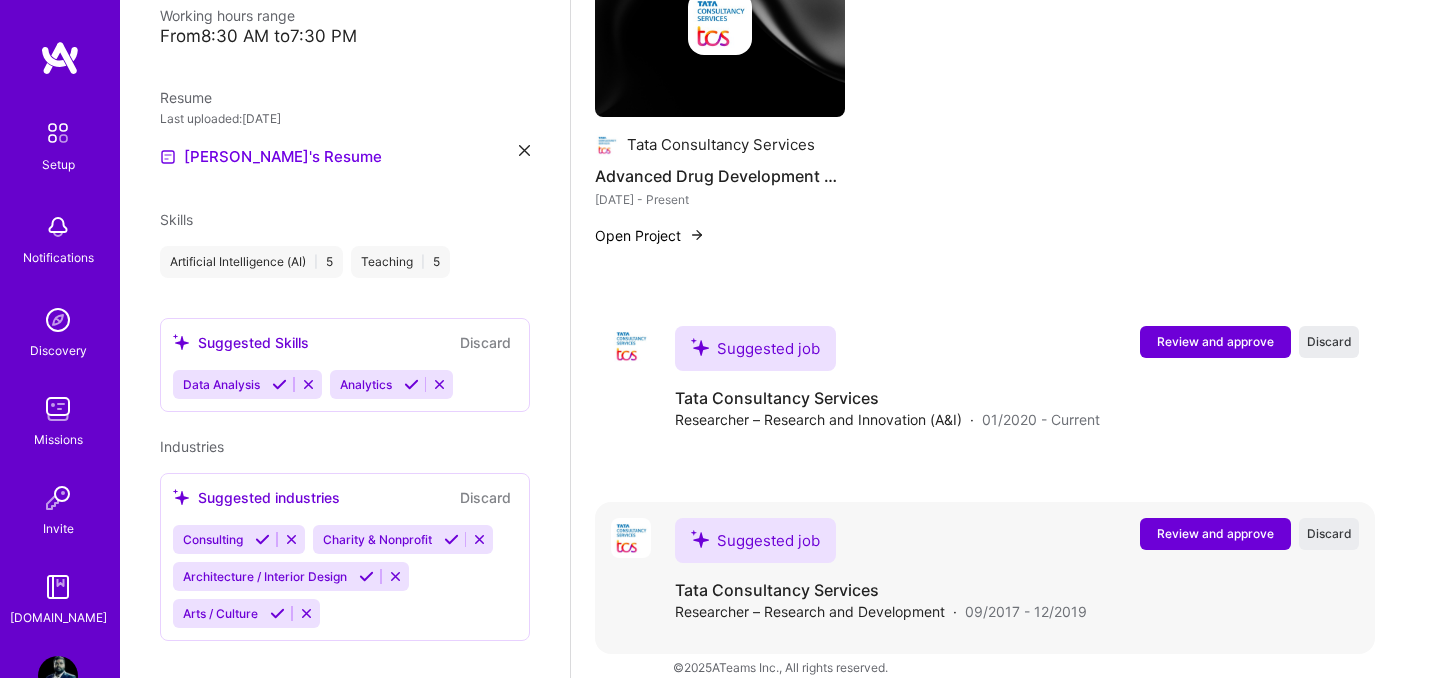 click on "Review and approve" at bounding box center (1215, 533) 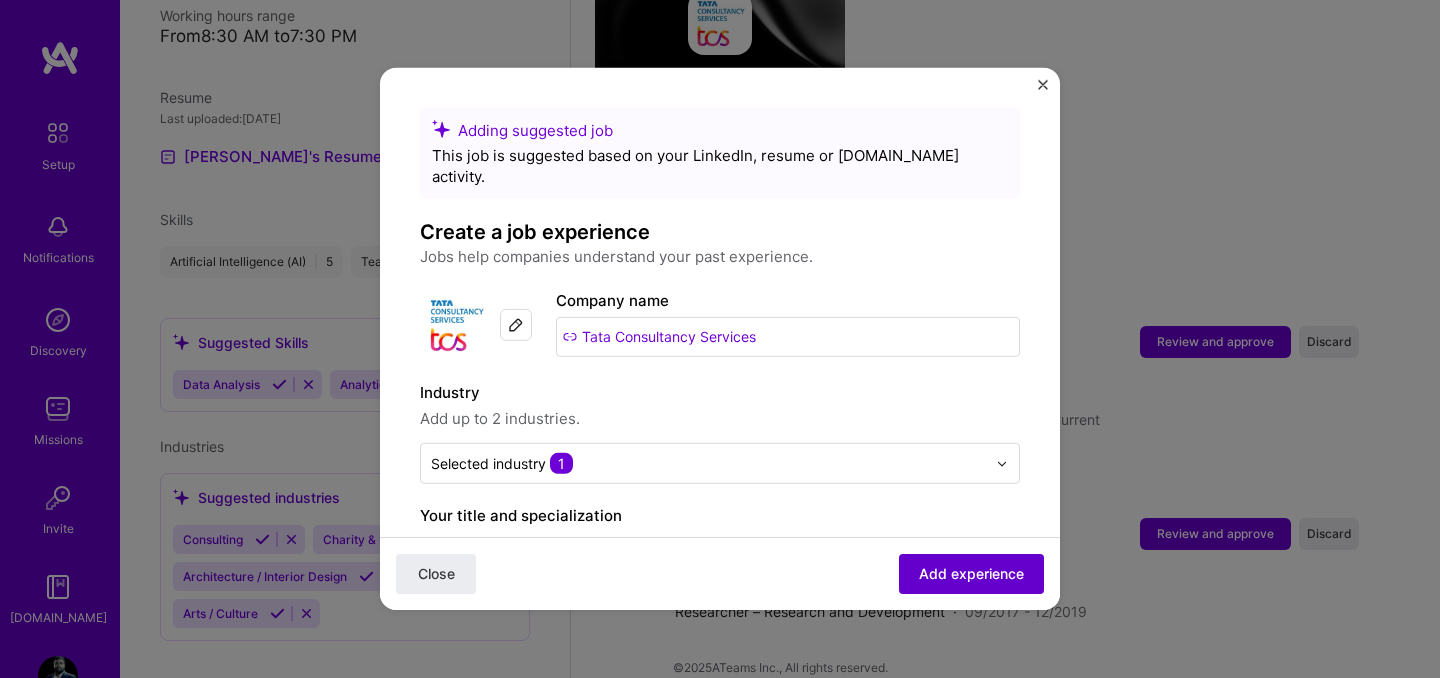 click on "Add experience" at bounding box center (971, 574) 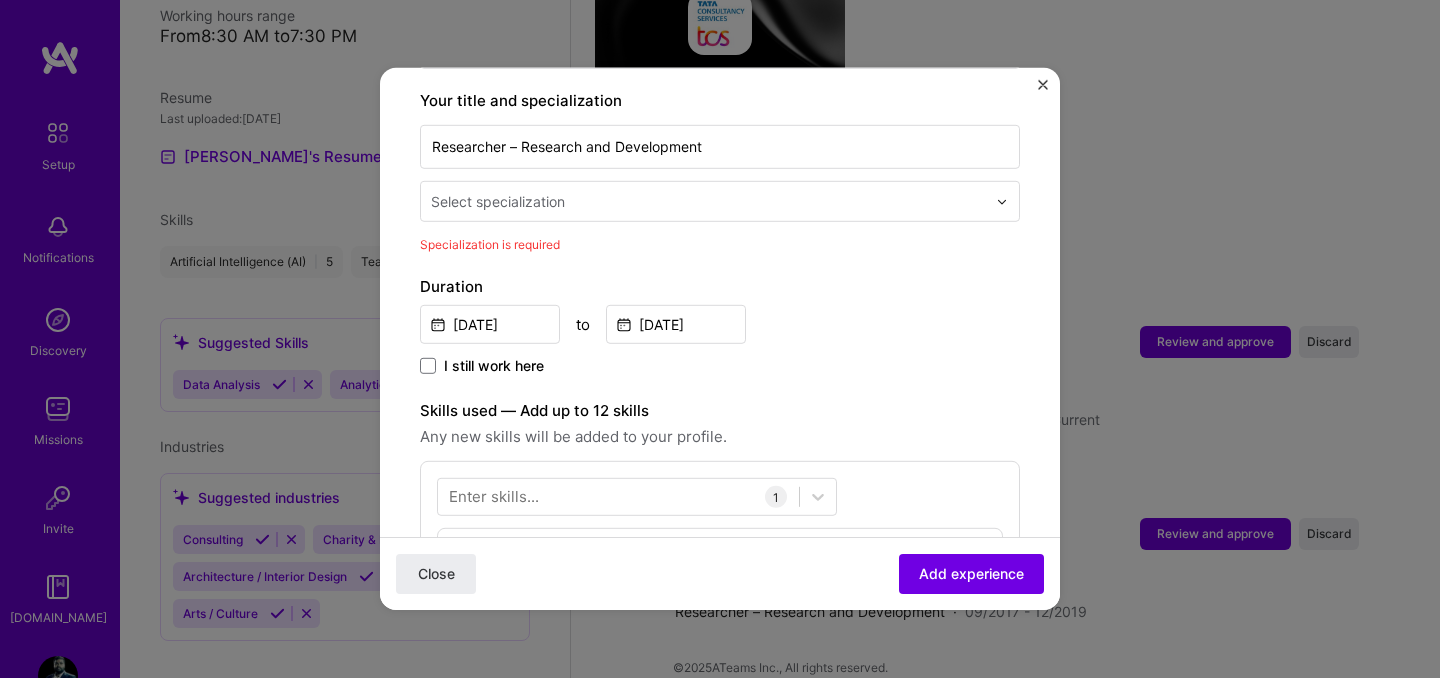 scroll, scrollTop: 381, scrollLeft: 0, axis: vertical 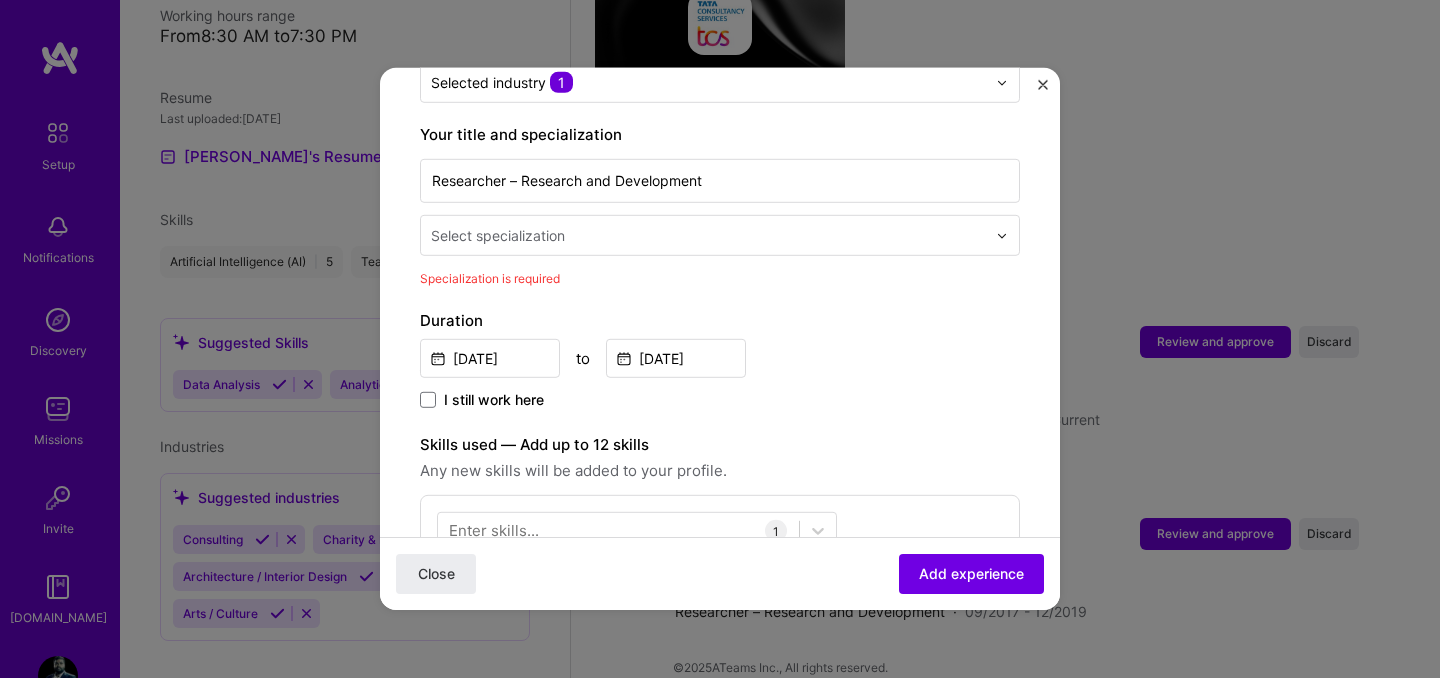 click on "Select specialization" at bounding box center (708, 235) 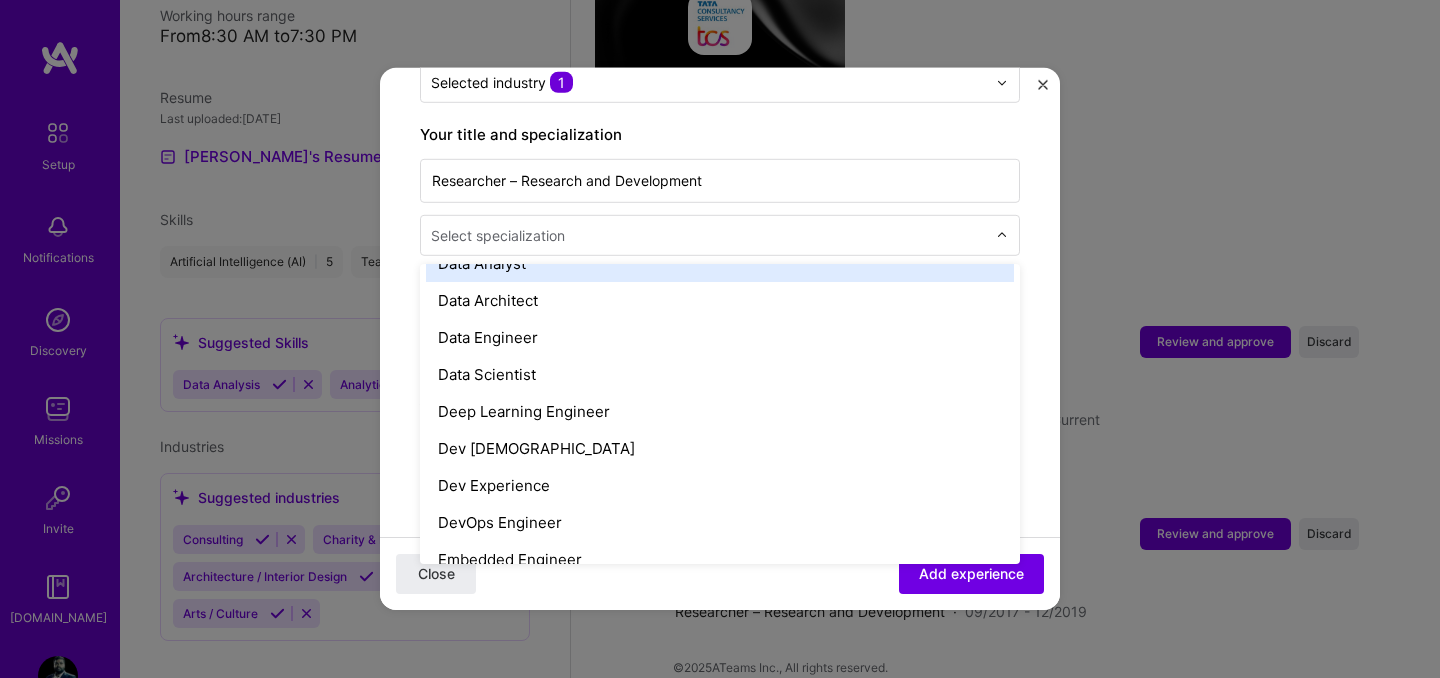 scroll, scrollTop: 764, scrollLeft: 0, axis: vertical 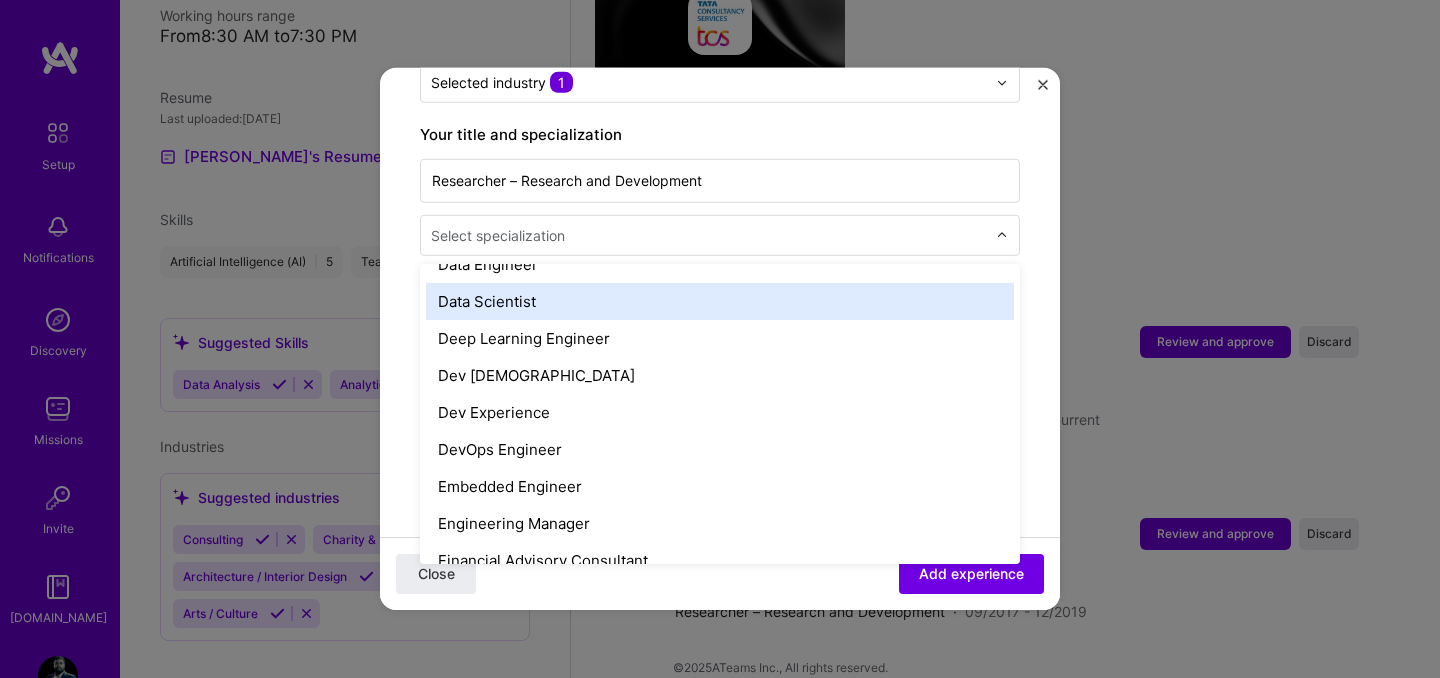 click on "Data Scientist" at bounding box center [720, 301] 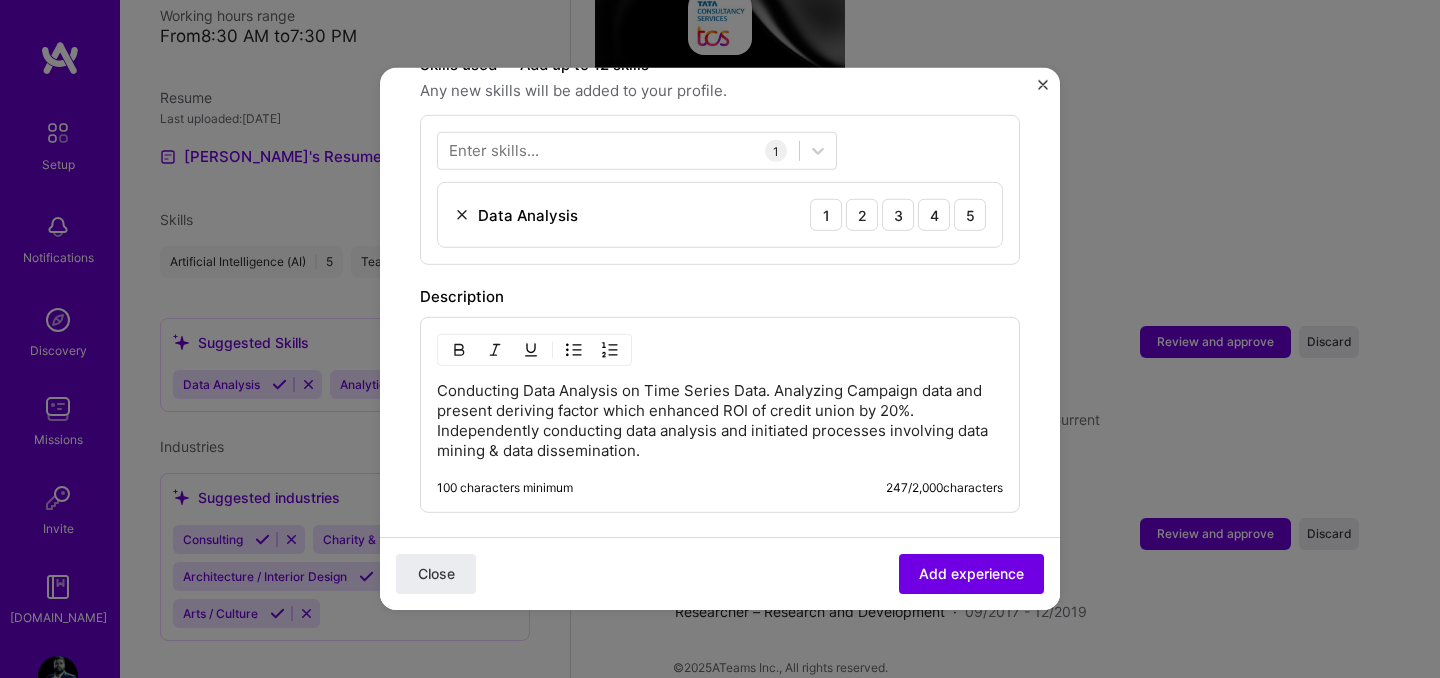 scroll, scrollTop: 725, scrollLeft: 0, axis: vertical 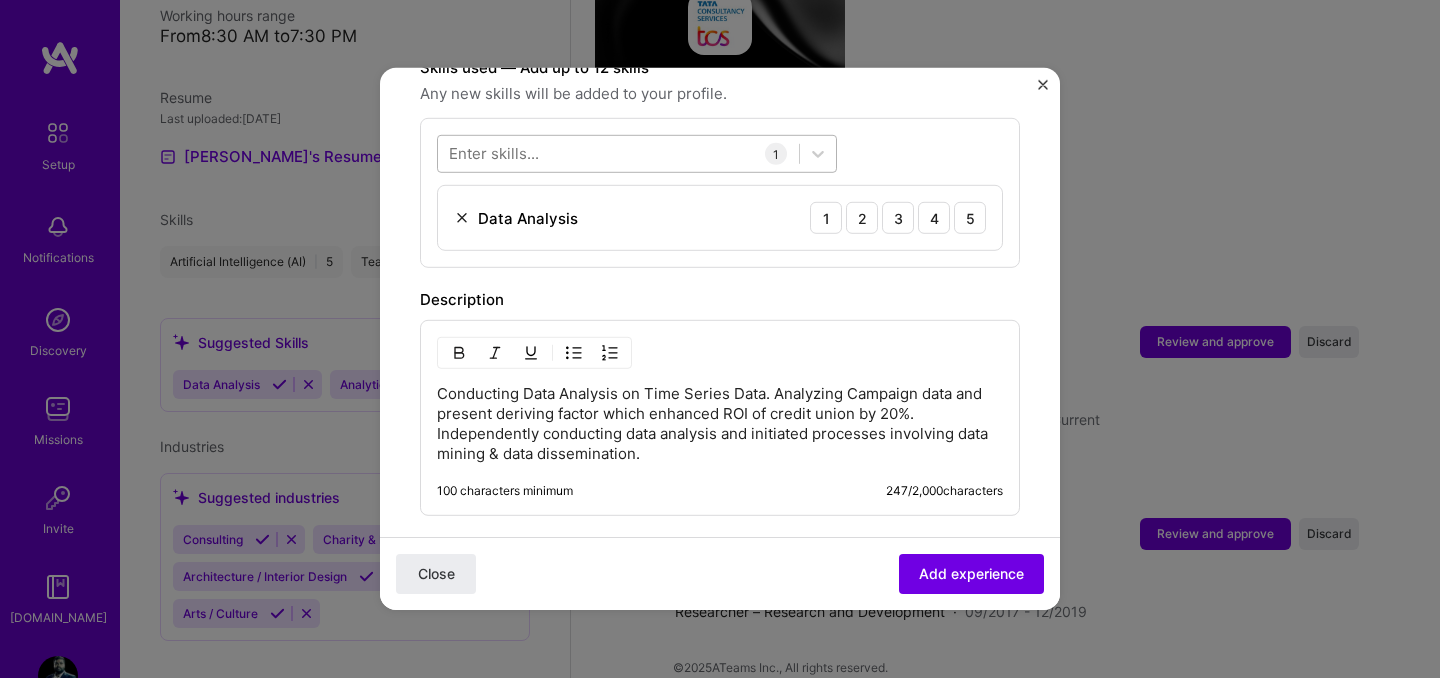 click at bounding box center (618, 153) 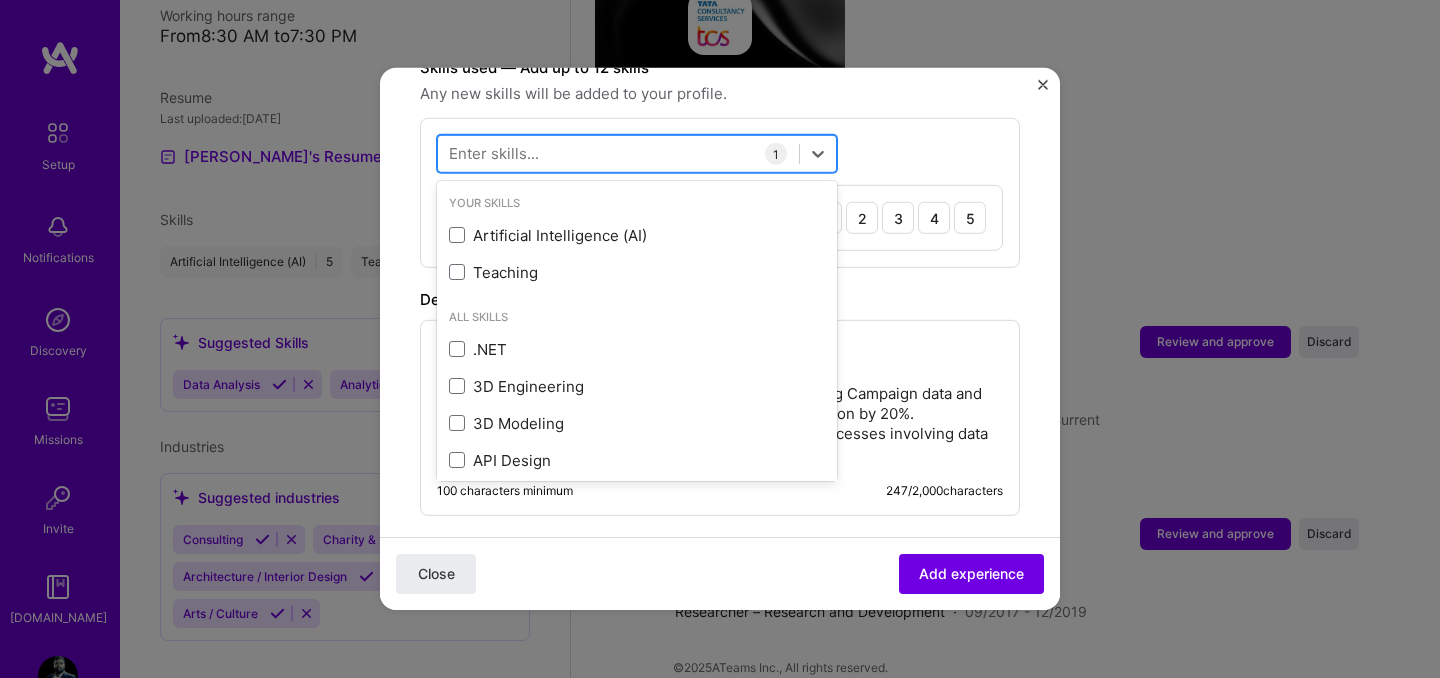 click at bounding box center (618, 153) 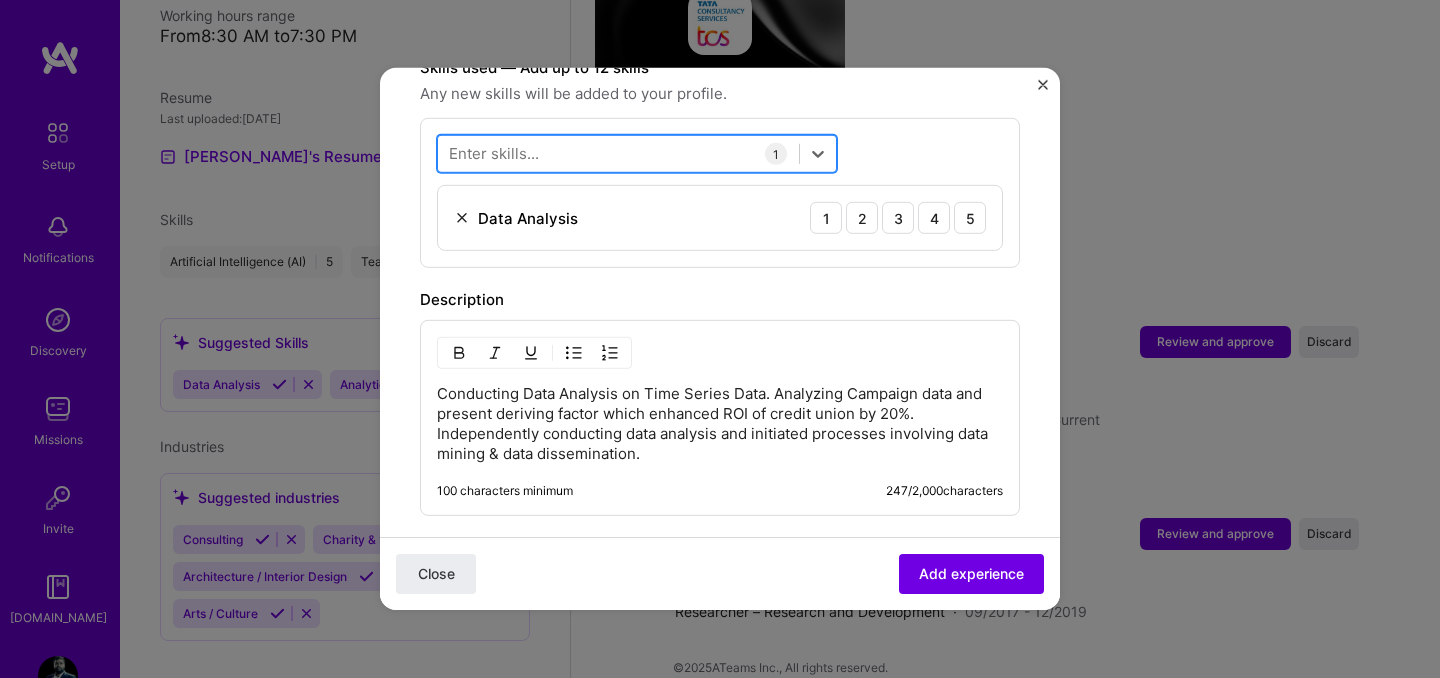 click at bounding box center [618, 153] 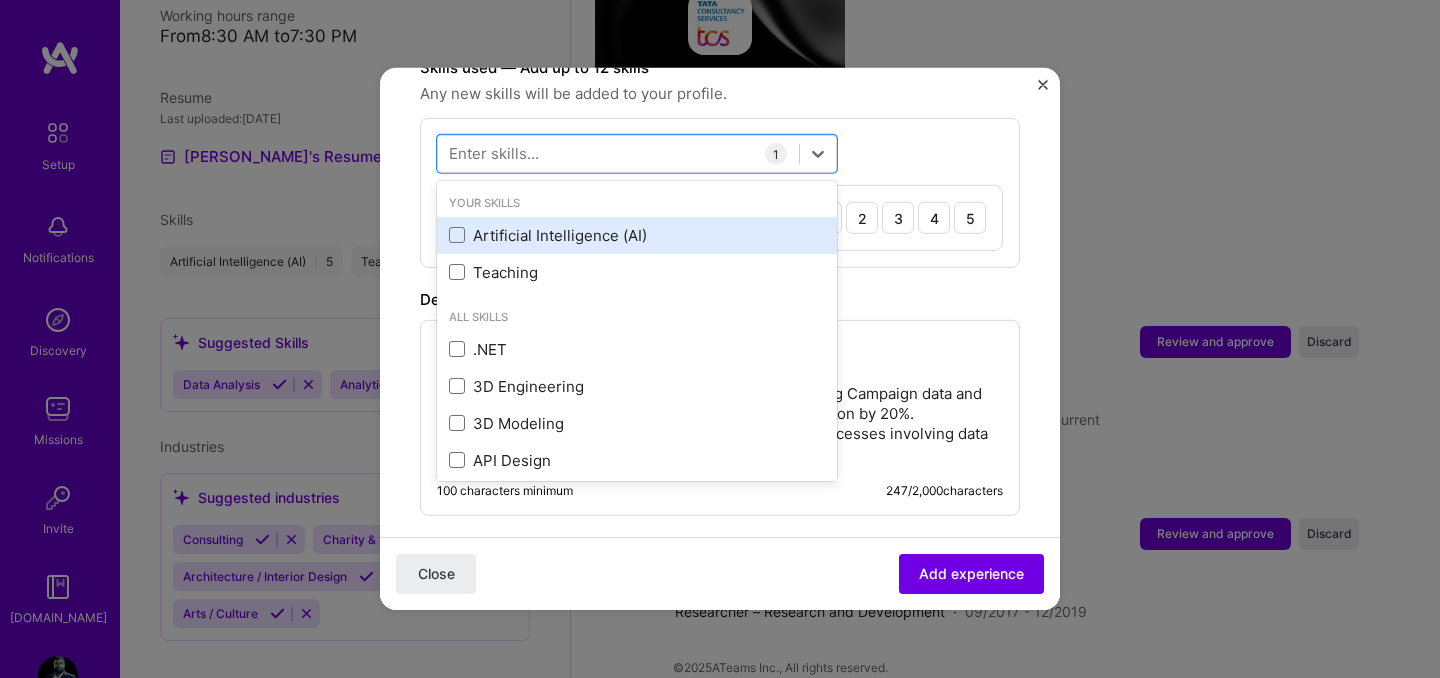 click on "Artificial Intelligence (AI)" at bounding box center (637, 235) 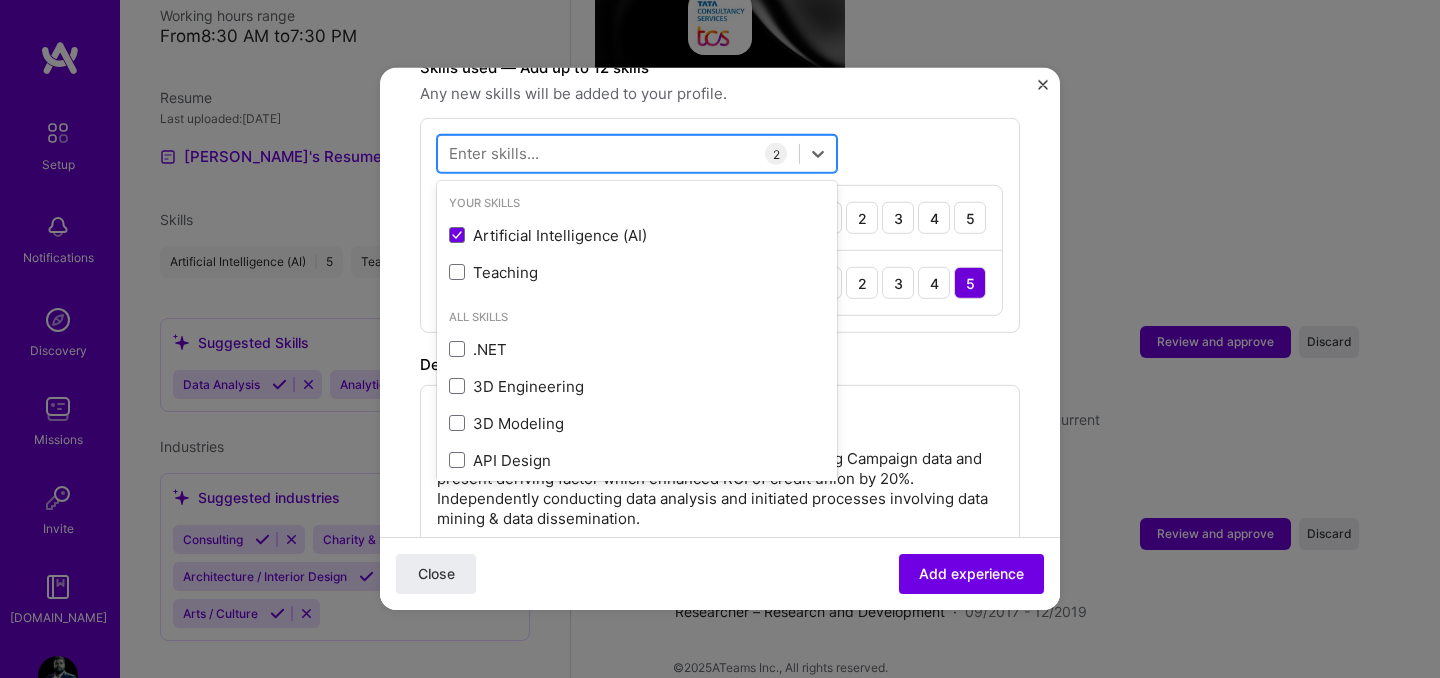 click at bounding box center [618, 153] 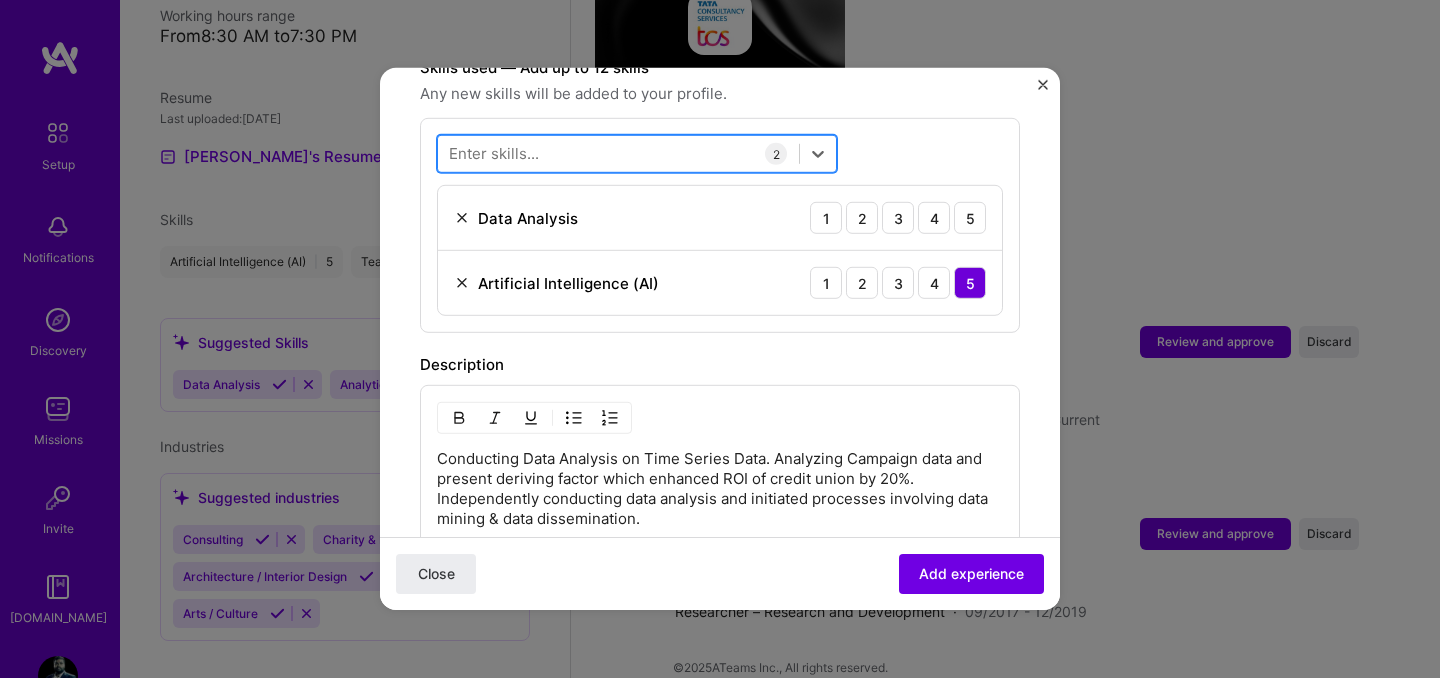type on "m" 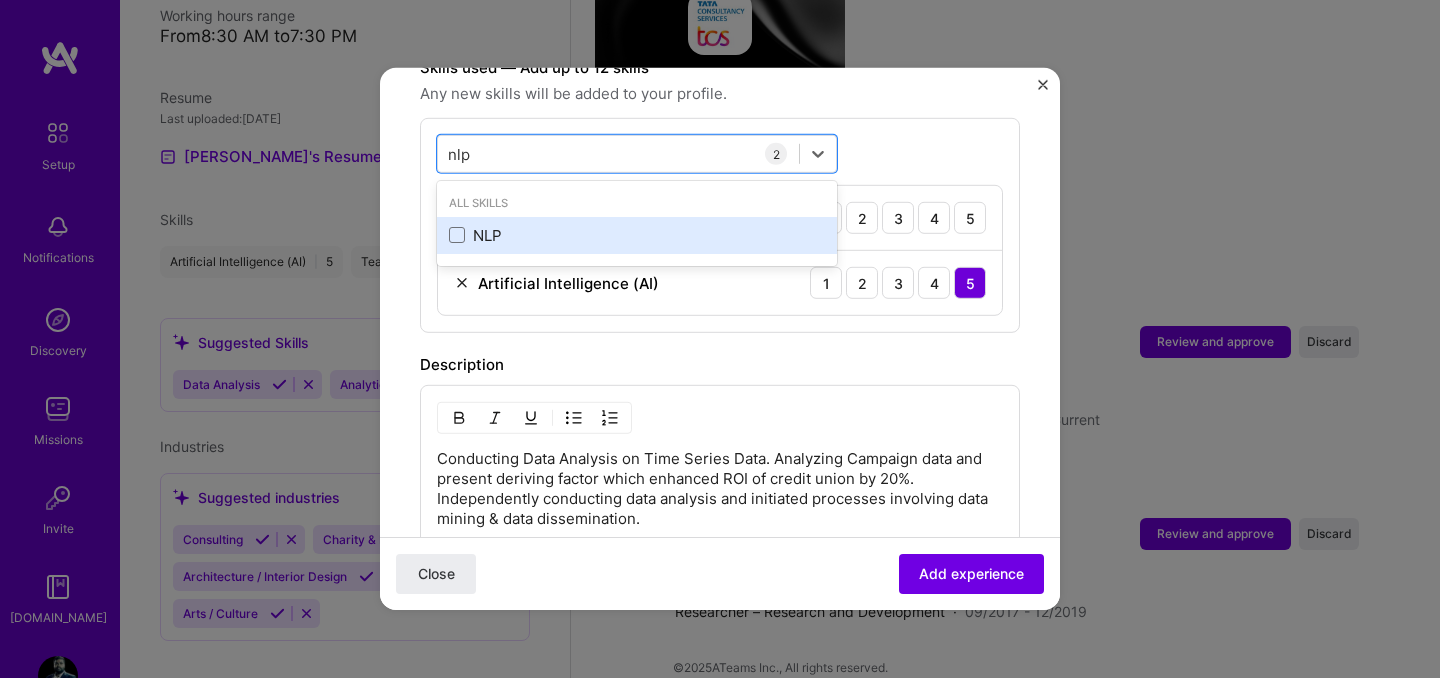 click on "NLP" at bounding box center (637, 235) 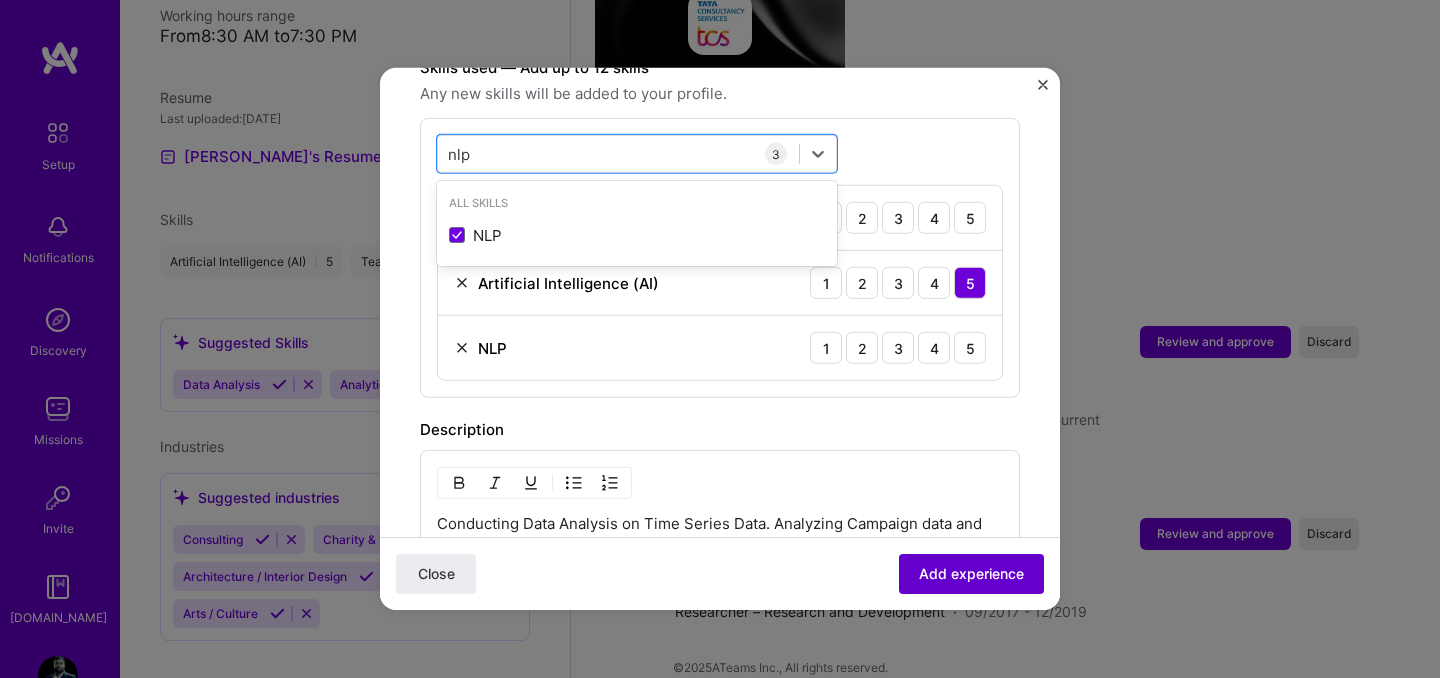type on "nlp" 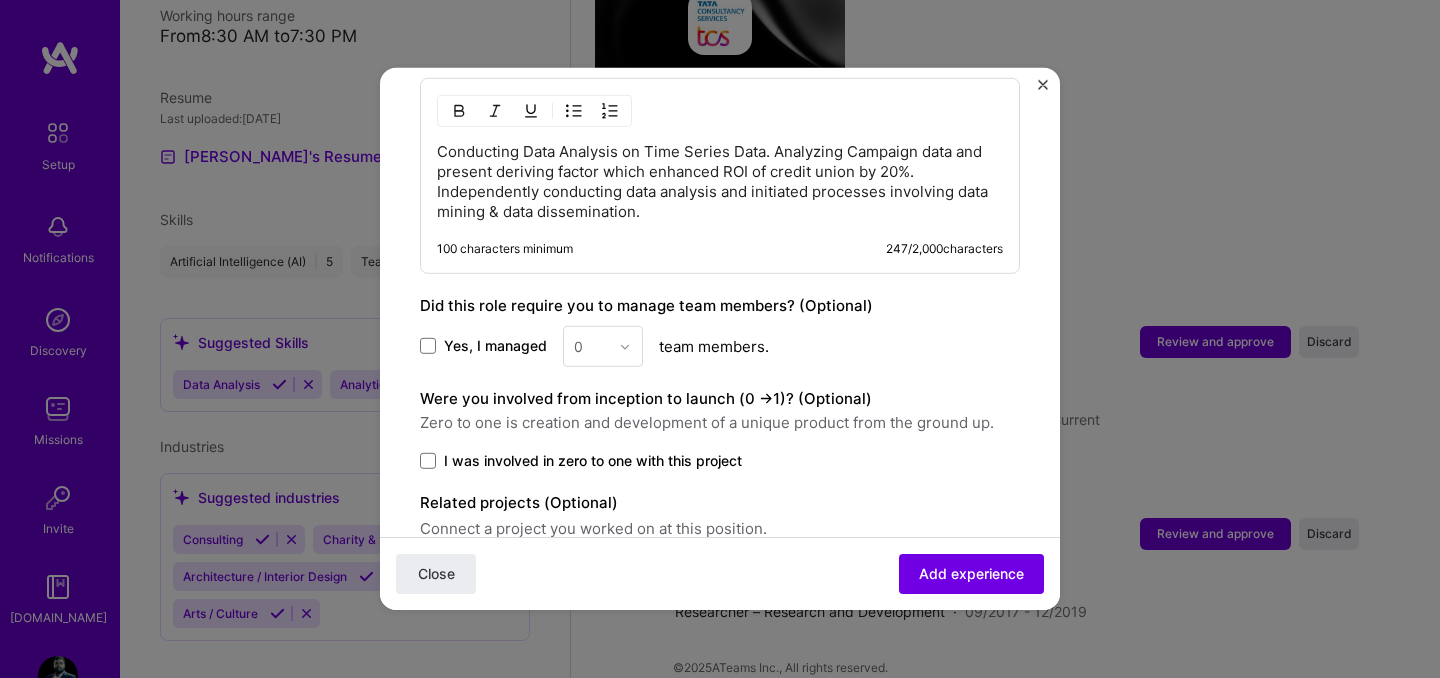 scroll, scrollTop: 1206, scrollLeft: 0, axis: vertical 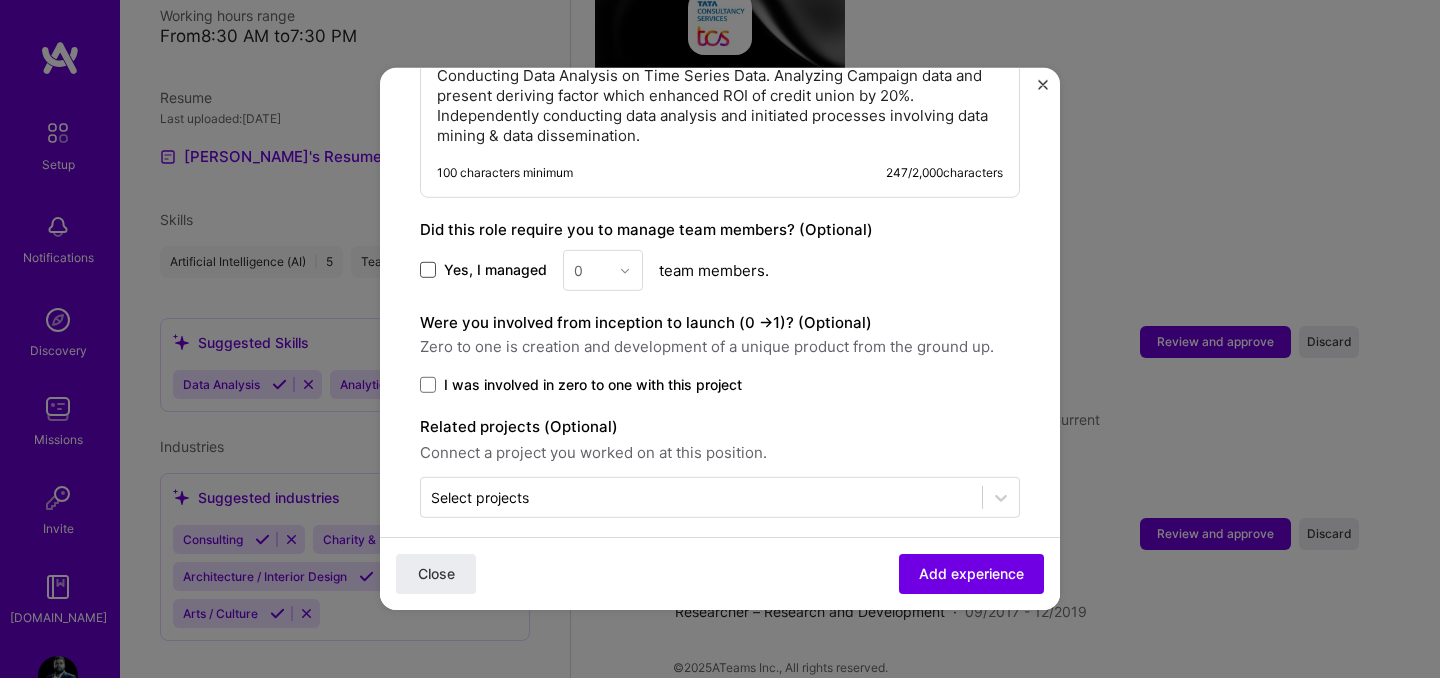 click at bounding box center (428, 270) 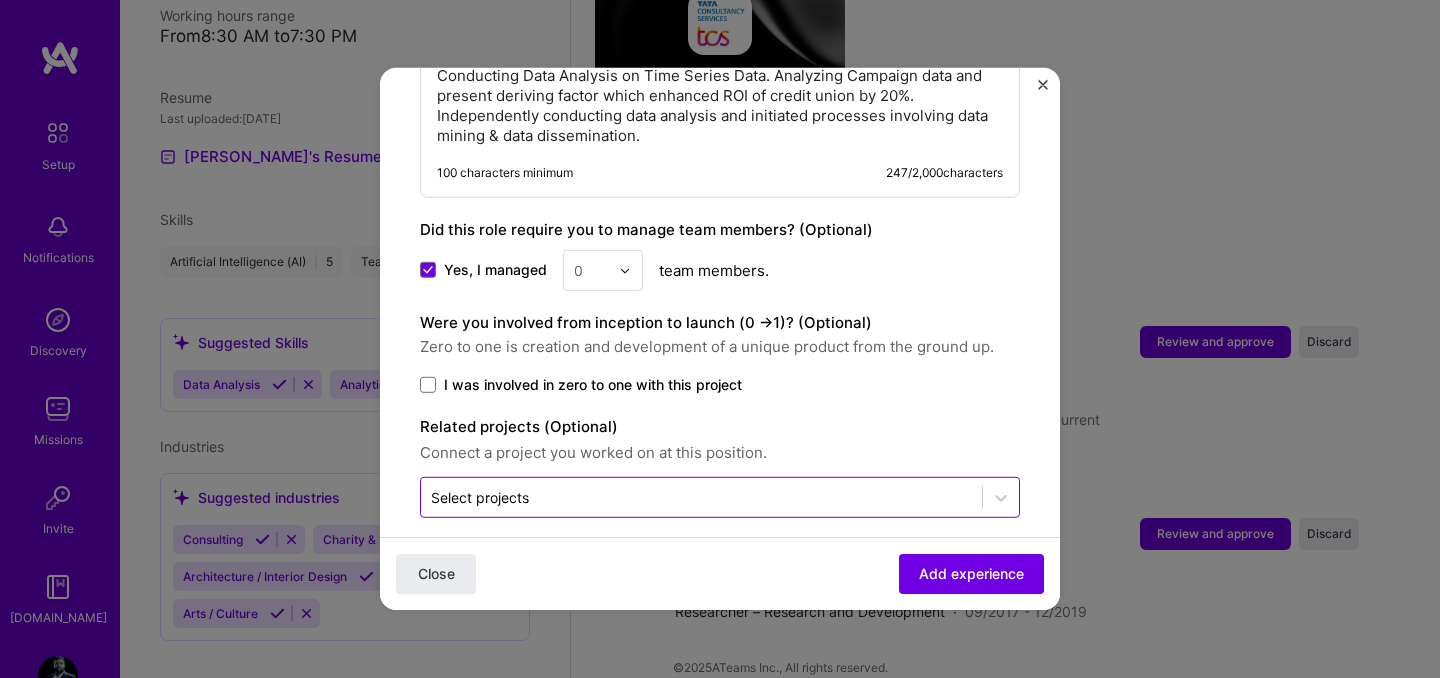 click at bounding box center (701, 497) 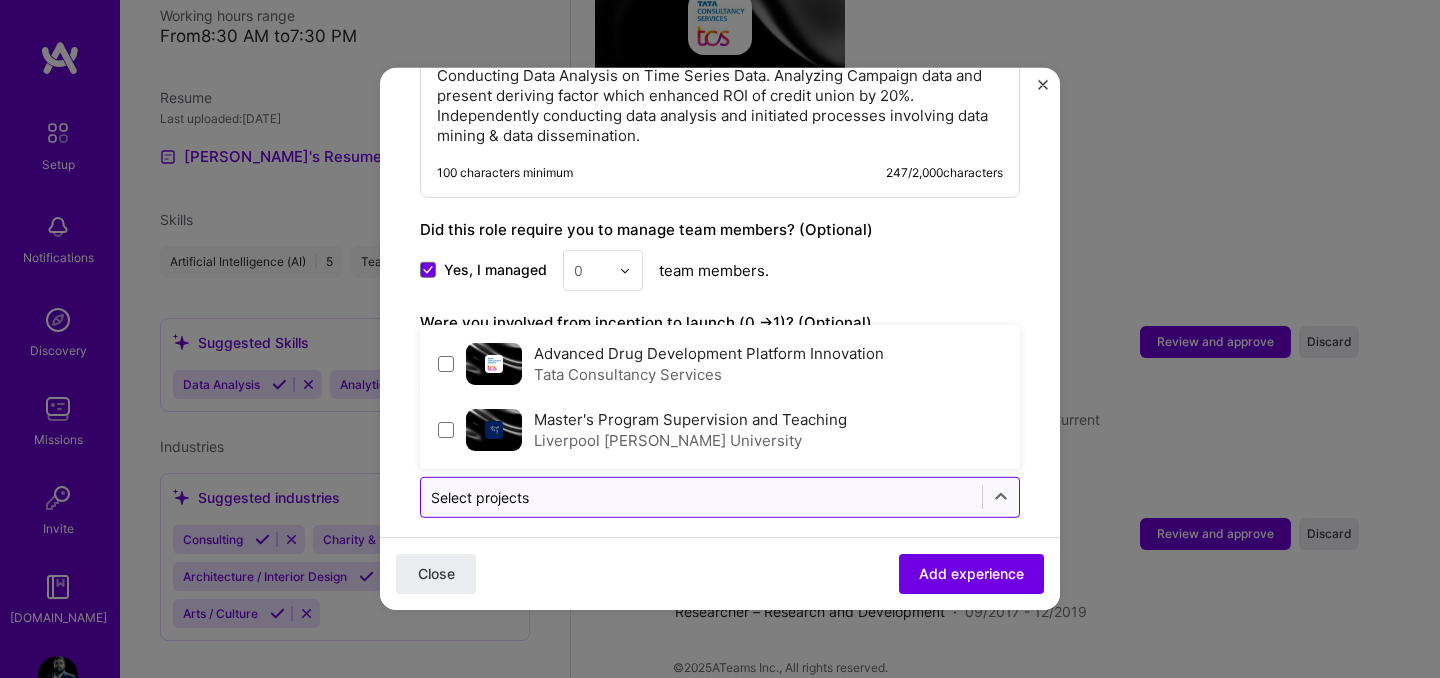 click at bounding box center [701, 497] 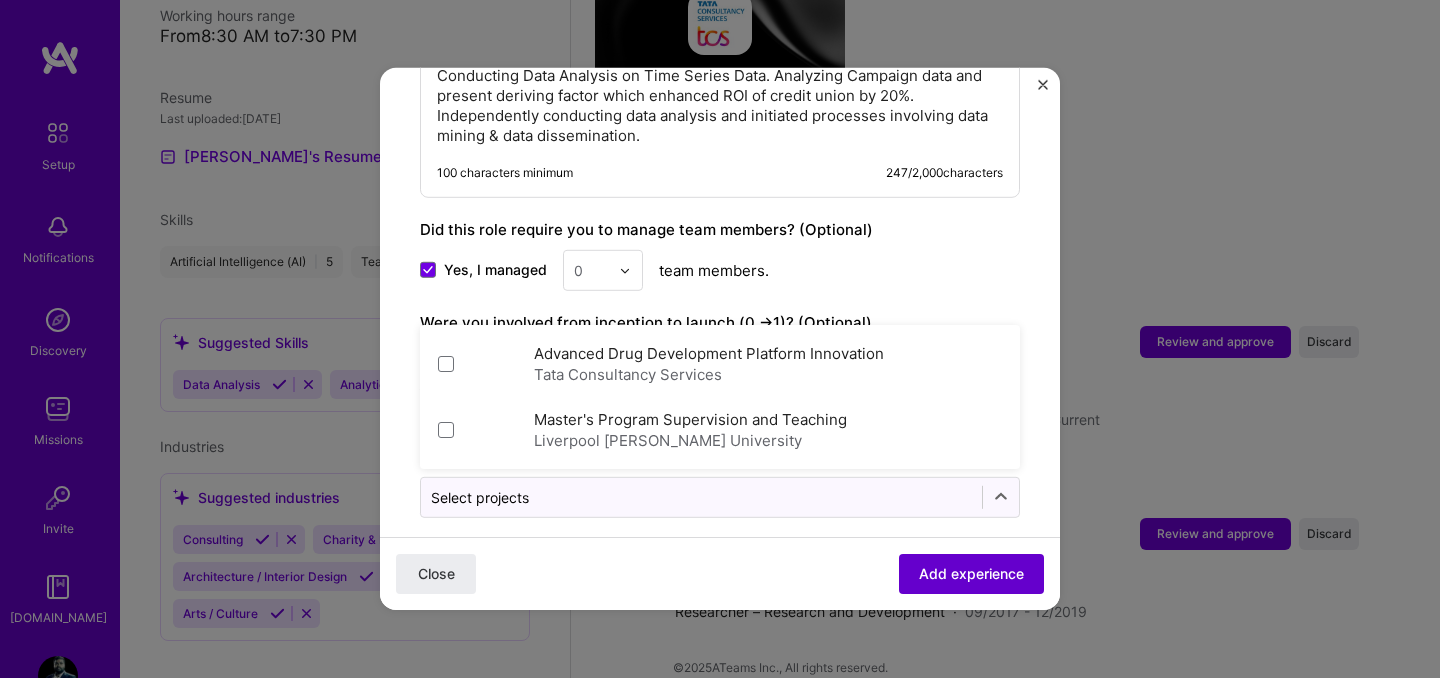 click on "Add experience" at bounding box center [971, 574] 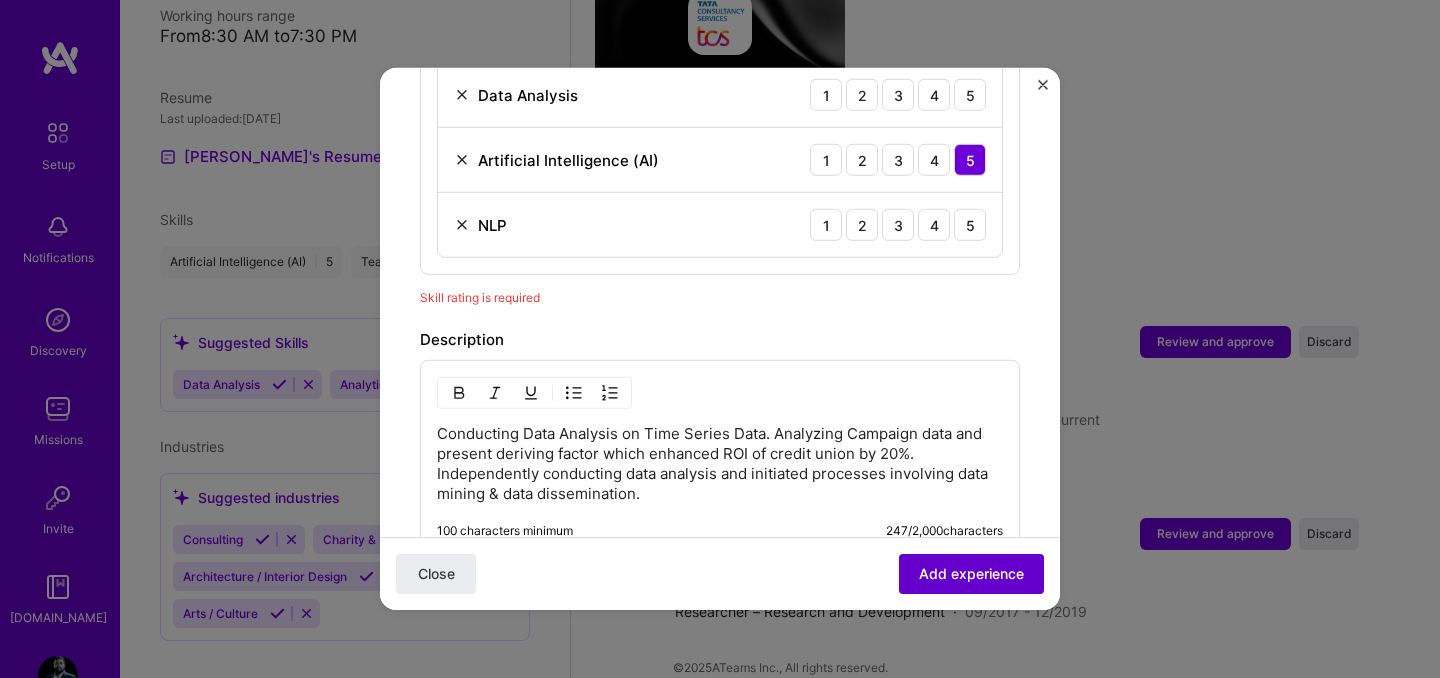 scroll, scrollTop: 692, scrollLeft: 0, axis: vertical 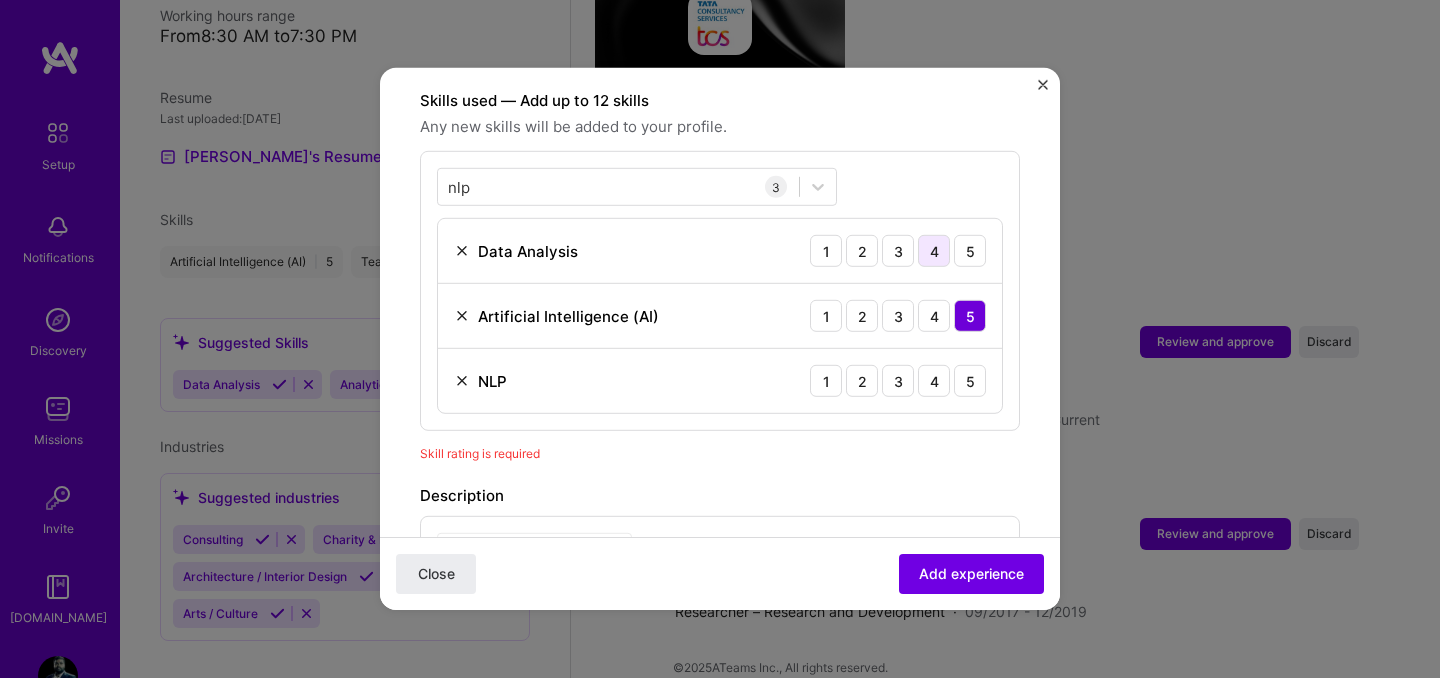 click on "4" at bounding box center (934, 251) 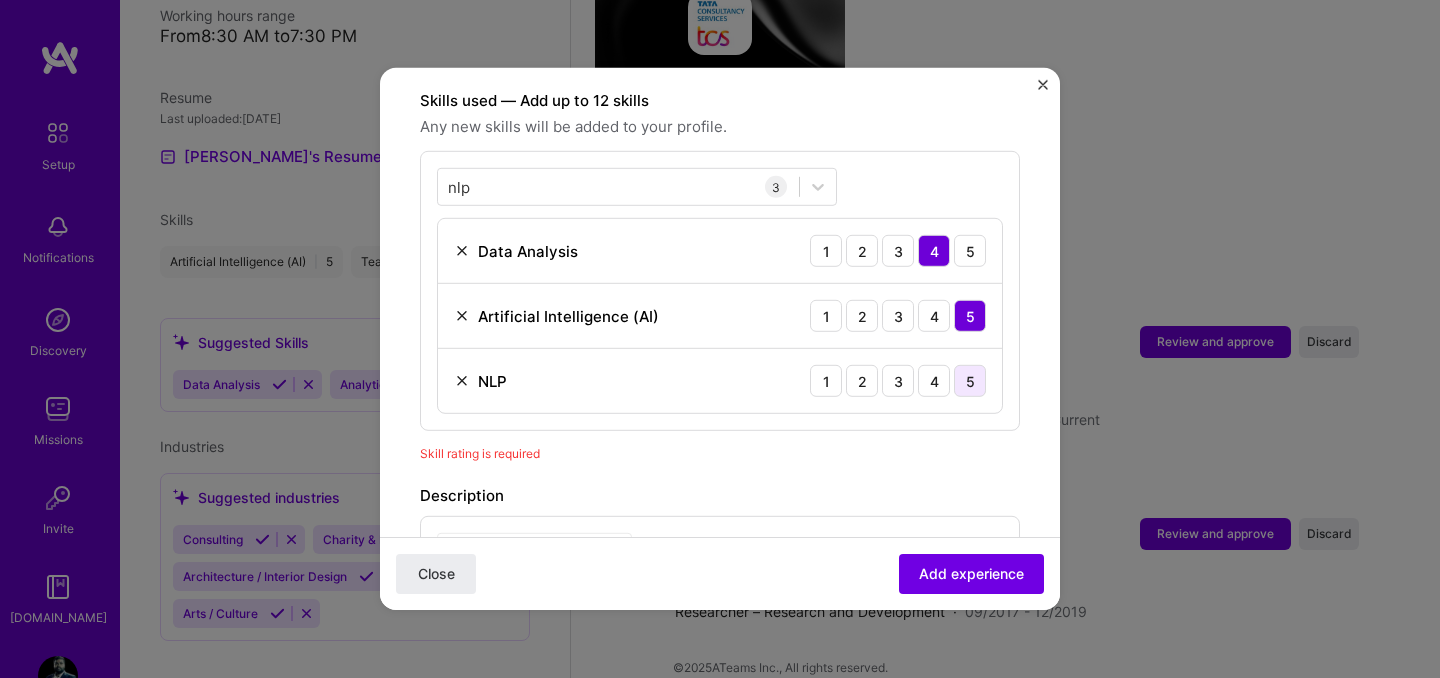 click on "5" at bounding box center [970, 381] 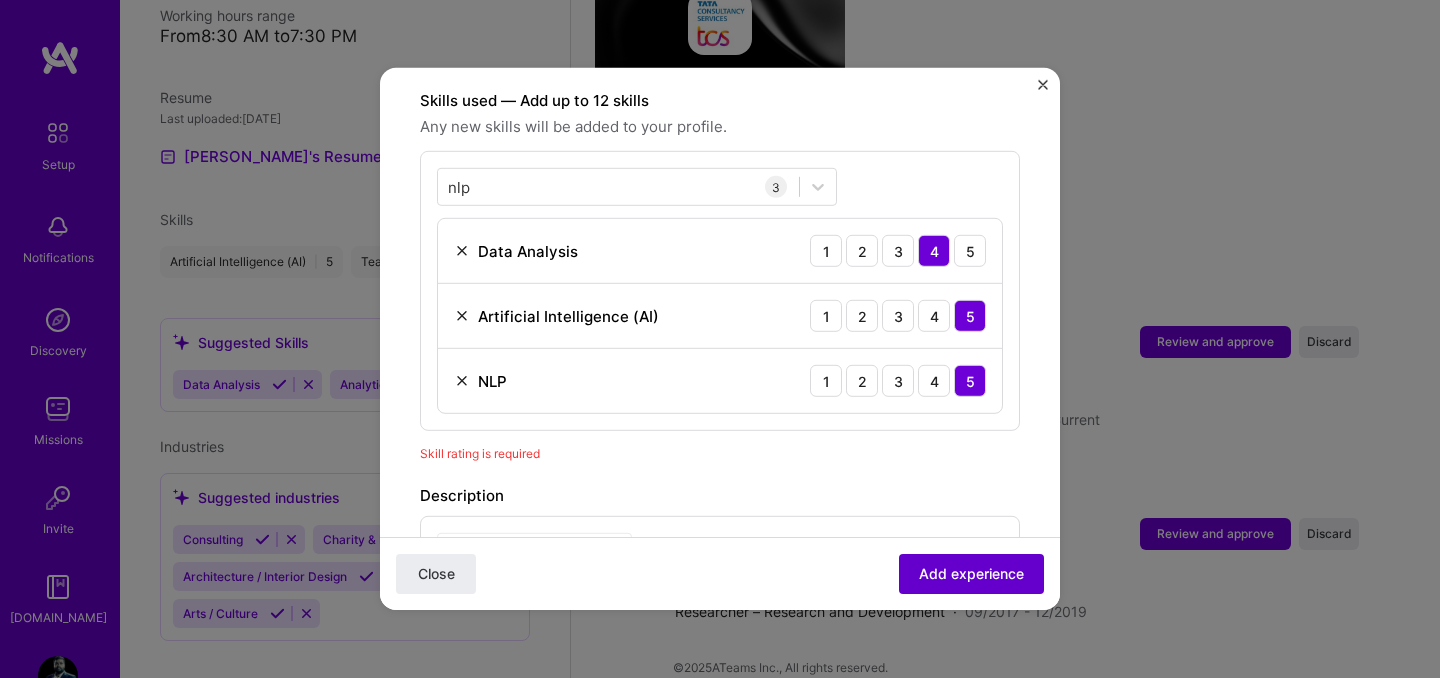 click on "Add experience" at bounding box center [971, 574] 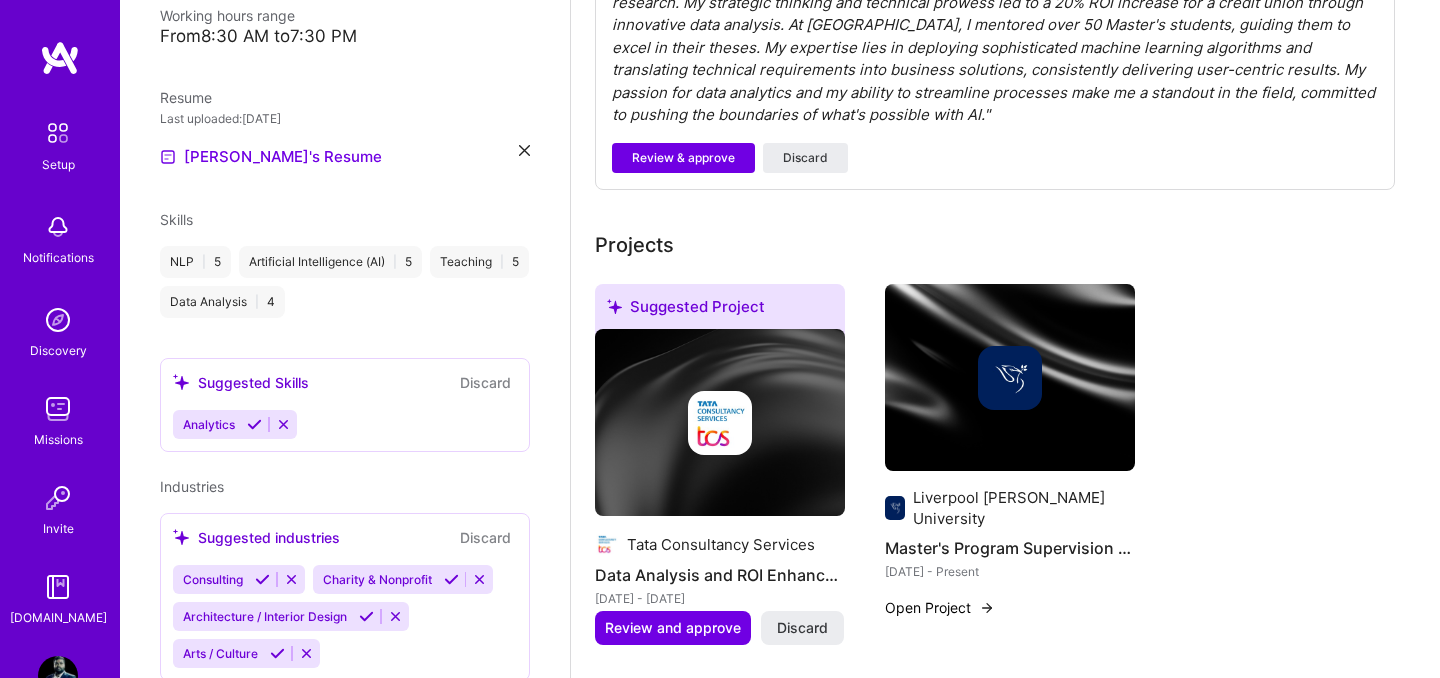 scroll, scrollTop: 266, scrollLeft: 0, axis: vertical 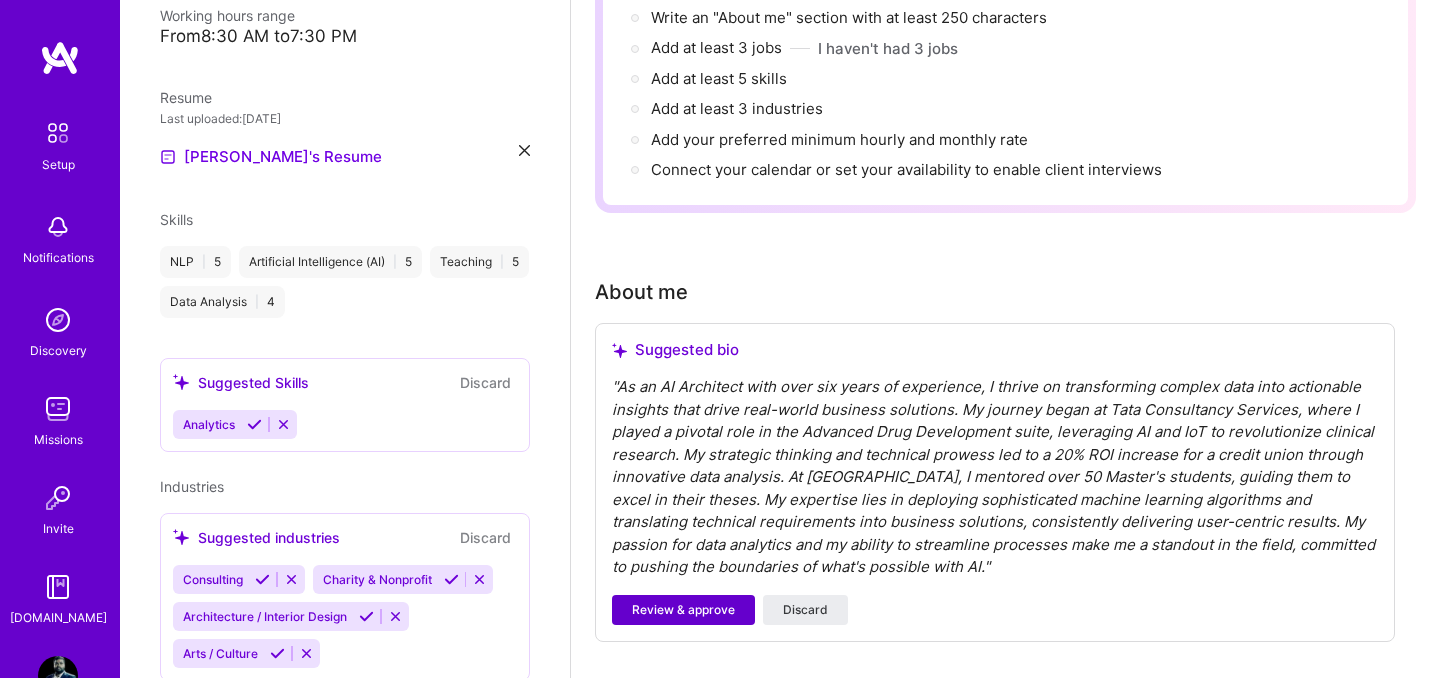 click on "Review & approve" at bounding box center [683, 610] 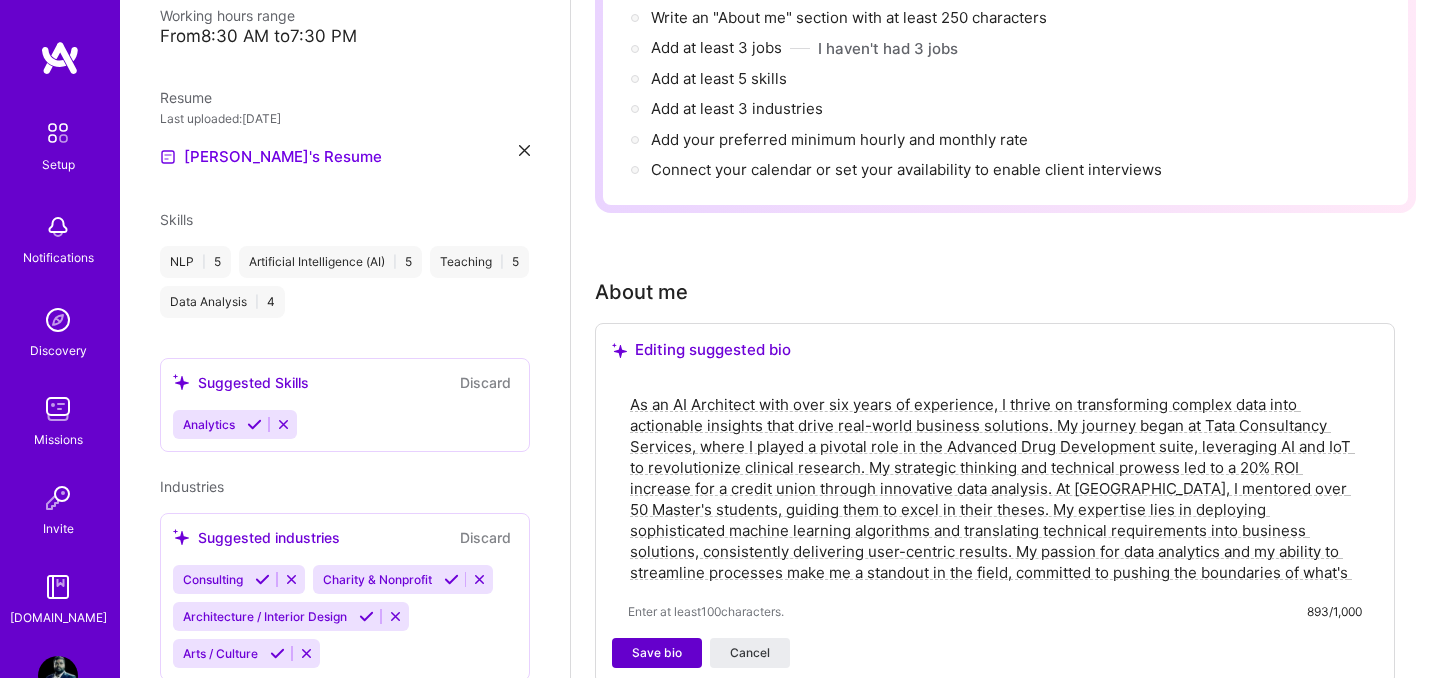 click on "Save bio" at bounding box center [657, 653] 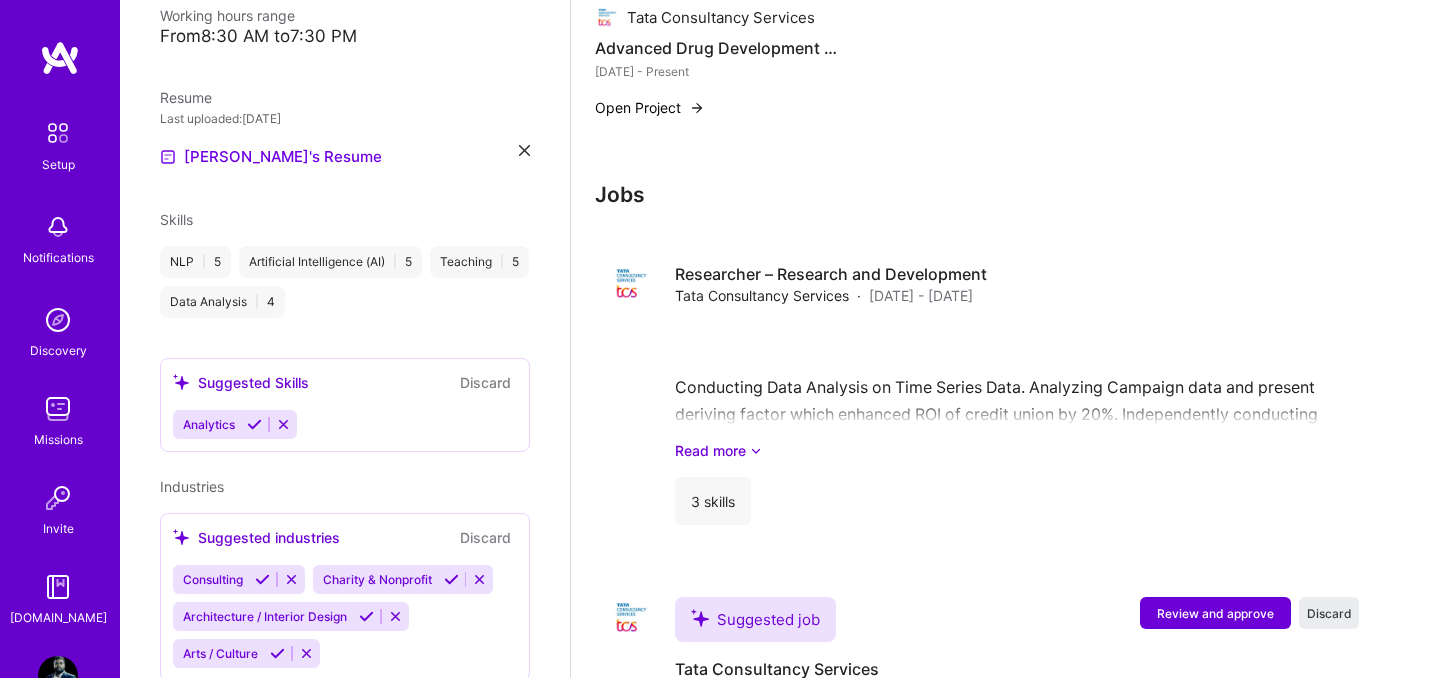 scroll, scrollTop: 1524, scrollLeft: 0, axis: vertical 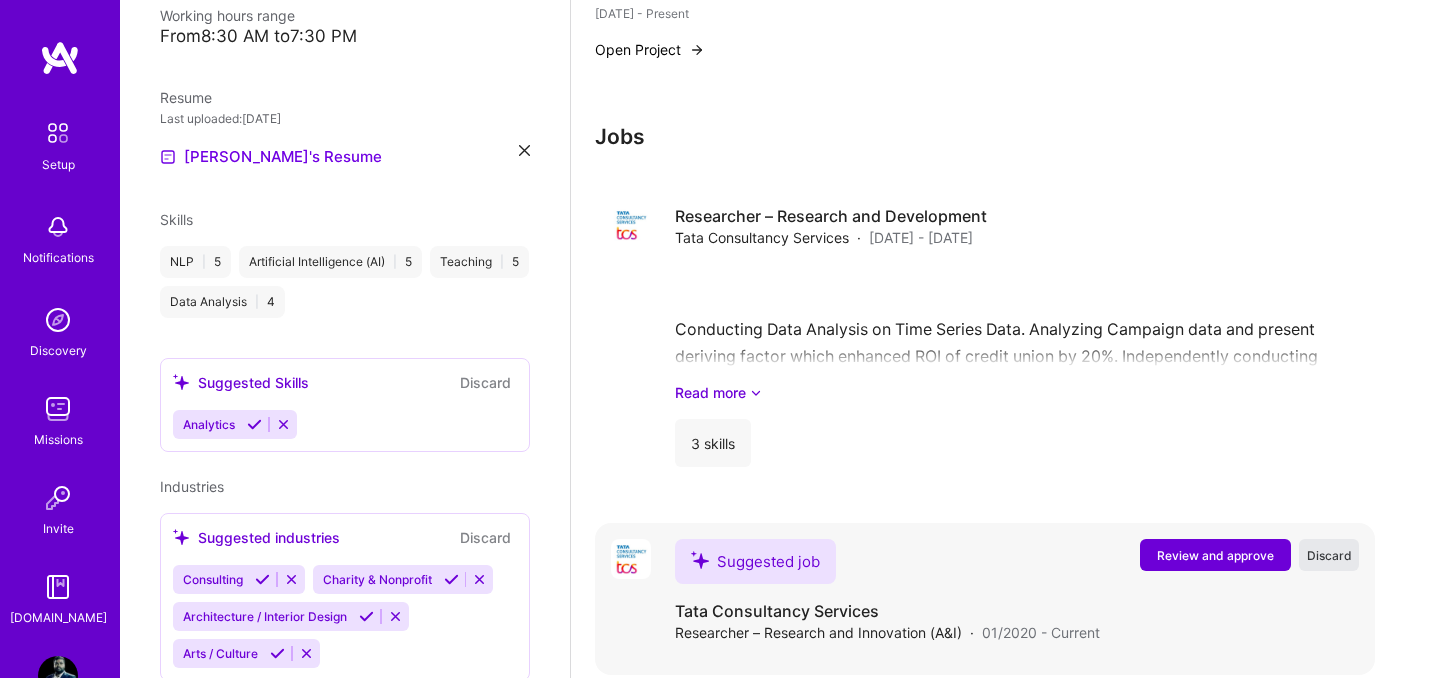 click on "Discard" at bounding box center [1329, 555] 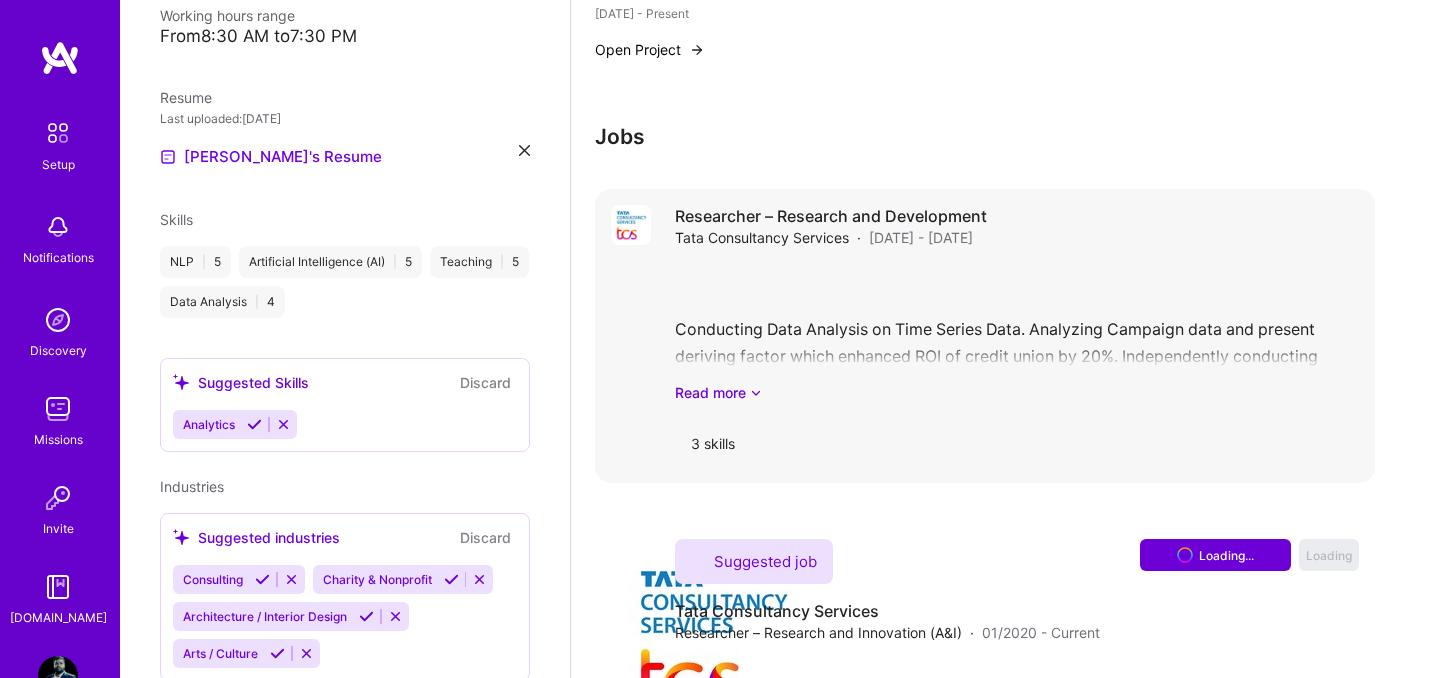 scroll, scrollTop: 1332, scrollLeft: 0, axis: vertical 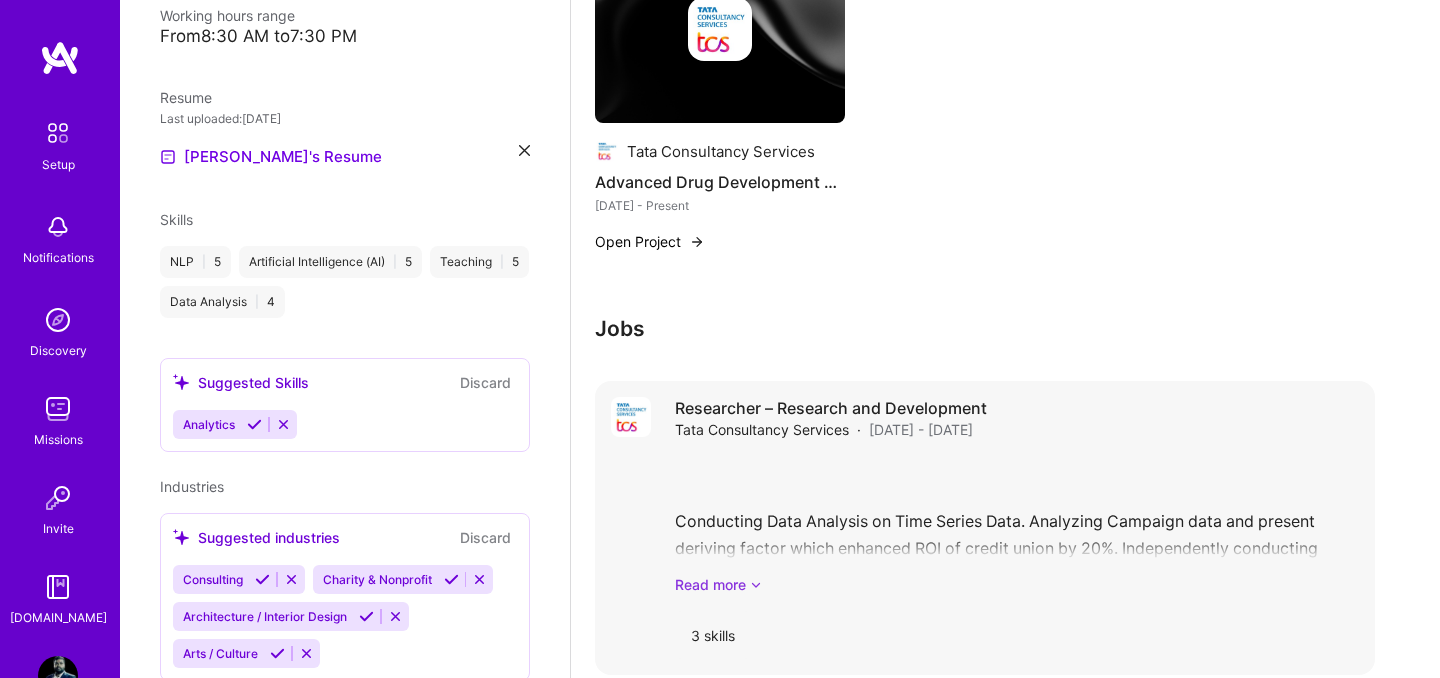 click at bounding box center (756, 584) 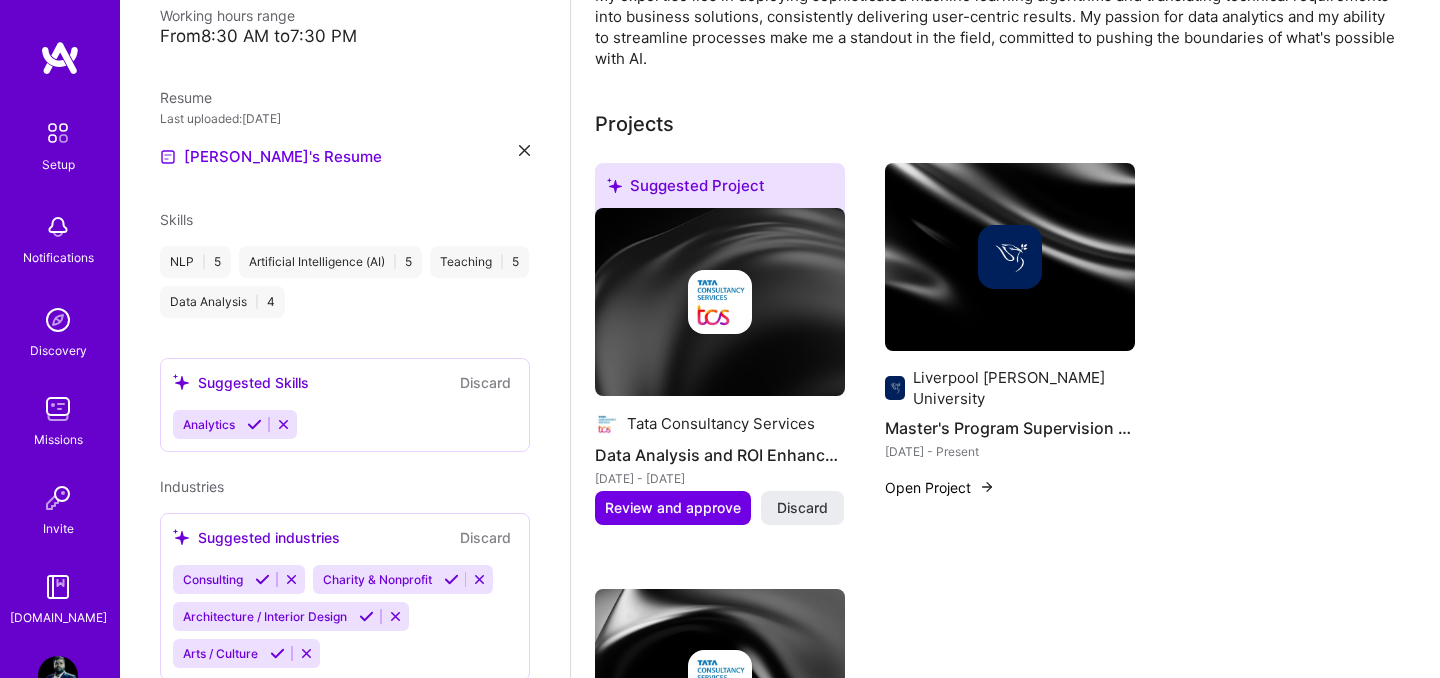 scroll, scrollTop: 694, scrollLeft: 0, axis: vertical 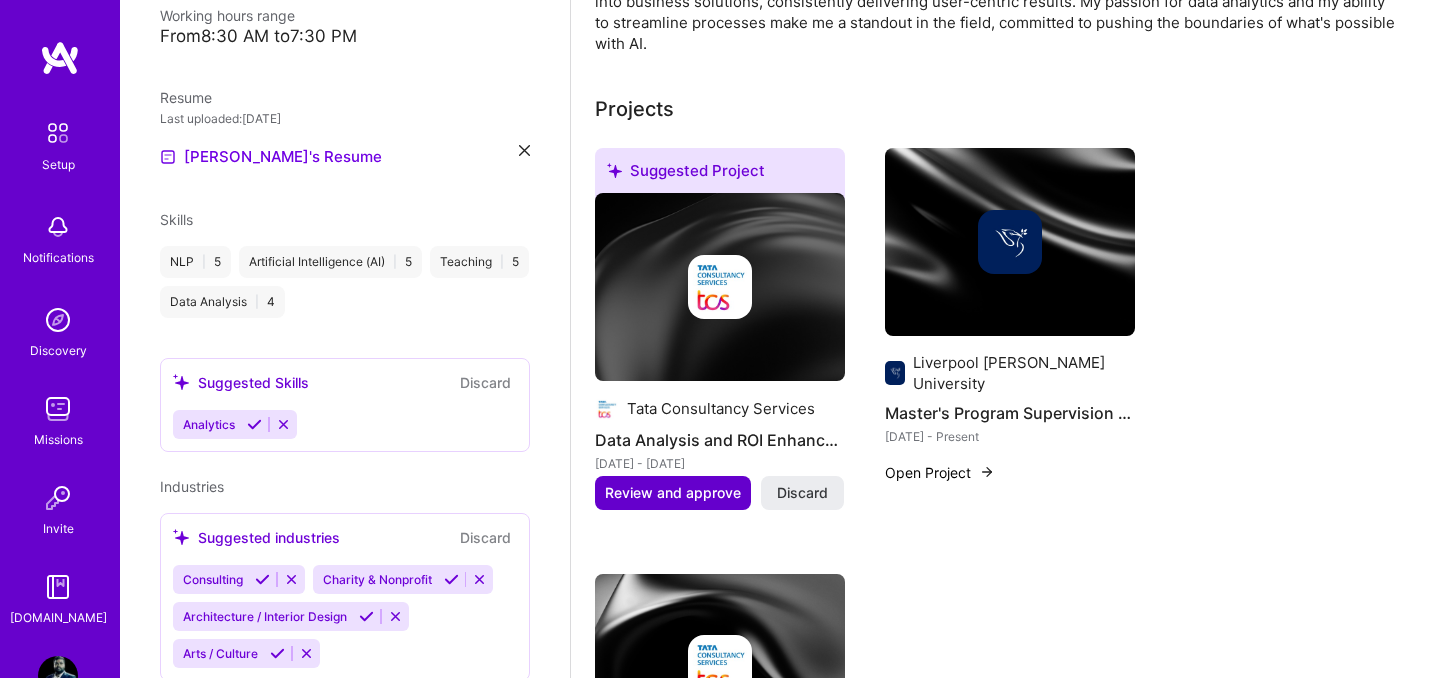 click on "Review and approve" at bounding box center [673, 493] 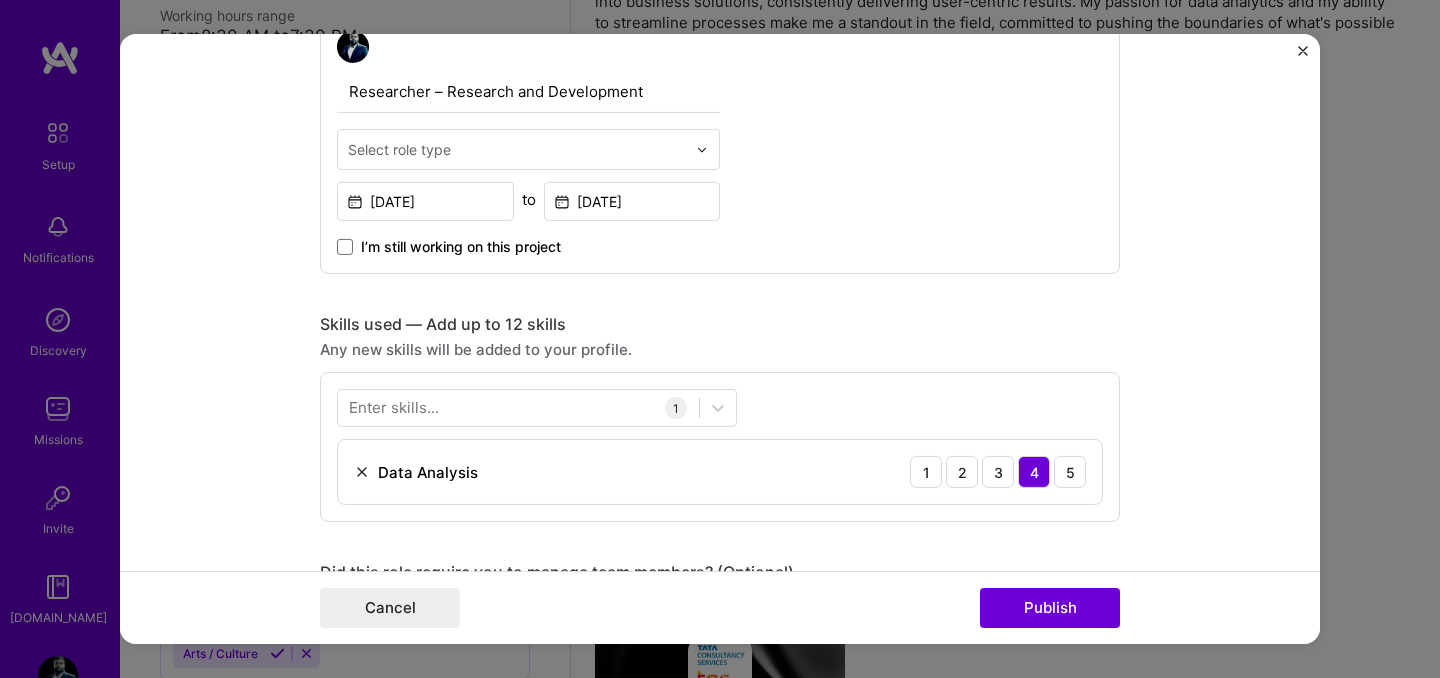 scroll, scrollTop: 585, scrollLeft: 0, axis: vertical 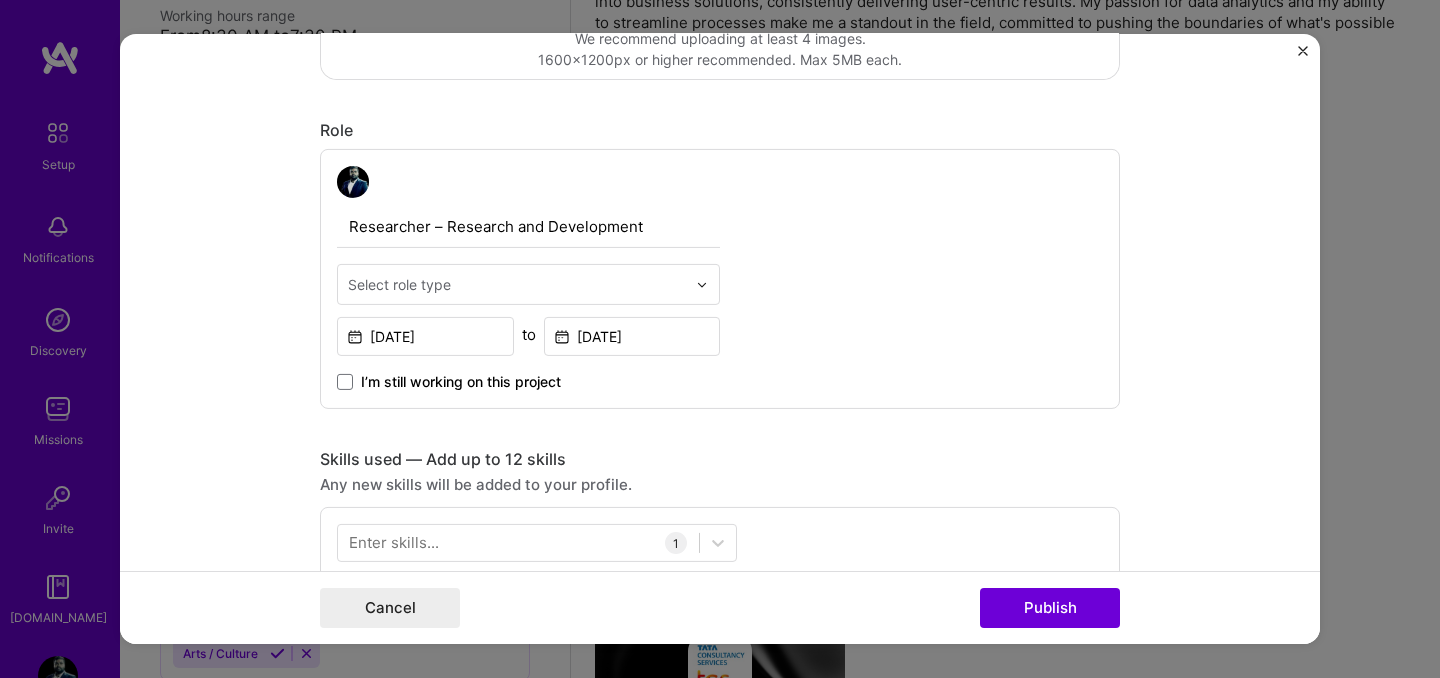 click at bounding box center (517, 284) 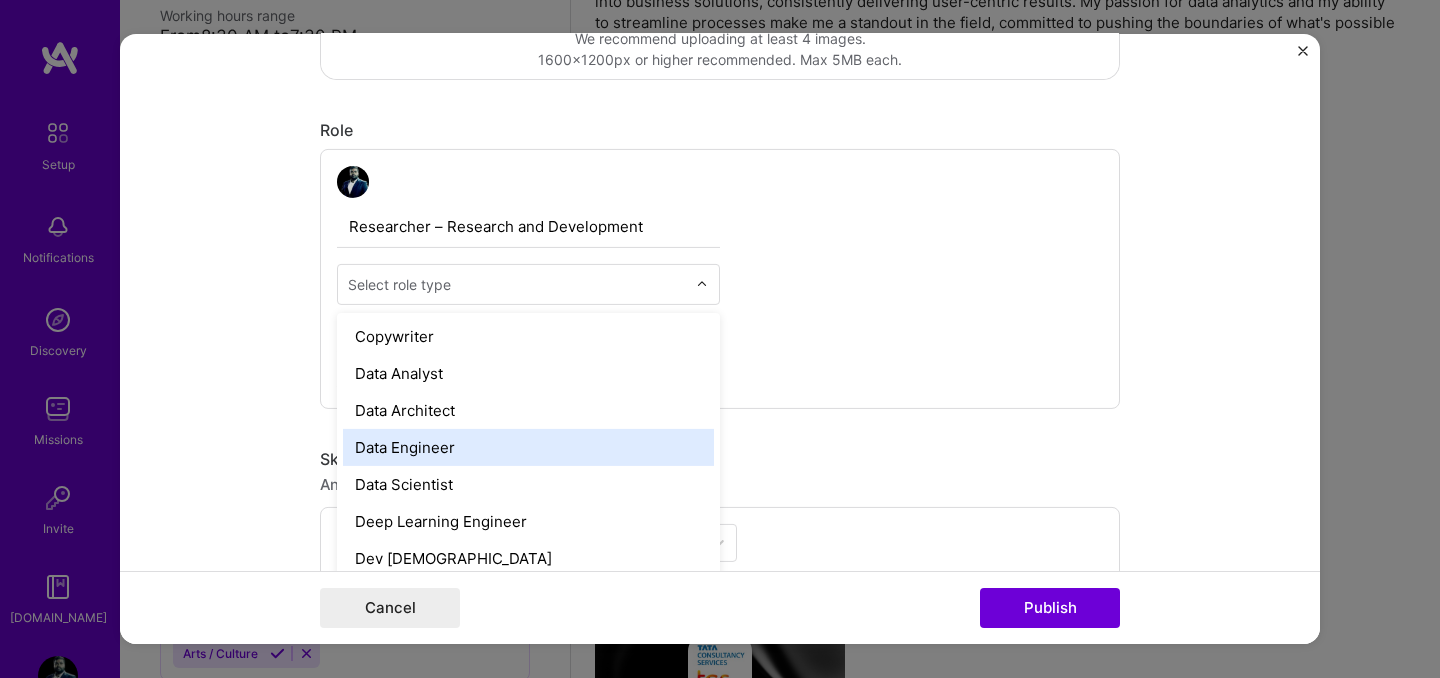 scroll, scrollTop: 637, scrollLeft: 0, axis: vertical 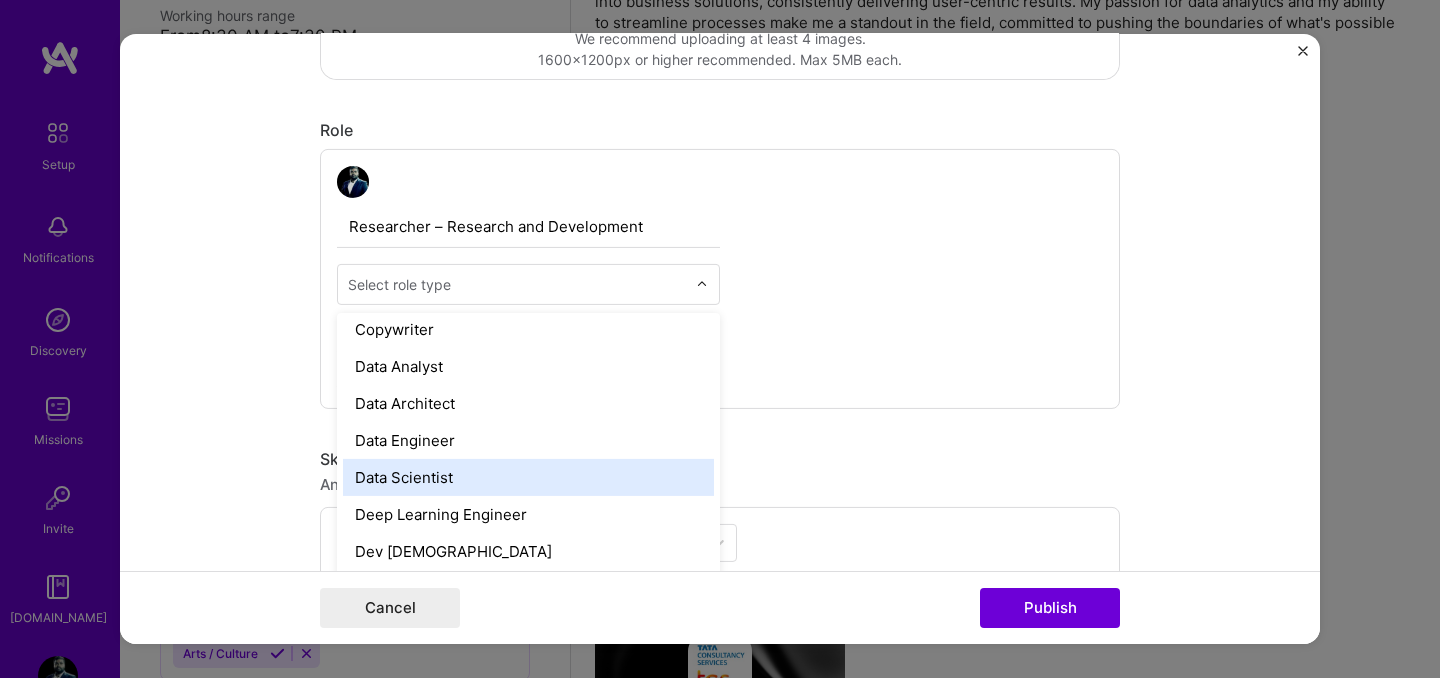 click on "Data Scientist" at bounding box center (528, 477) 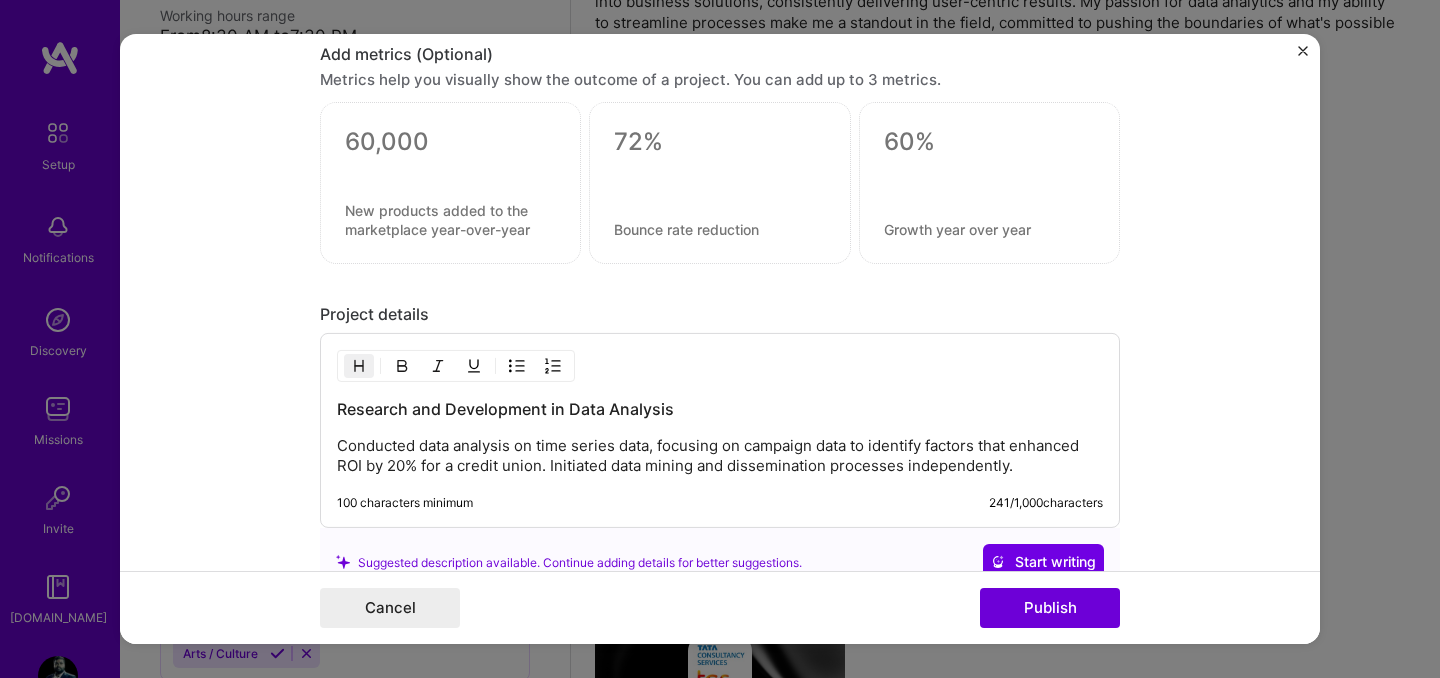 scroll, scrollTop: 1563, scrollLeft: 0, axis: vertical 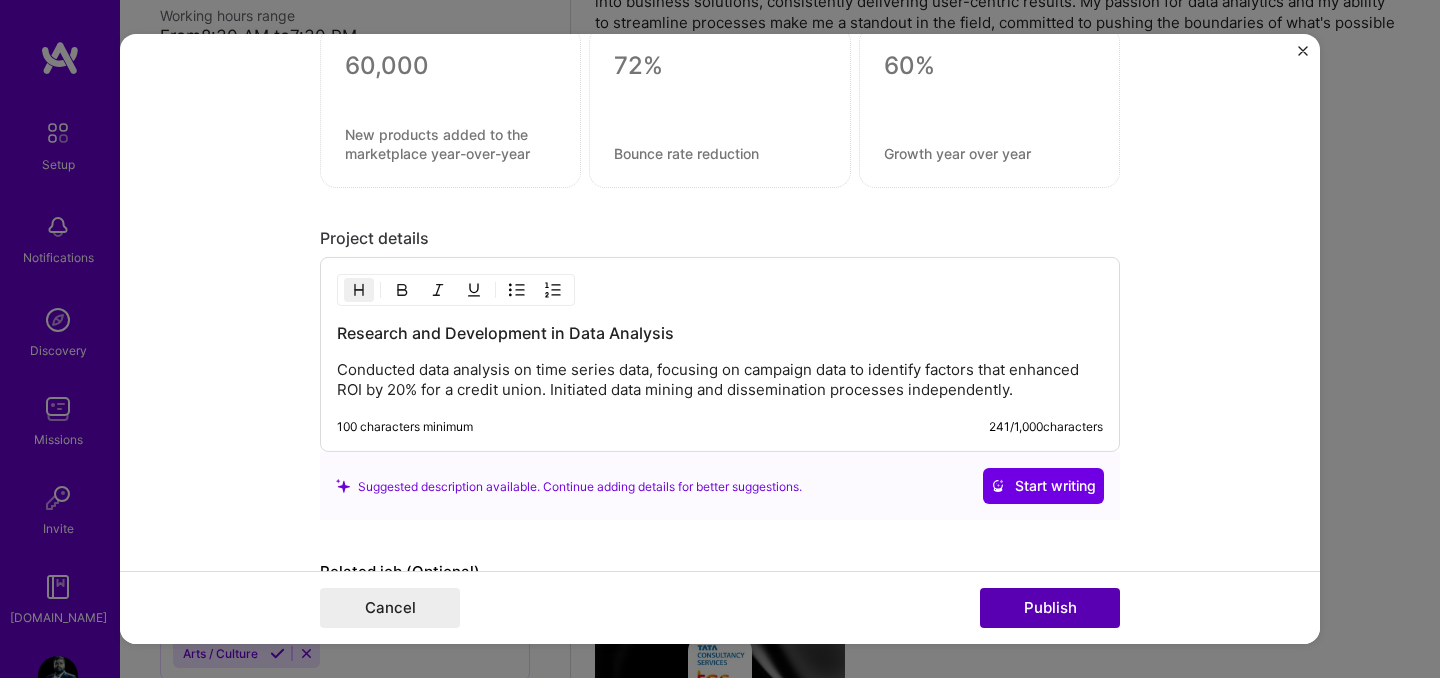 click on "Publish" at bounding box center [1050, 608] 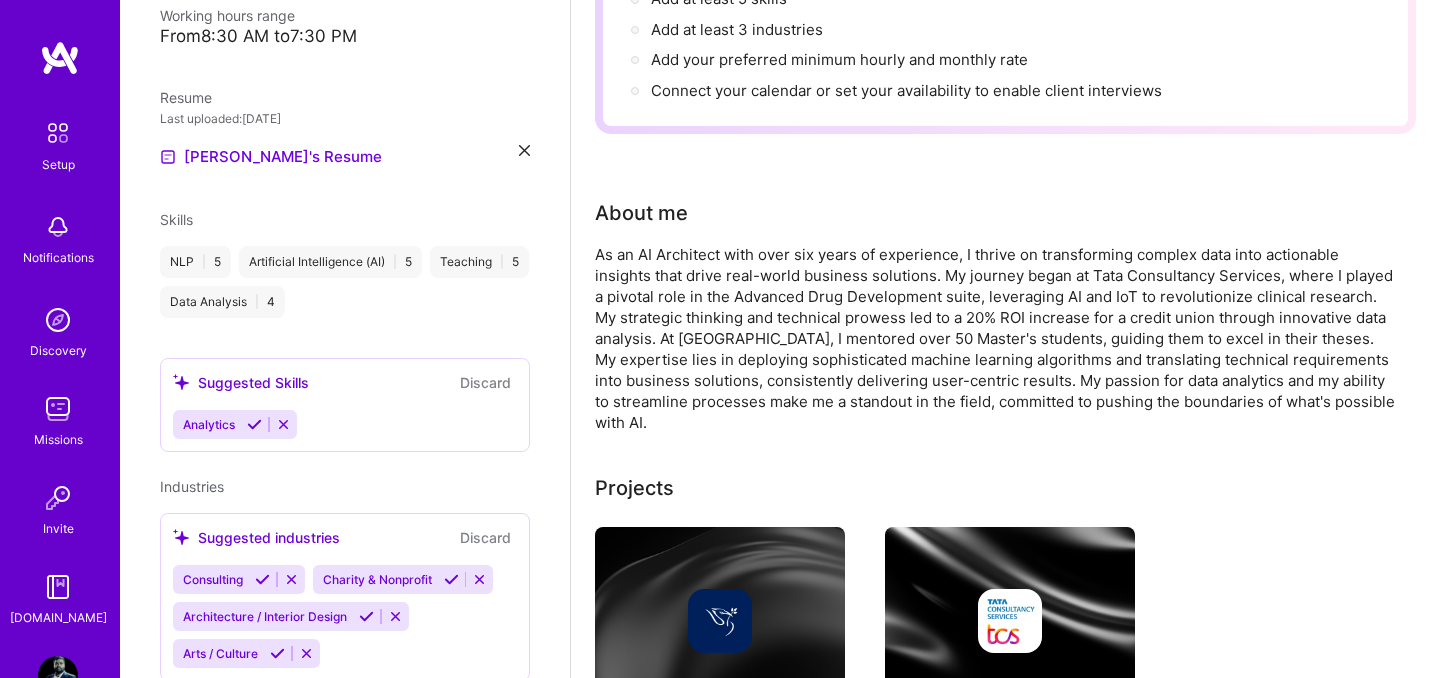 scroll, scrollTop: 0, scrollLeft: 0, axis: both 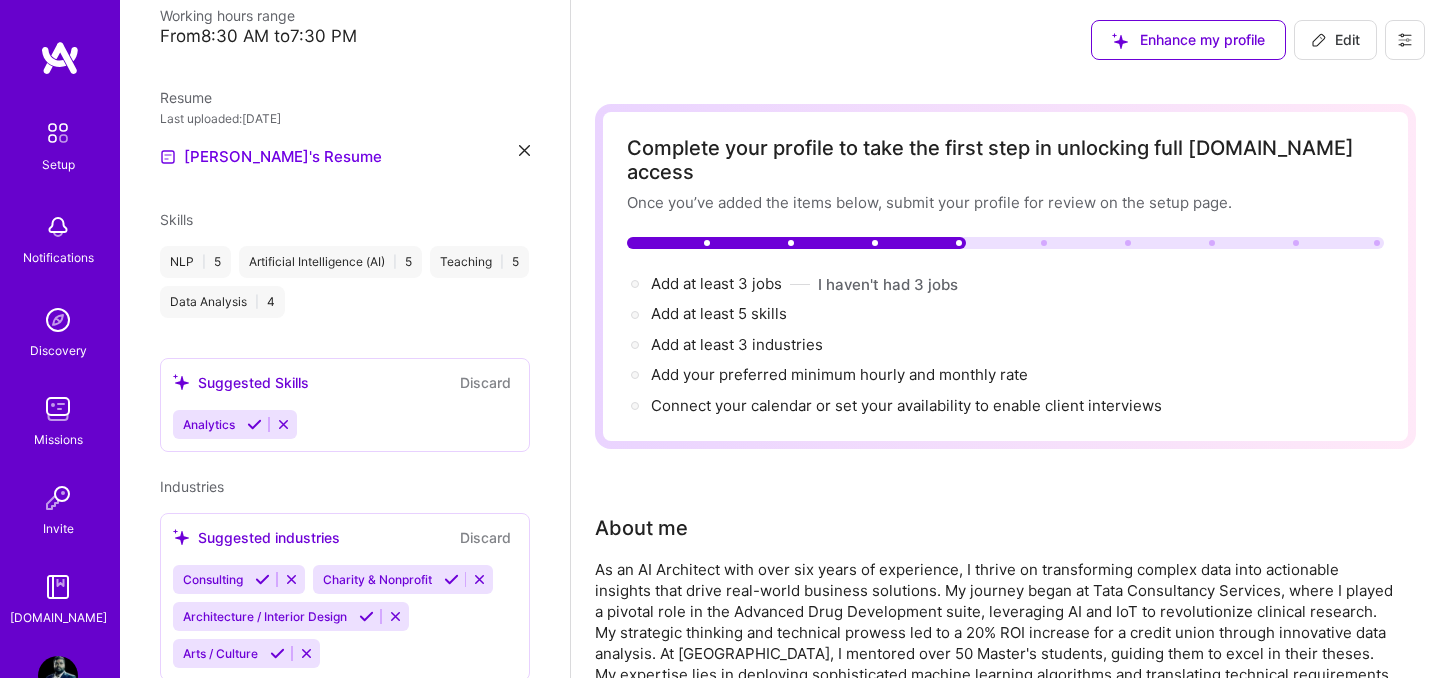 click on "Edit" at bounding box center [1335, 40] 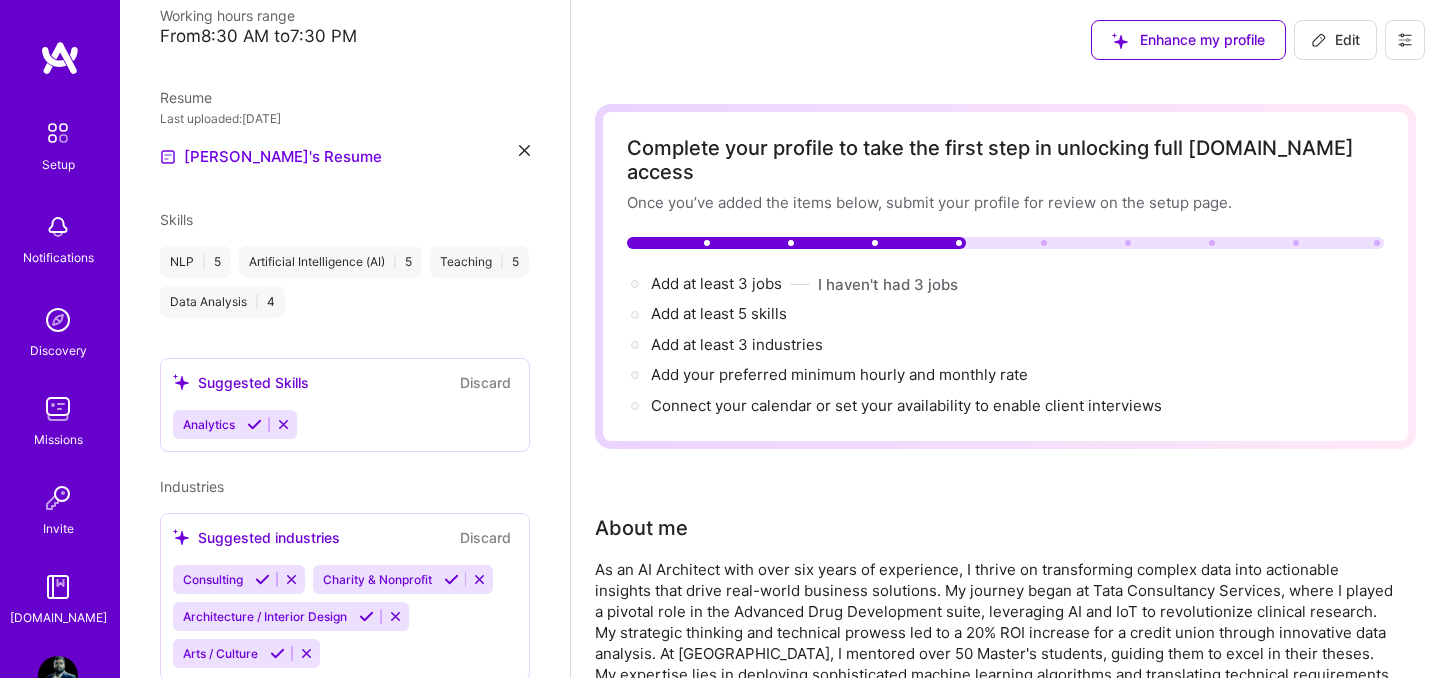 select on "US" 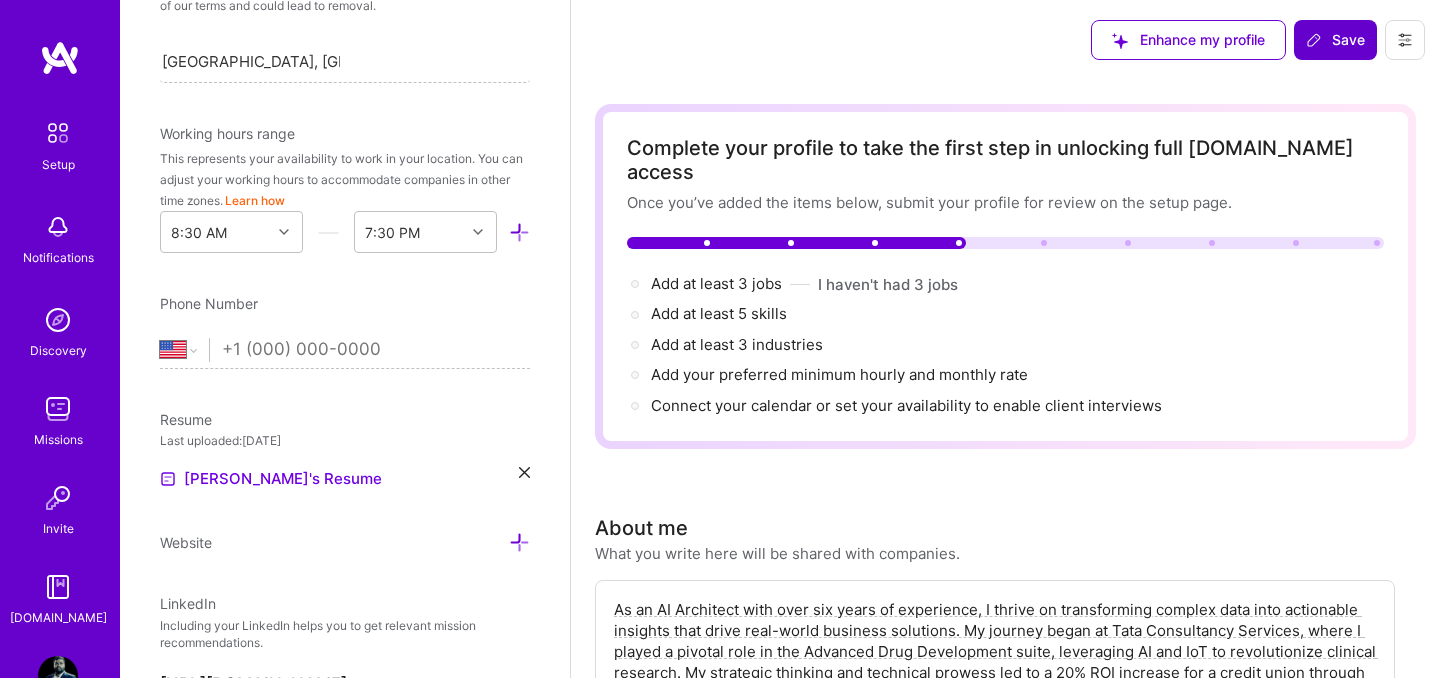 scroll, scrollTop: 832, scrollLeft: 0, axis: vertical 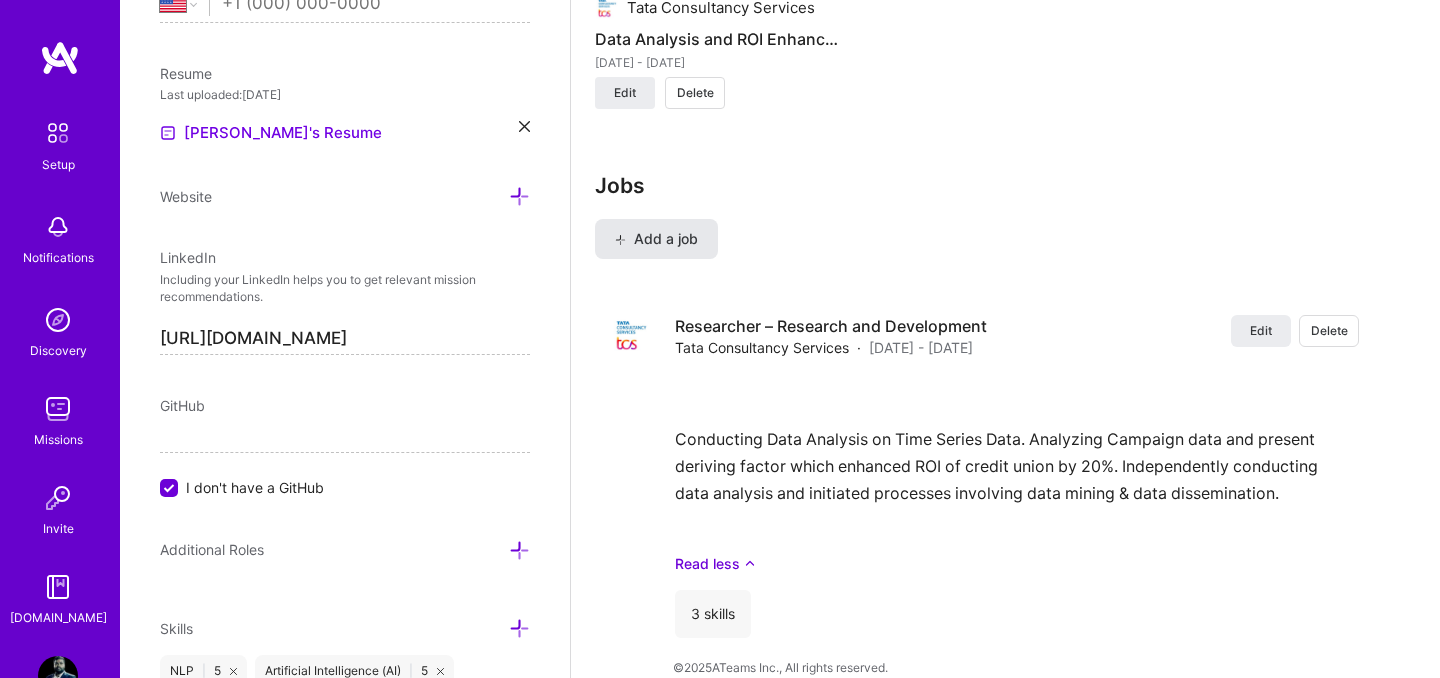 click on "Add a job" at bounding box center (656, 239) 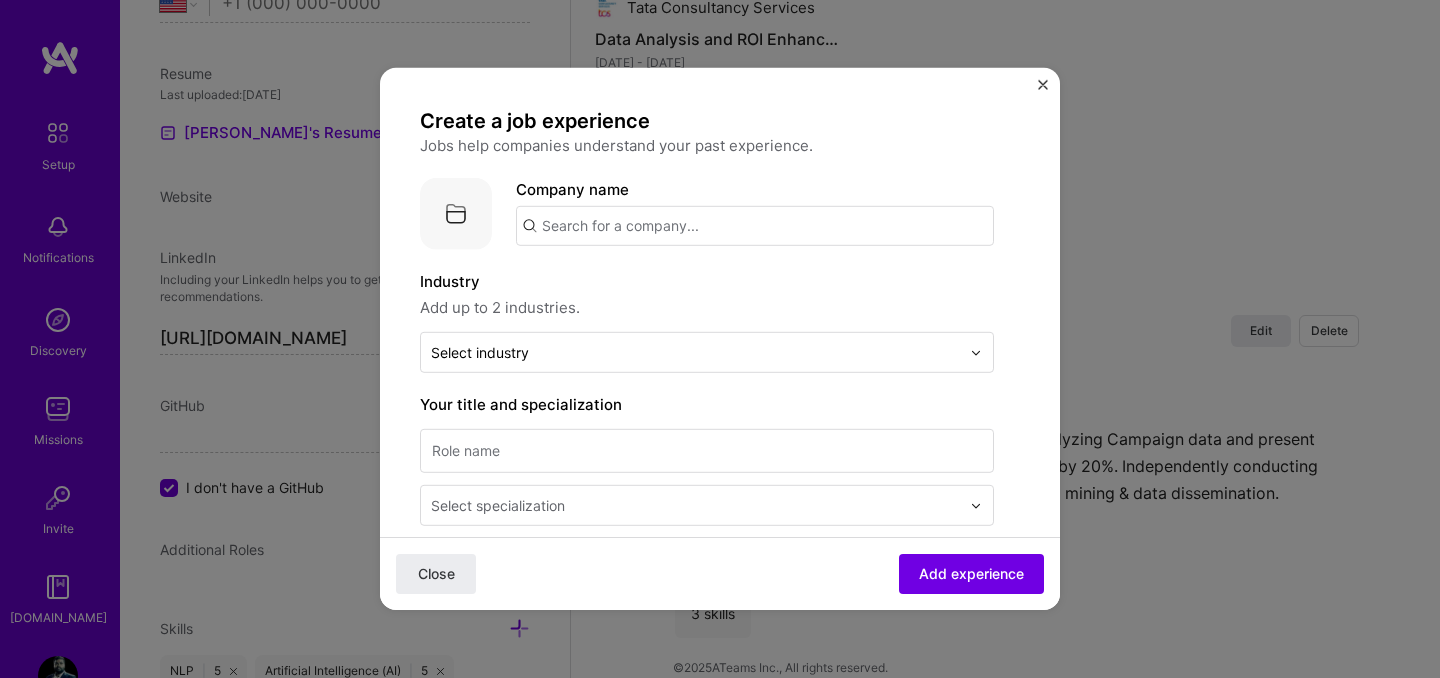 click at bounding box center [755, 226] 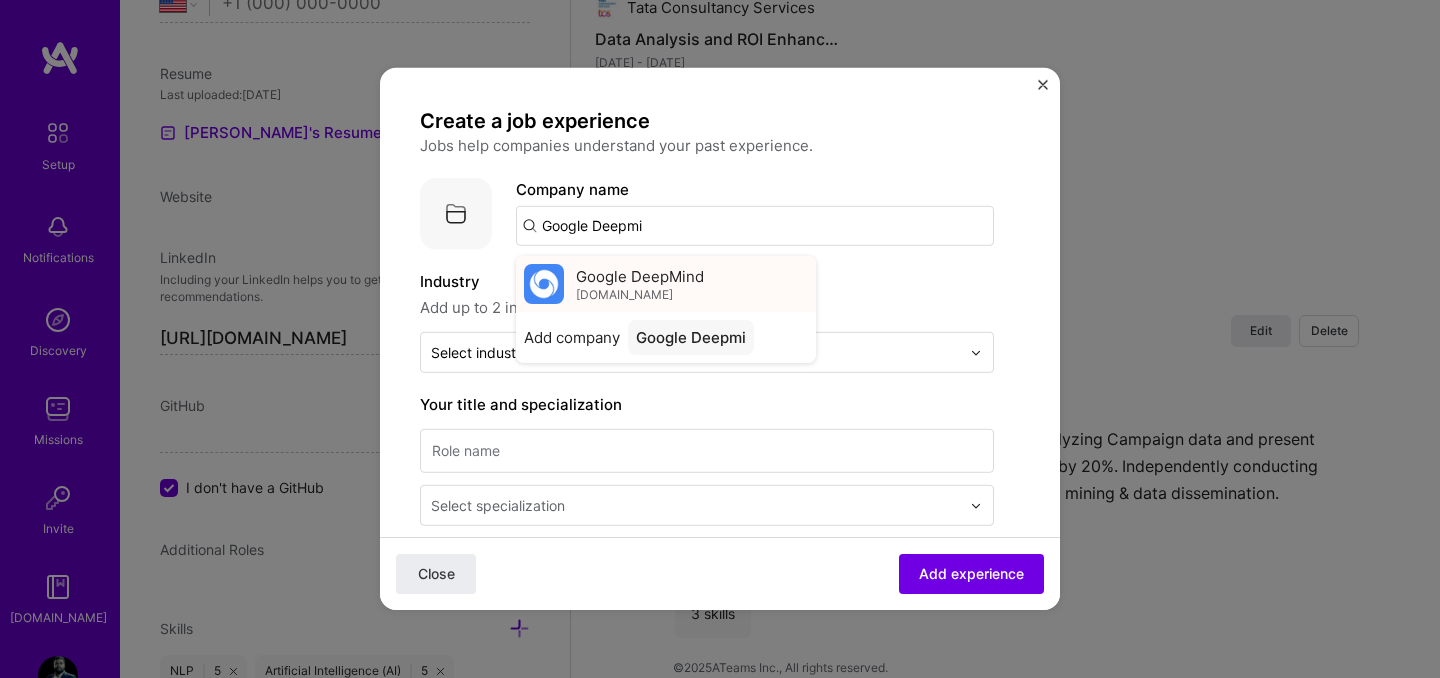 click on "Google DeepMind" at bounding box center (640, 275) 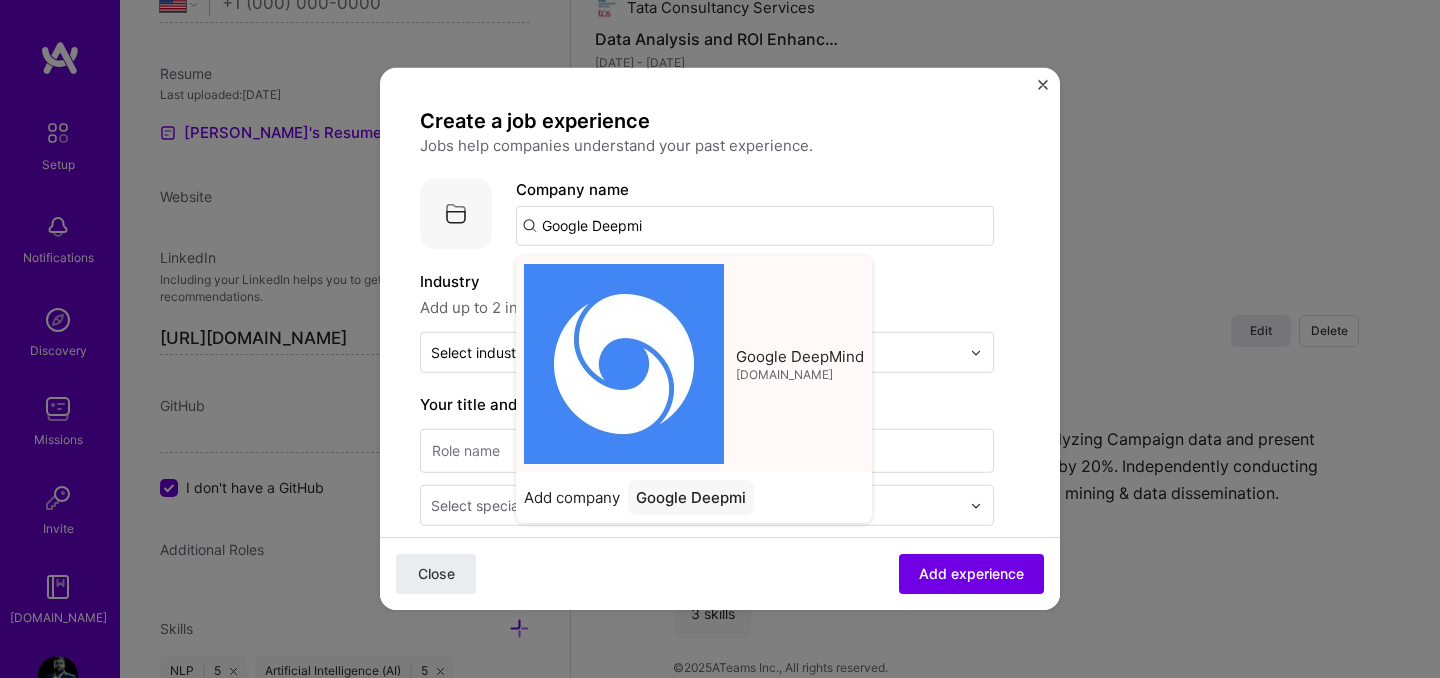type on "Google DeepMind" 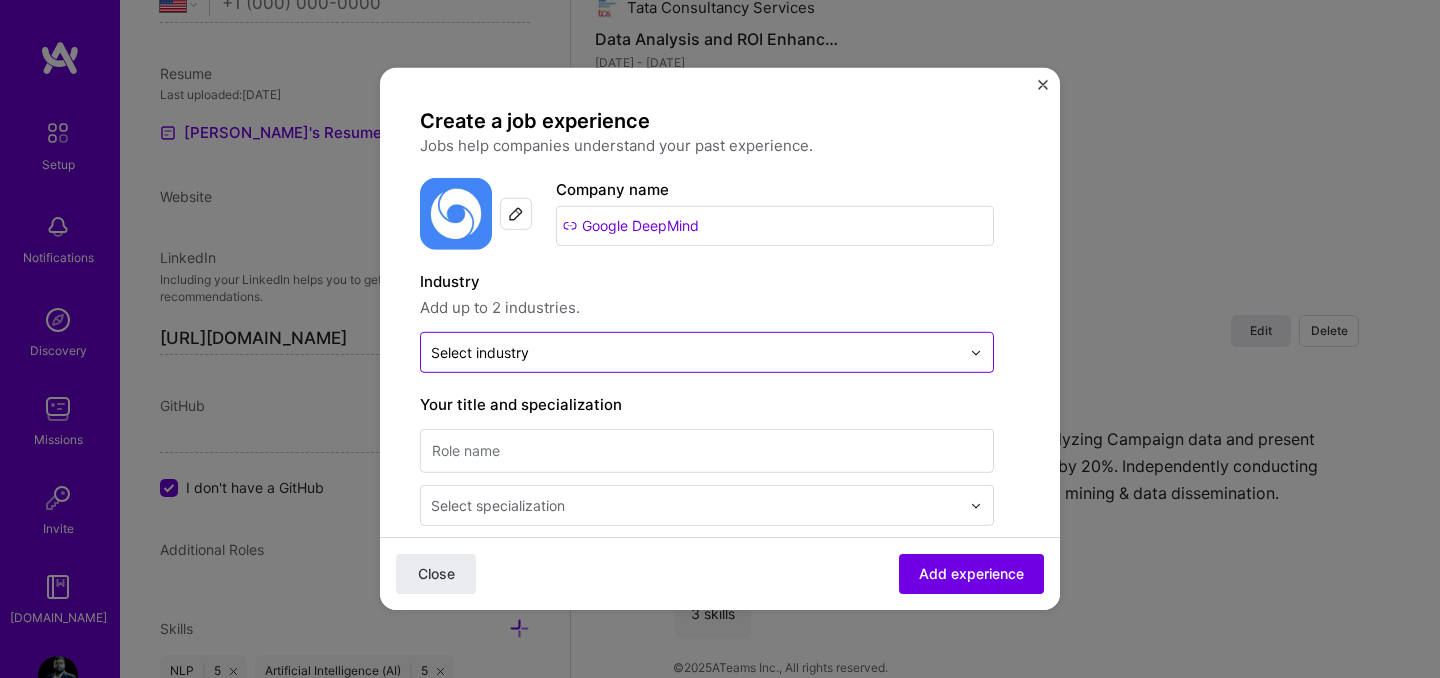 click at bounding box center (695, 352) 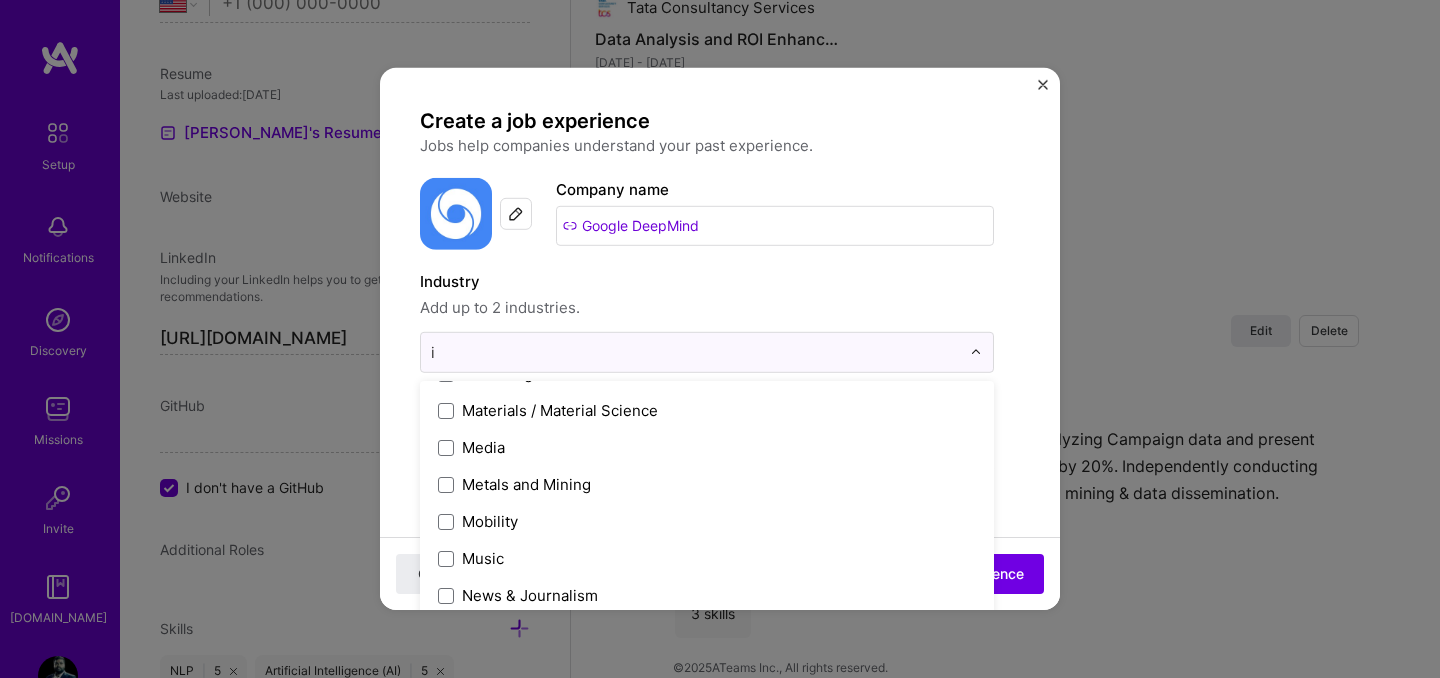 scroll, scrollTop: 0, scrollLeft: 0, axis: both 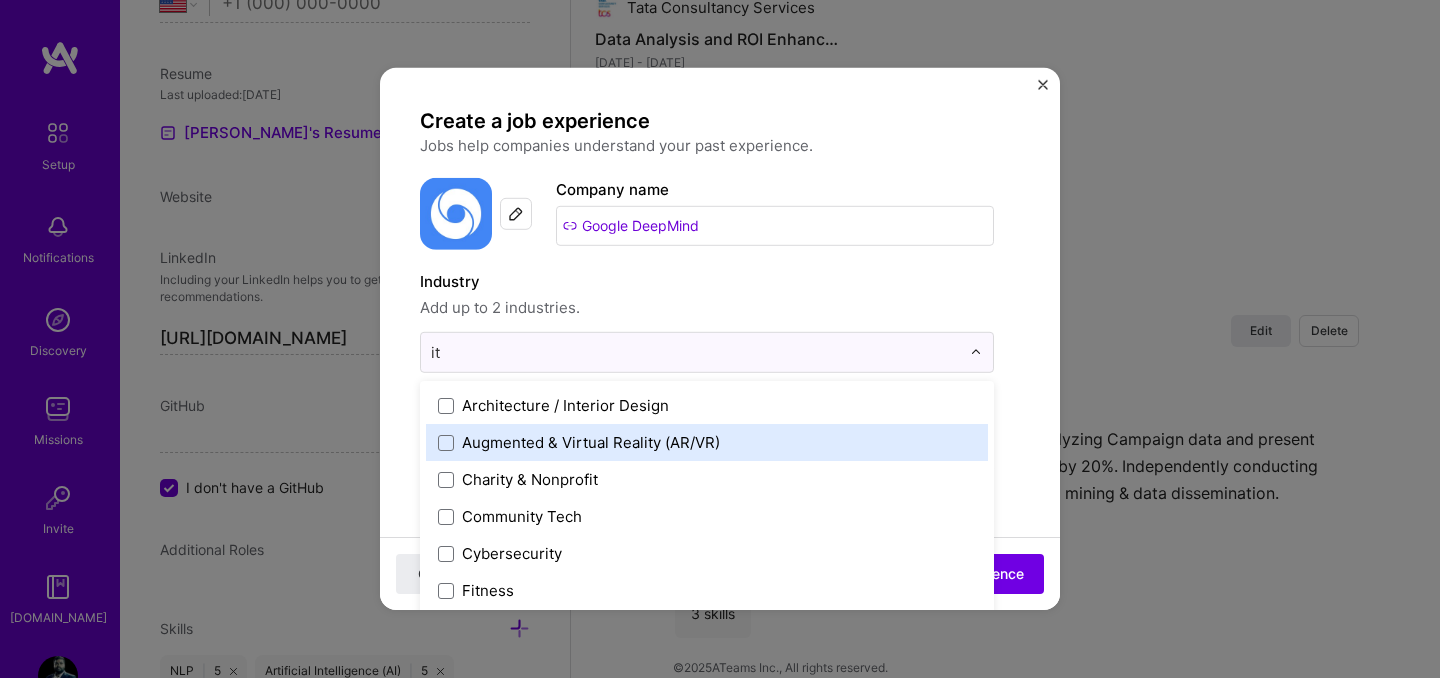 type on "i" 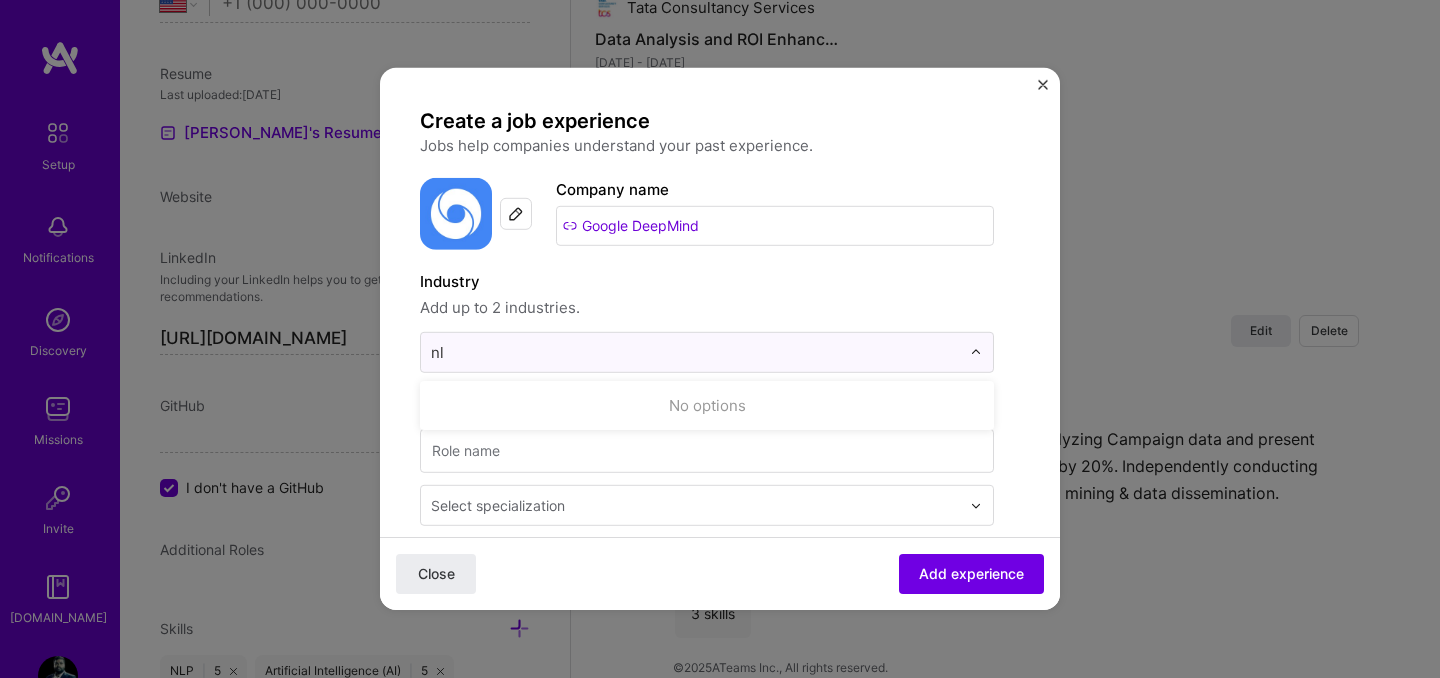 type on "n" 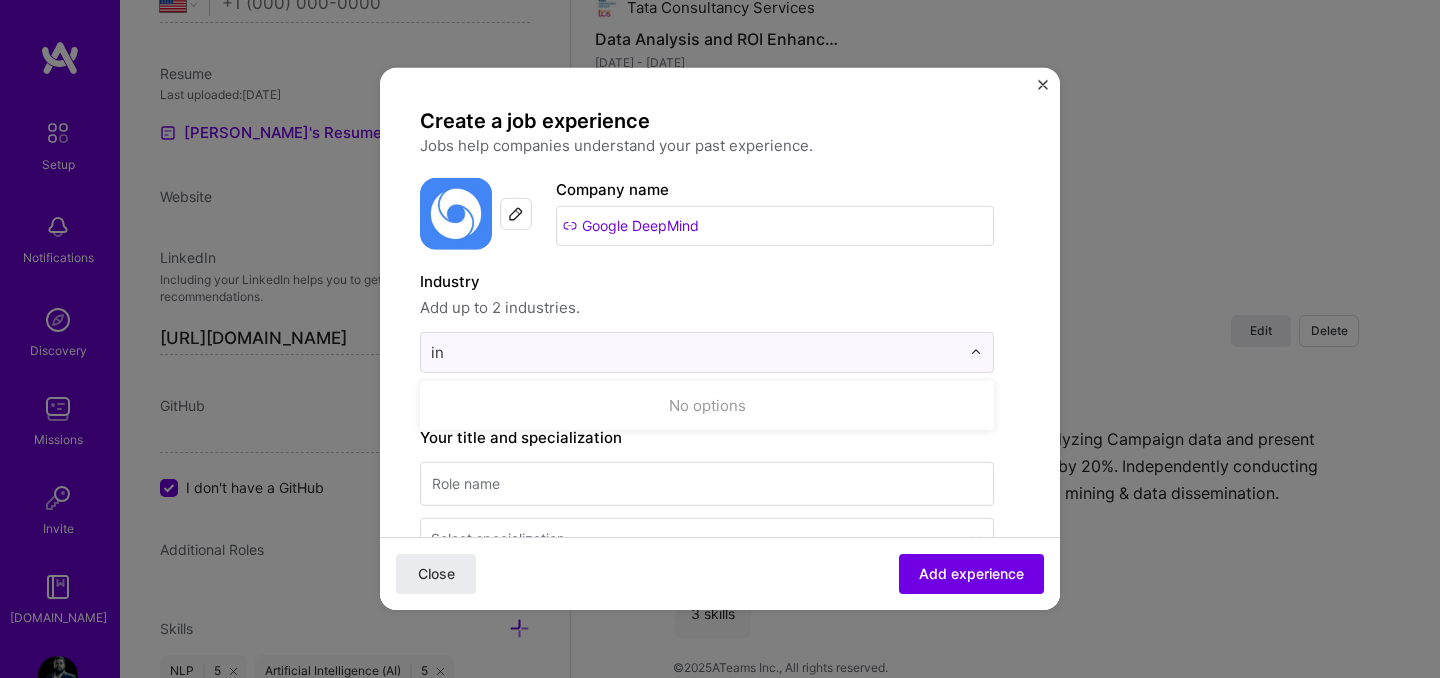 type on "i" 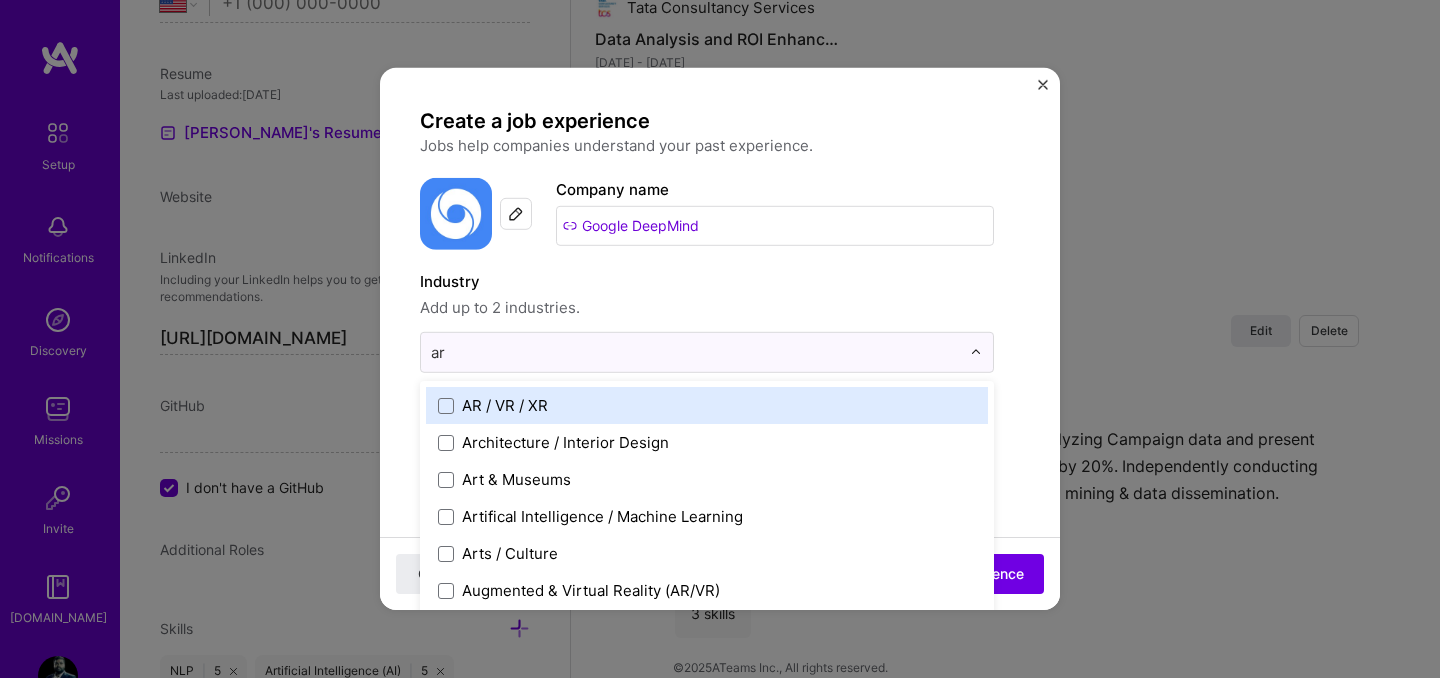 type on "art" 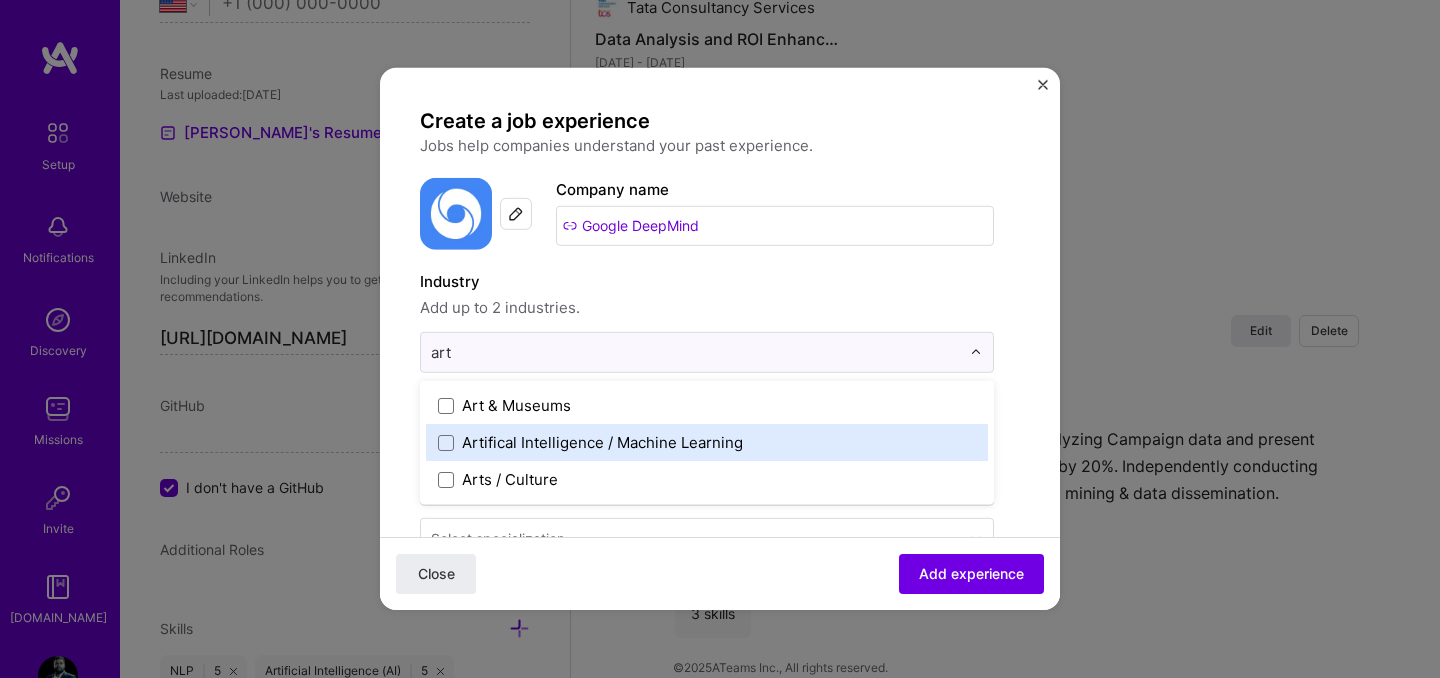 click on "Artifical Intelligence / Machine Learning" at bounding box center (602, 442) 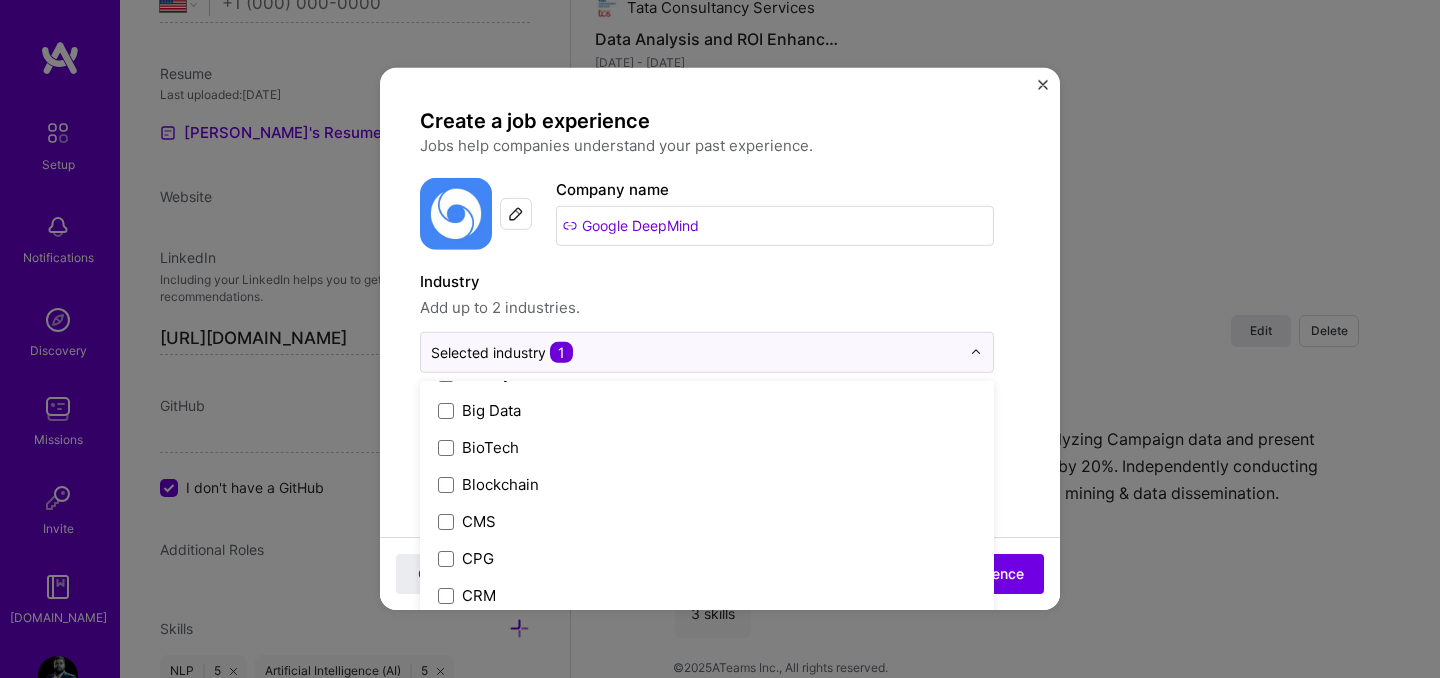 scroll, scrollTop: 923, scrollLeft: 0, axis: vertical 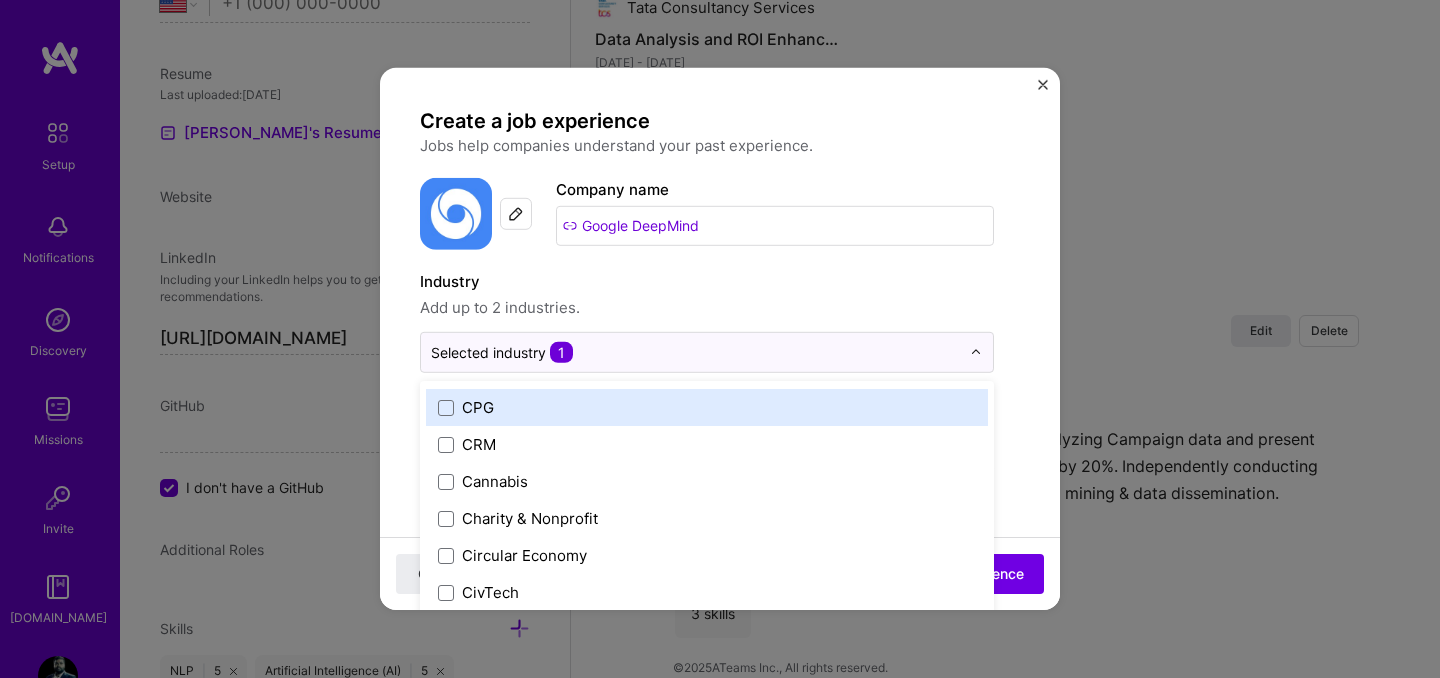 click on "Industry" at bounding box center (707, 282) 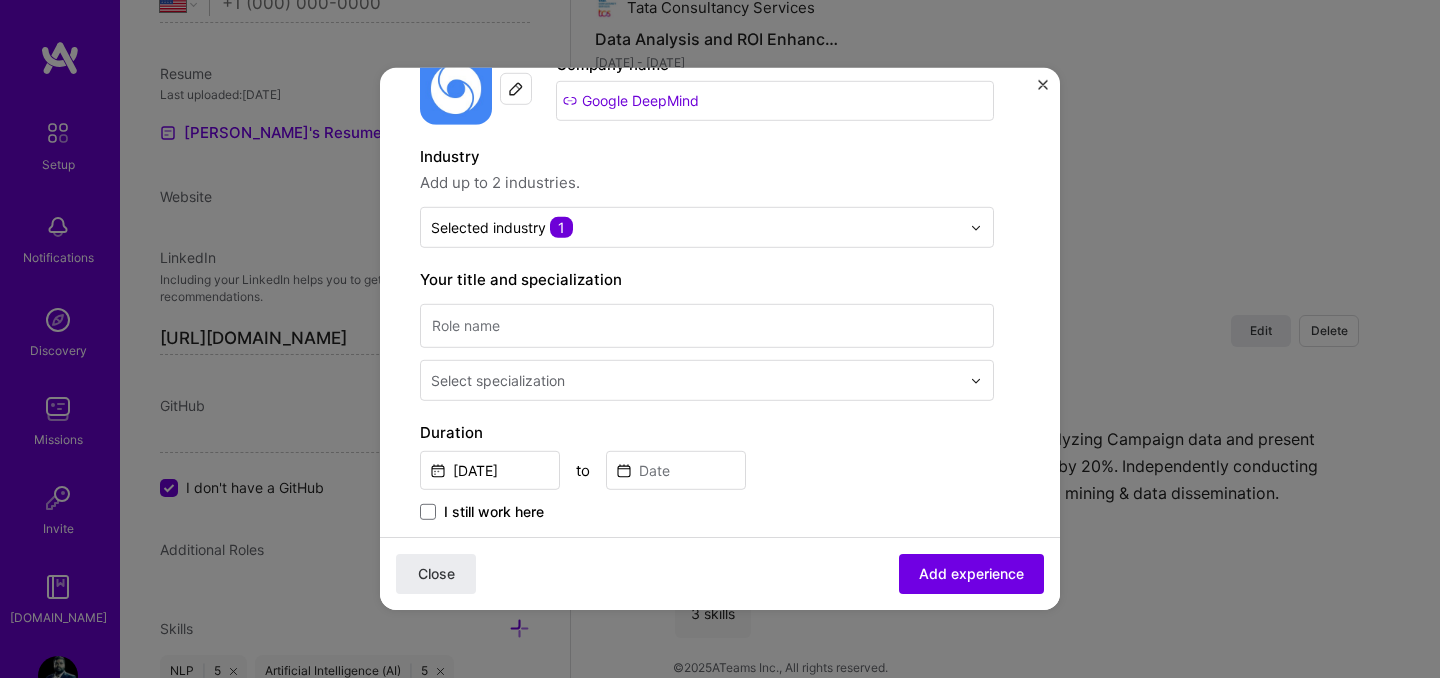 scroll, scrollTop: 149, scrollLeft: 0, axis: vertical 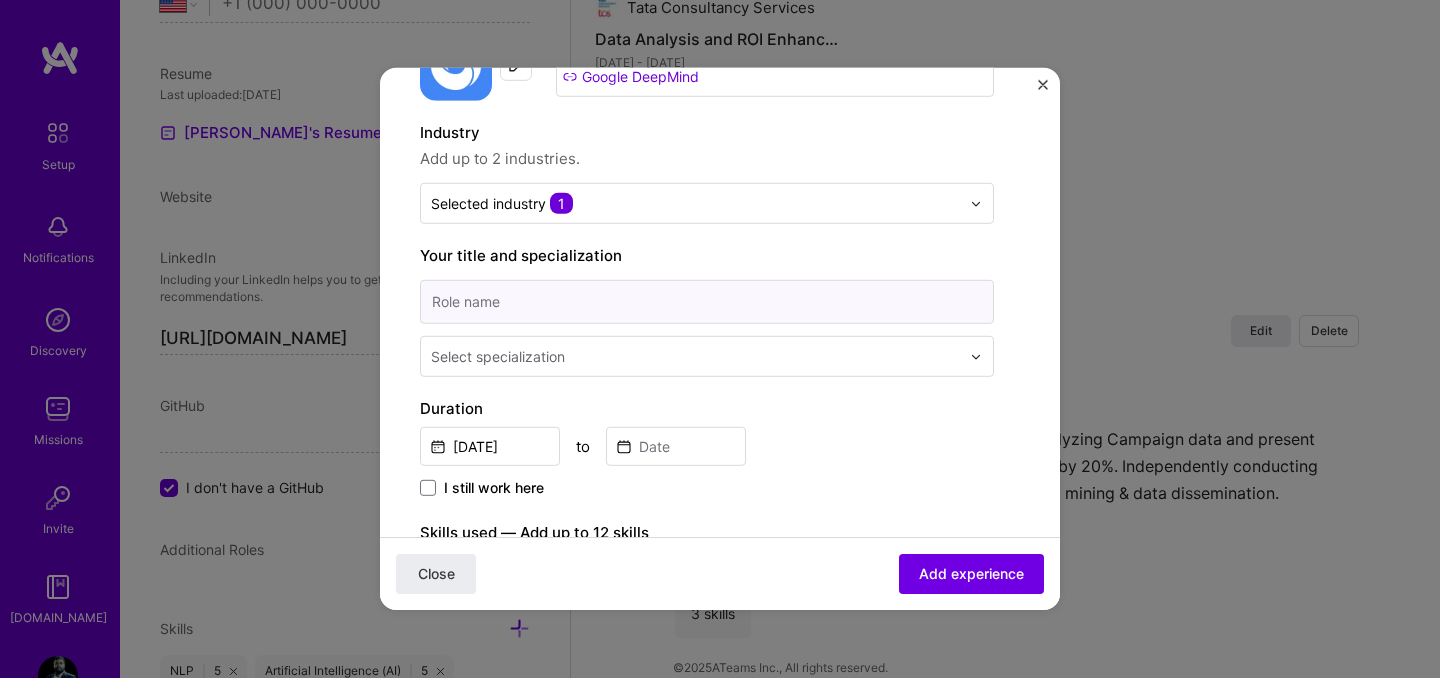 click at bounding box center [707, 302] 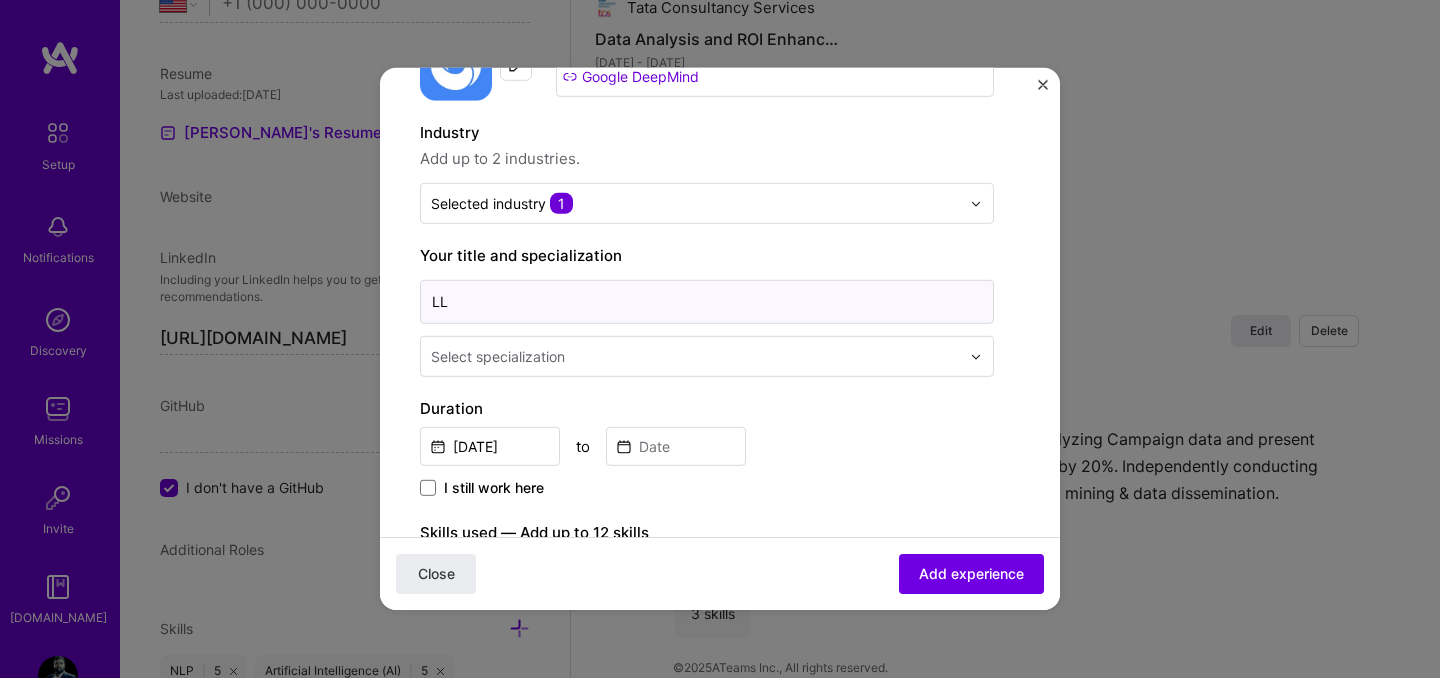 type on "L" 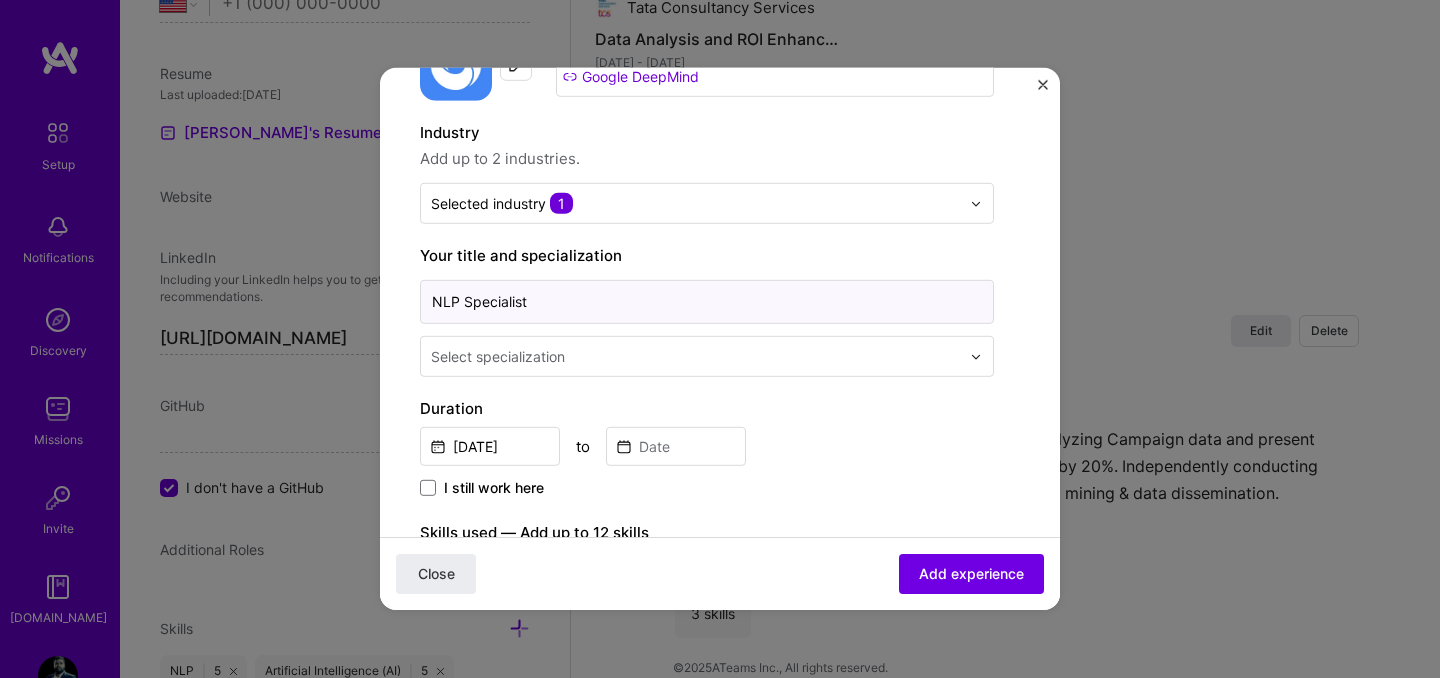 type on "NLP Specialist" 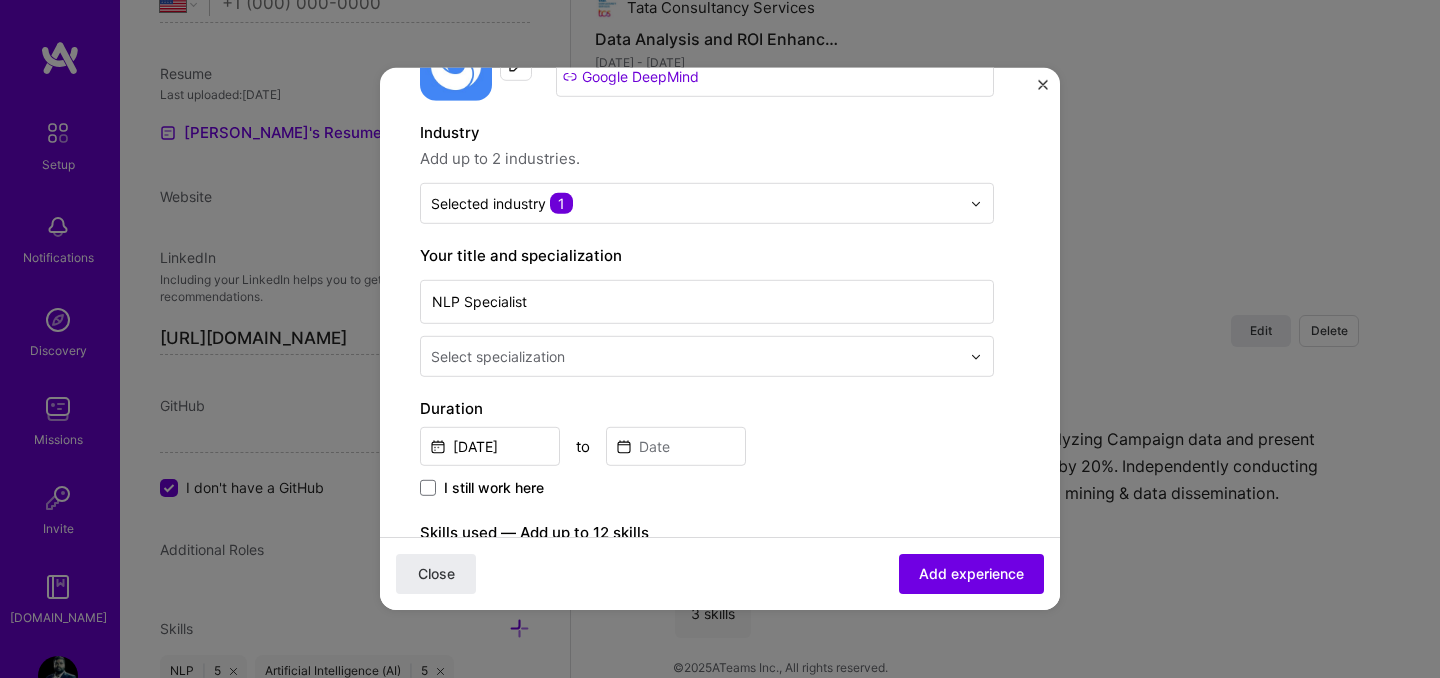 click at bounding box center (697, 356) 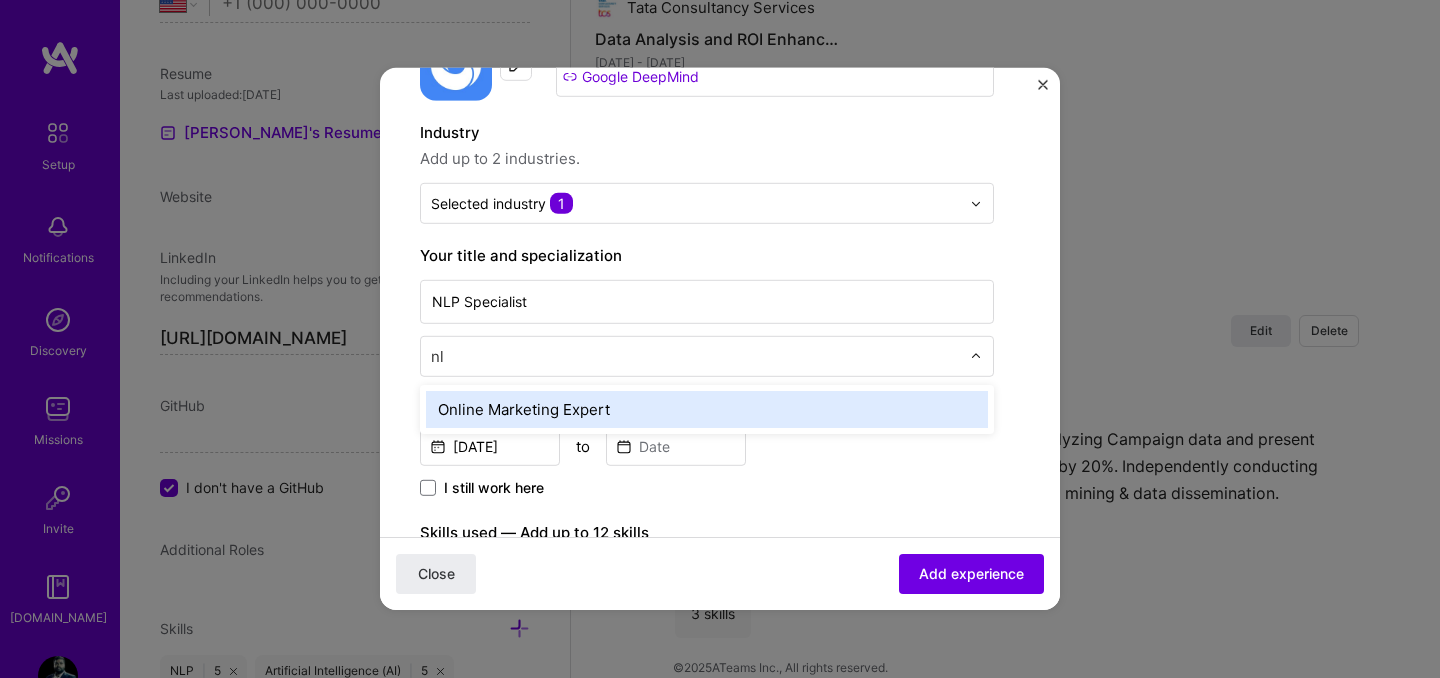 type on "n" 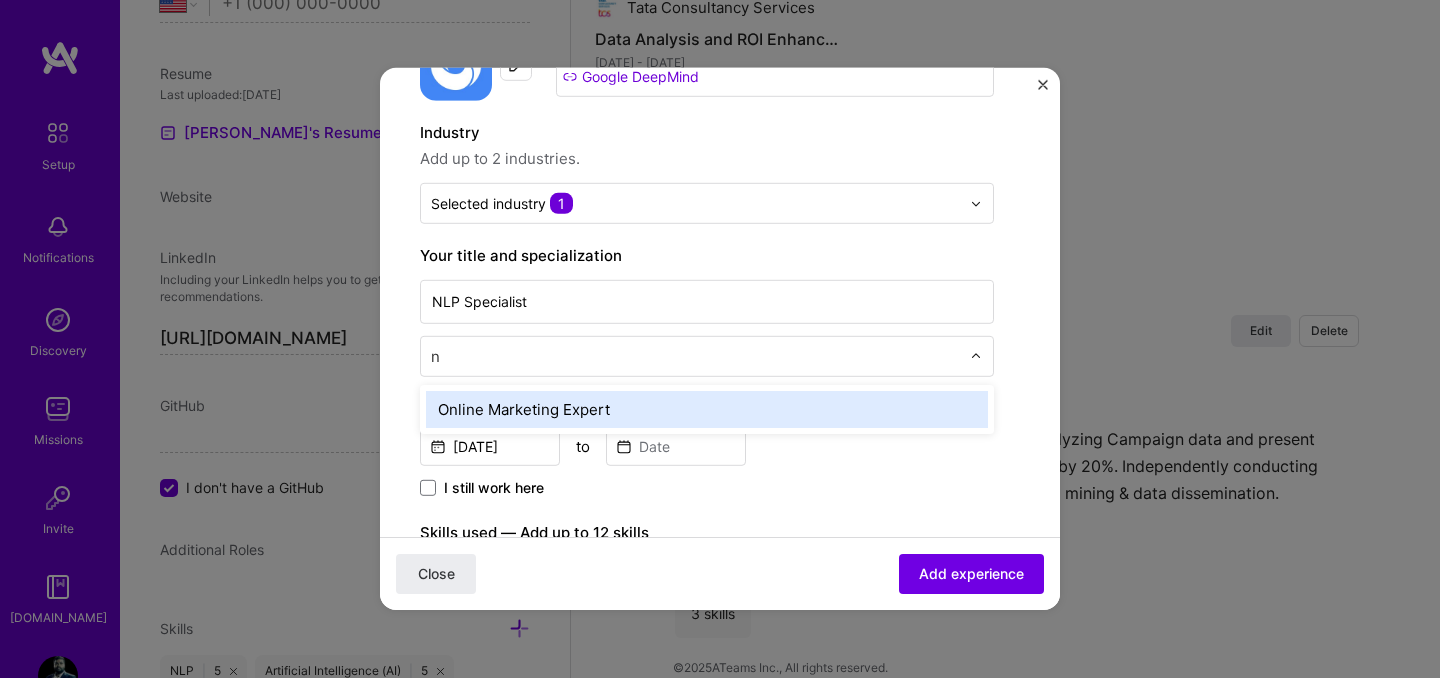 type 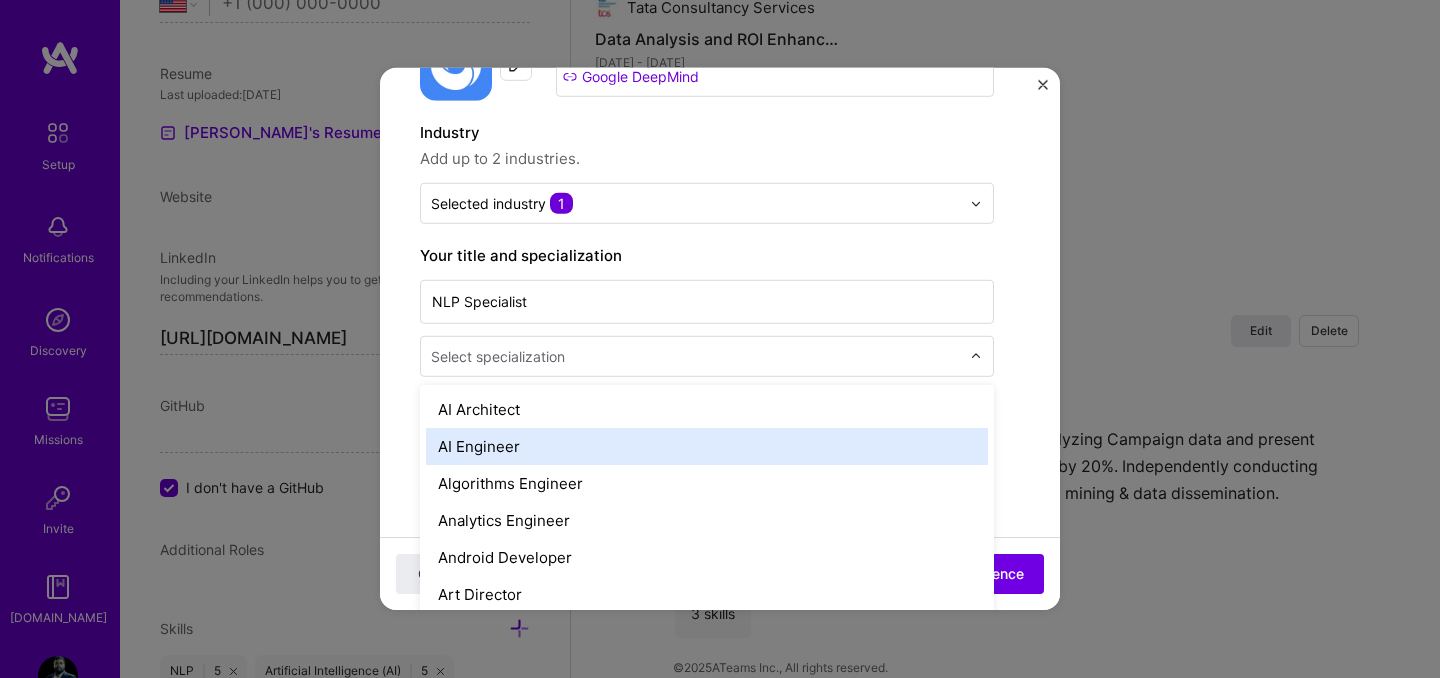 click on "AI Engineer" at bounding box center (707, 446) 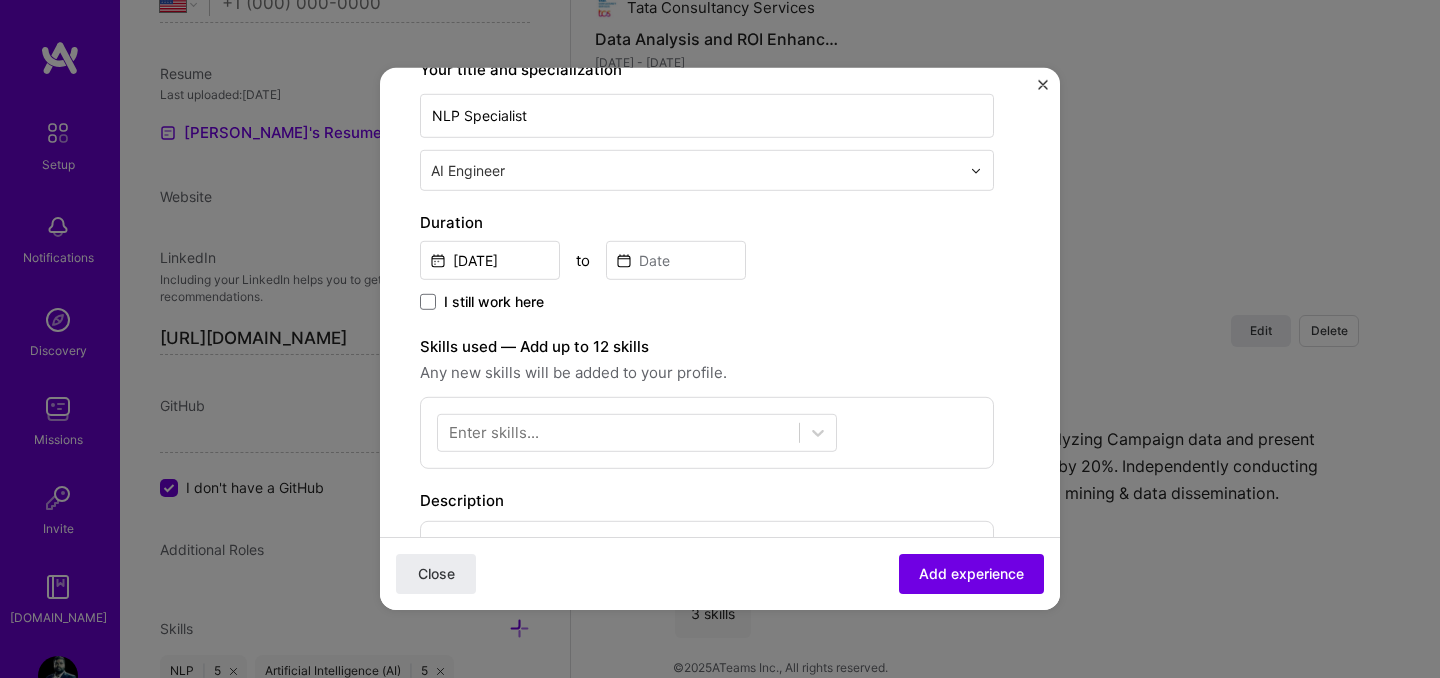 scroll, scrollTop: 336, scrollLeft: 0, axis: vertical 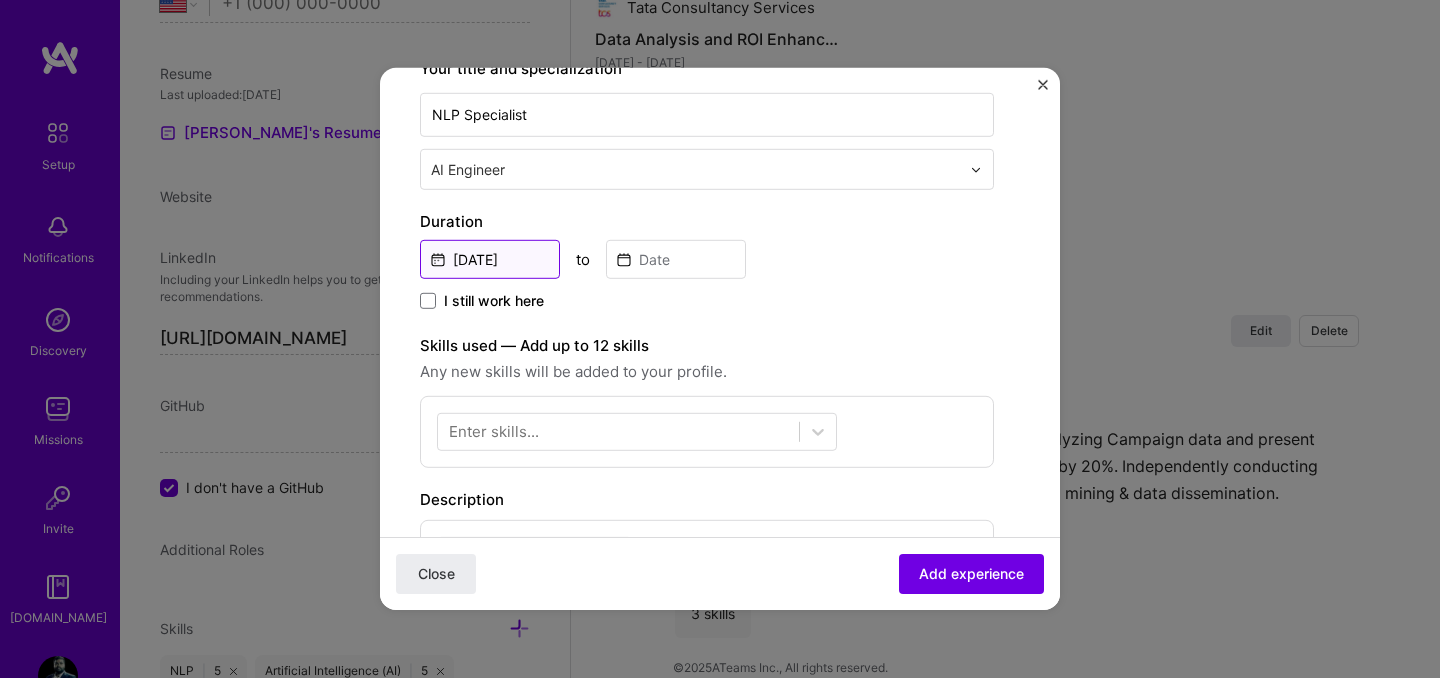 click on "[DATE]" at bounding box center [490, 259] 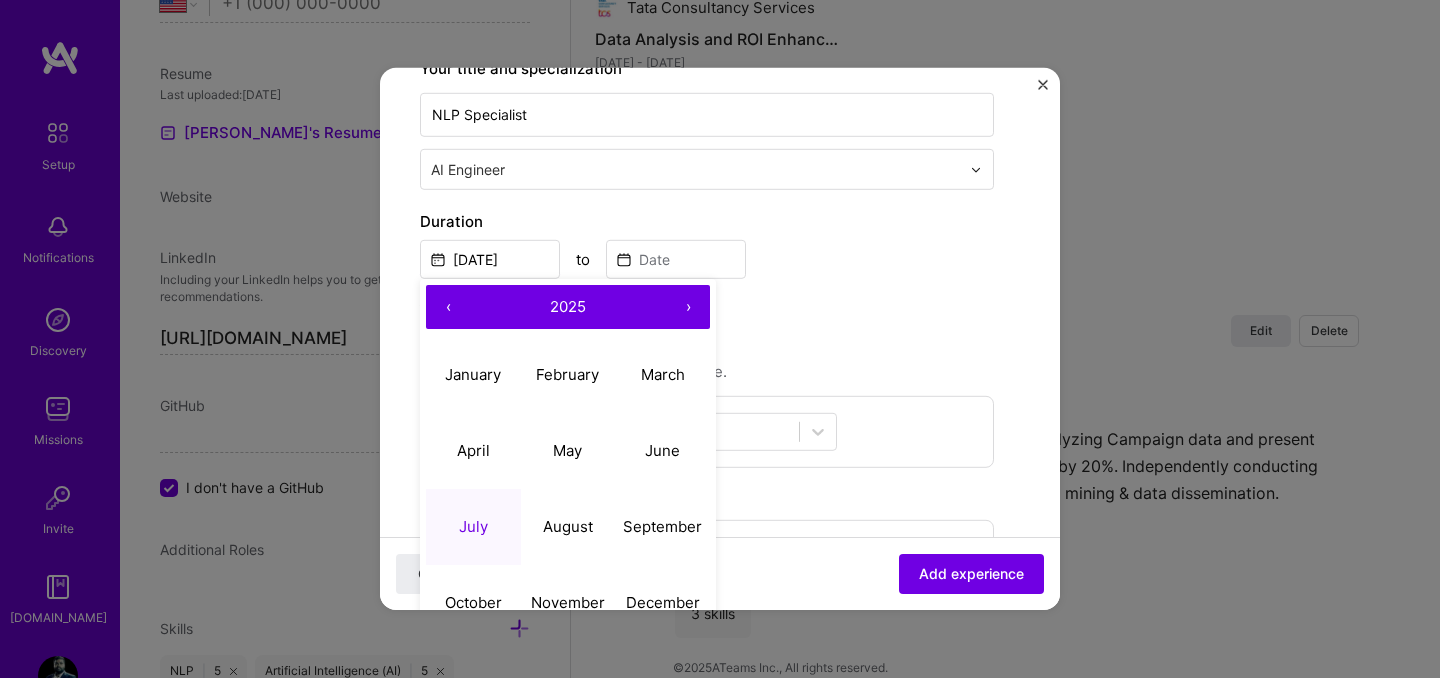 click on "2025" at bounding box center (568, 305) 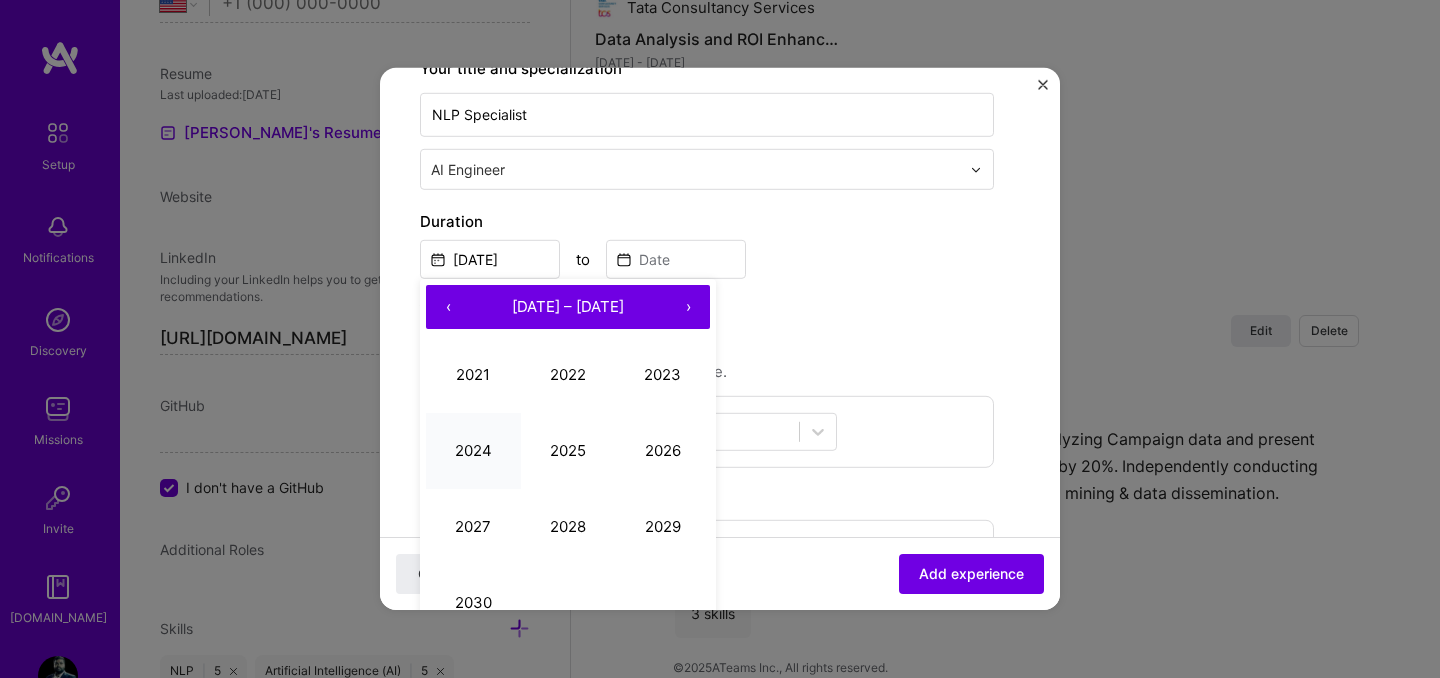click on "2024" at bounding box center [473, 450] 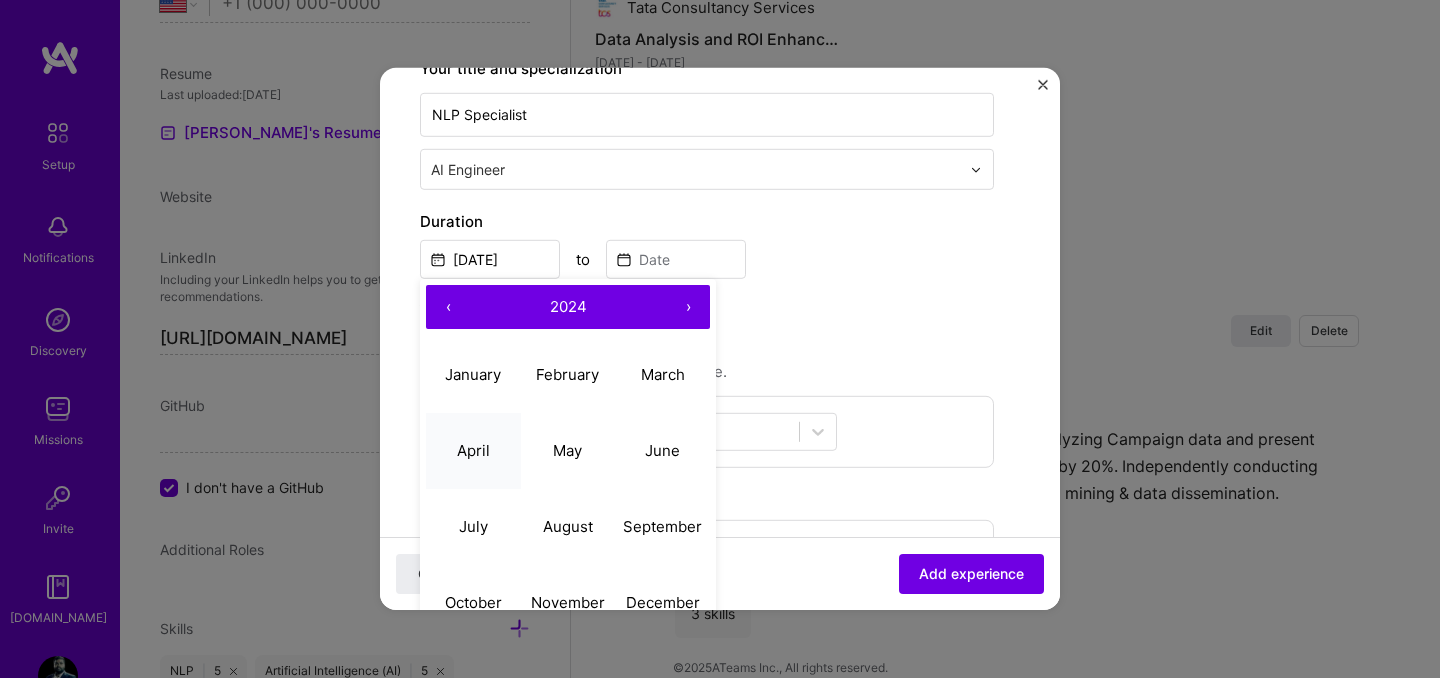 click on "April" at bounding box center (473, 449) 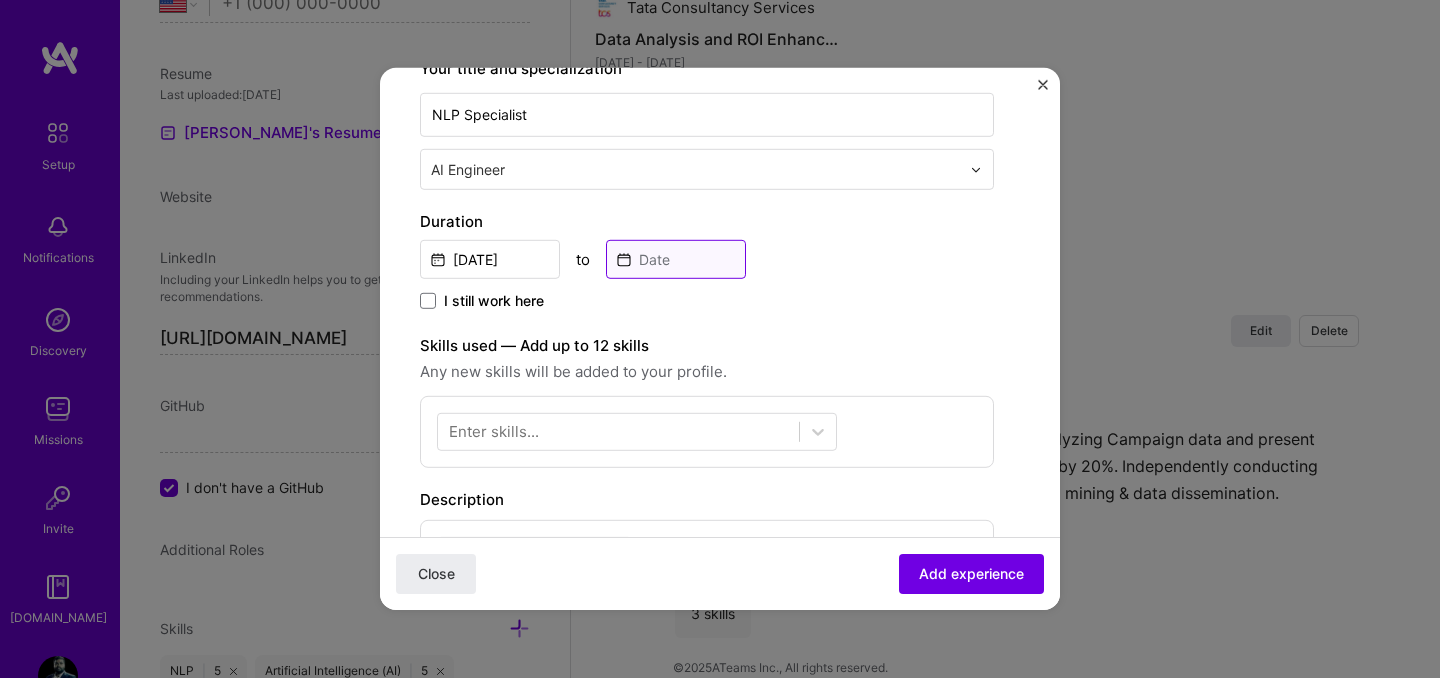 click at bounding box center [676, 259] 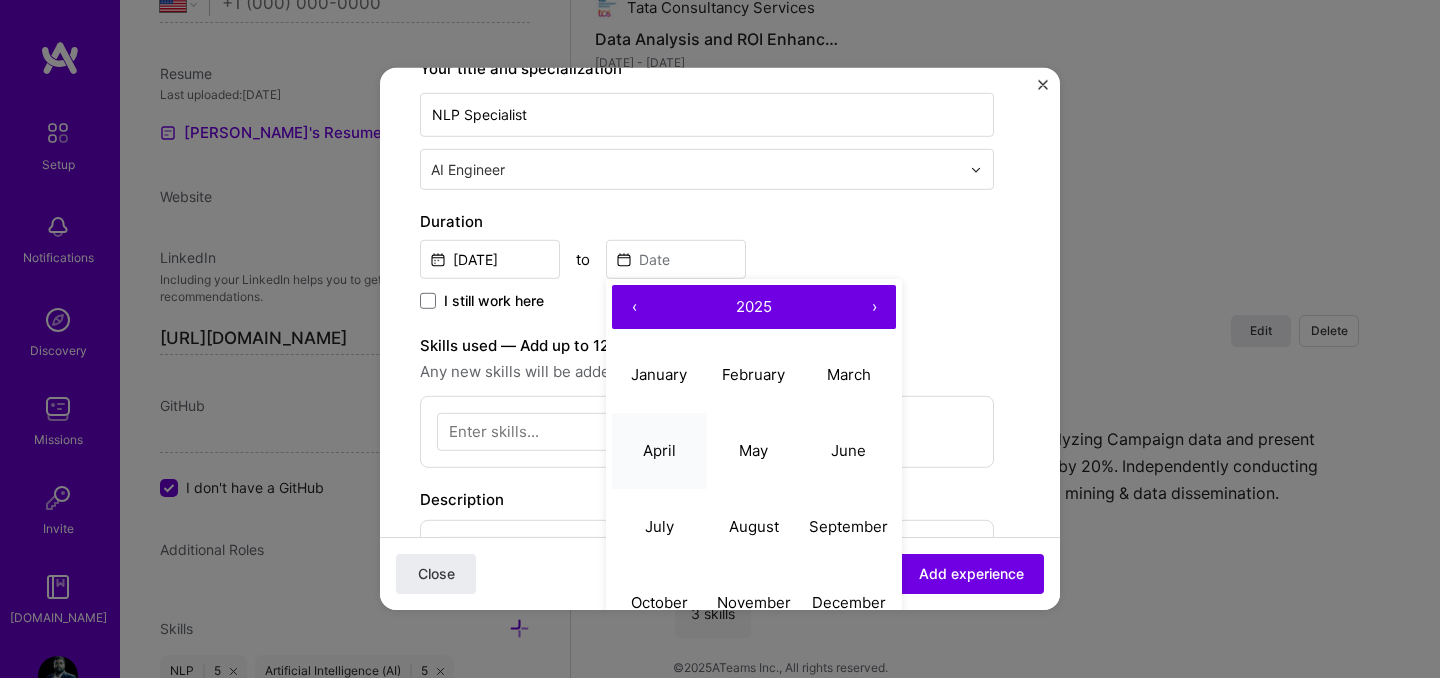 click on "April" at bounding box center (659, 450) 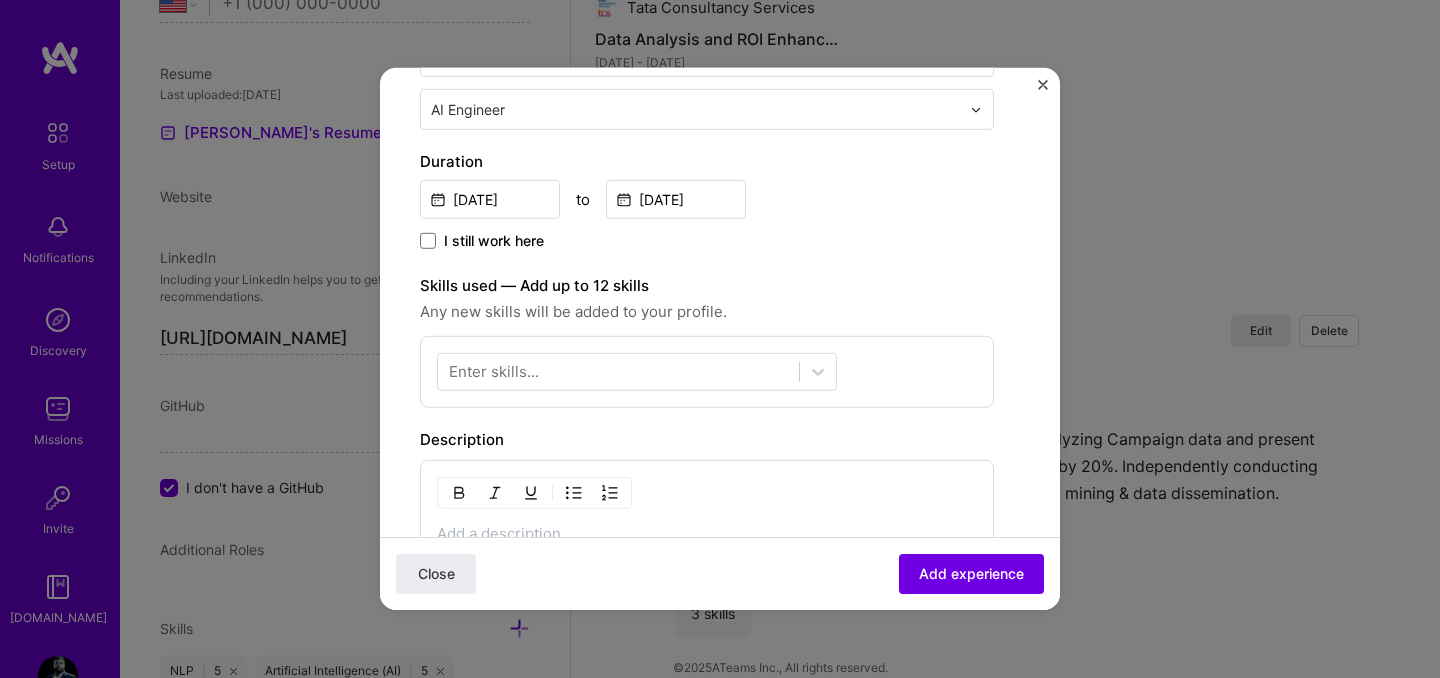 scroll, scrollTop: 426, scrollLeft: 0, axis: vertical 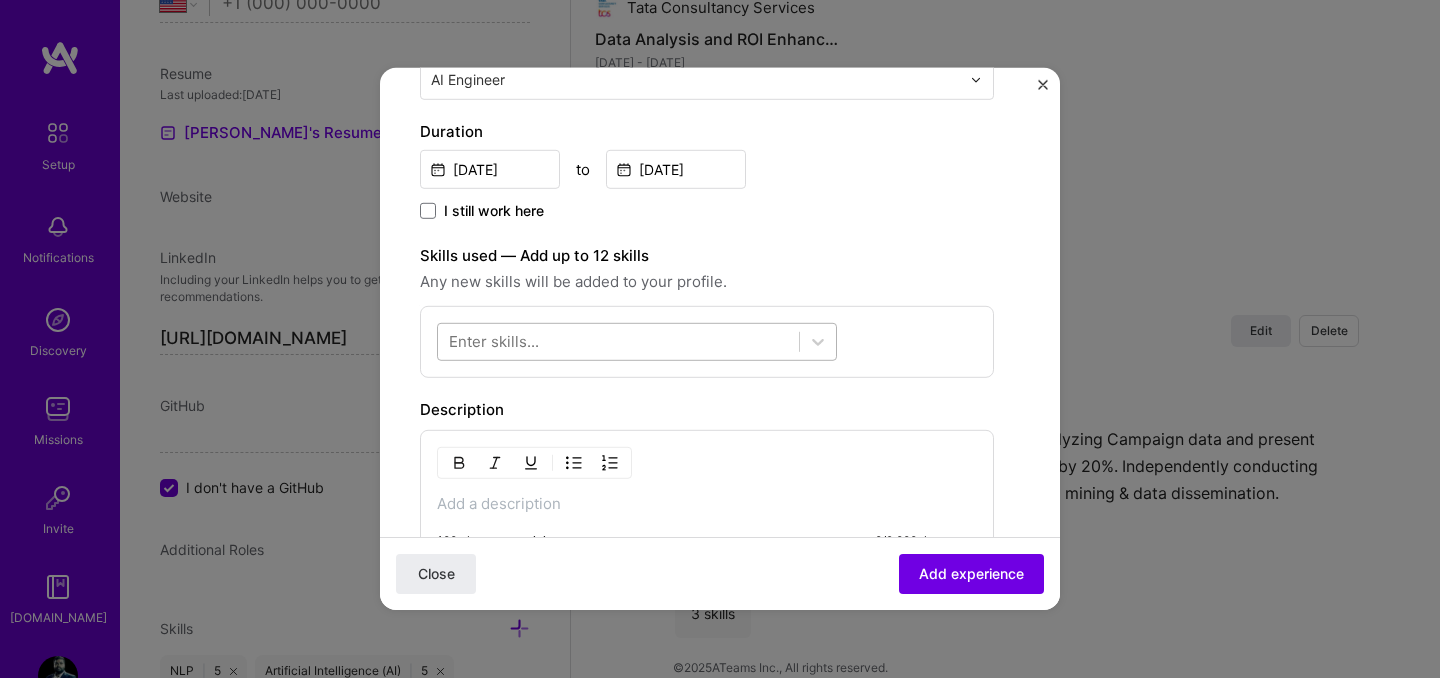 click at bounding box center (618, 341) 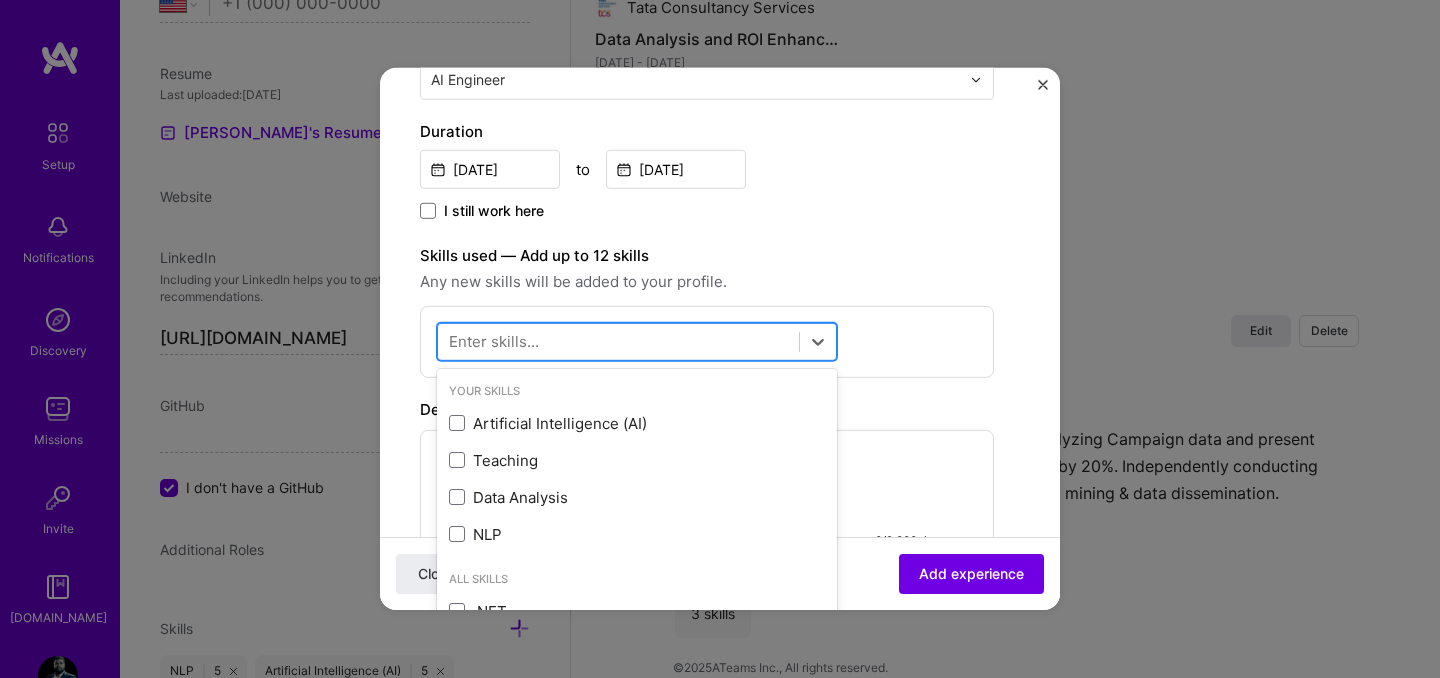 type on "l" 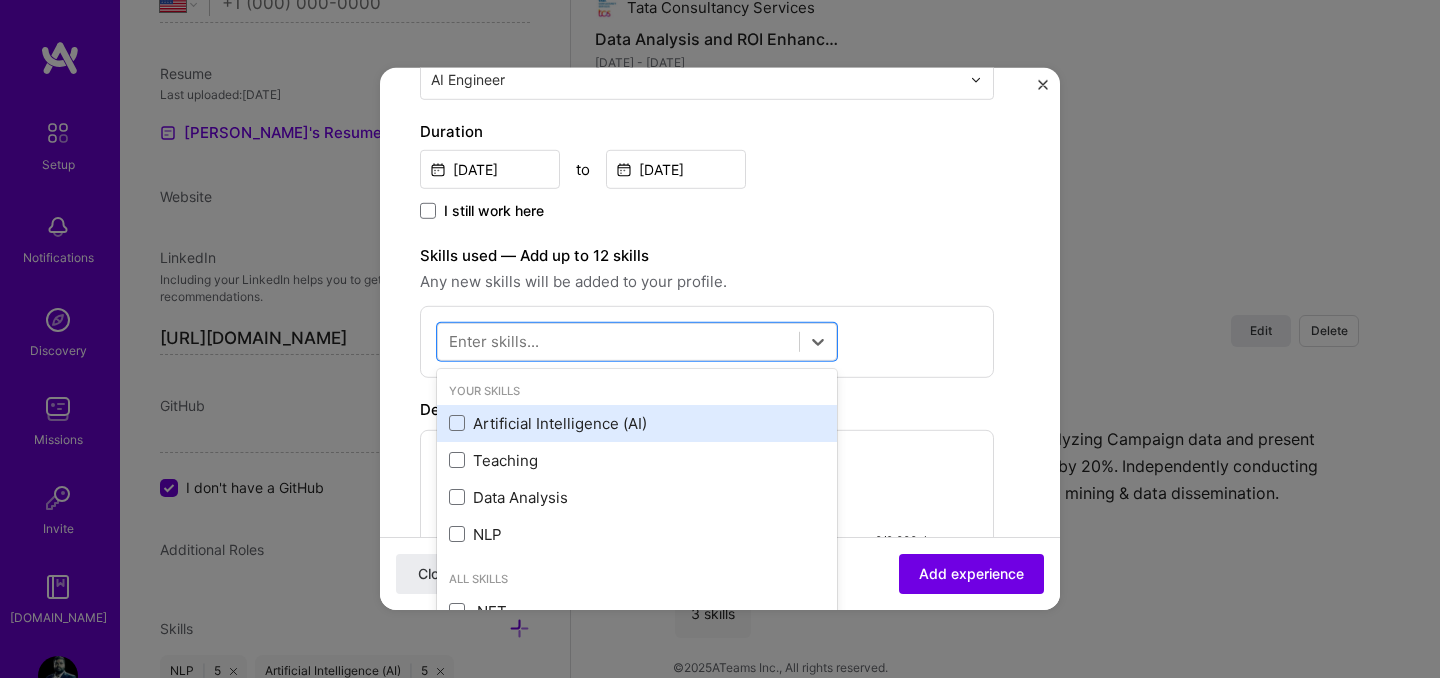 click on "Artificial Intelligence (AI)" at bounding box center [637, 423] 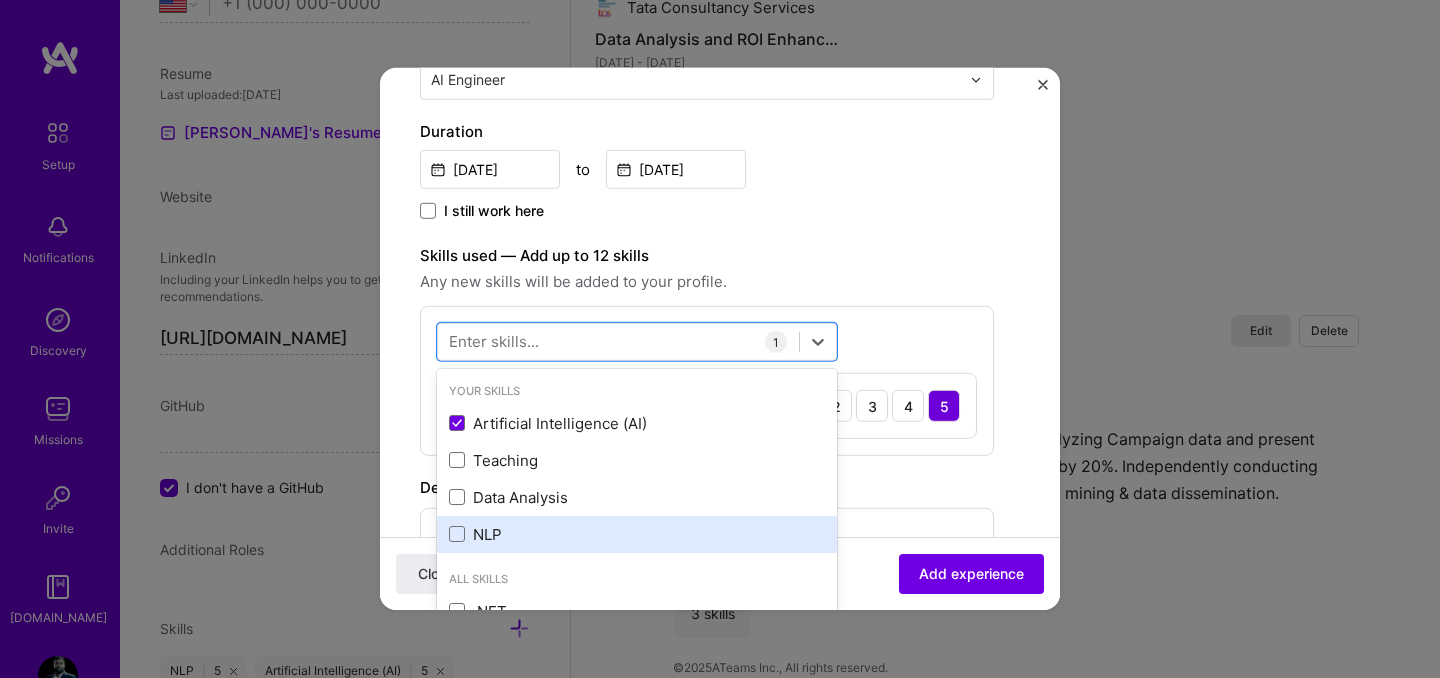 click on "NLP" at bounding box center (637, 534) 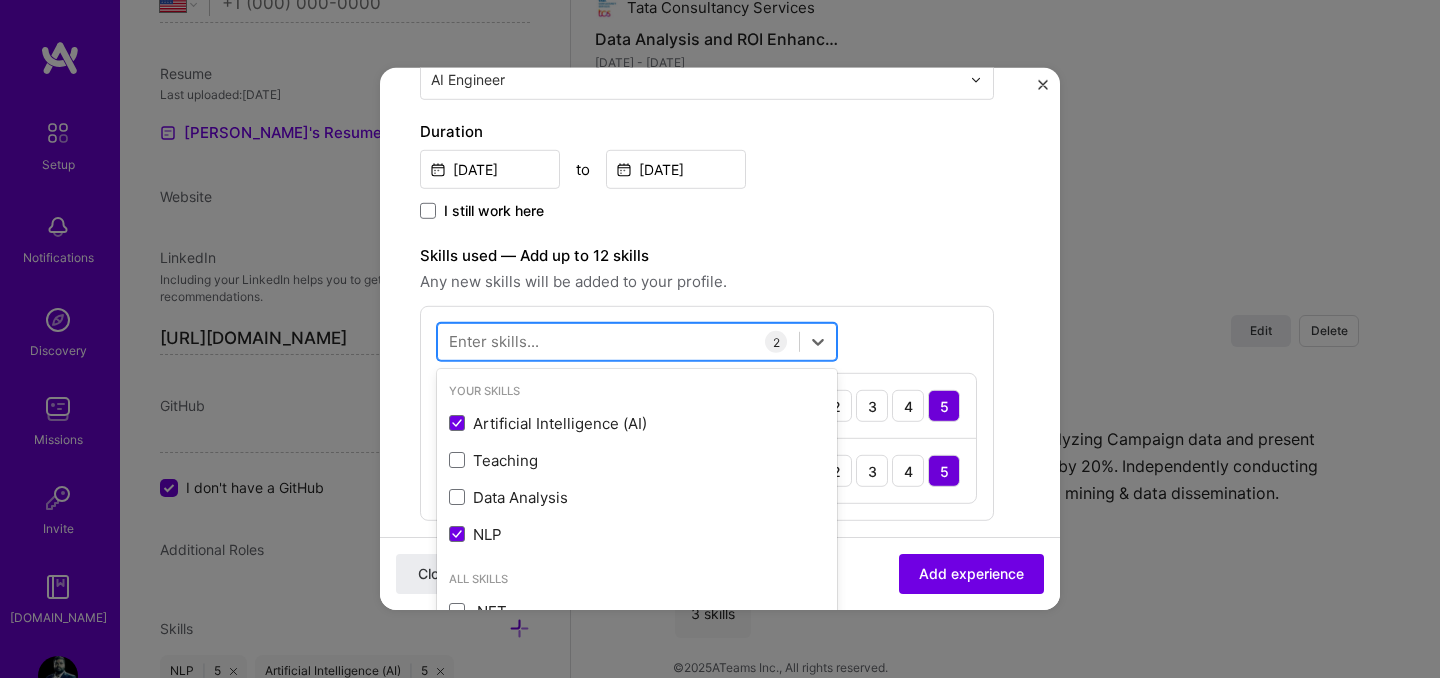 click at bounding box center [618, 341] 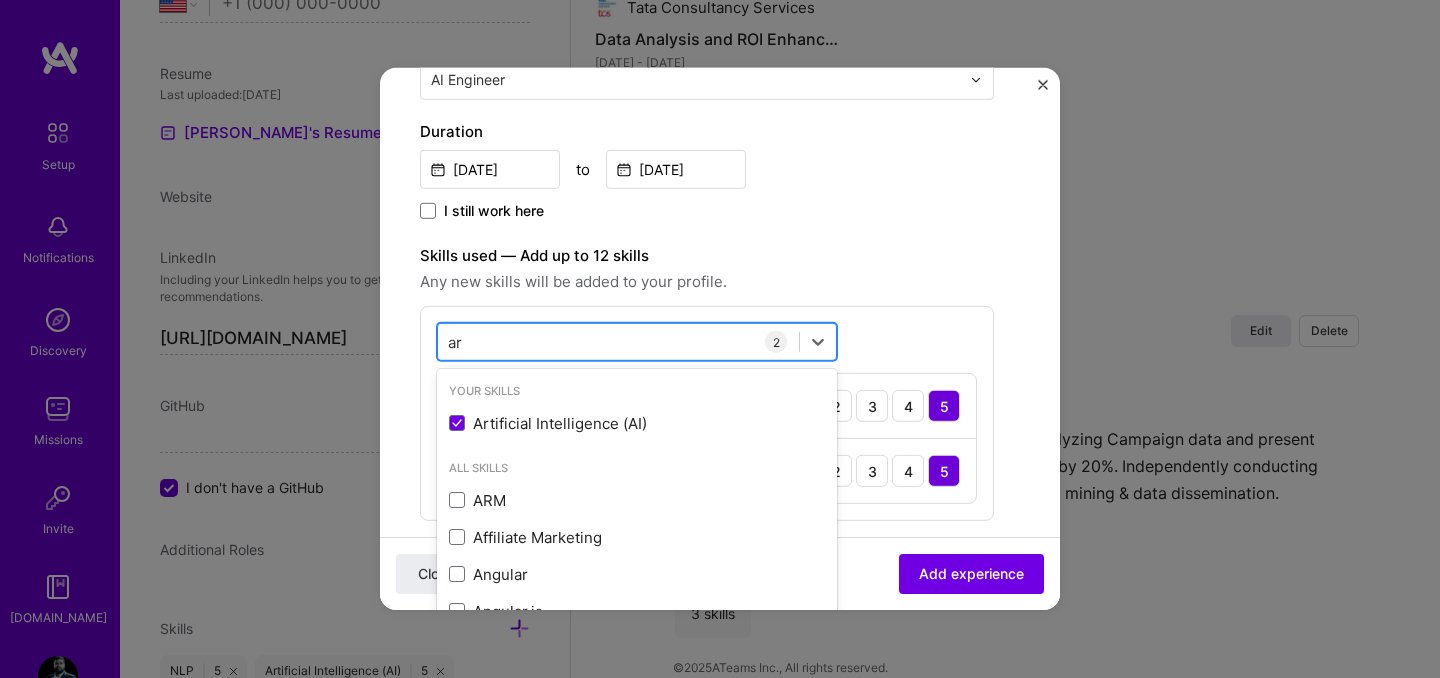 type on "a" 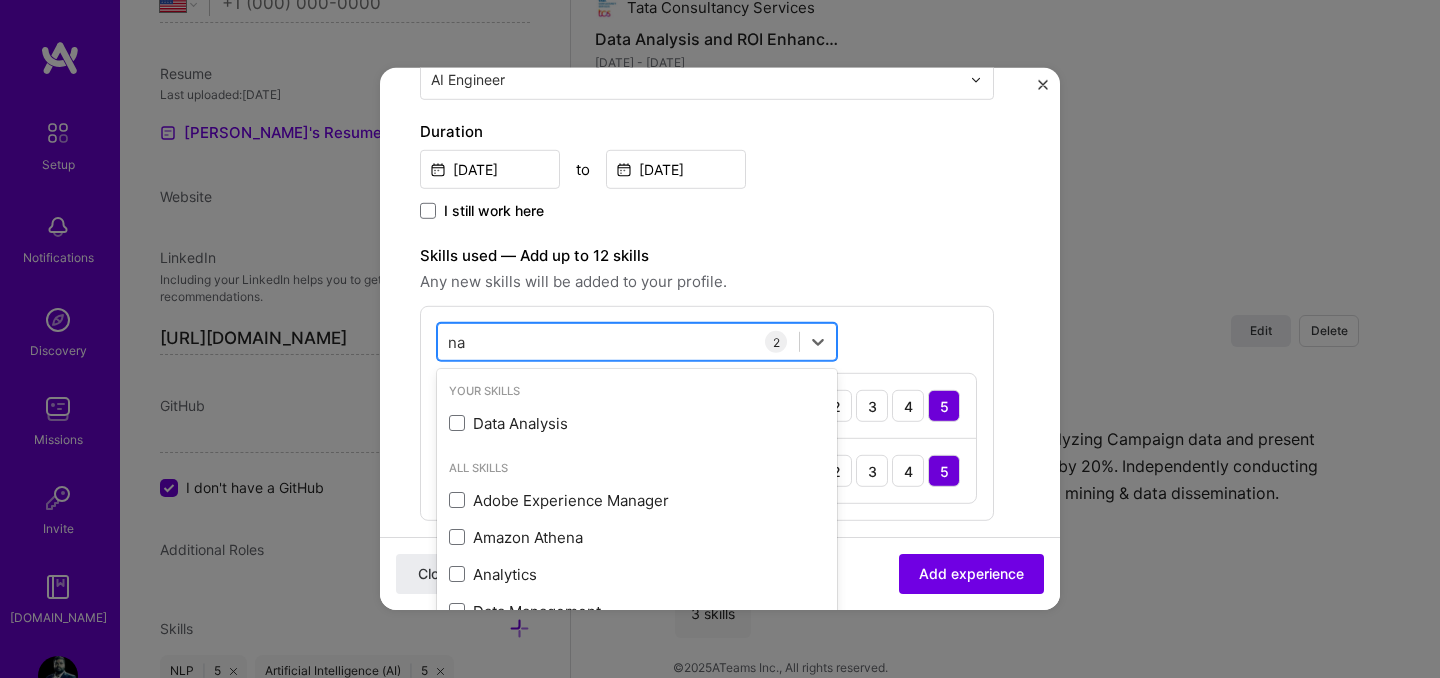 type on "n" 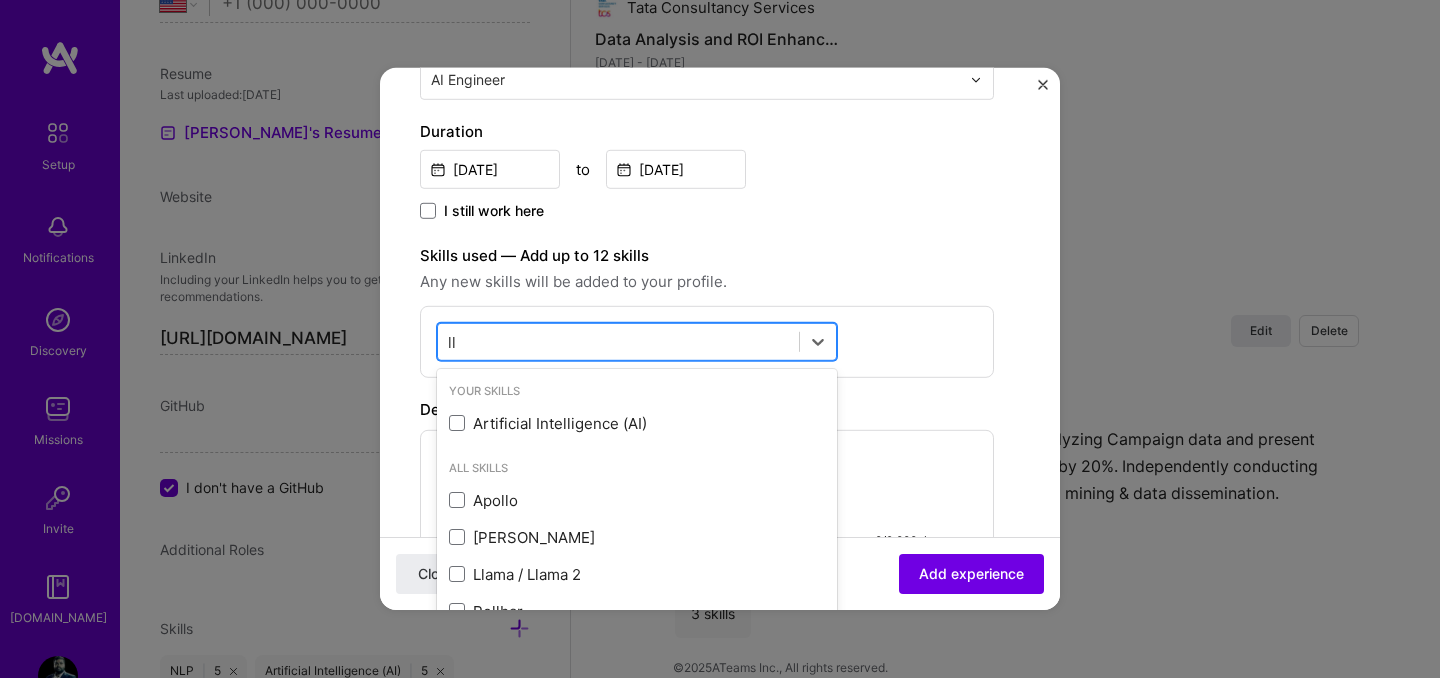 type on "l" 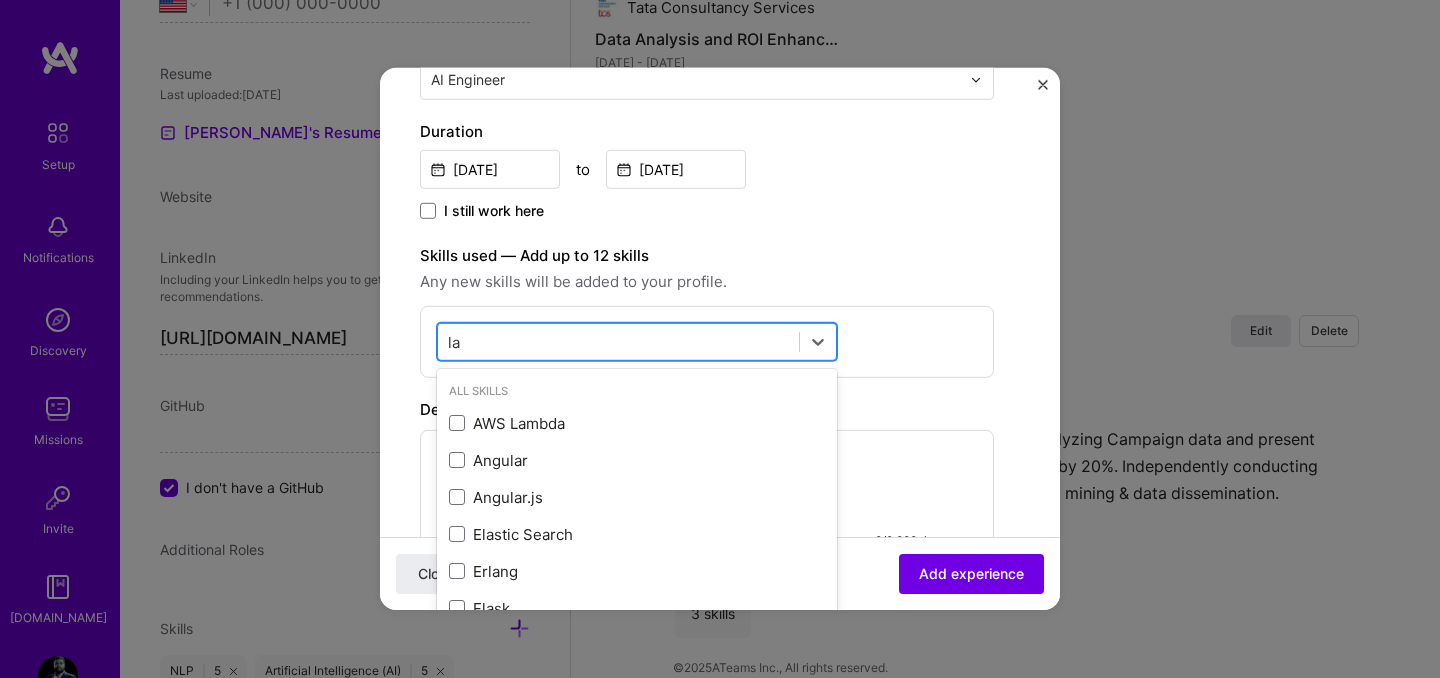 type on "l" 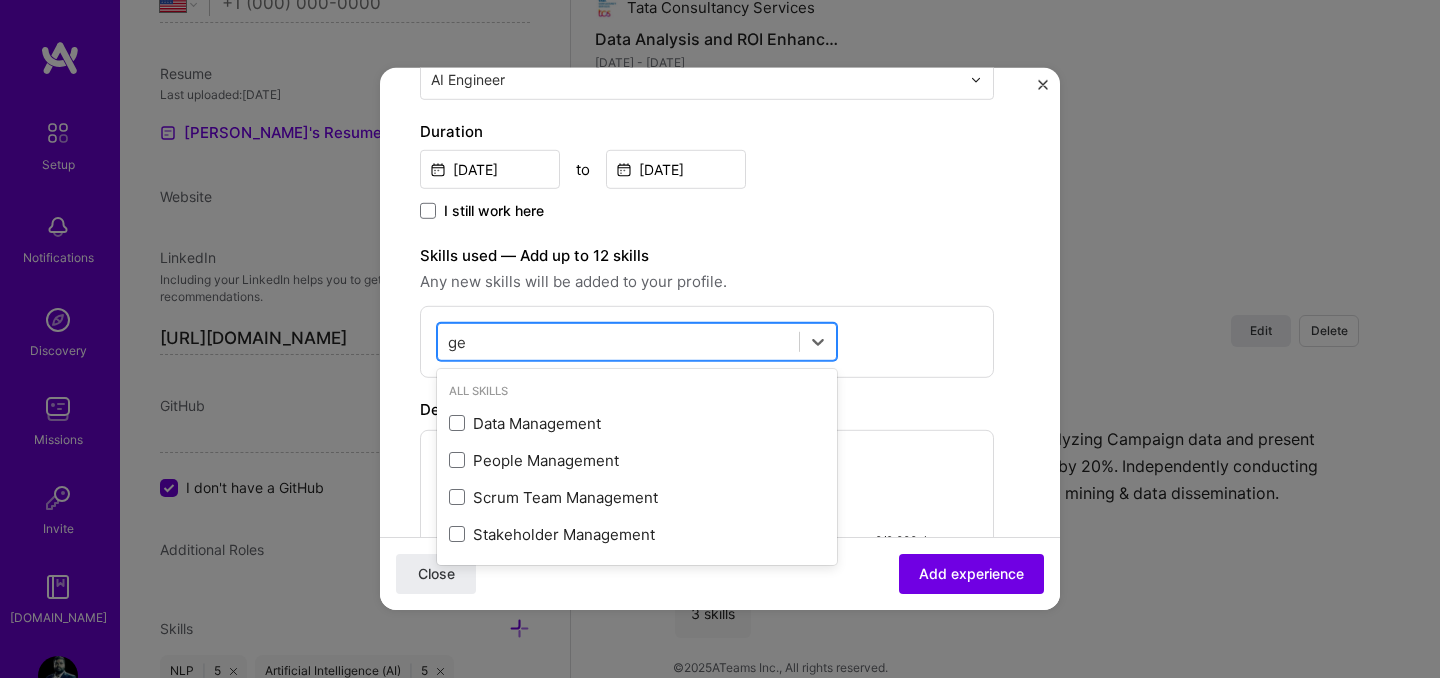type on "g" 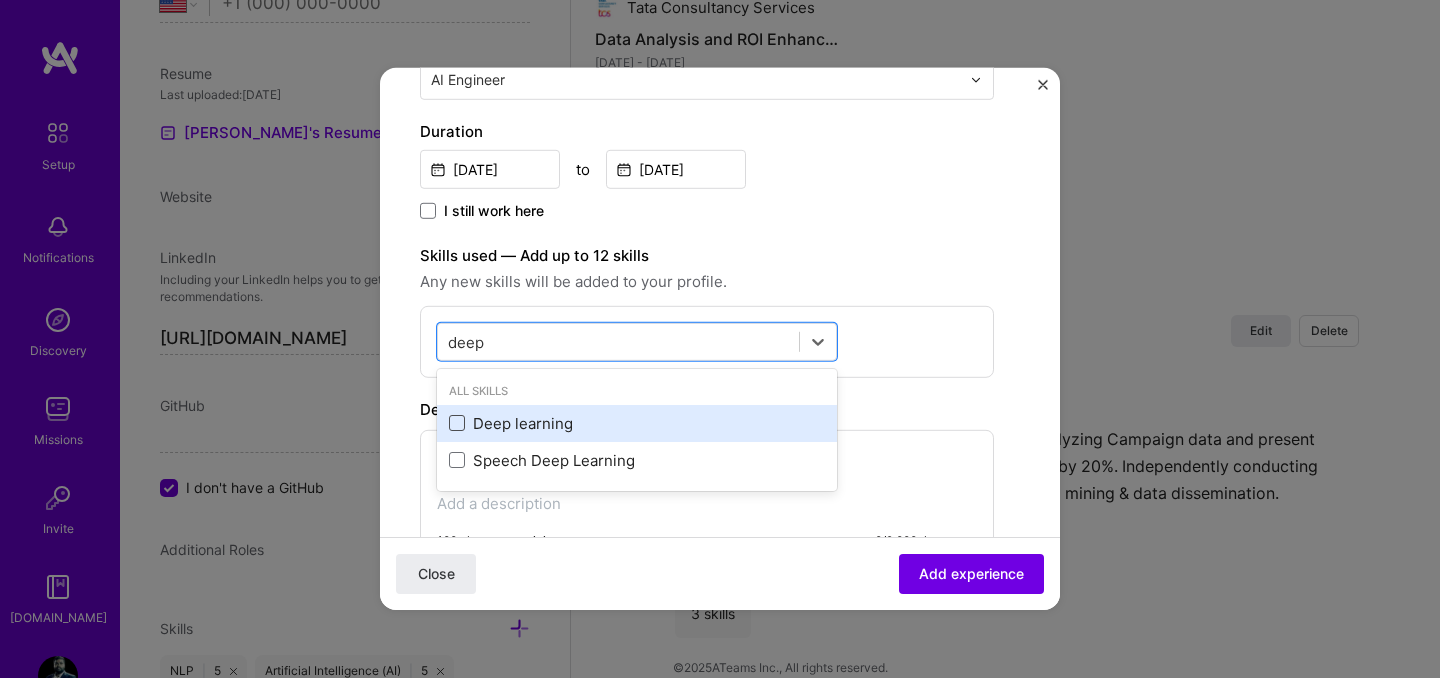 click at bounding box center [457, 423] 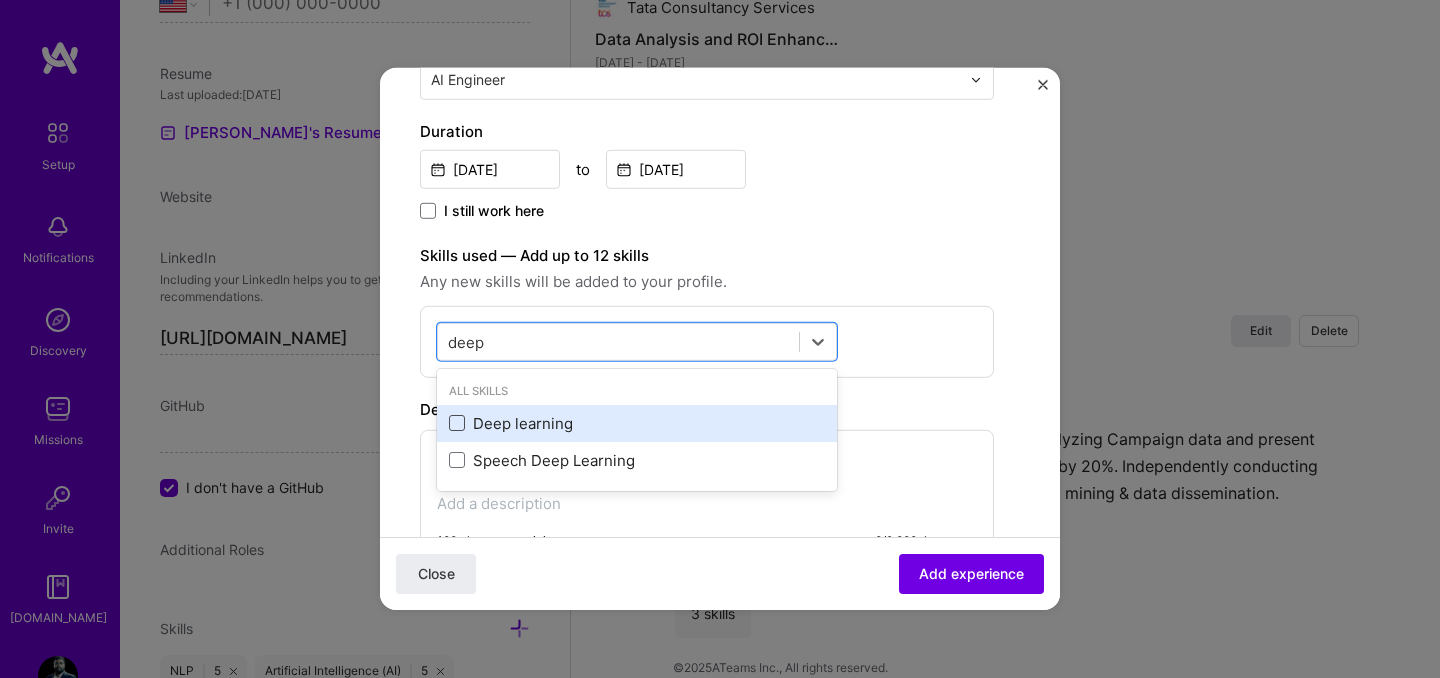 click at bounding box center [0, 0] 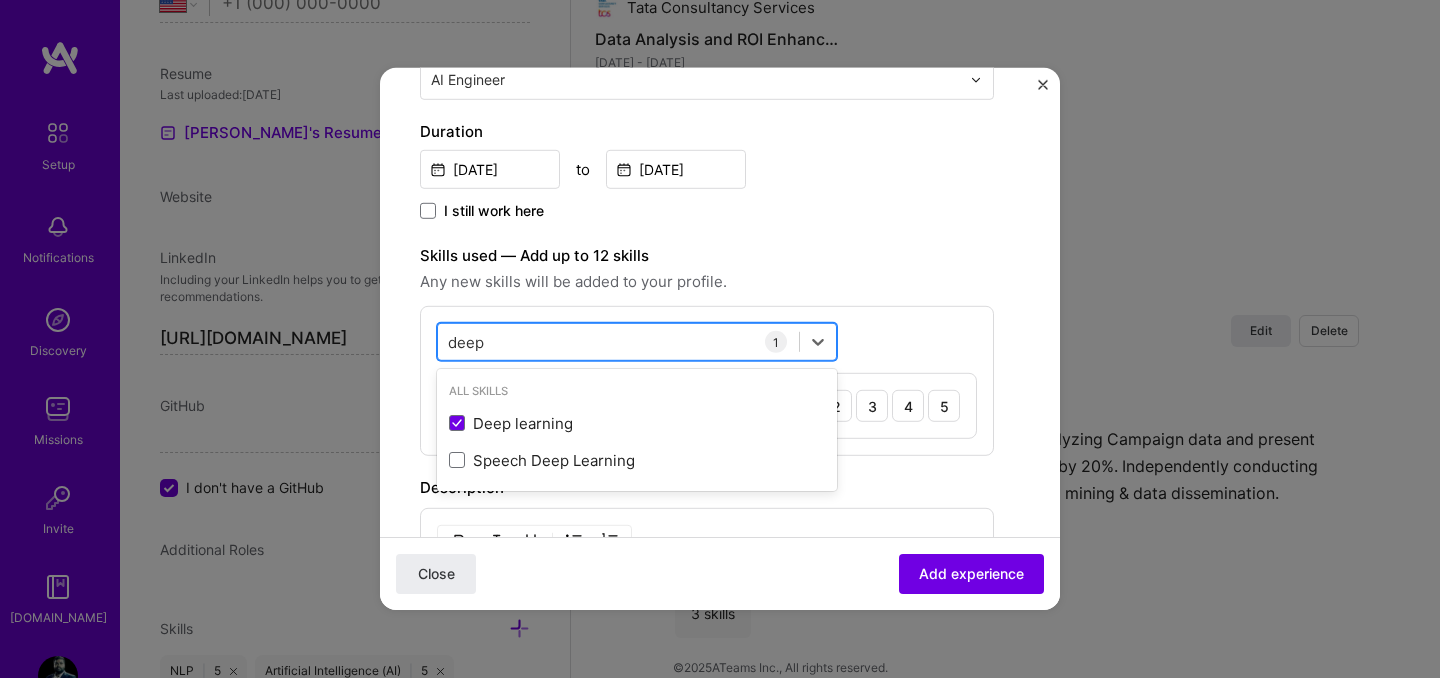 click on "deep deep" at bounding box center [618, 341] 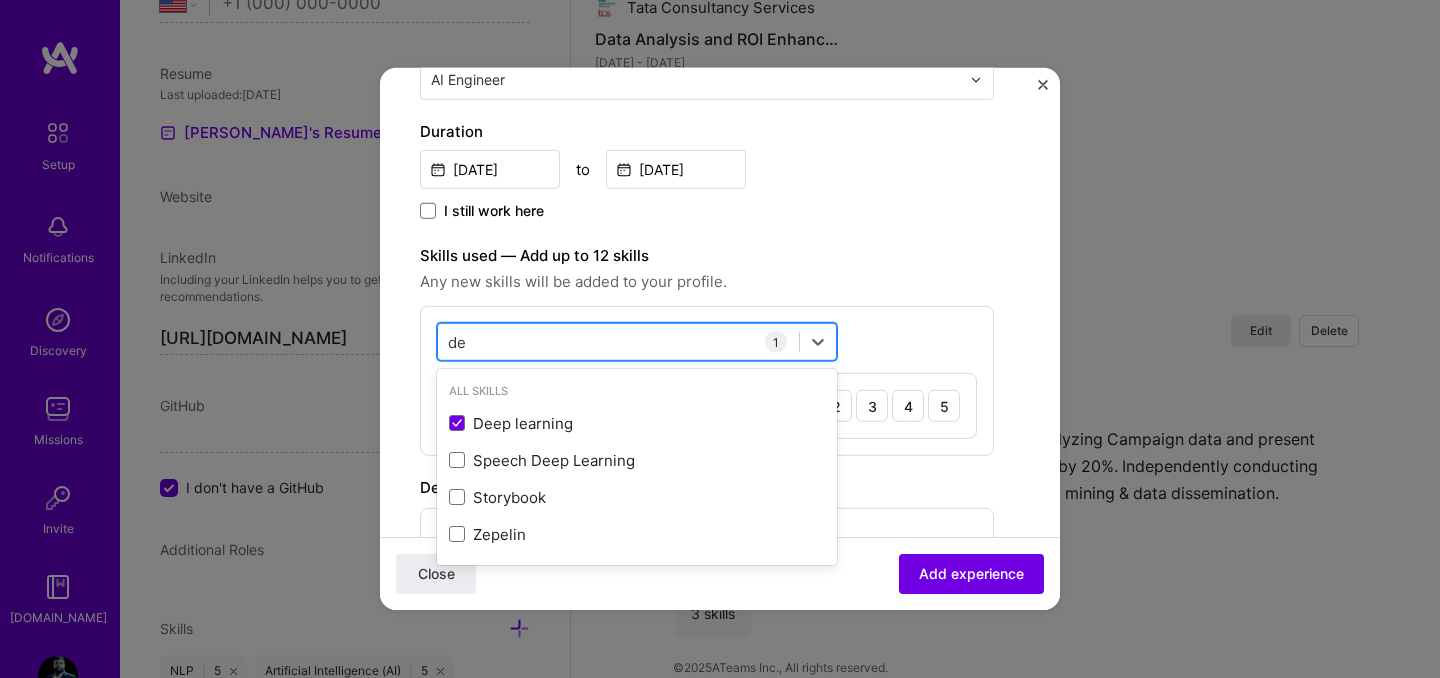 type on "d" 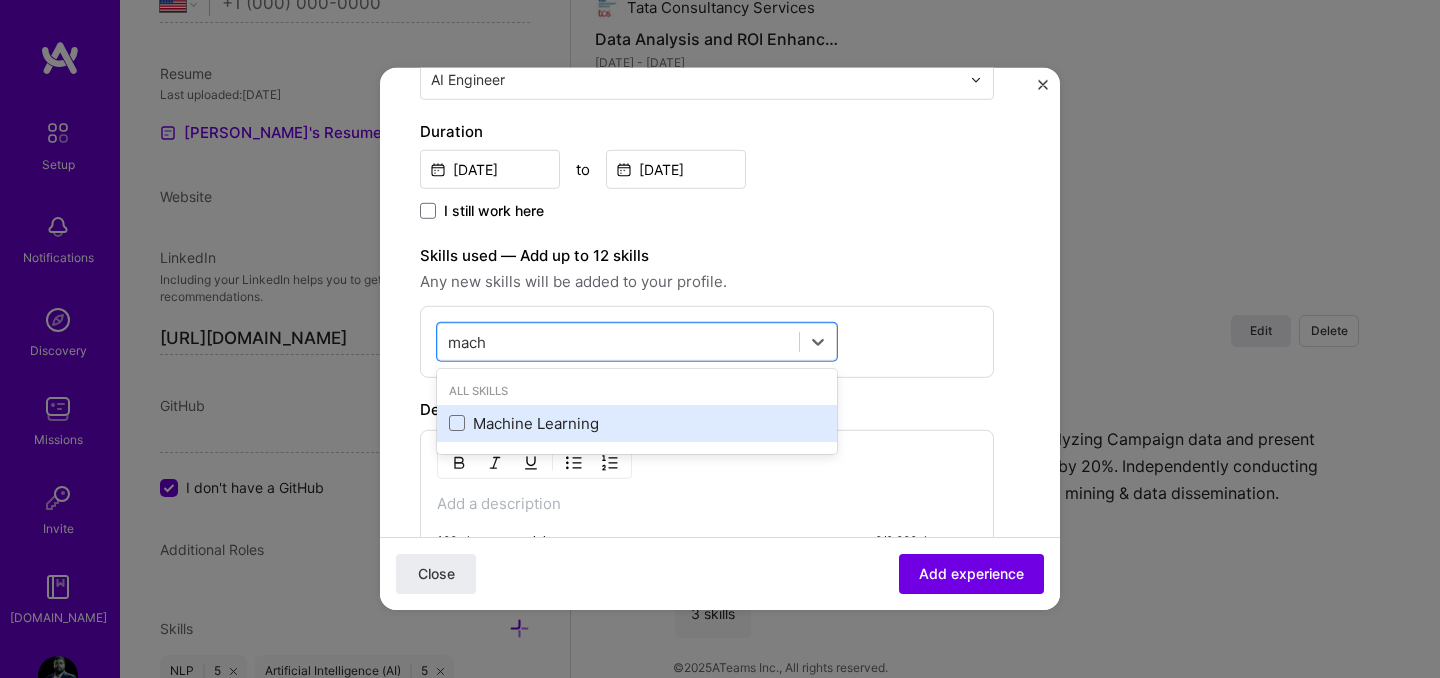 click on "Machine Learning" at bounding box center [637, 423] 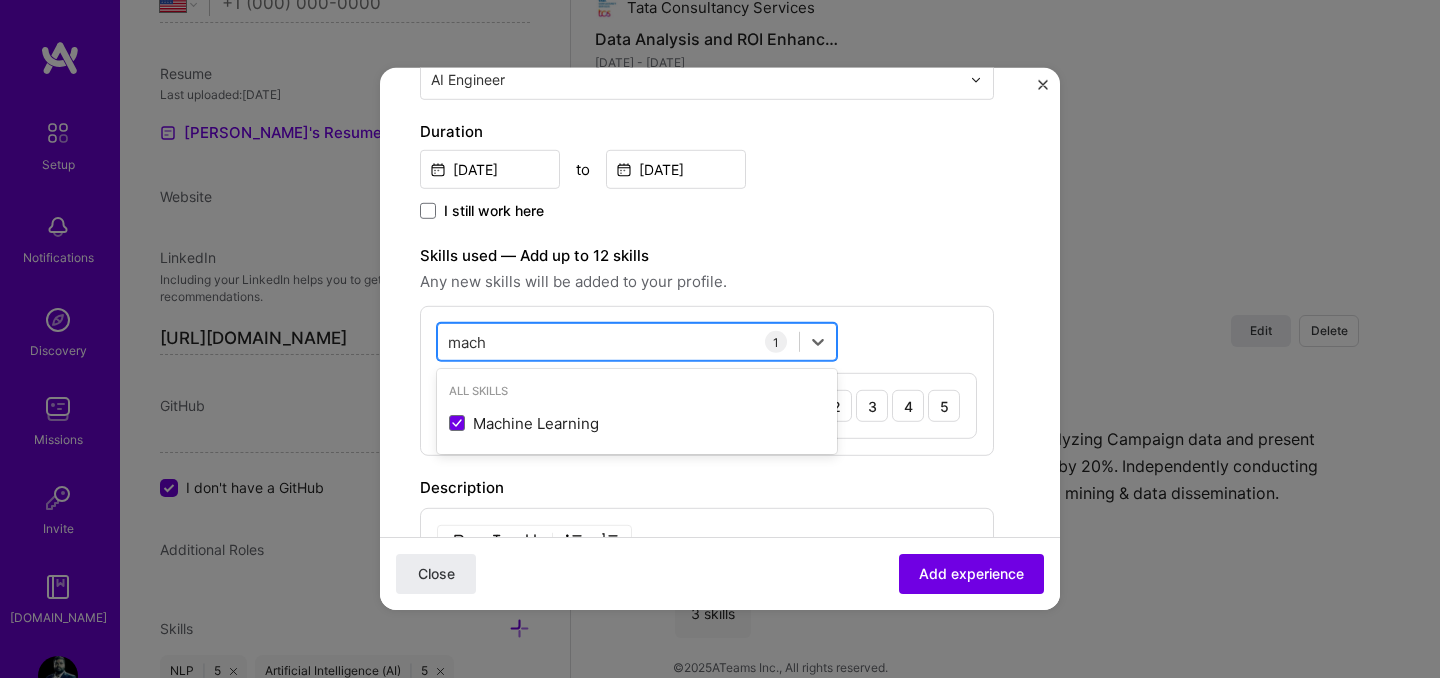 click on "mach mach" at bounding box center [618, 341] 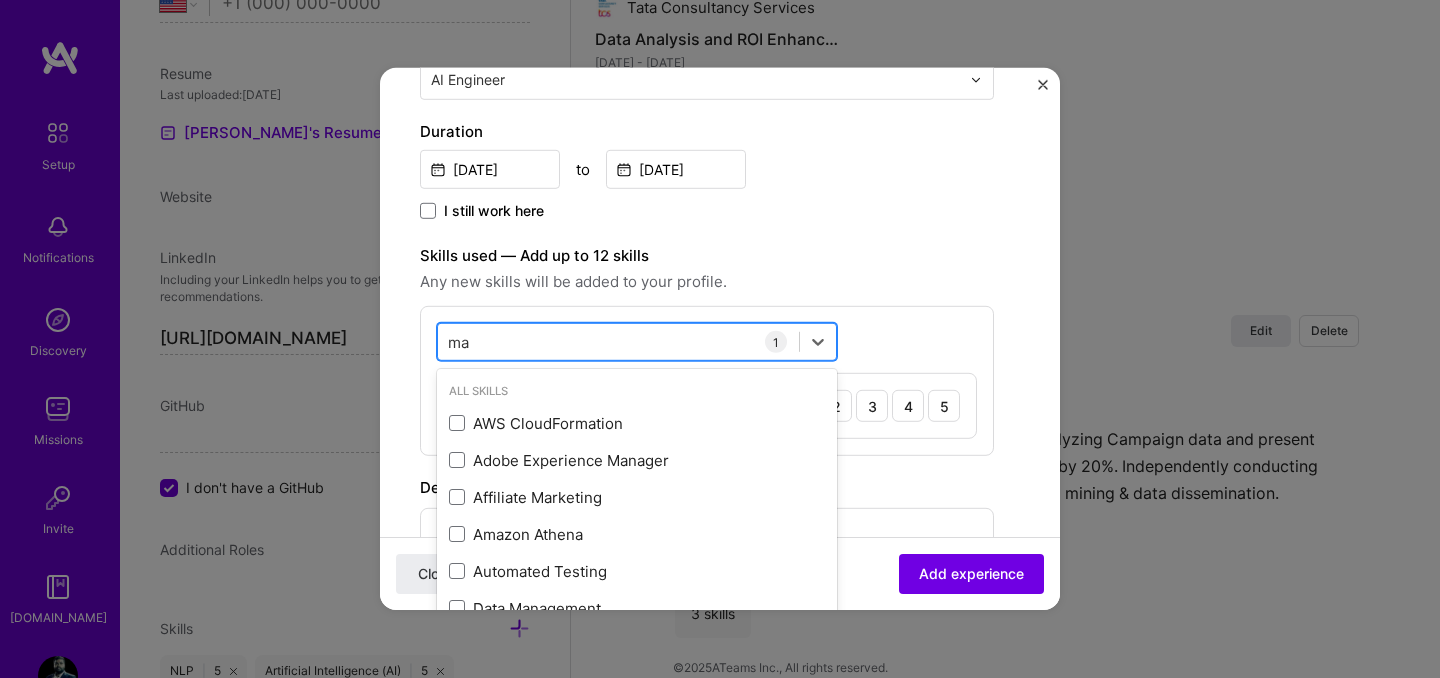 type on "m" 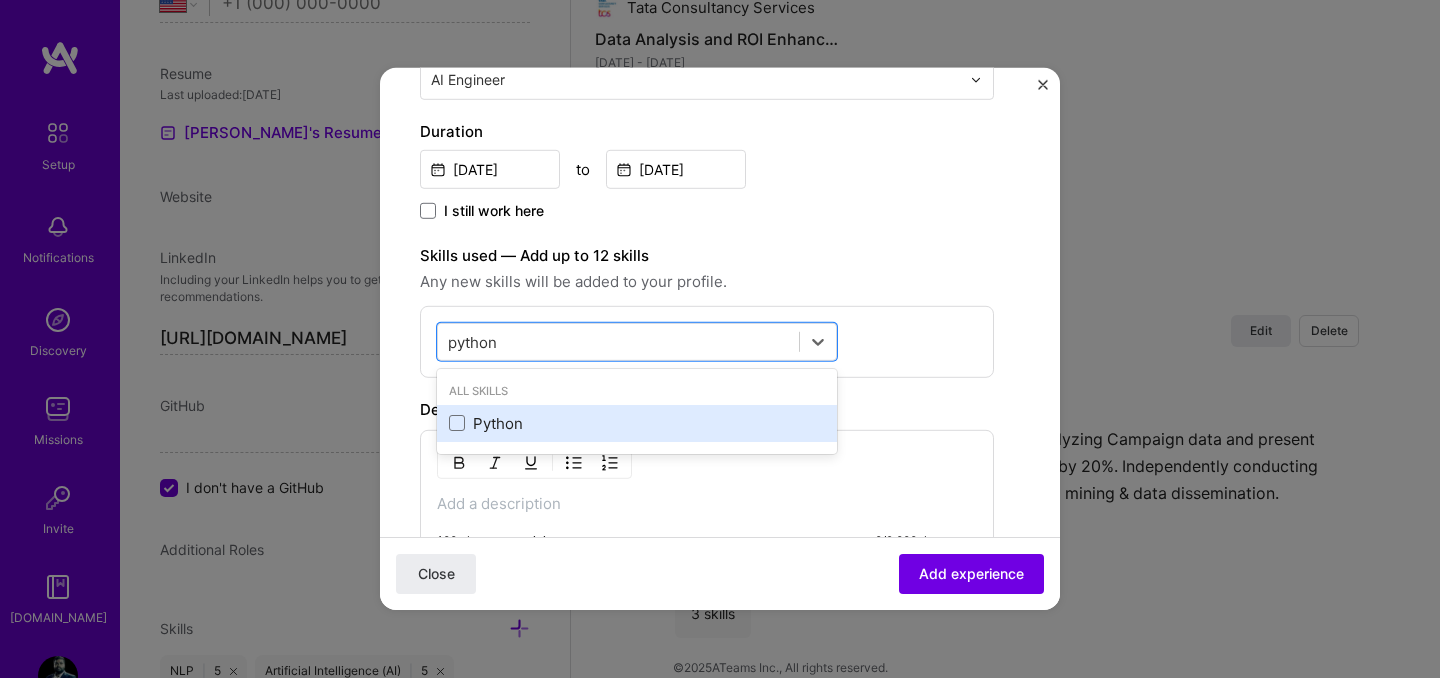click on "Python" at bounding box center (637, 423) 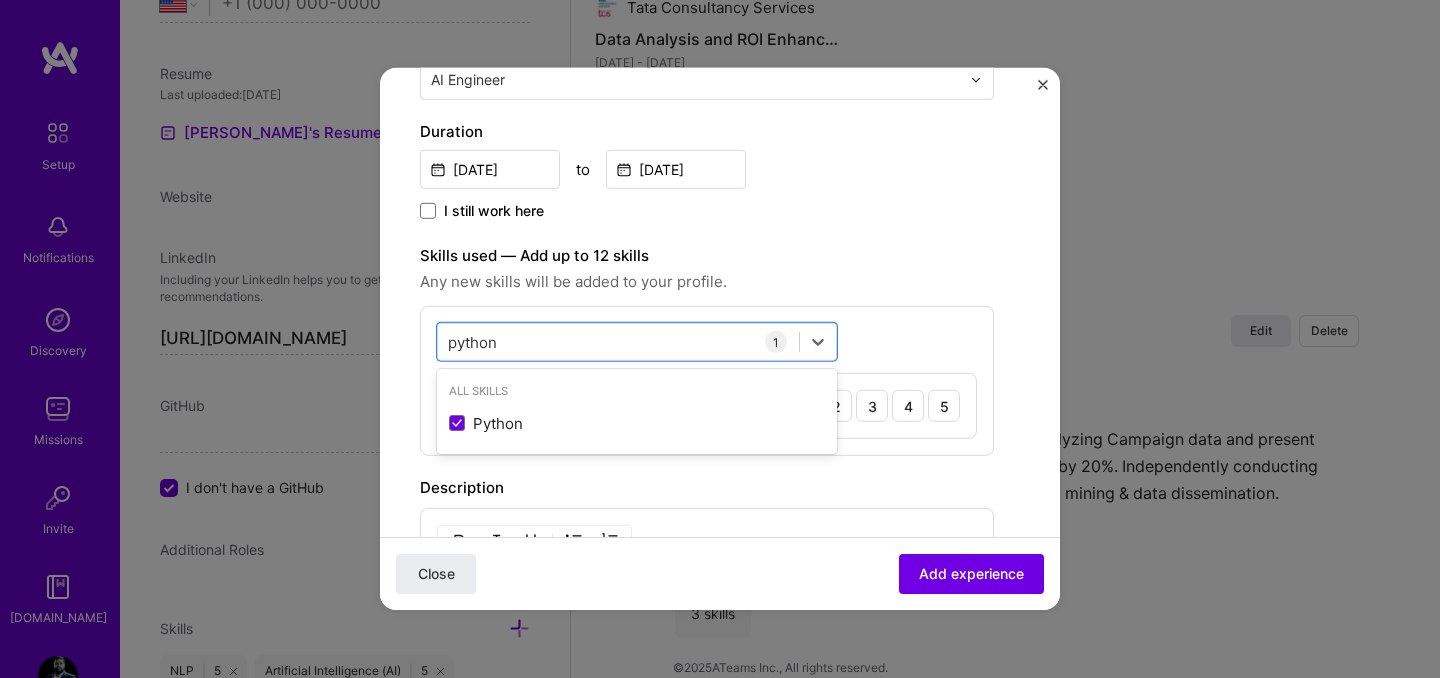 click on "Any new skills will be added to your profile." at bounding box center (707, 282) 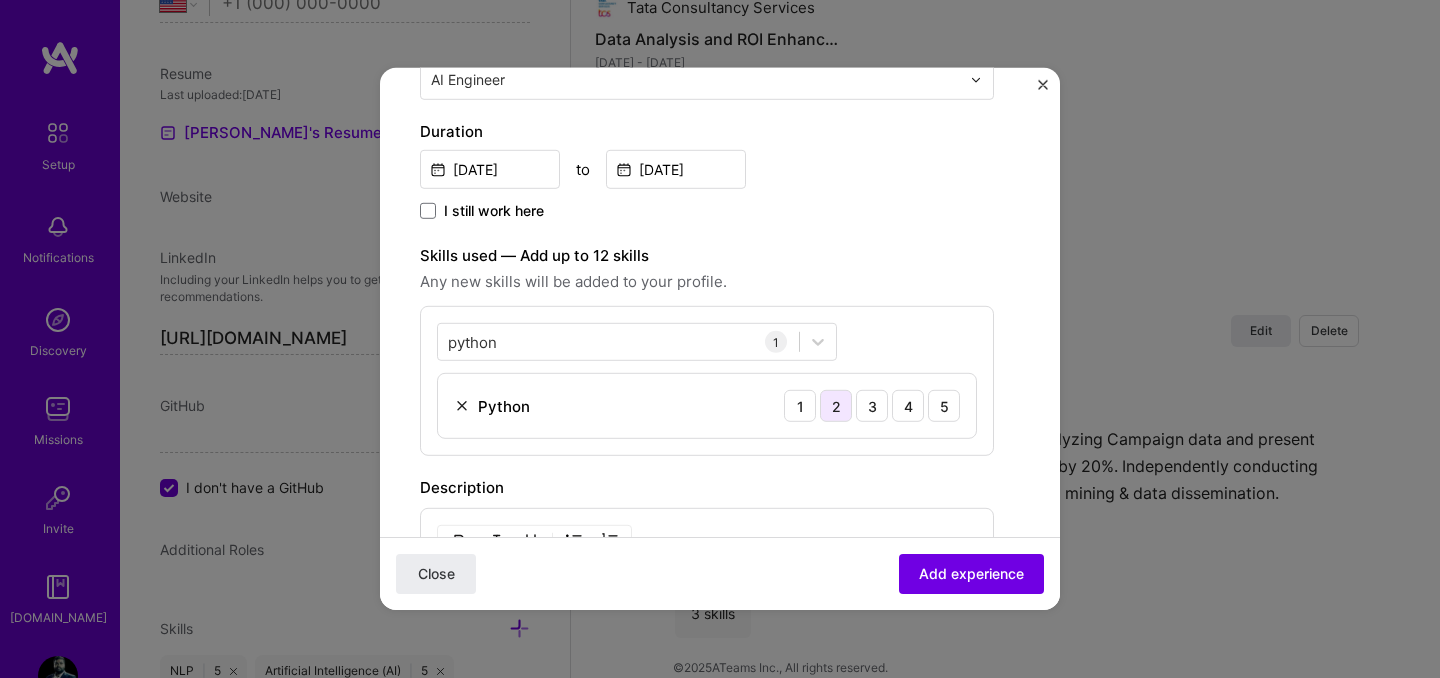 scroll, scrollTop: 518, scrollLeft: 0, axis: vertical 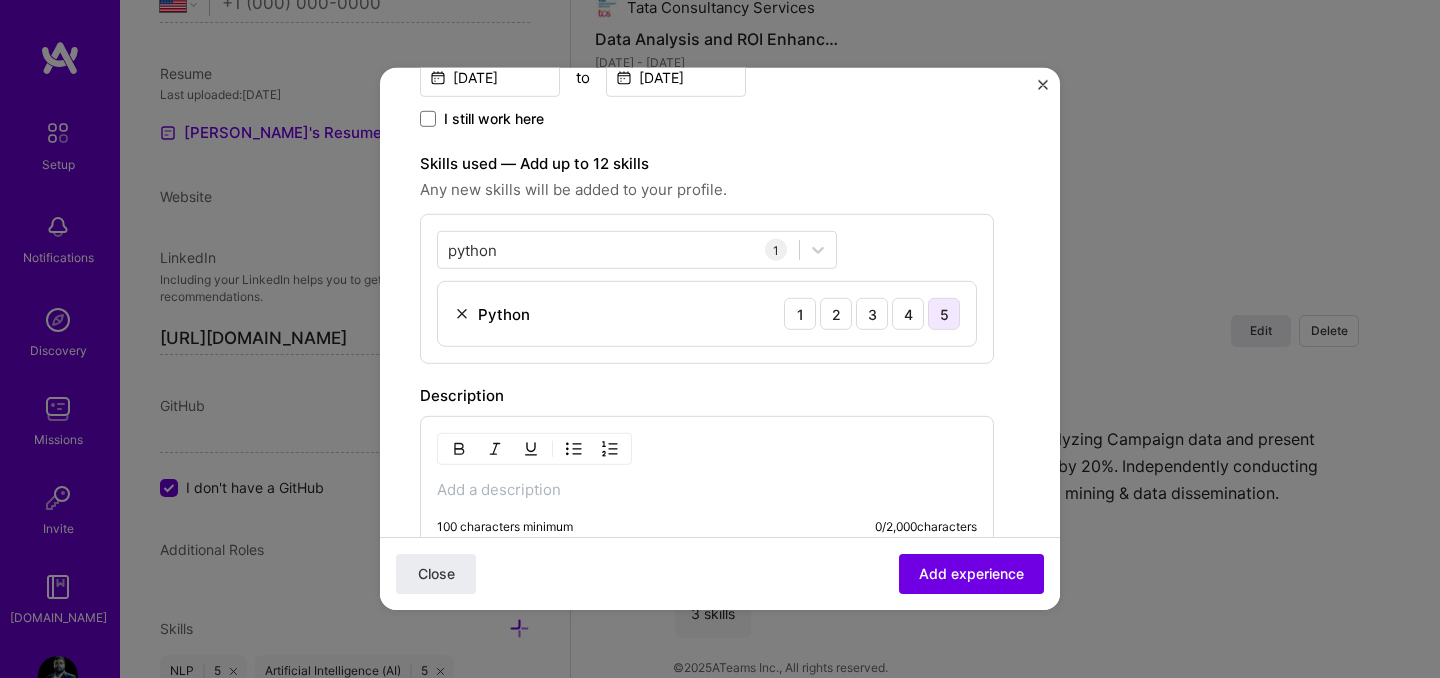 click on "5" at bounding box center (944, 314) 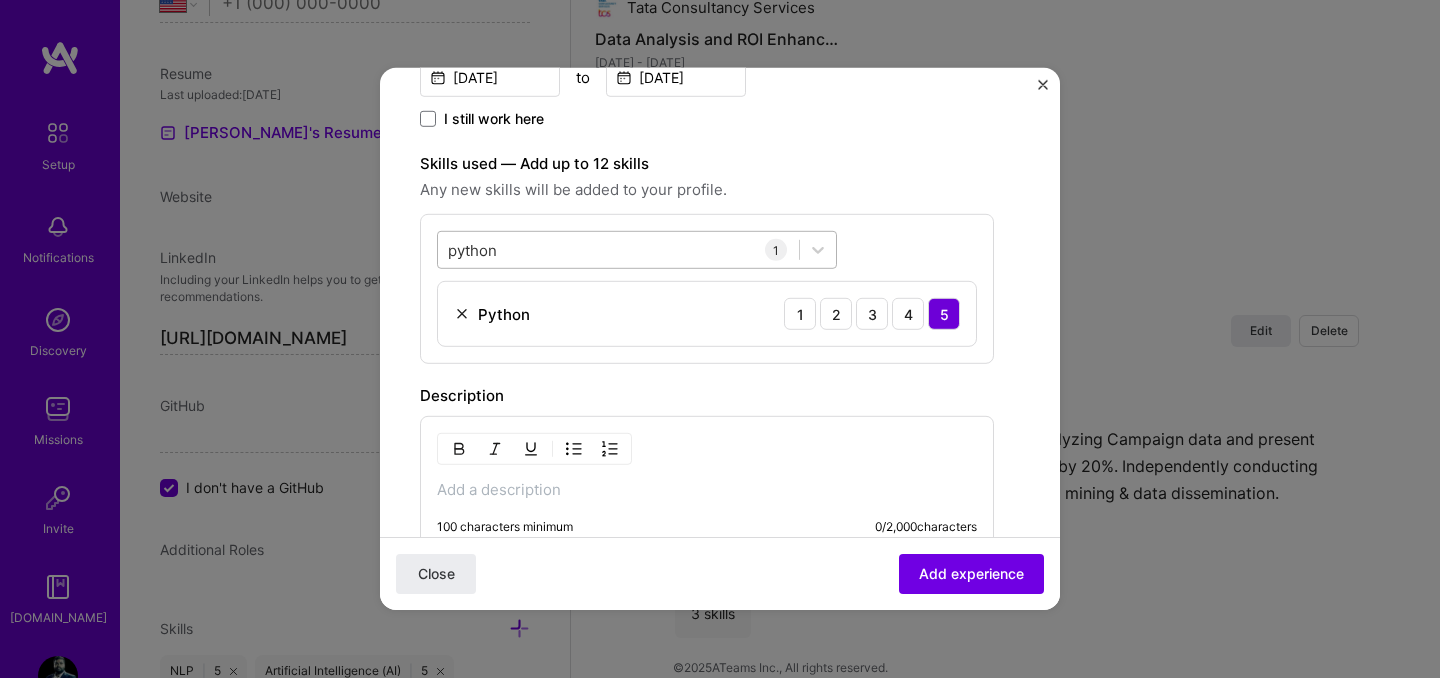 click on "python python" at bounding box center (618, 249) 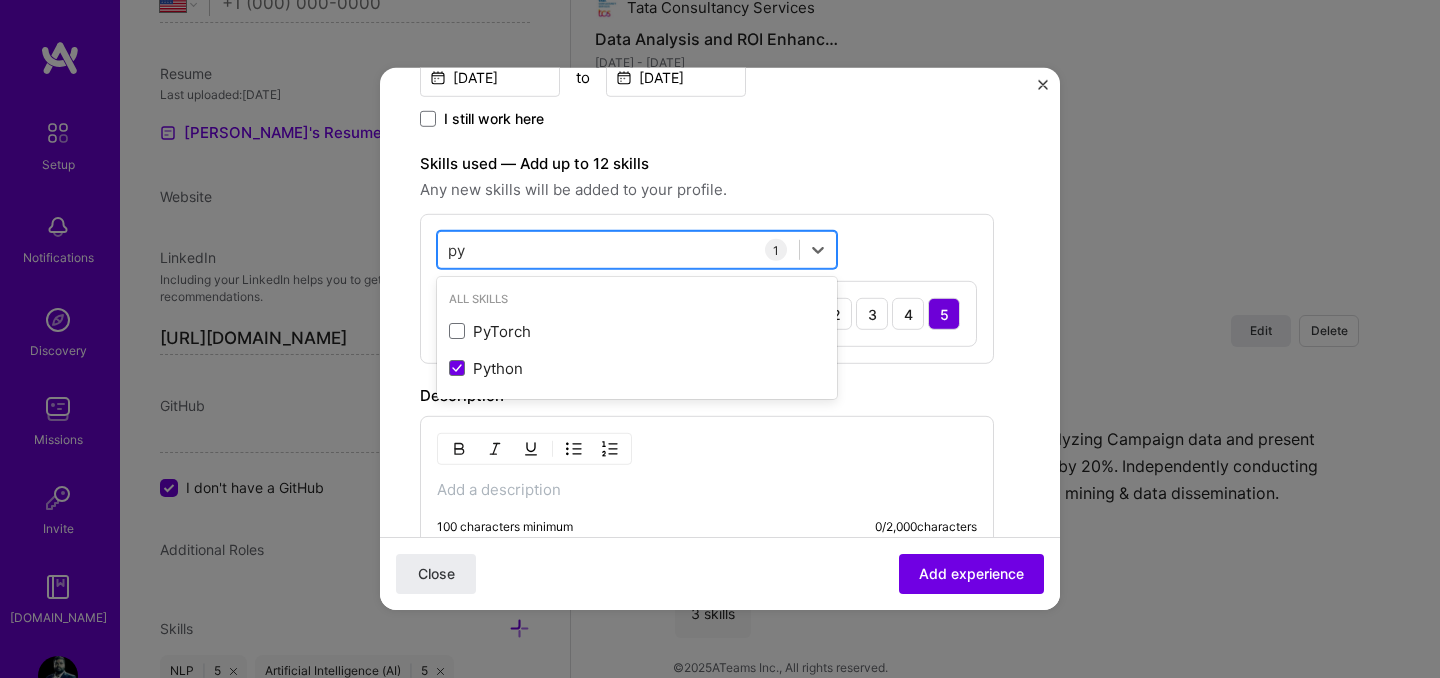 type on "p" 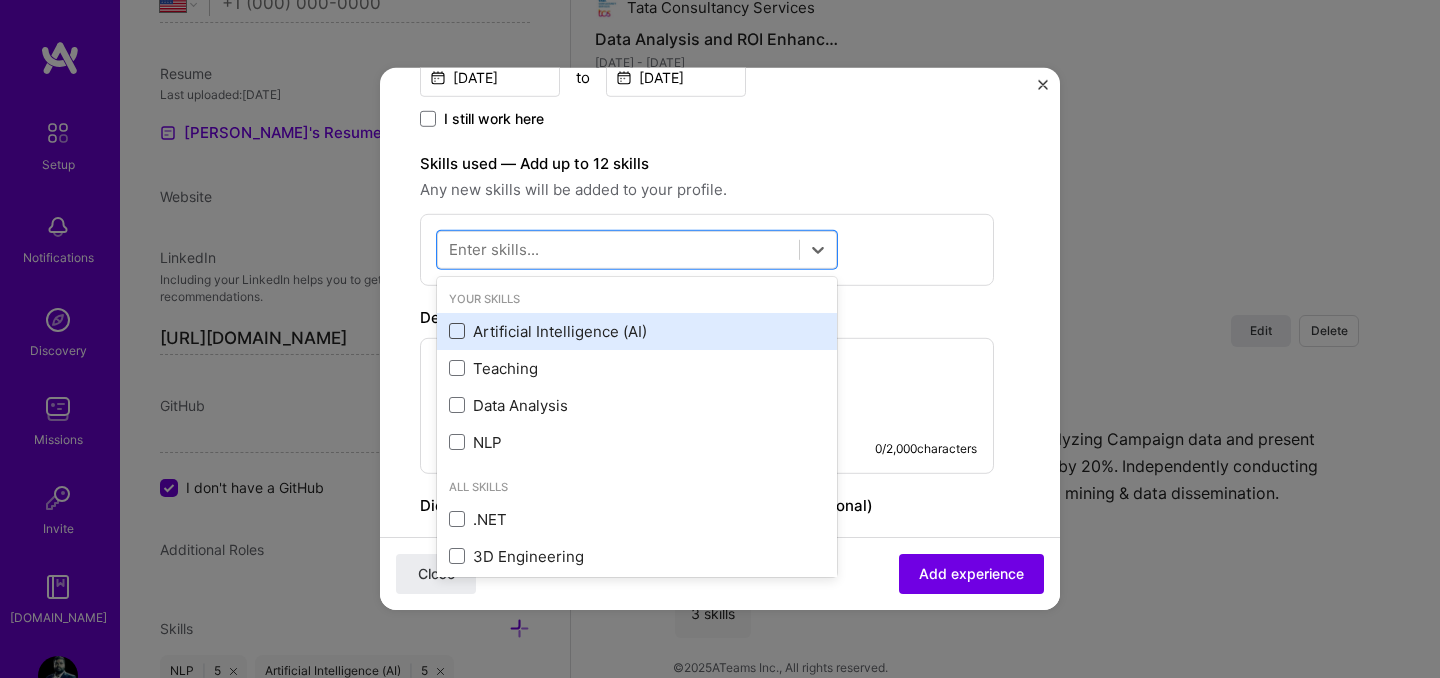 click at bounding box center (457, 331) 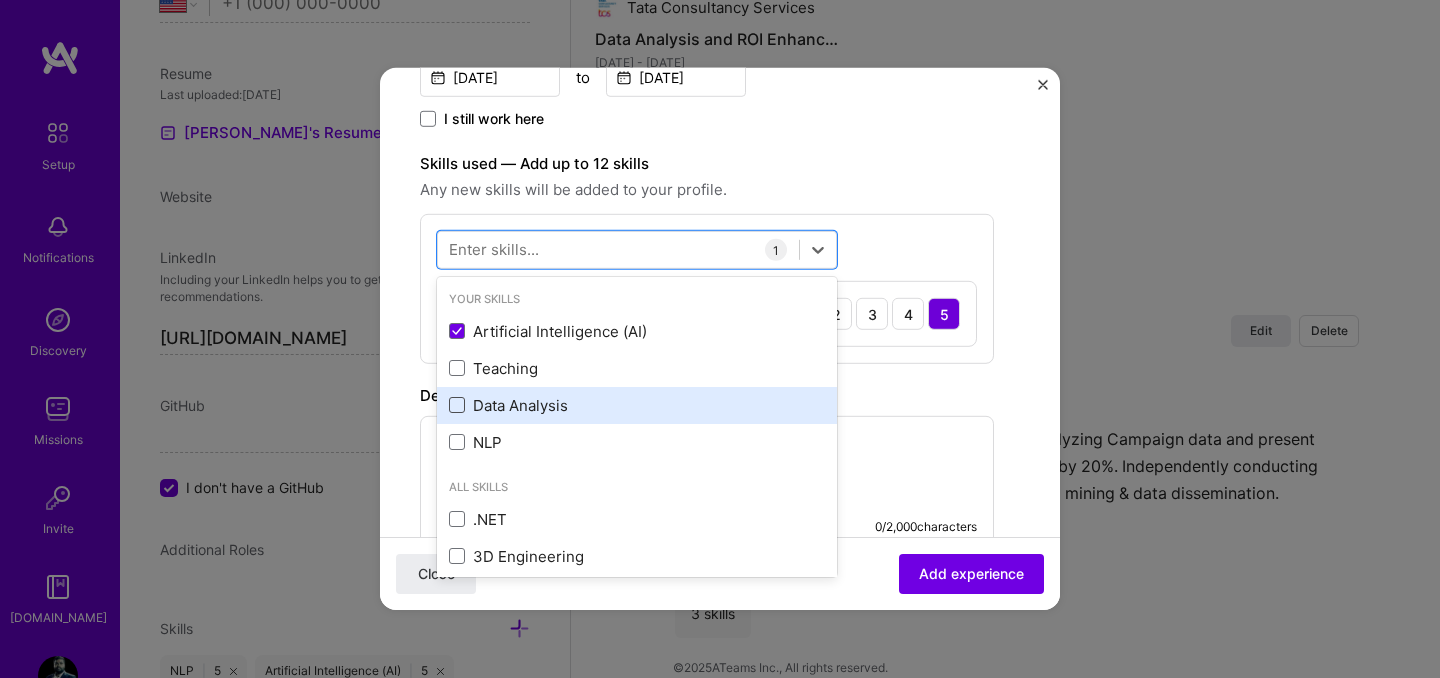 click at bounding box center [457, 405] 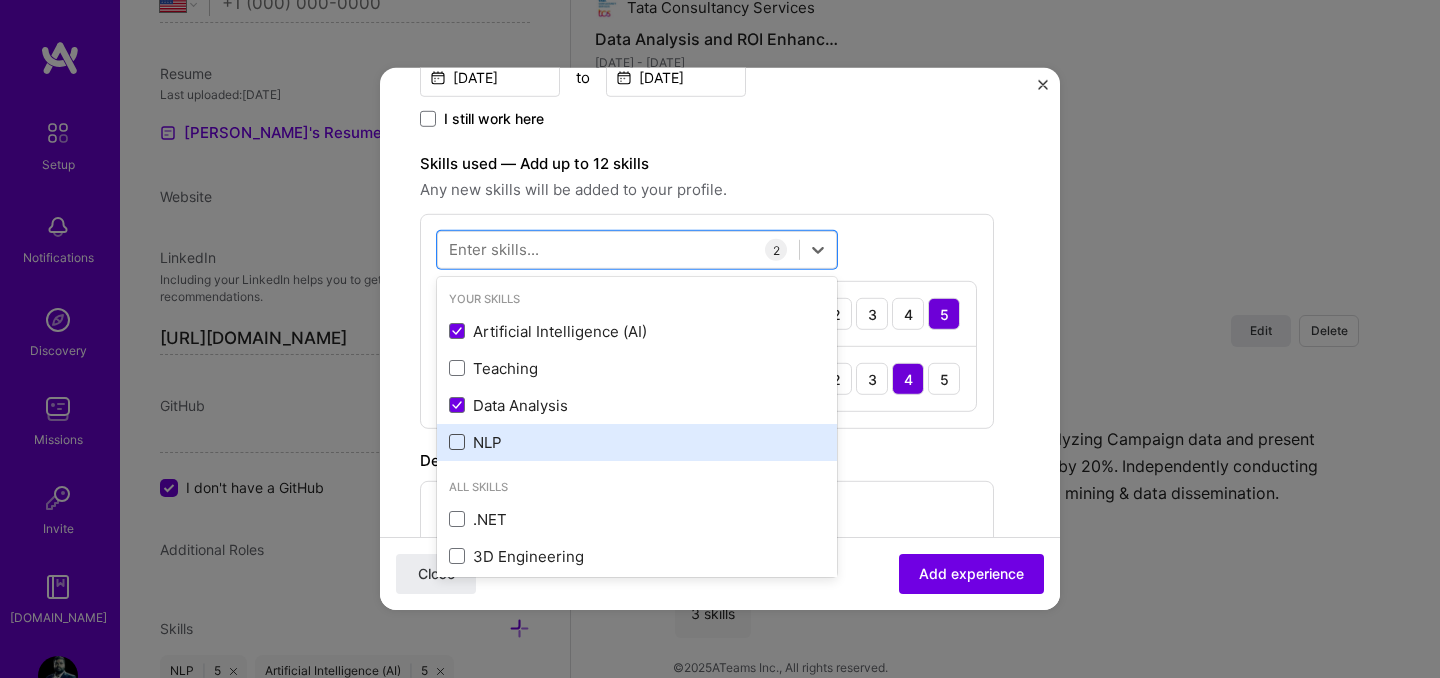 click at bounding box center [457, 442] 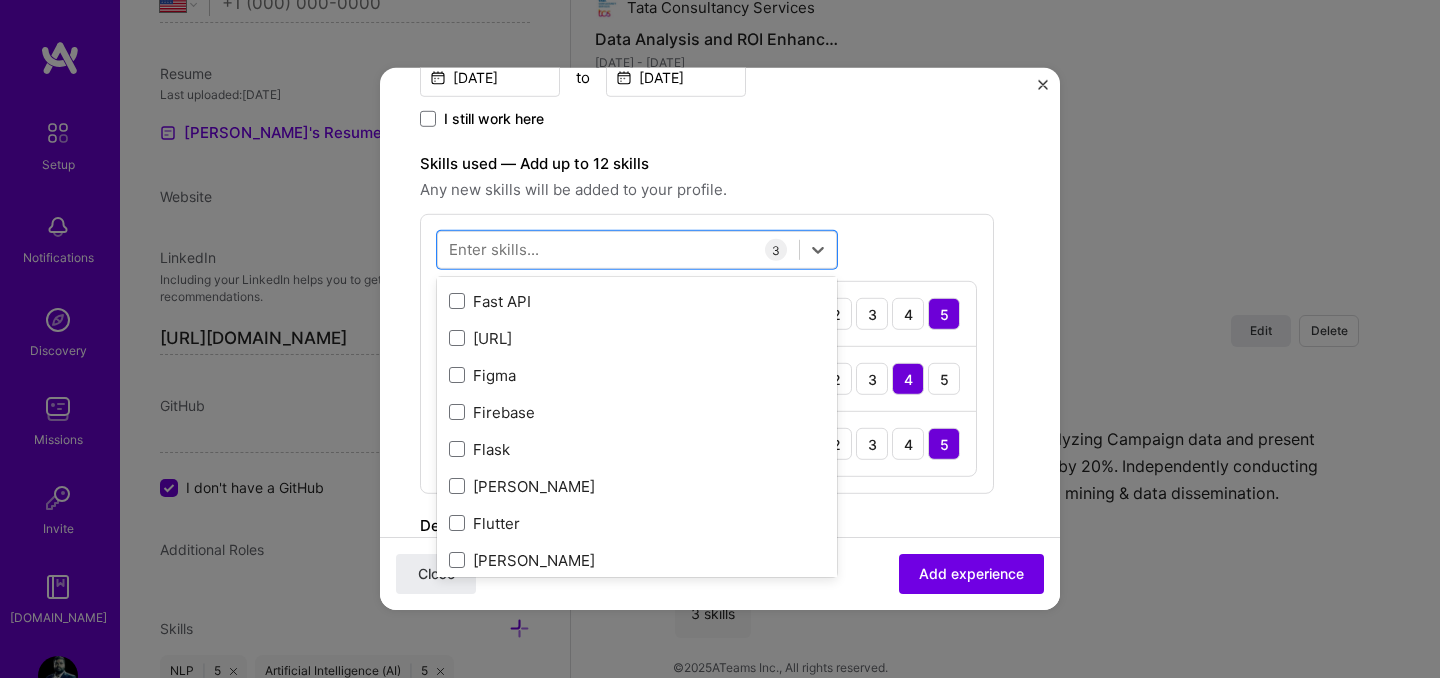 scroll, scrollTop: 4916, scrollLeft: 0, axis: vertical 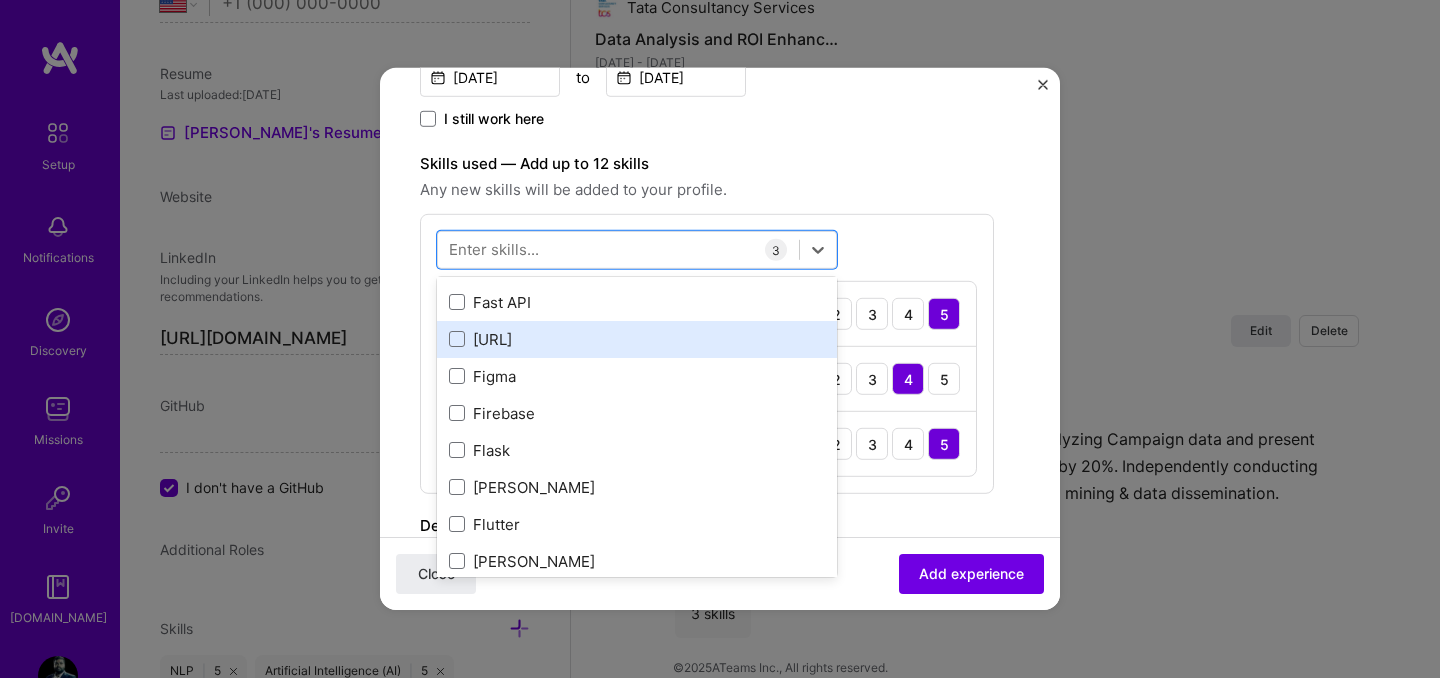 click on "[URL]" at bounding box center [637, 338] 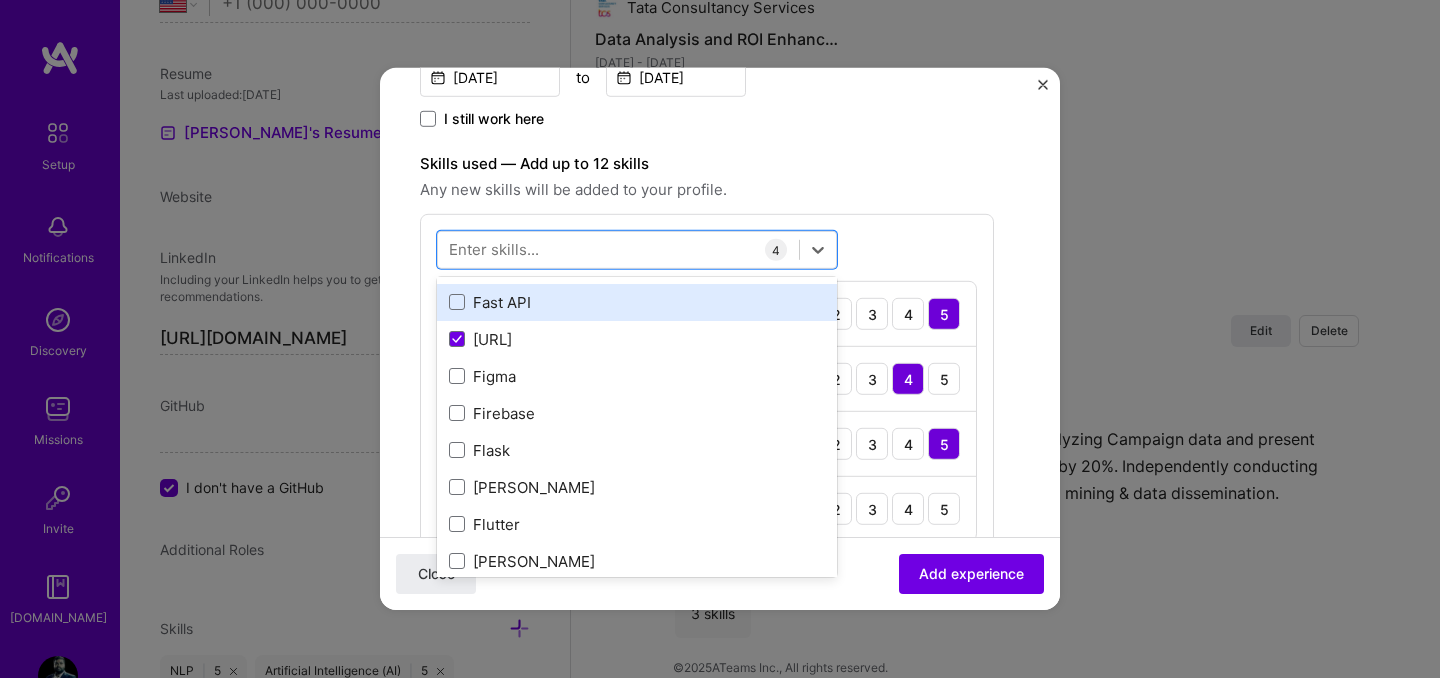 click on "Fast API" at bounding box center (637, 301) 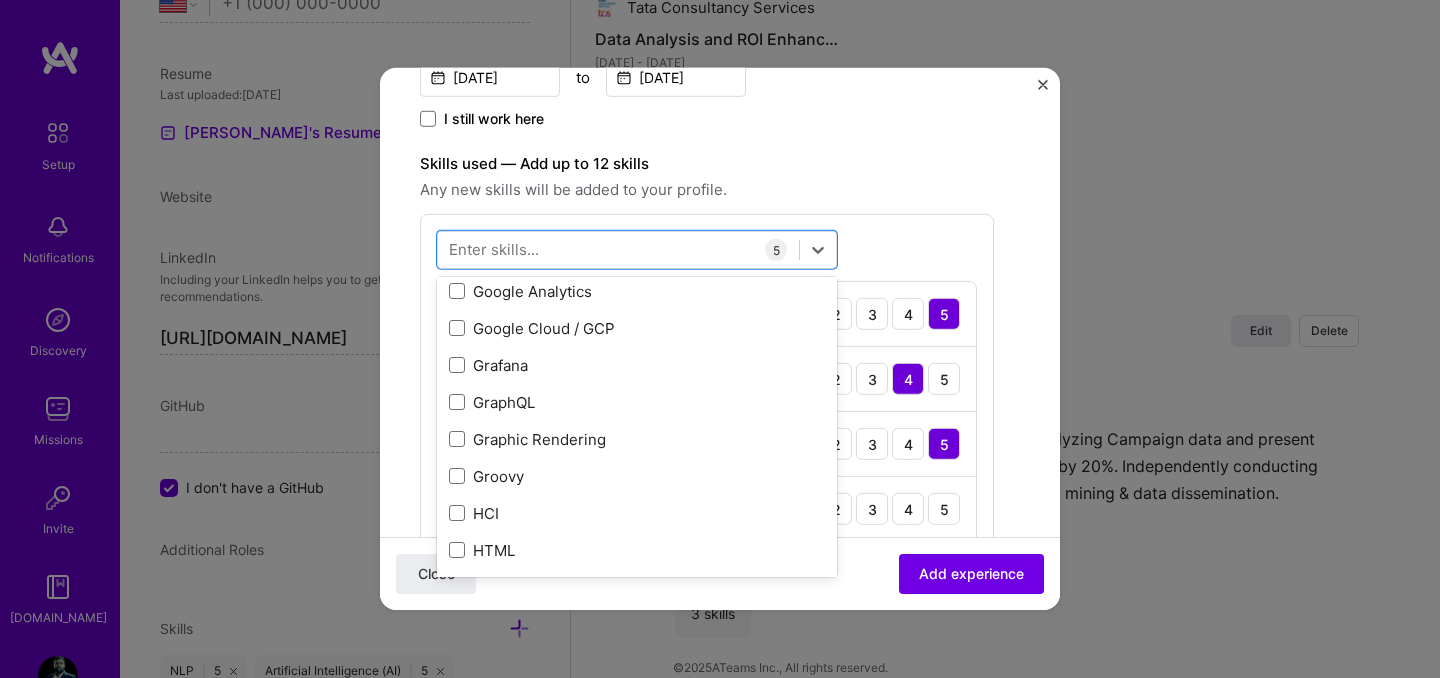 scroll, scrollTop: 5662, scrollLeft: 0, axis: vertical 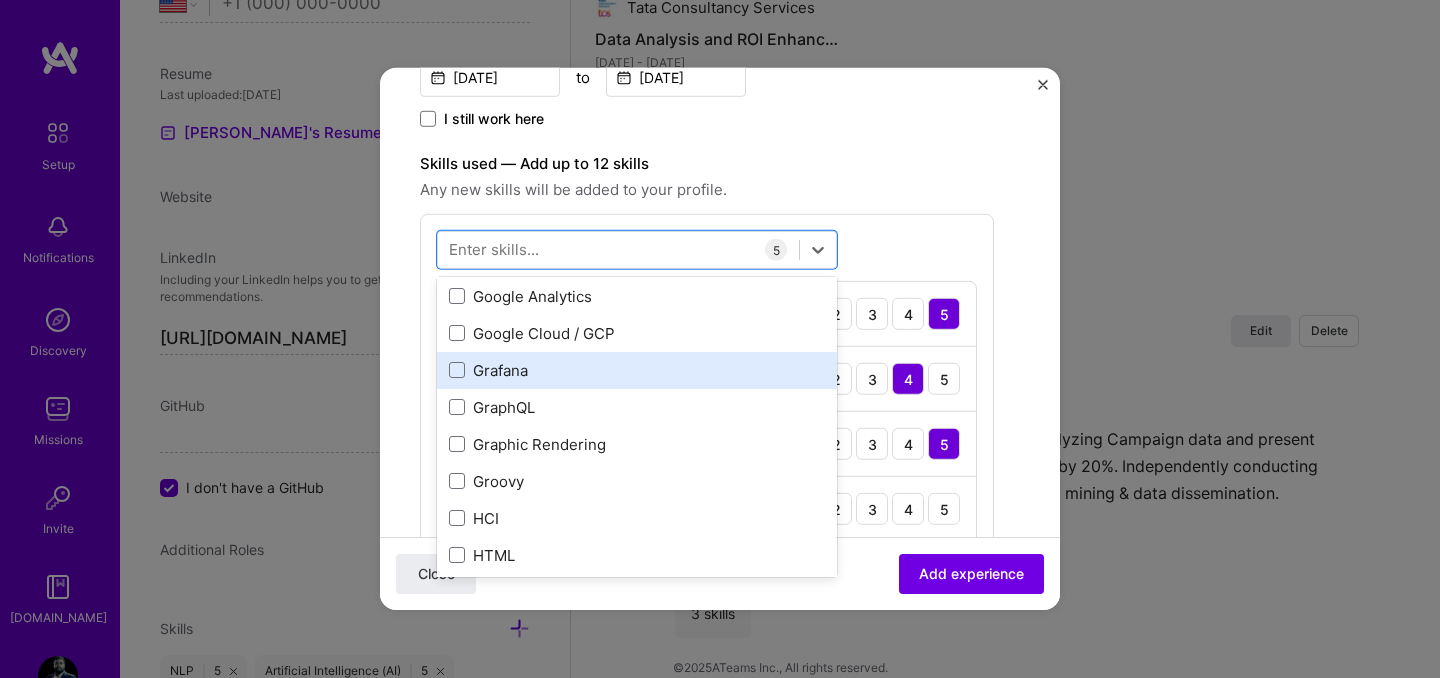 click on "Grafana" at bounding box center (637, 369) 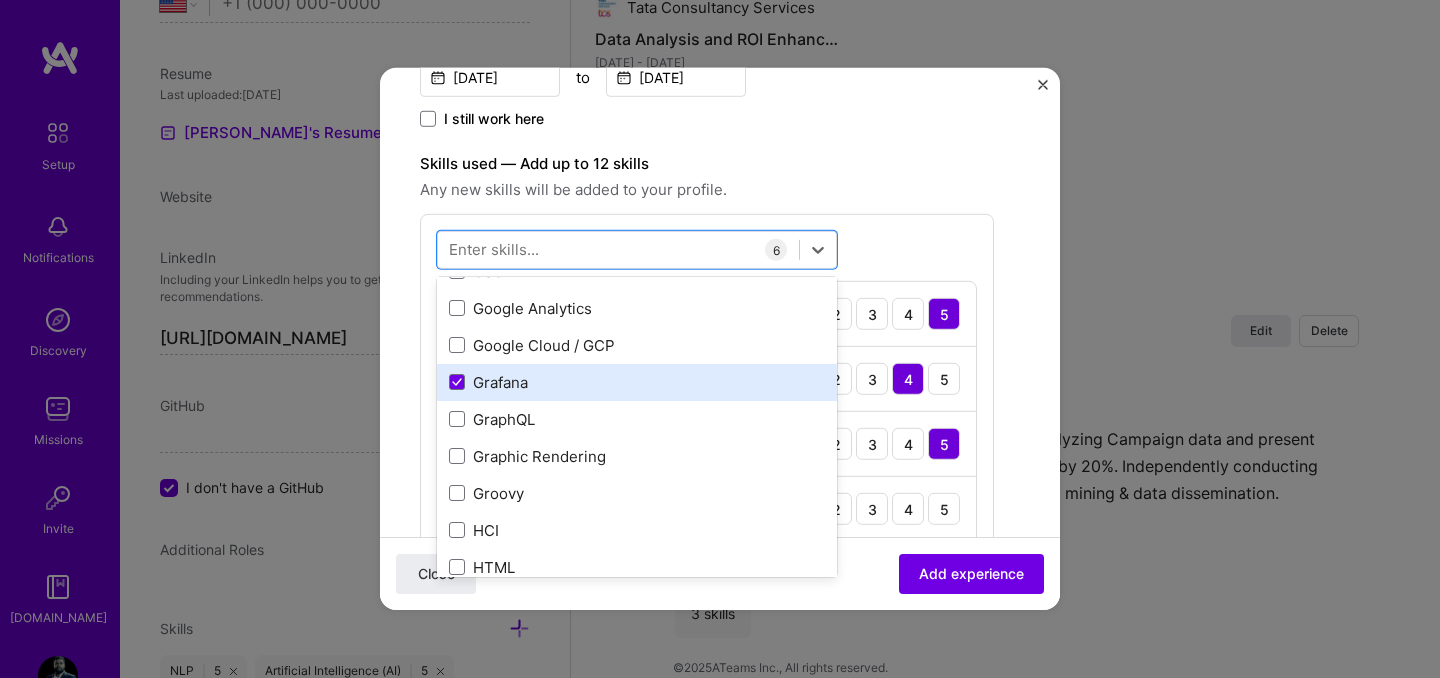 scroll, scrollTop: 5651, scrollLeft: 0, axis: vertical 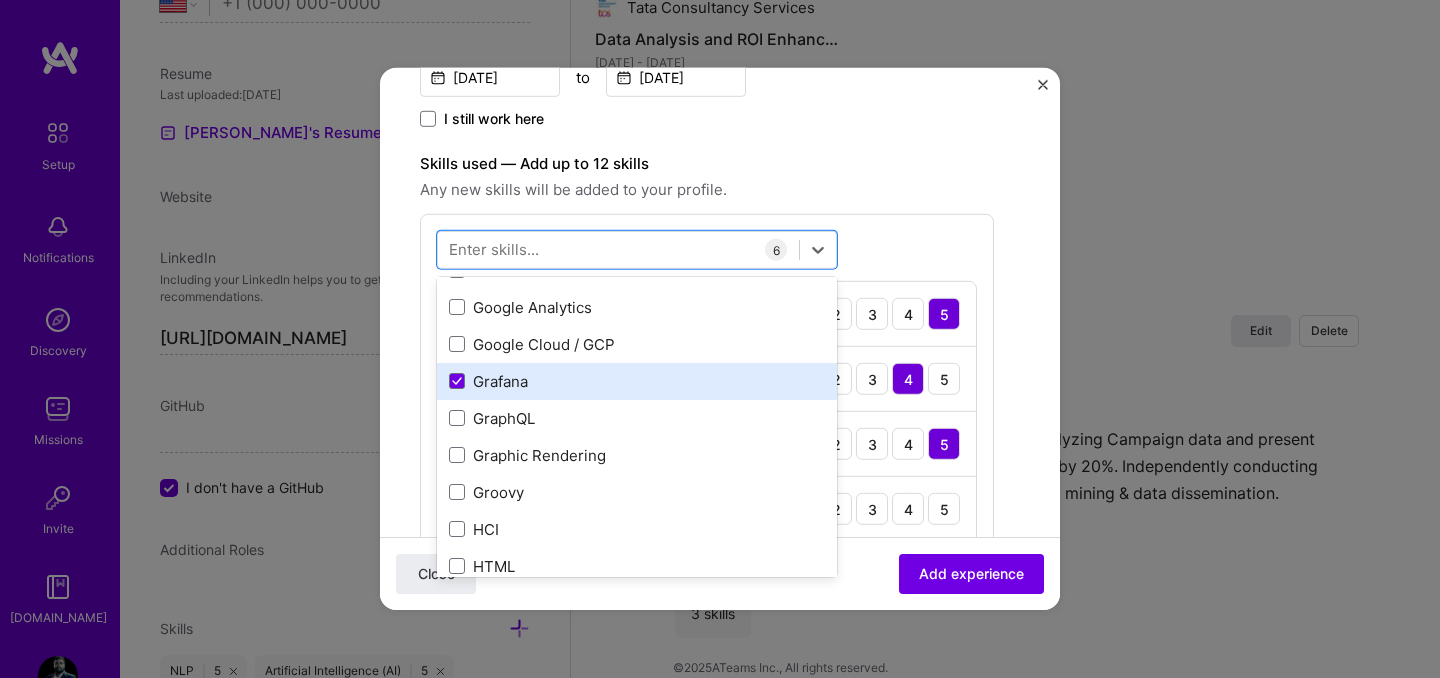 click on "Grafana" at bounding box center (637, 380) 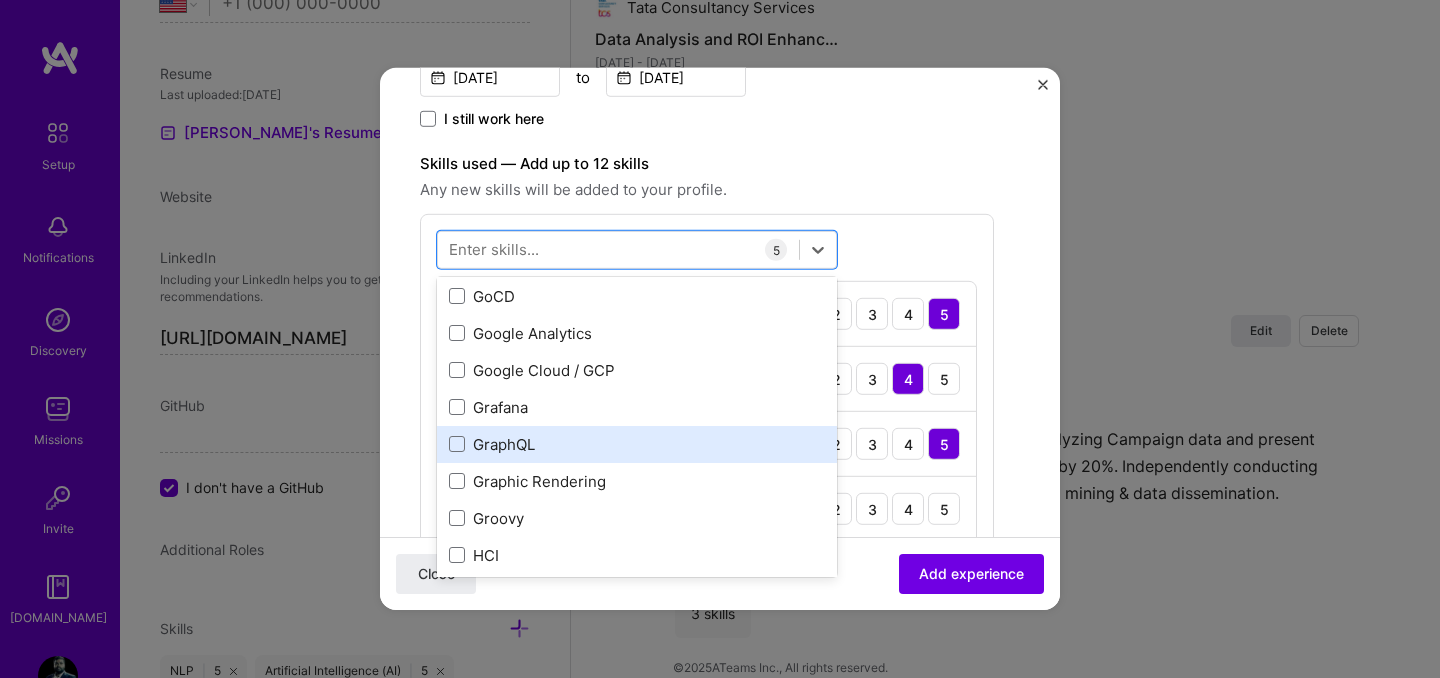 scroll, scrollTop: 5625, scrollLeft: 0, axis: vertical 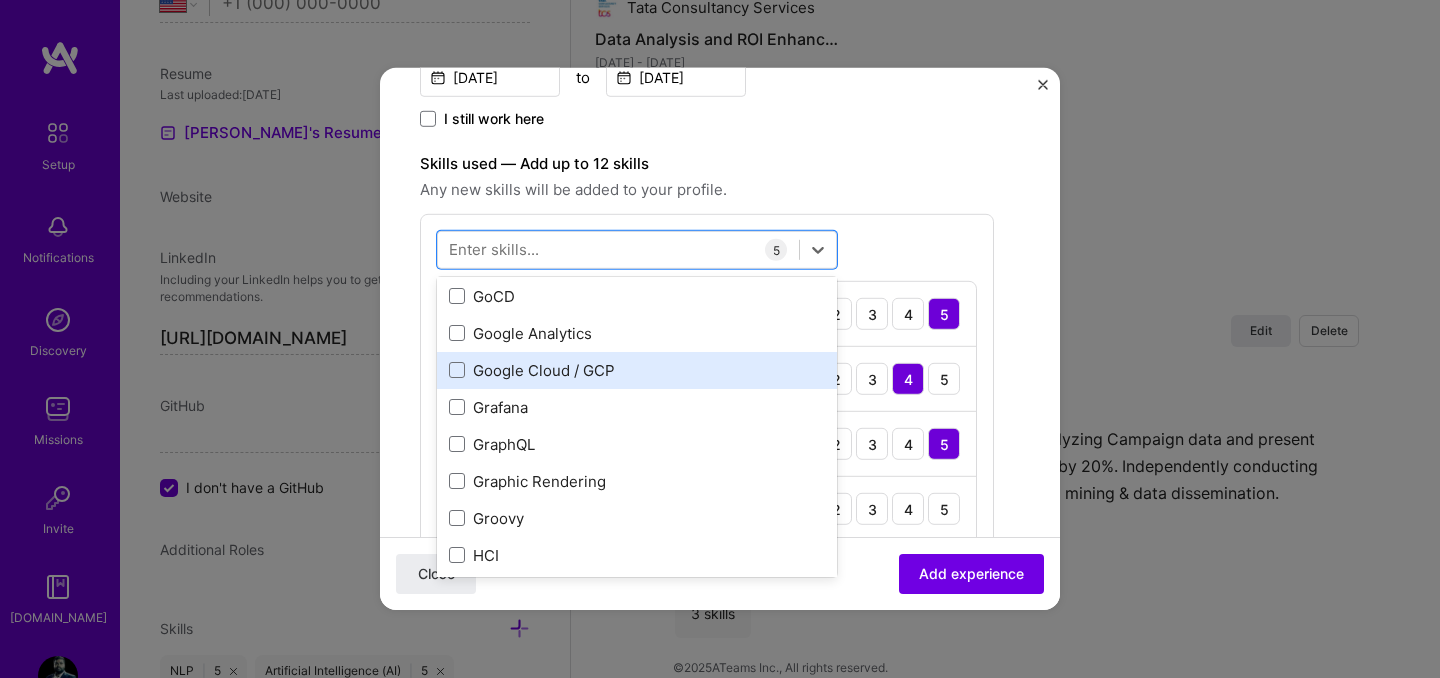 click on "Google Cloud / GCP" at bounding box center (637, 369) 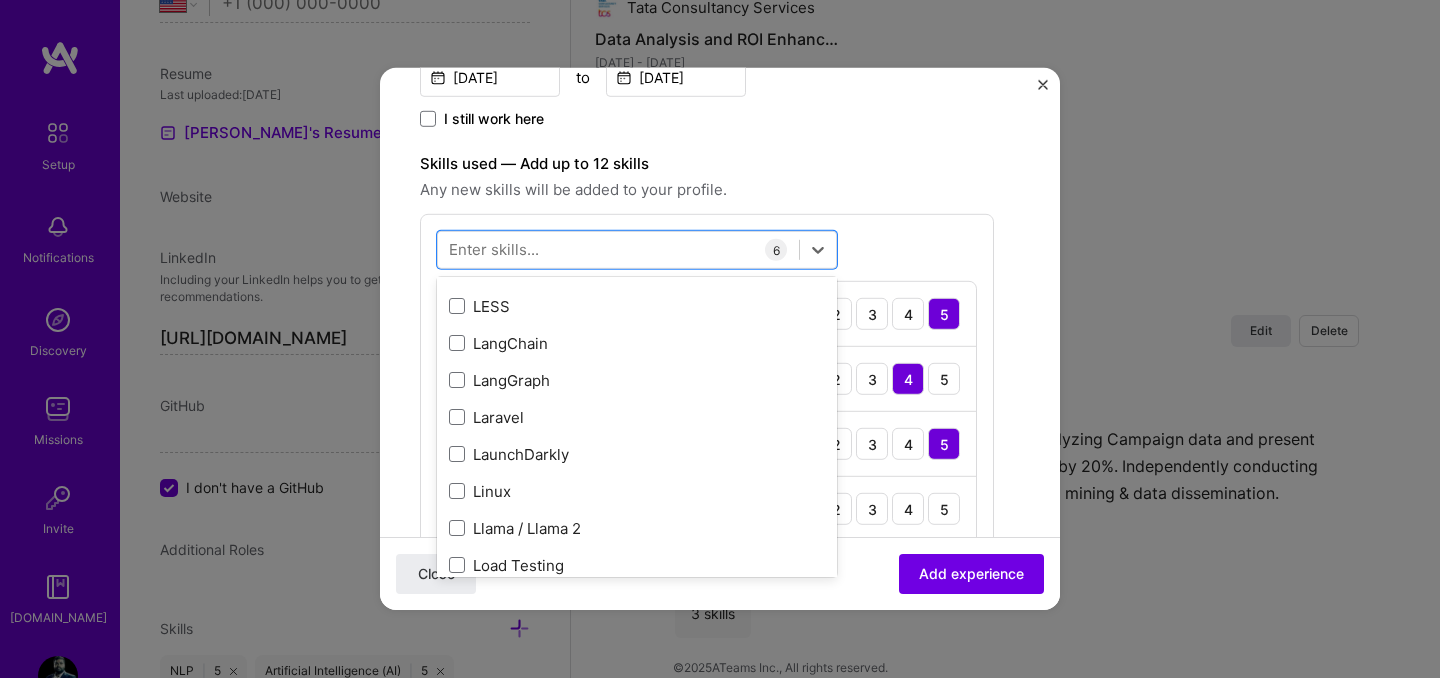 scroll, scrollTop: 6901, scrollLeft: 0, axis: vertical 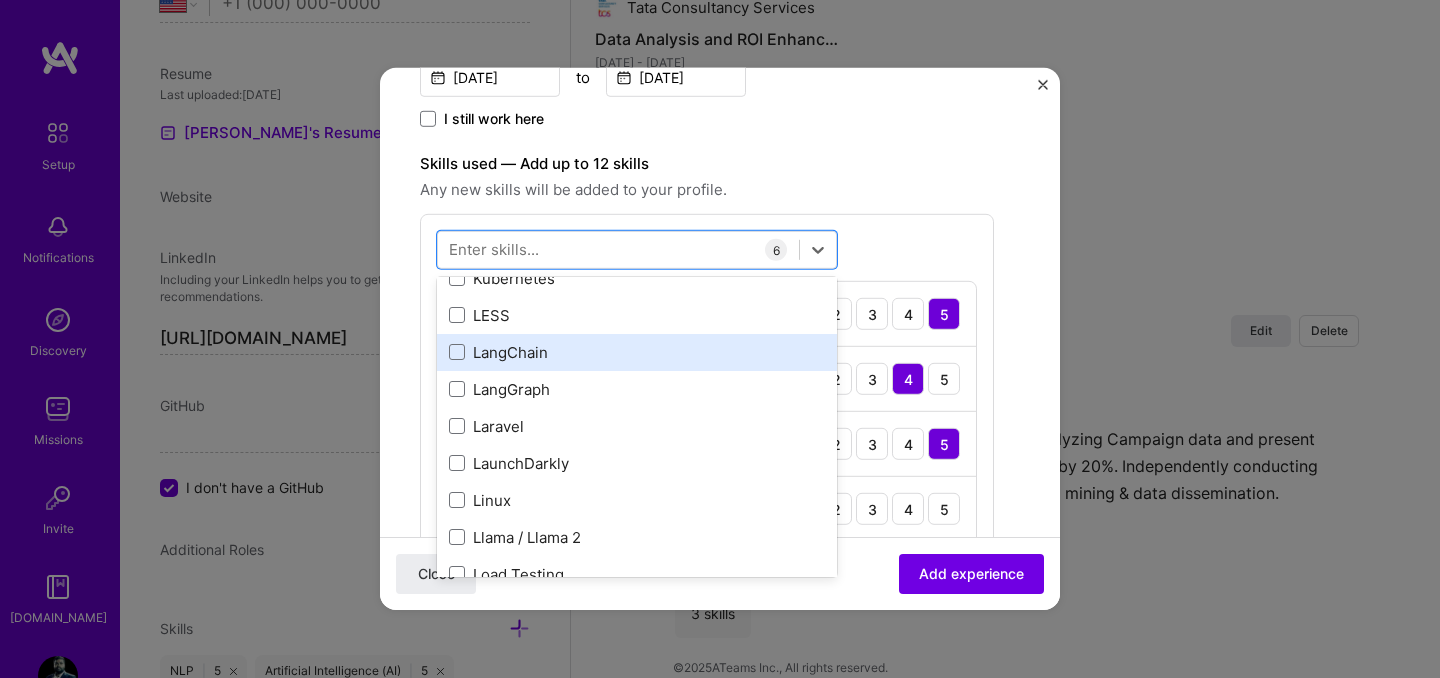 click on "LangChain" at bounding box center [637, 351] 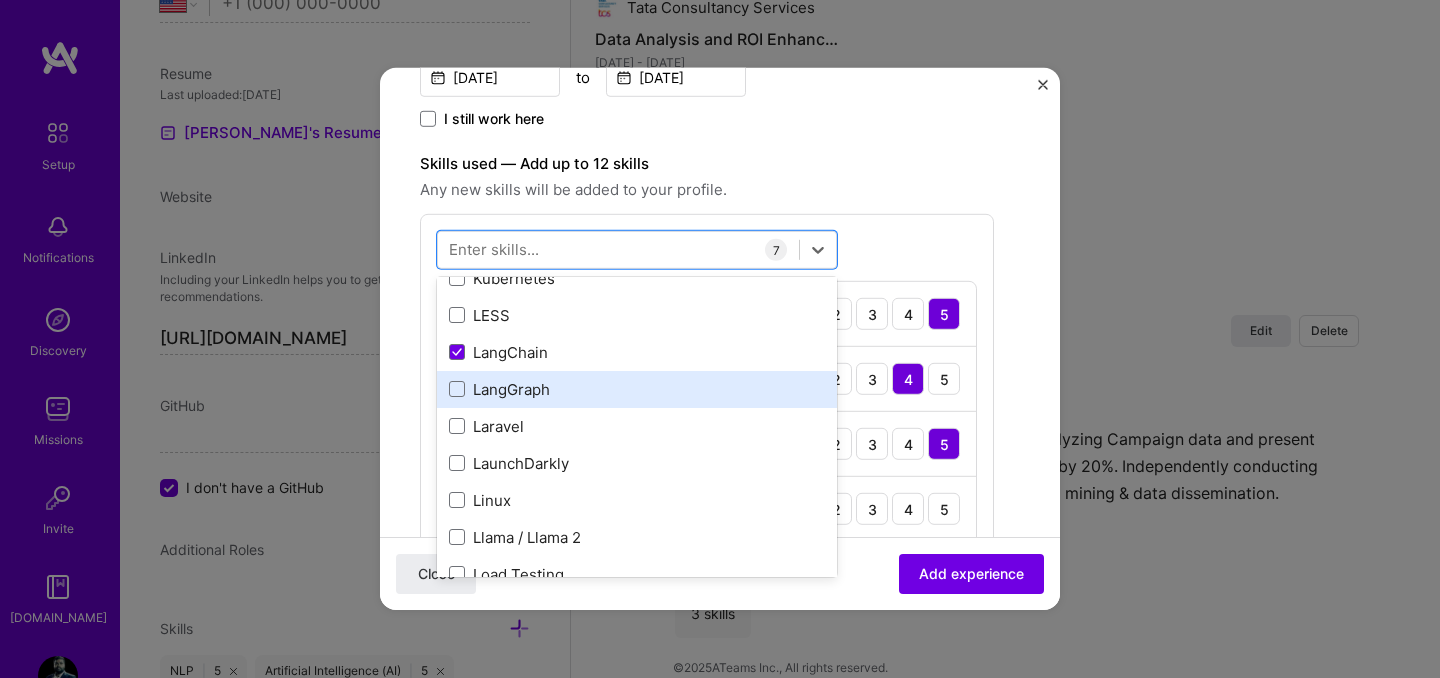 click on "LangGraph" at bounding box center [637, 388] 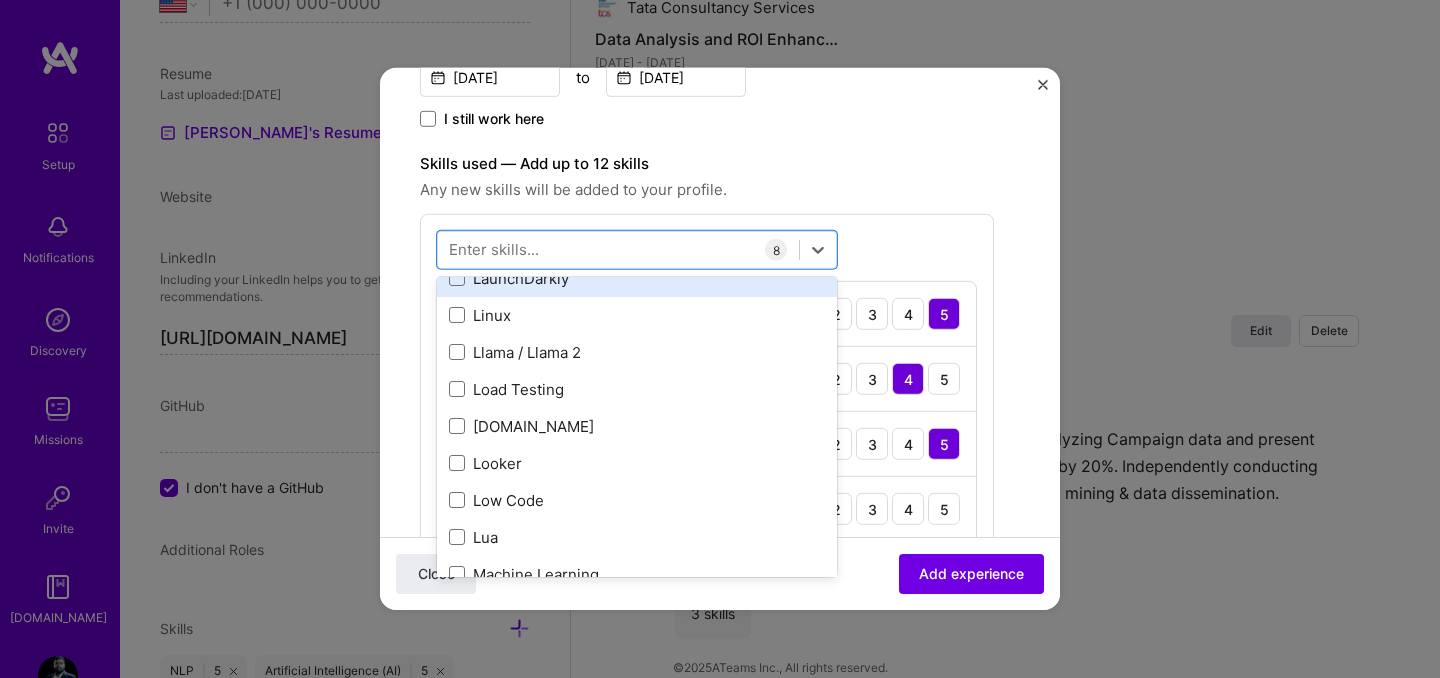 scroll, scrollTop: 7119, scrollLeft: 0, axis: vertical 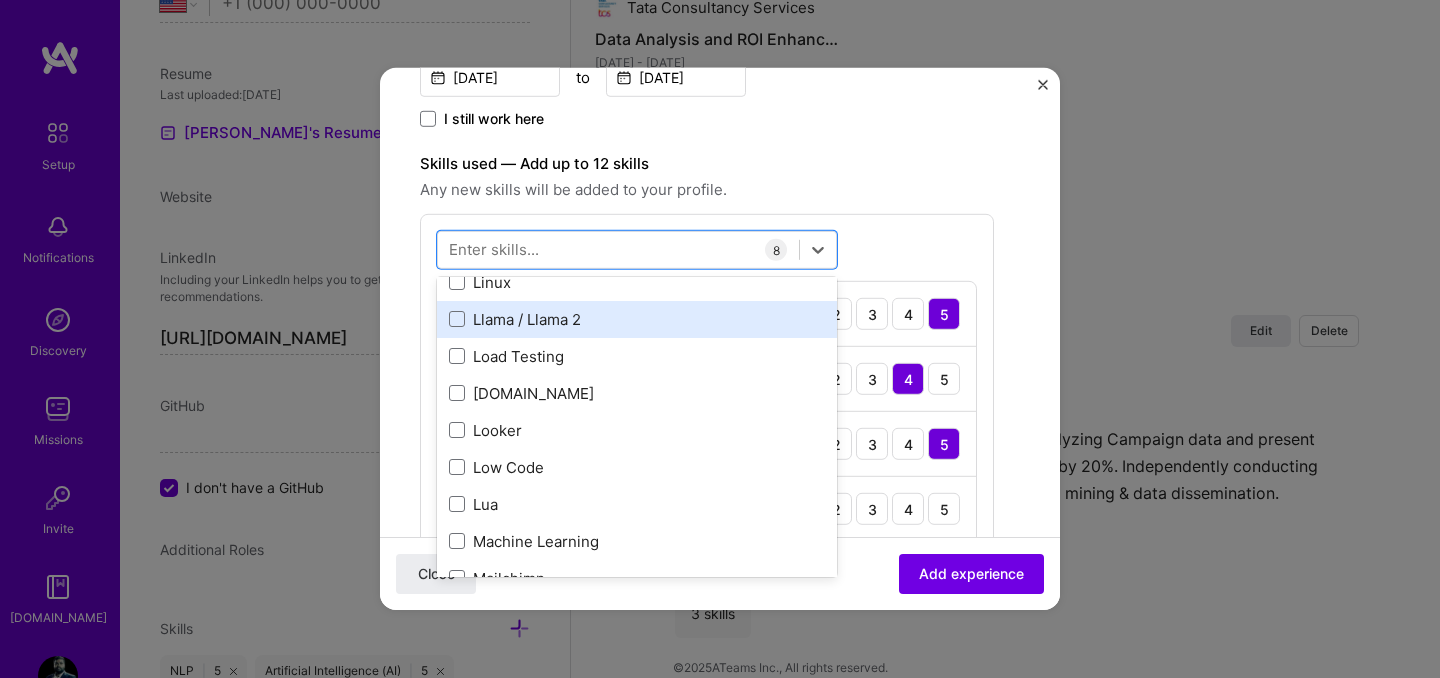 click on "Llama / Llama 2" at bounding box center (637, 318) 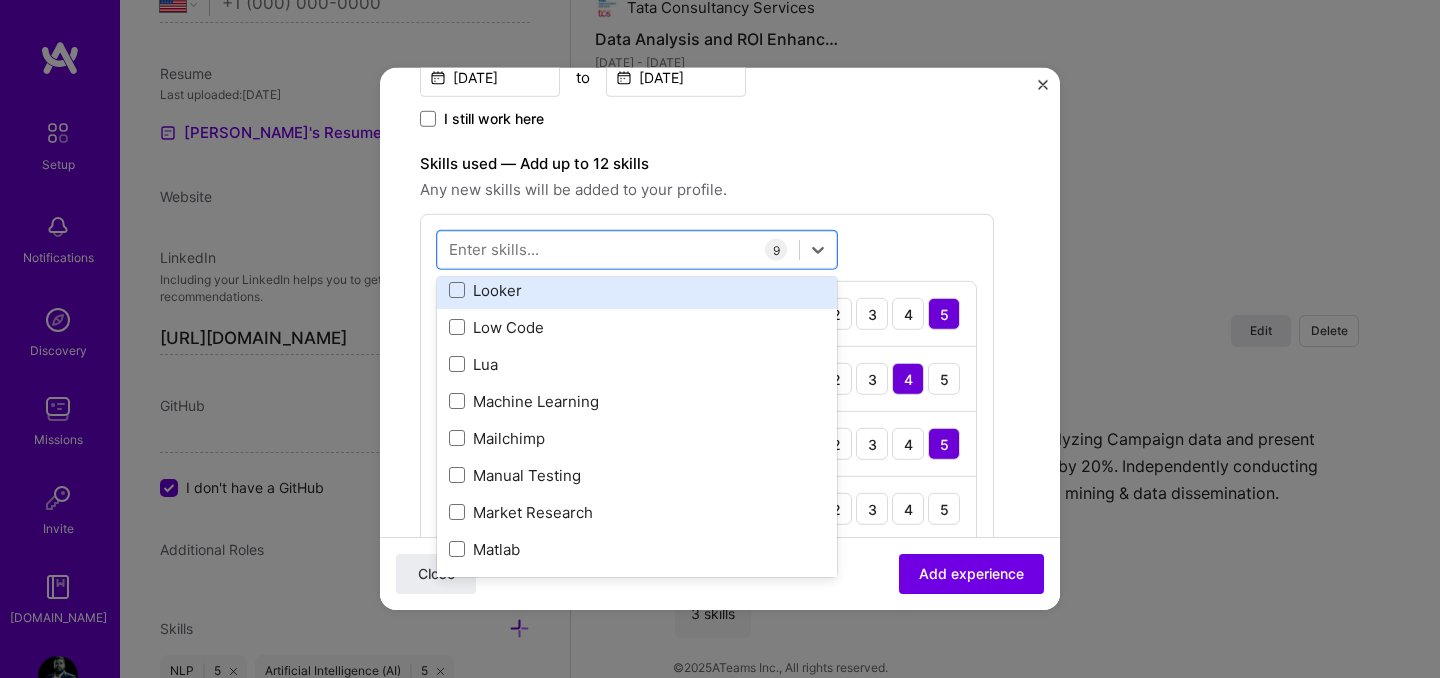 scroll, scrollTop: 7320, scrollLeft: 0, axis: vertical 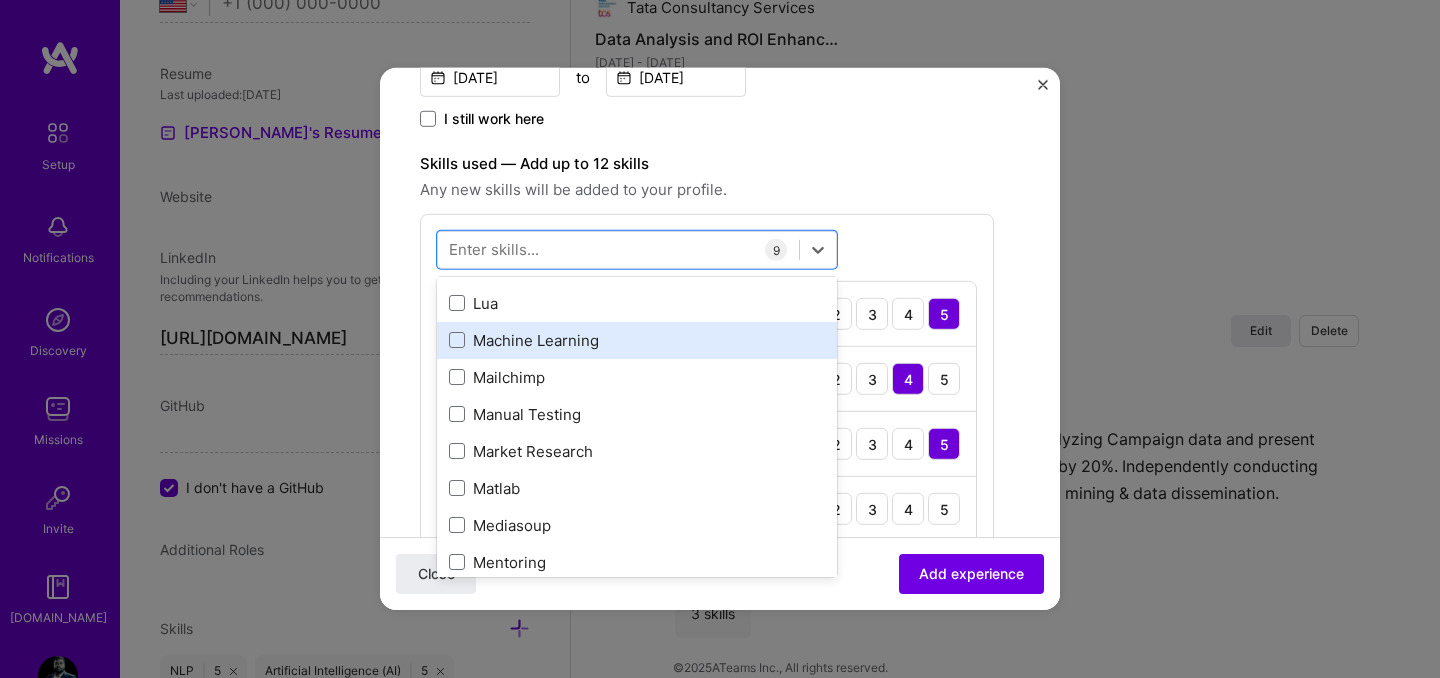 click on "Machine Learning" at bounding box center (637, 339) 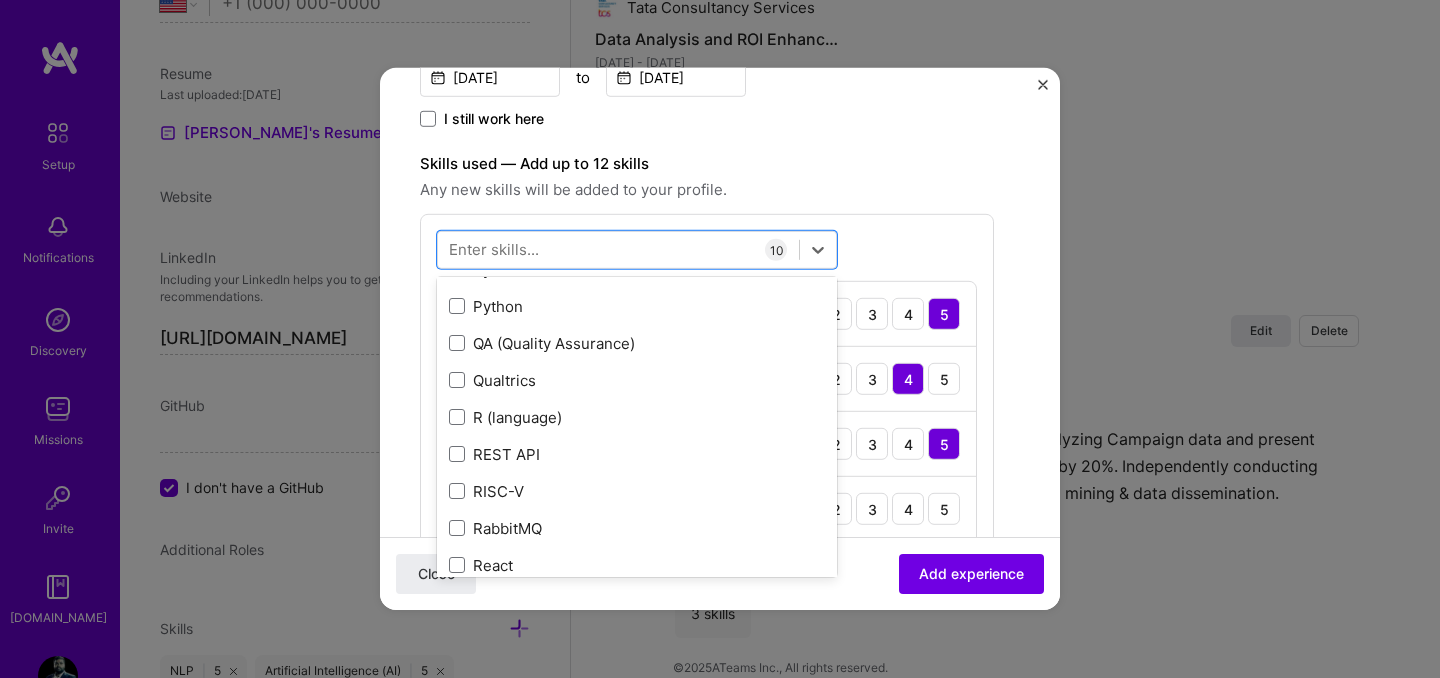 scroll, scrollTop: 9594, scrollLeft: 0, axis: vertical 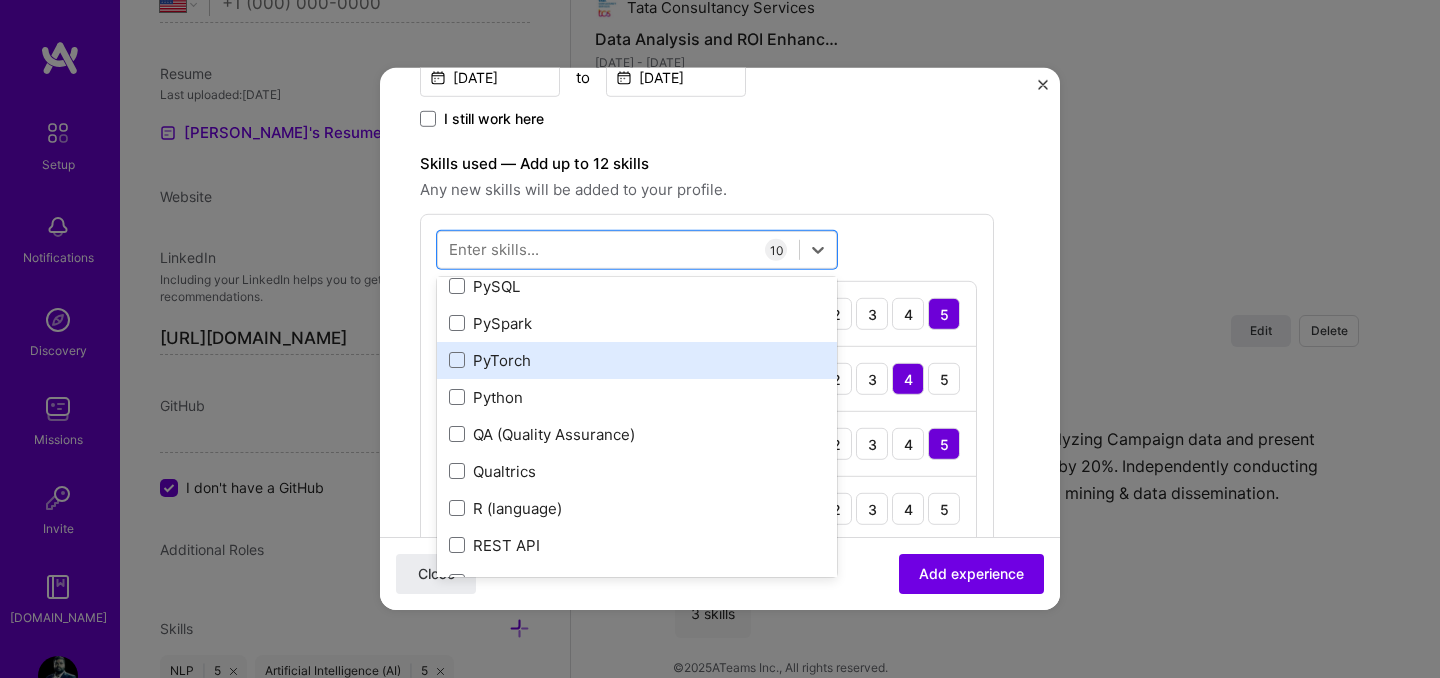 click on "PyTorch" at bounding box center (637, 359) 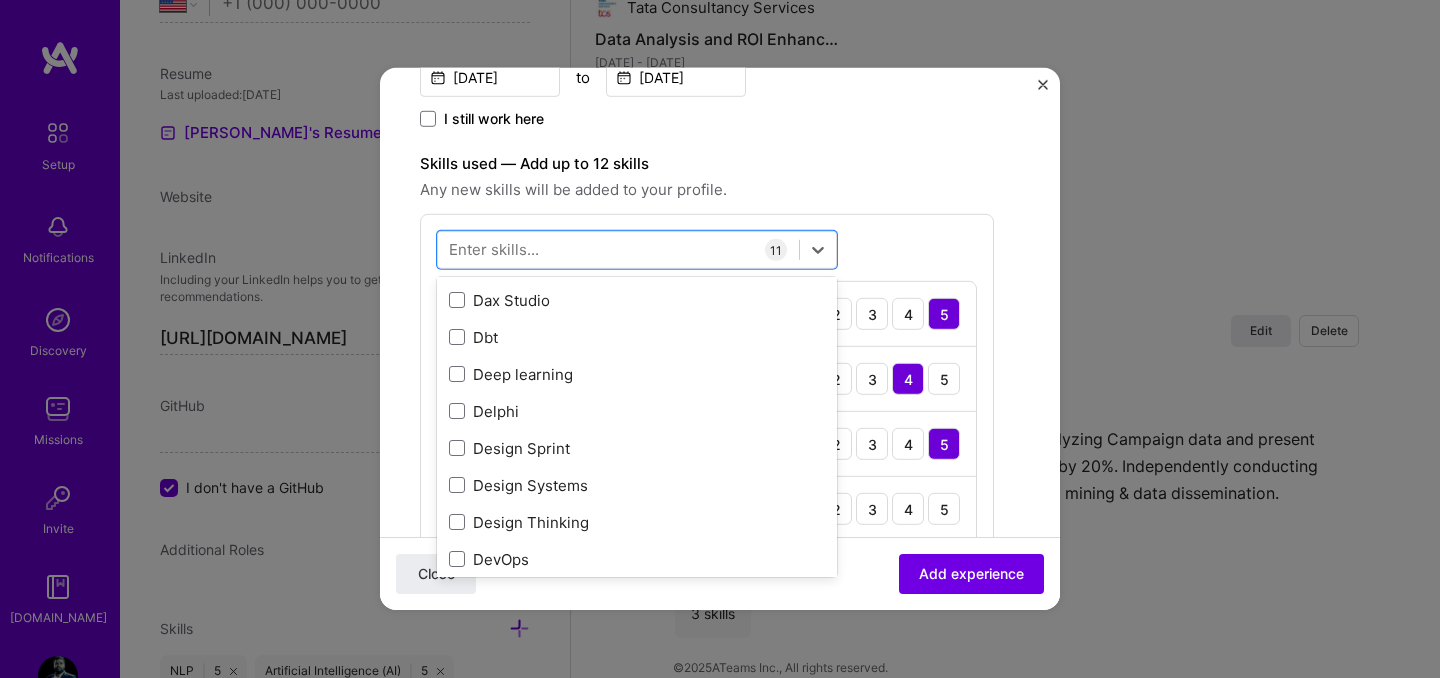 scroll, scrollTop: 3659, scrollLeft: 0, axis: vertical 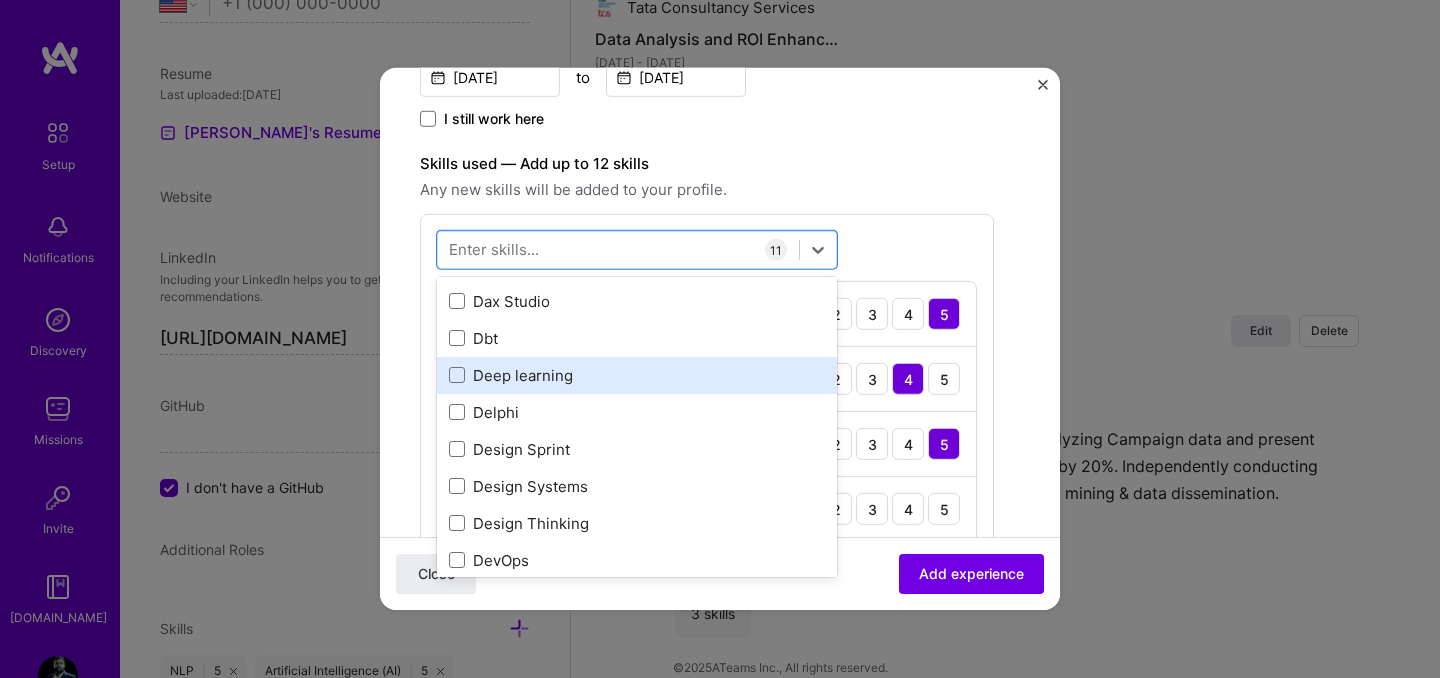 click on "Deep learning" at bounding box center [637, 374] 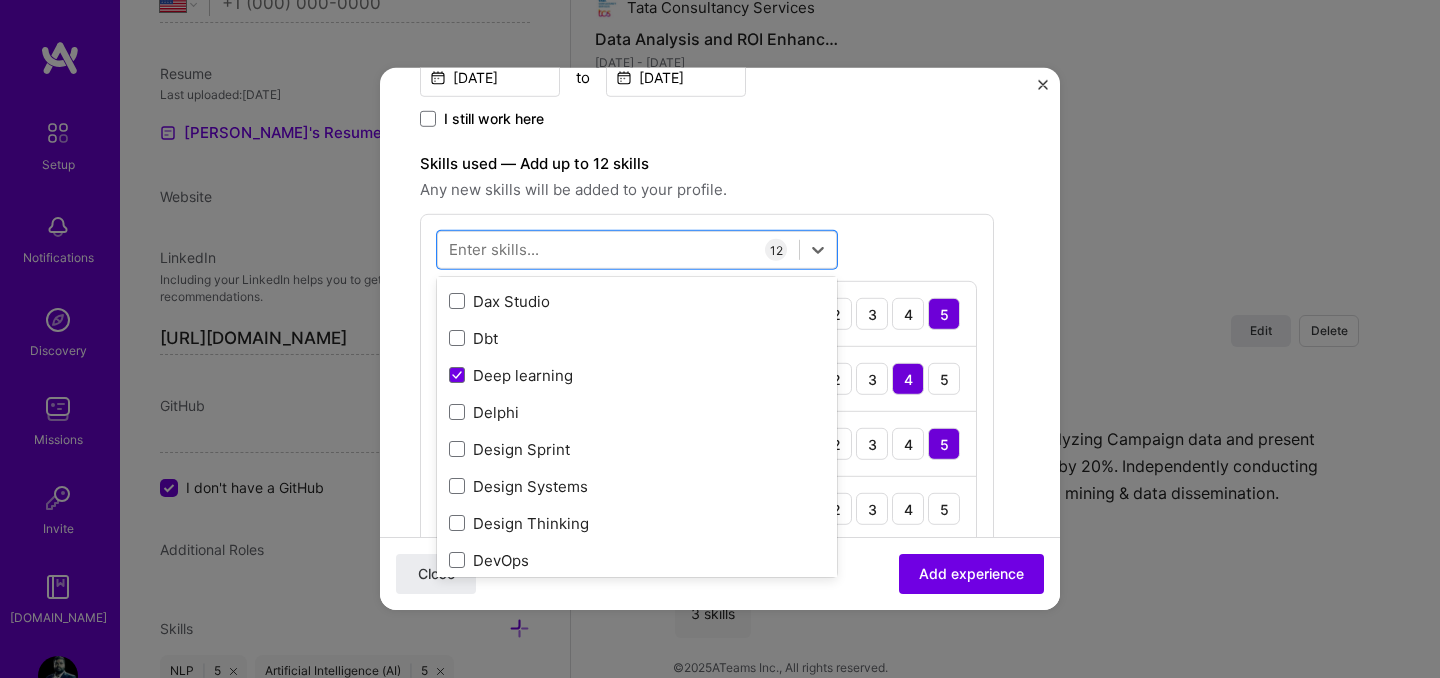 type 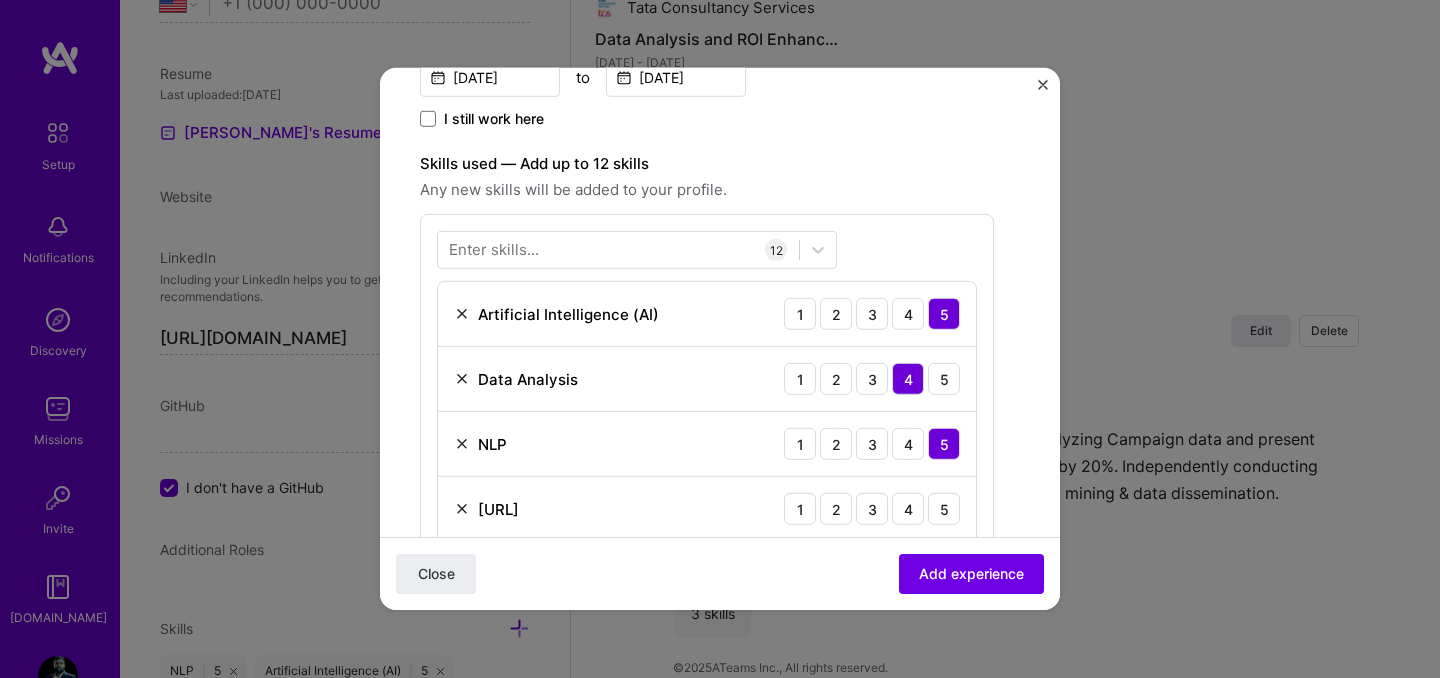scroll, scrollTop: 666, scrollLeft: 0, axis: vertical 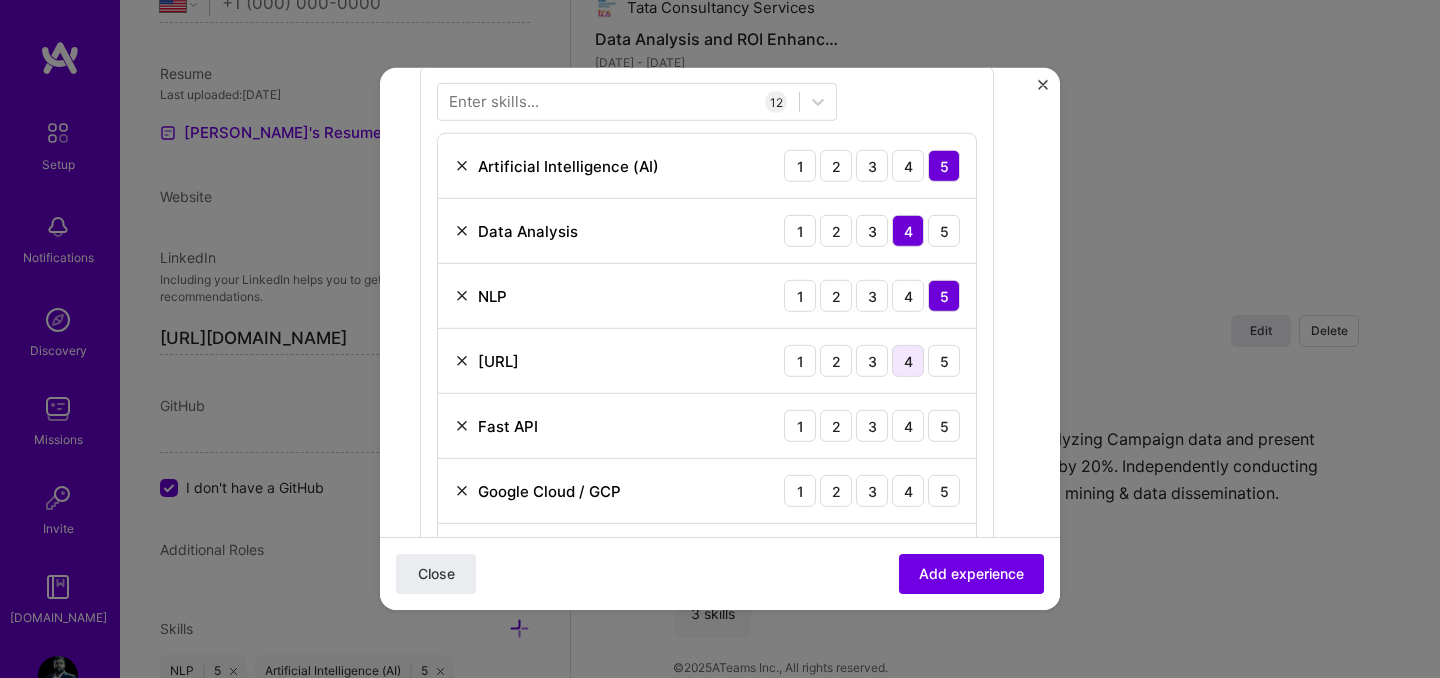click on "4" at bounding box center [908, 361] 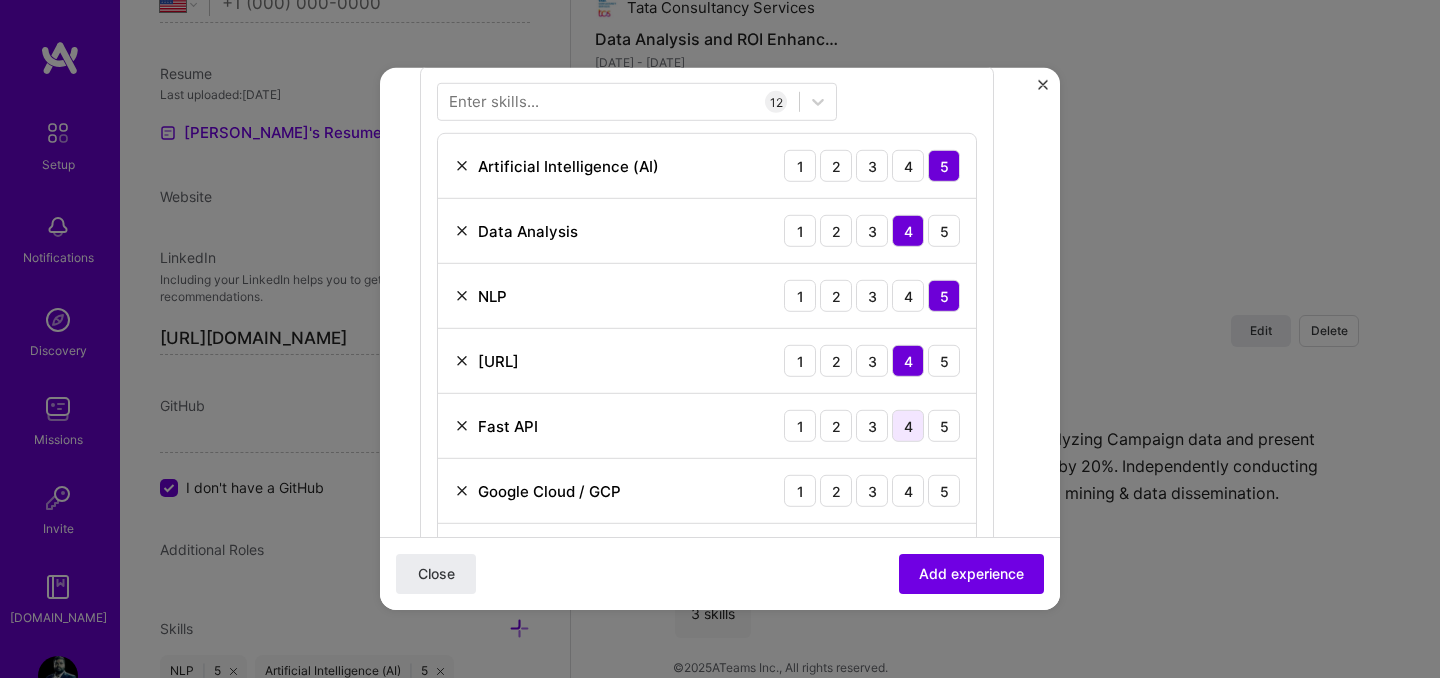 scroll, scrollTop: 742, scrollLeft: 0, axis: vertical 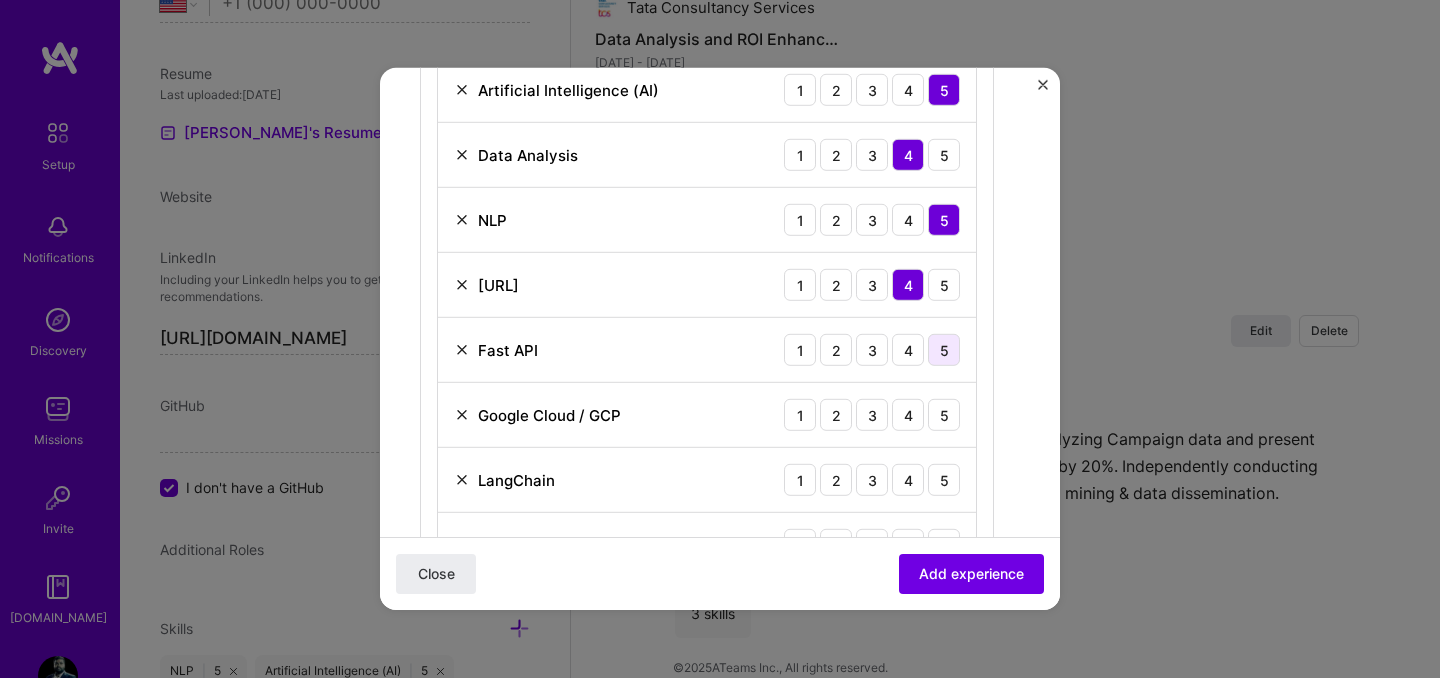 click on "5" at bounding box center (944, 350) 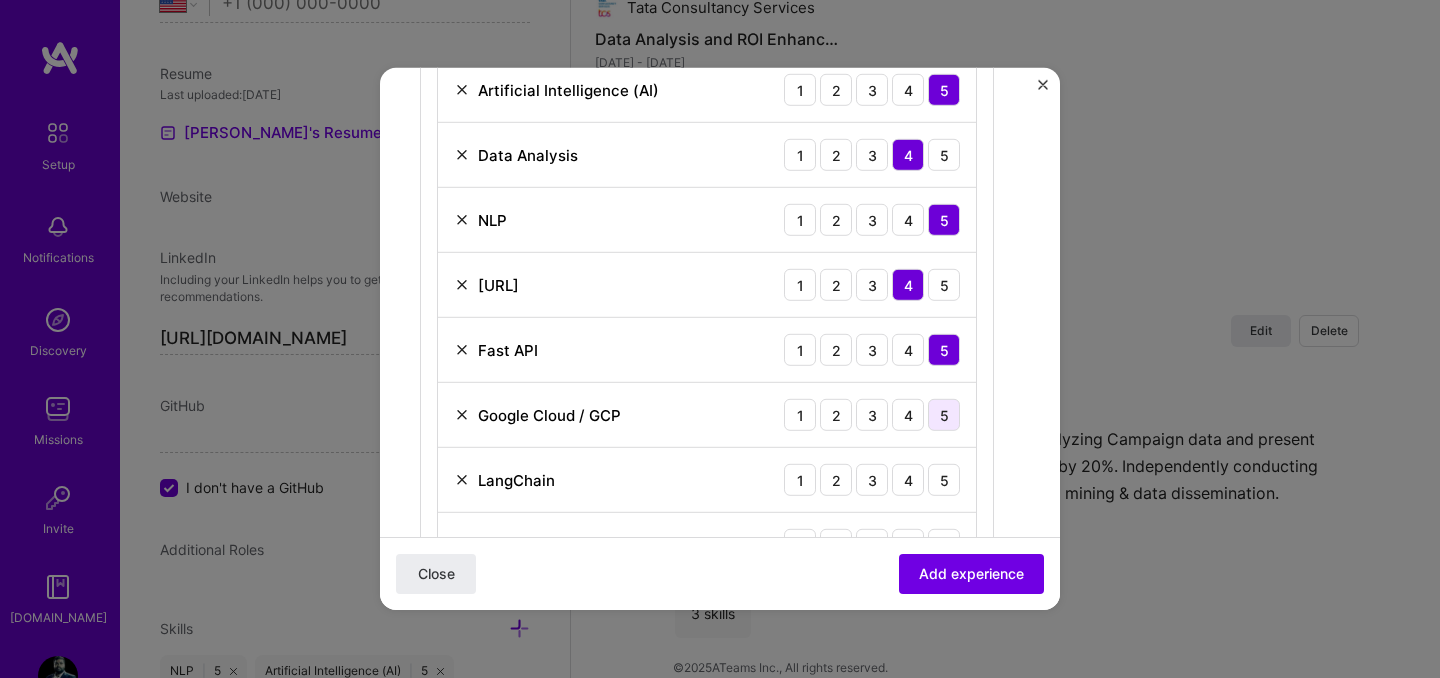 scroll, scrollTop: 819, scrollLeft: 0, axis: vertical 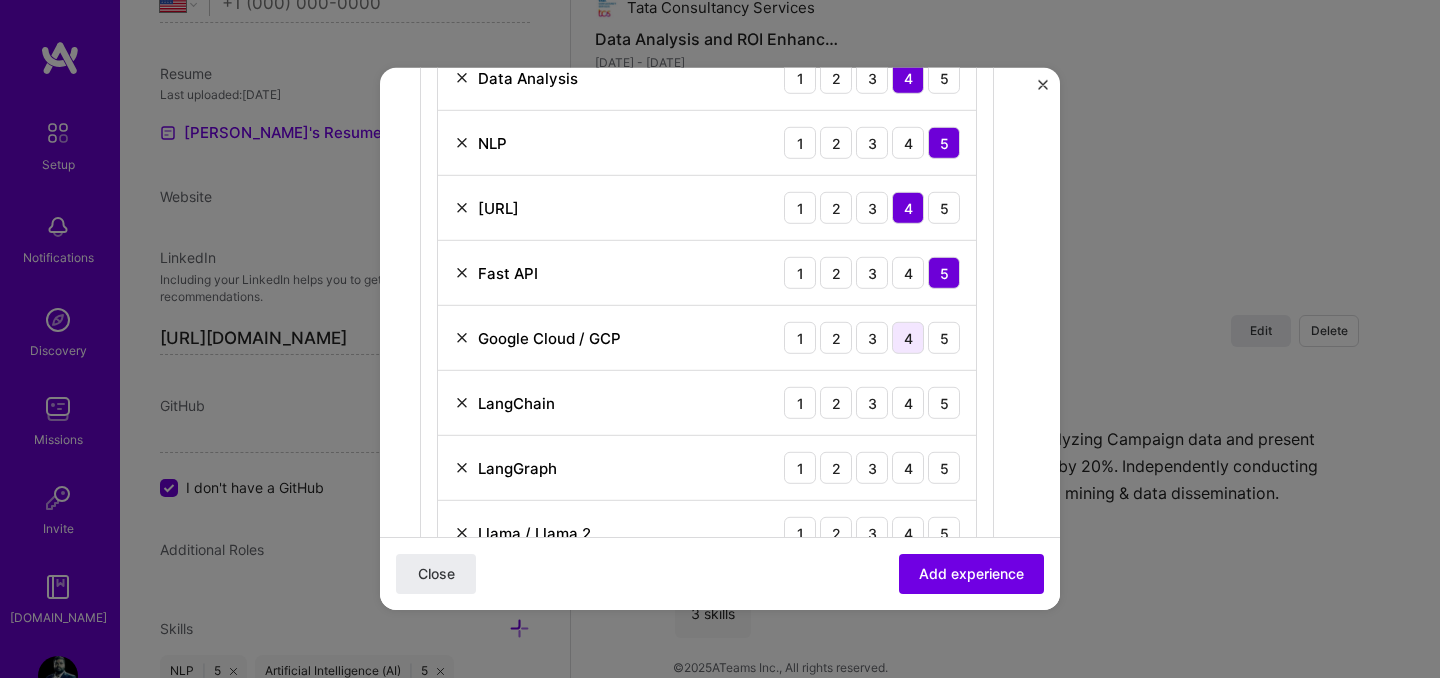 click on "4" at bounding box center (908, 338) 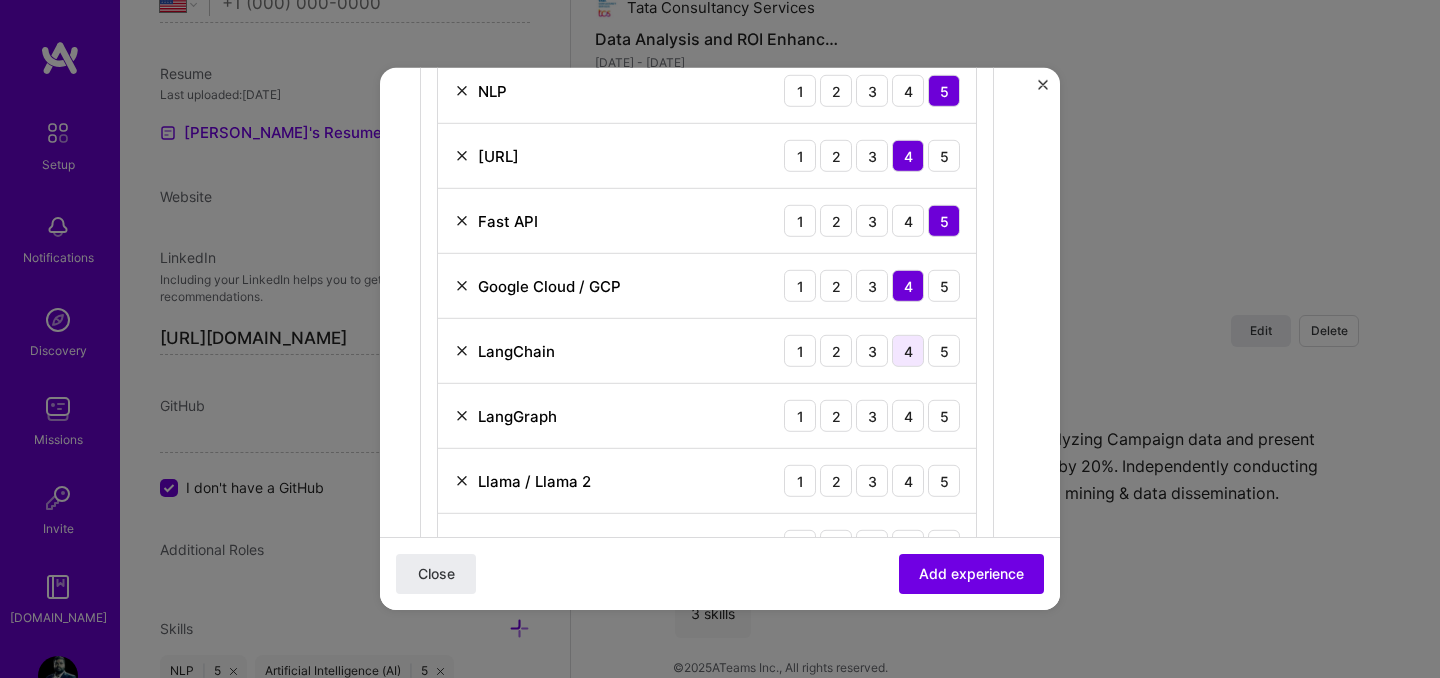 scroll, scrollTop: 888, scrollLeft: 0, axis: vertical 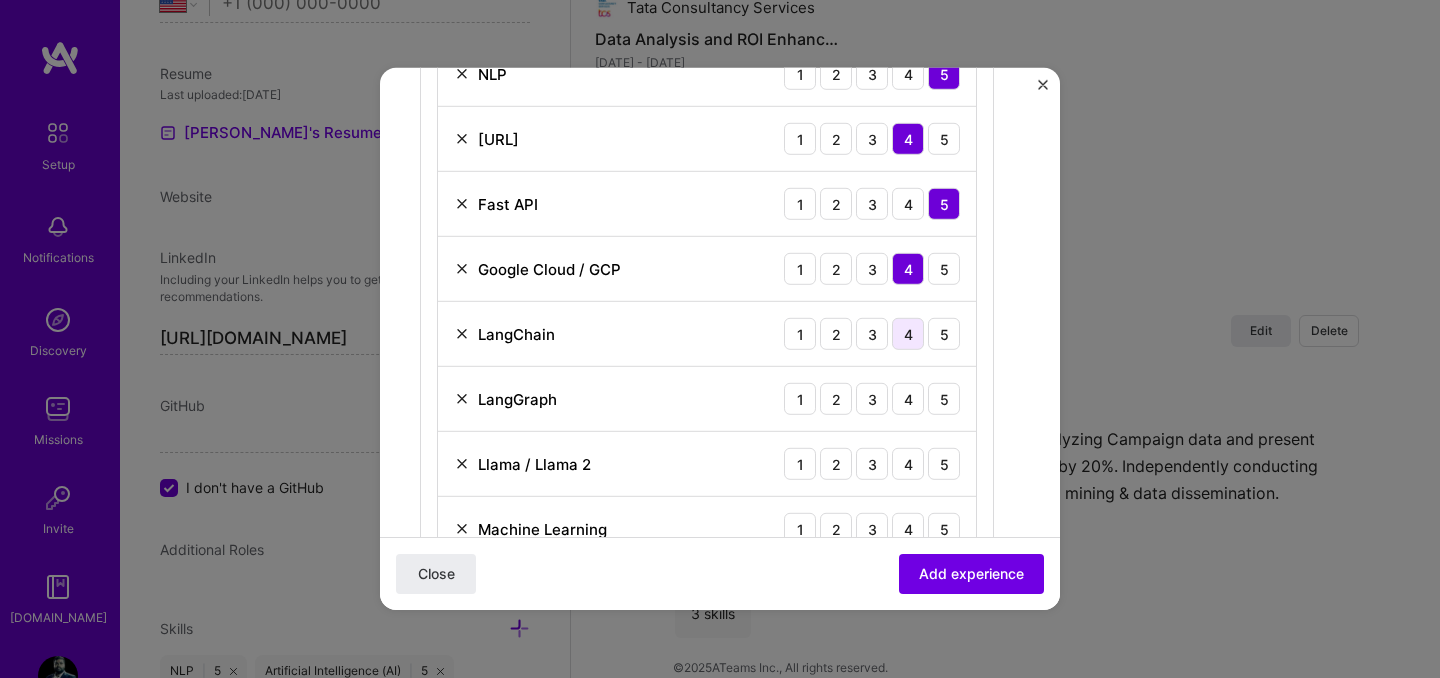 click on "4" at bounding box center [908, 334] 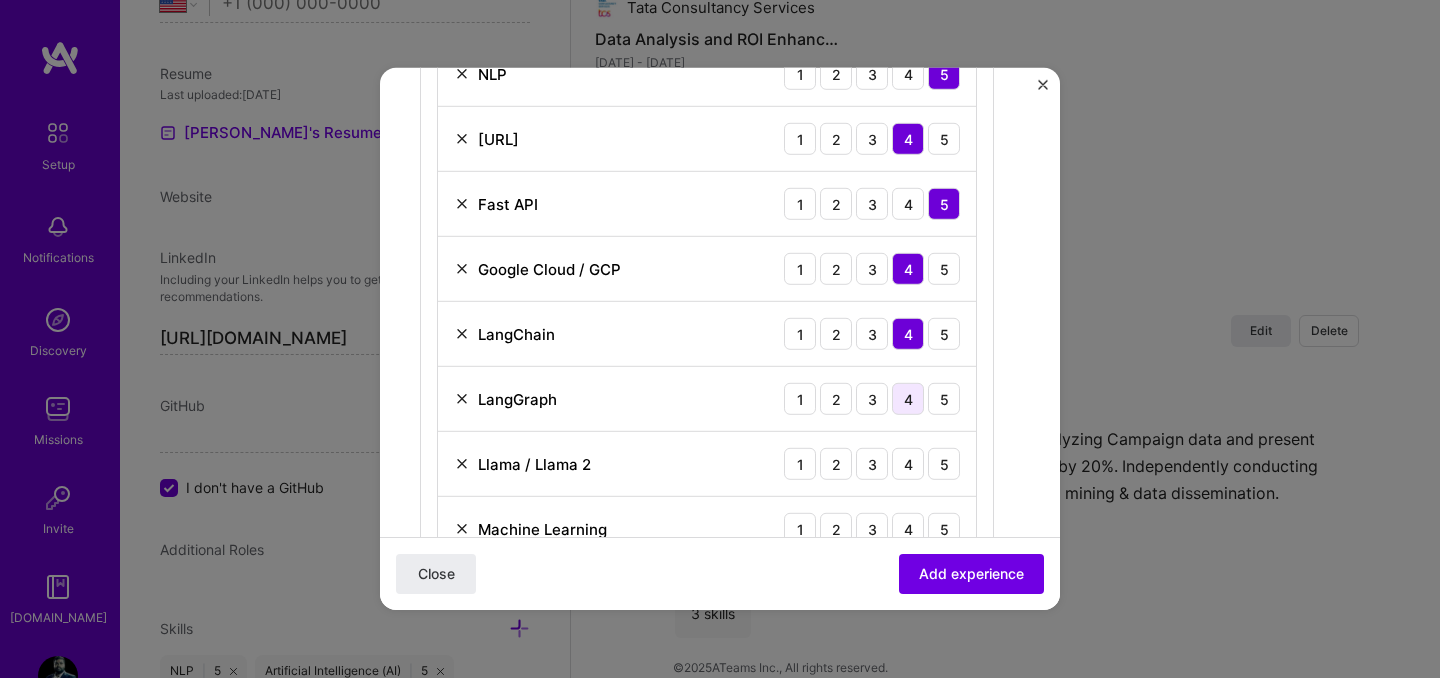 click on "4" at bounding box center (908, 399) 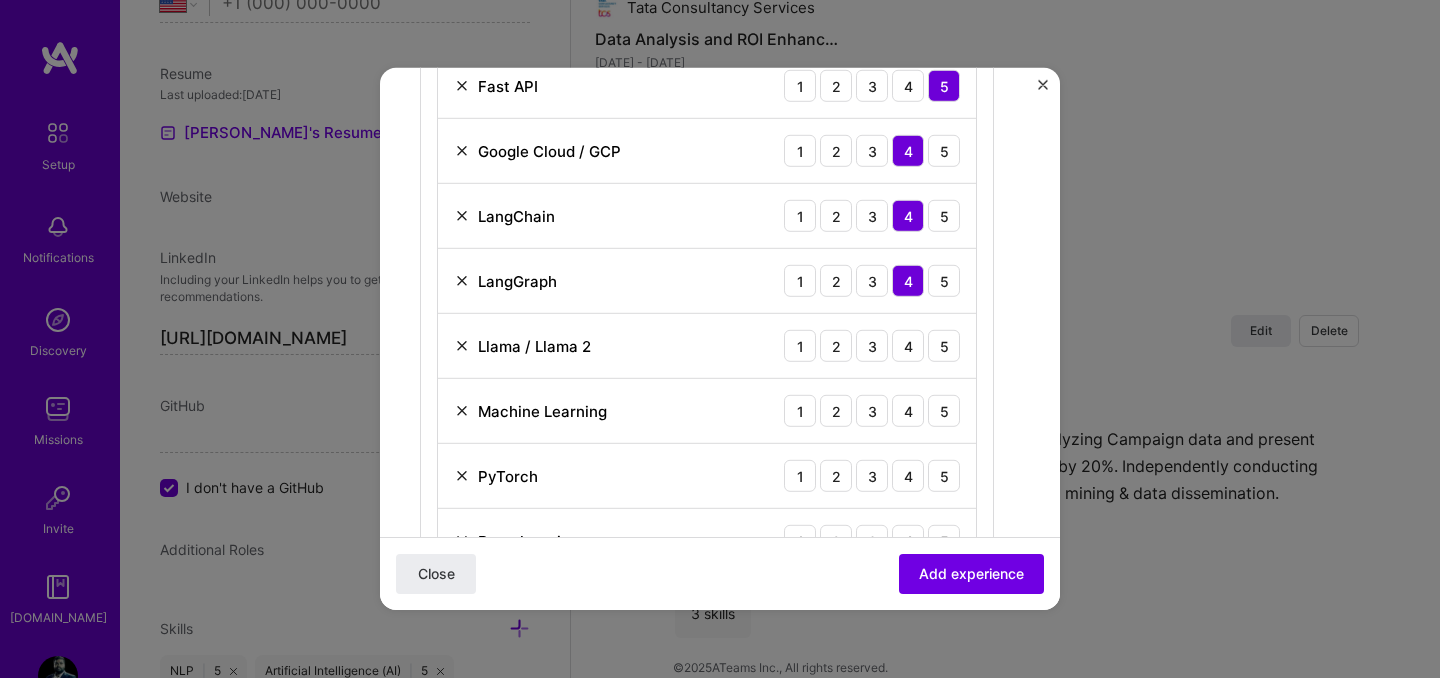 scroll, scrollTop: 1011, scrollLeft: 0, axis: vertical 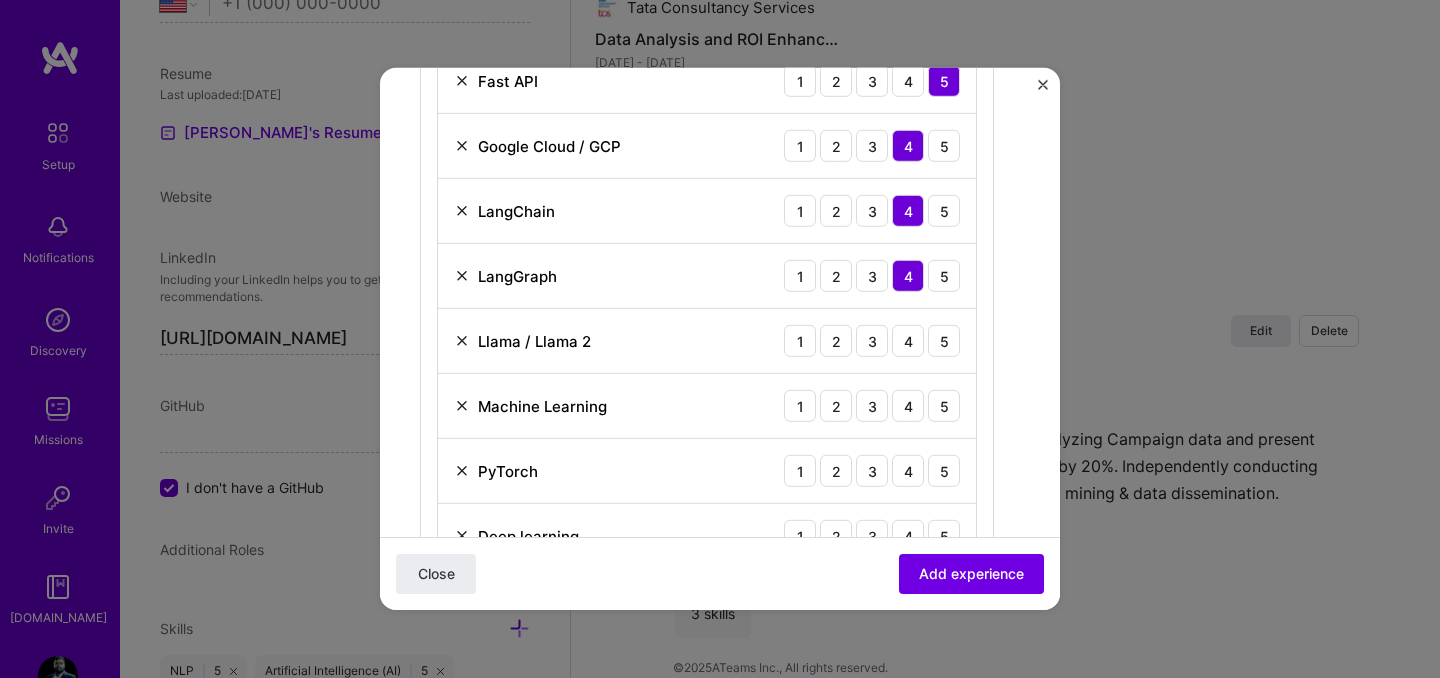 click on "Llama / Llama 2 1 2 3 4 5" at bounding box center [707, 341] 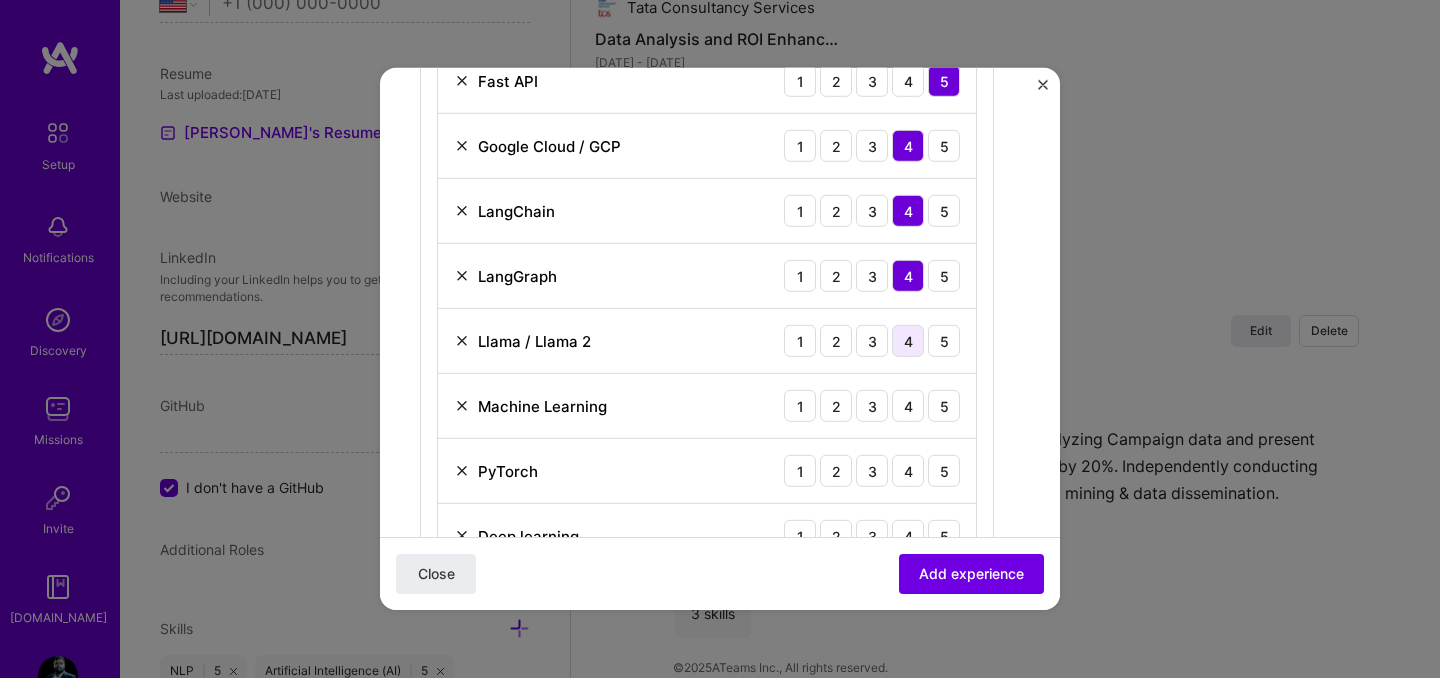 click on "4" at bounding box center [908, 341] 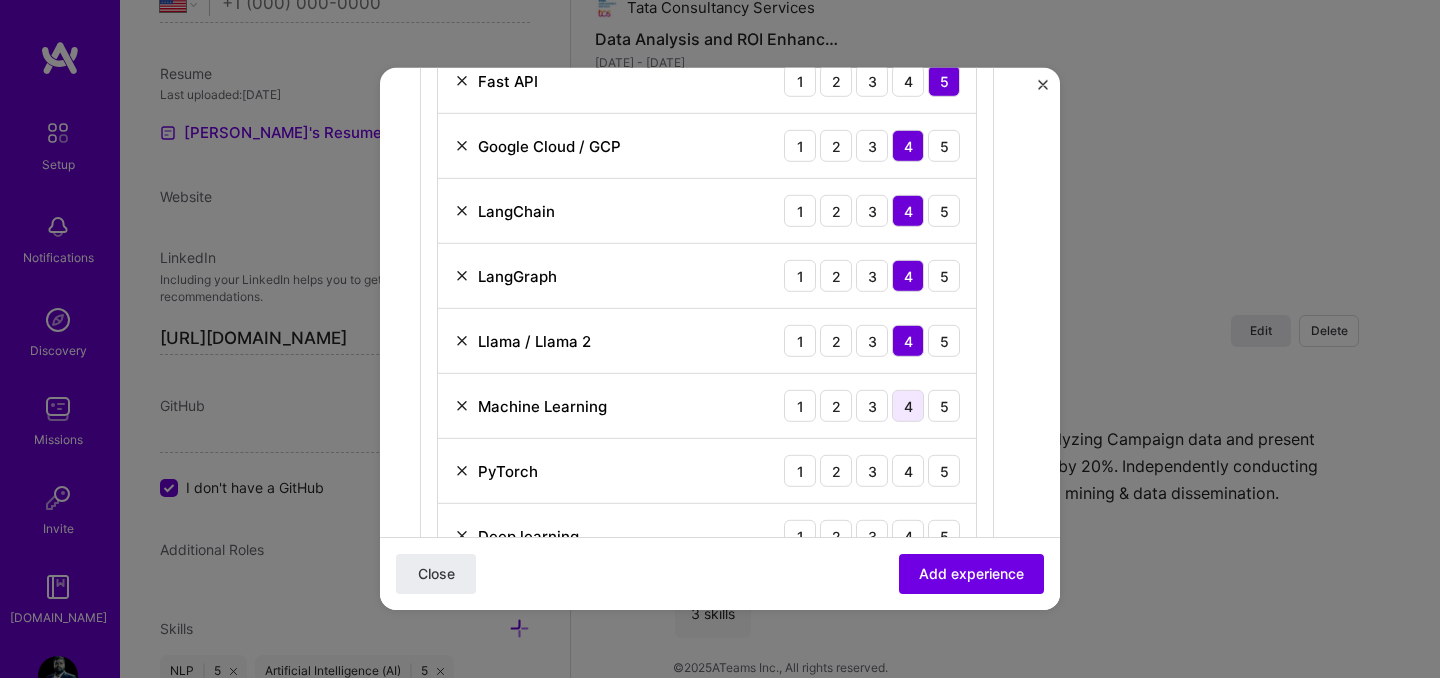 click on "4" at bounding box center [908, 406] 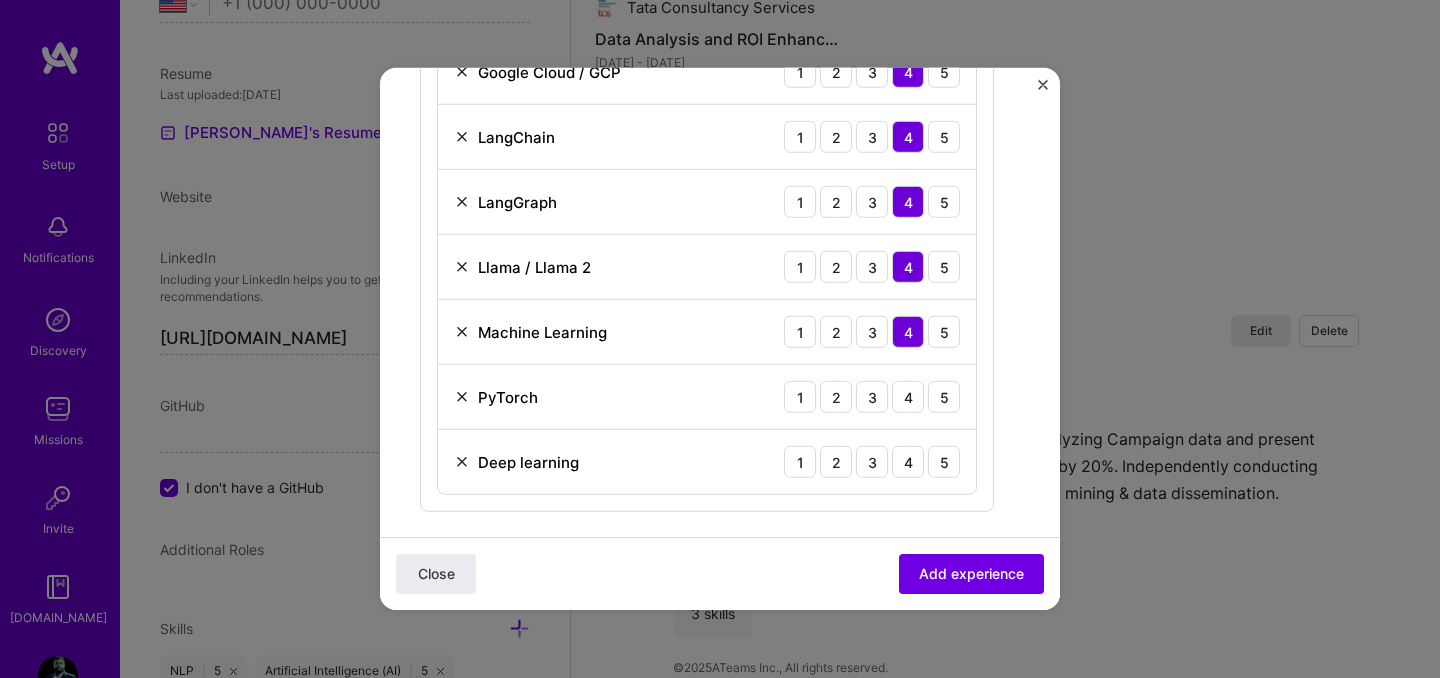 scroll, scrollTop: 1141, scrollLeft: 0, axis: vertical 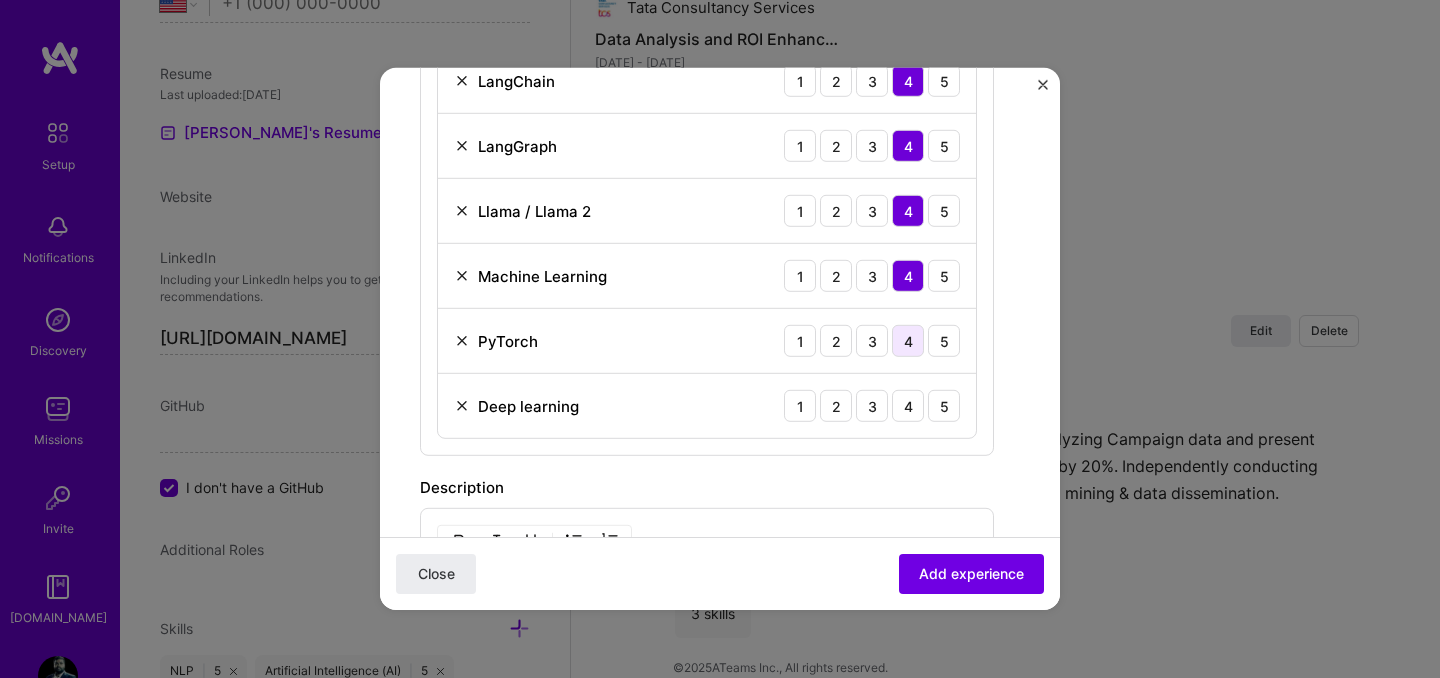 click on "4" at bounding box center [908, 341] 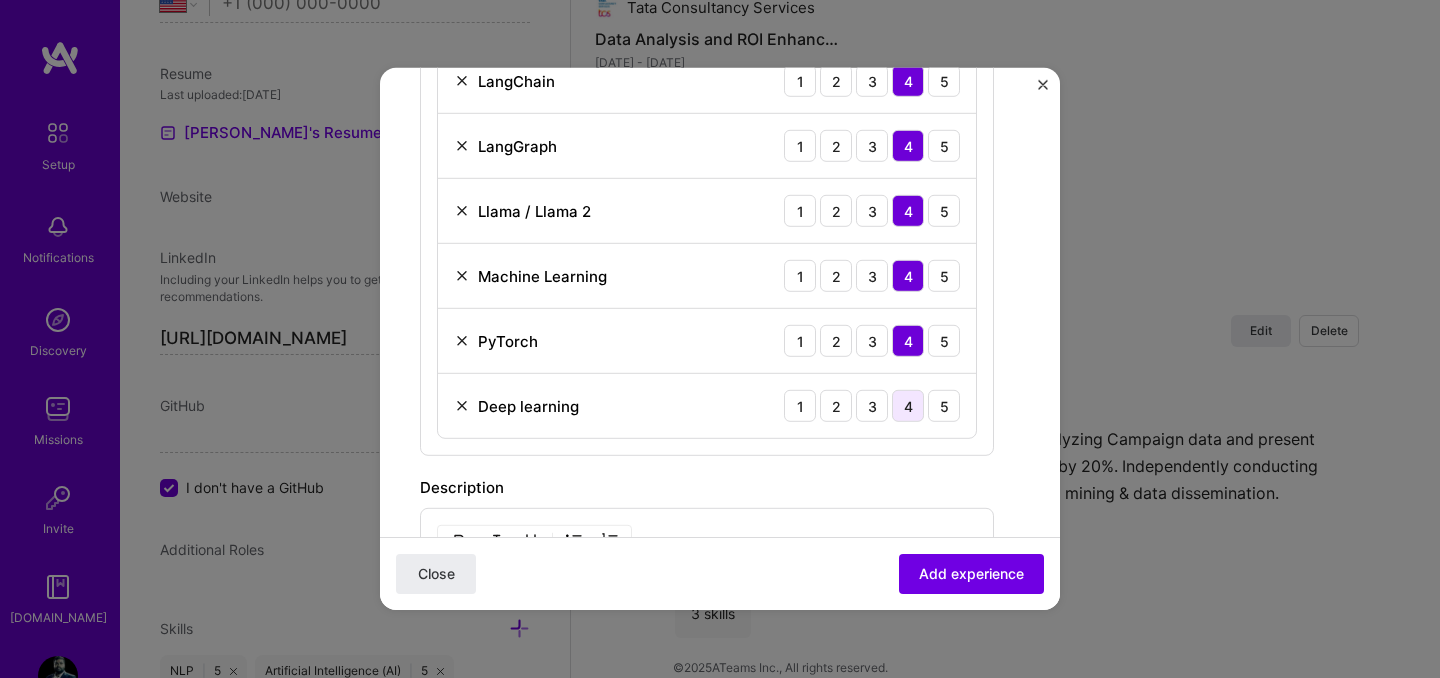 click on "4" at bounding box center [908, 406] 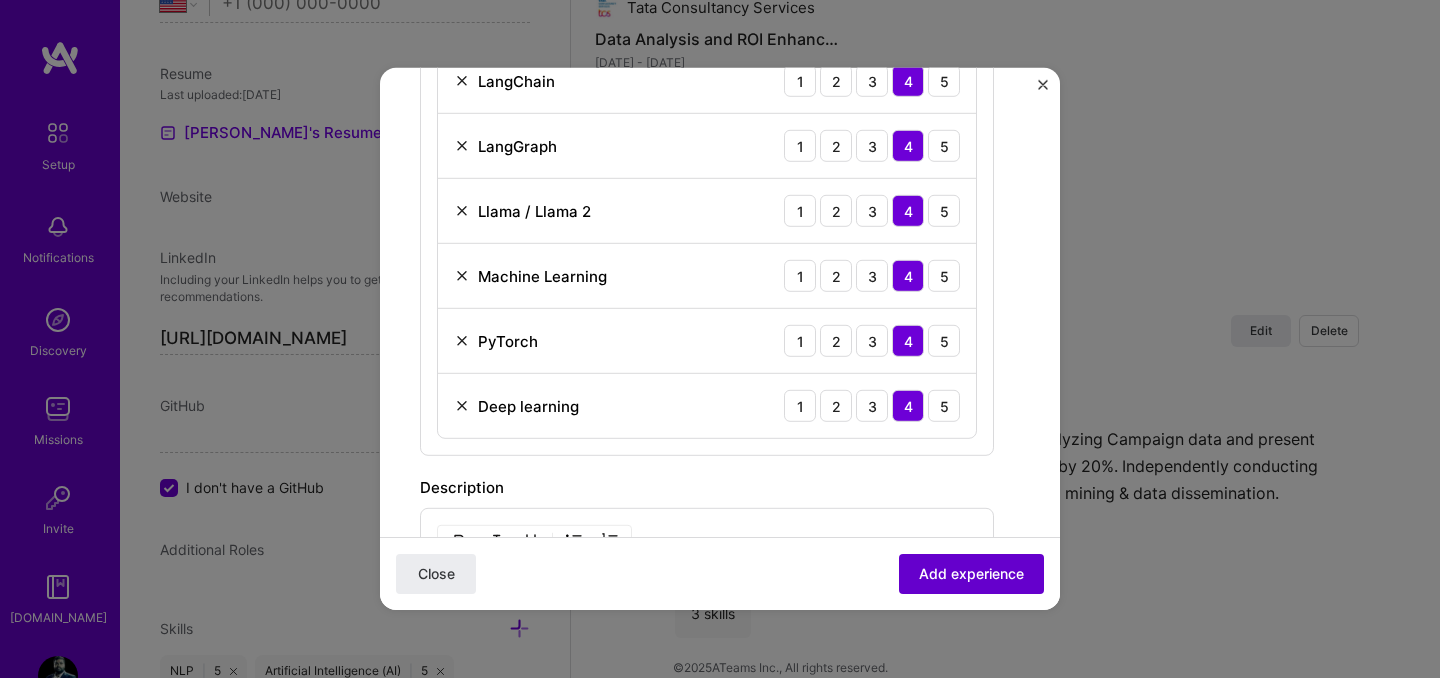click on "Add experience" at bounding box center (971, 574) 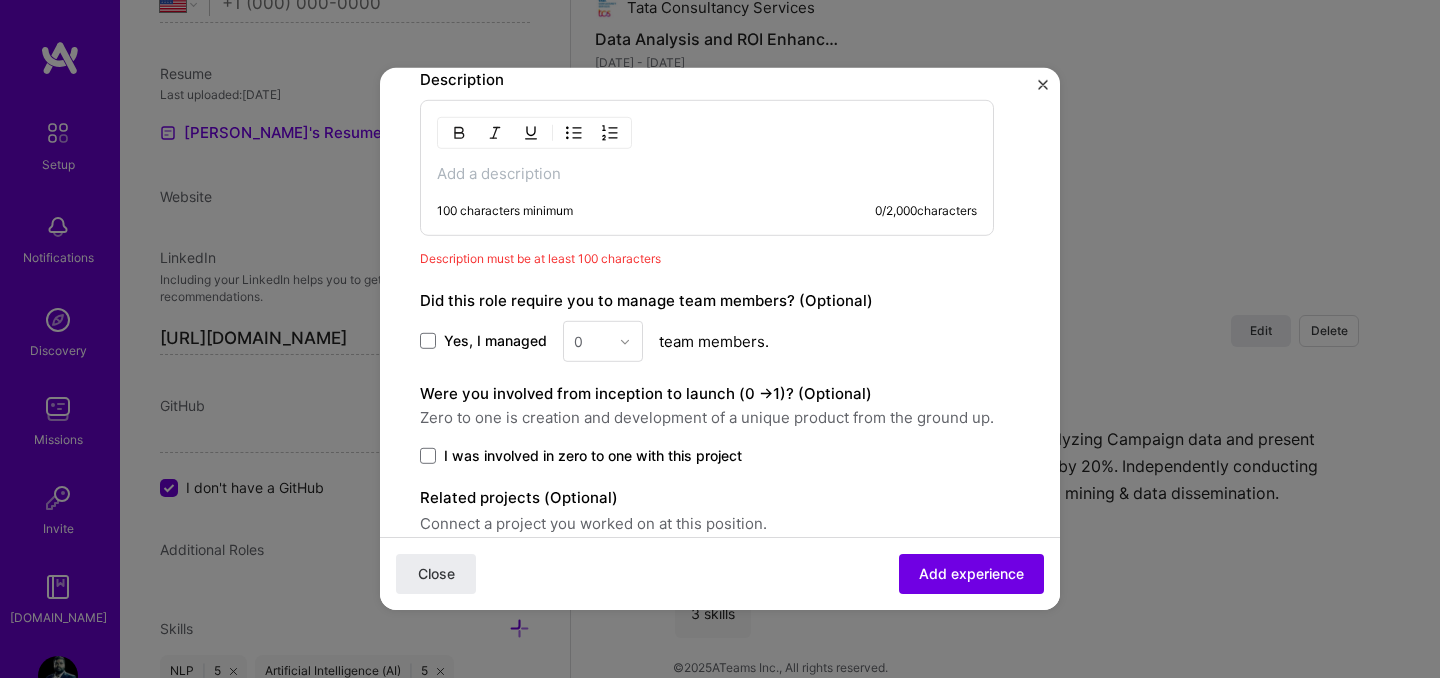 scroll, scrollTop: 1469, scrollLeft: 0, axis: vertical 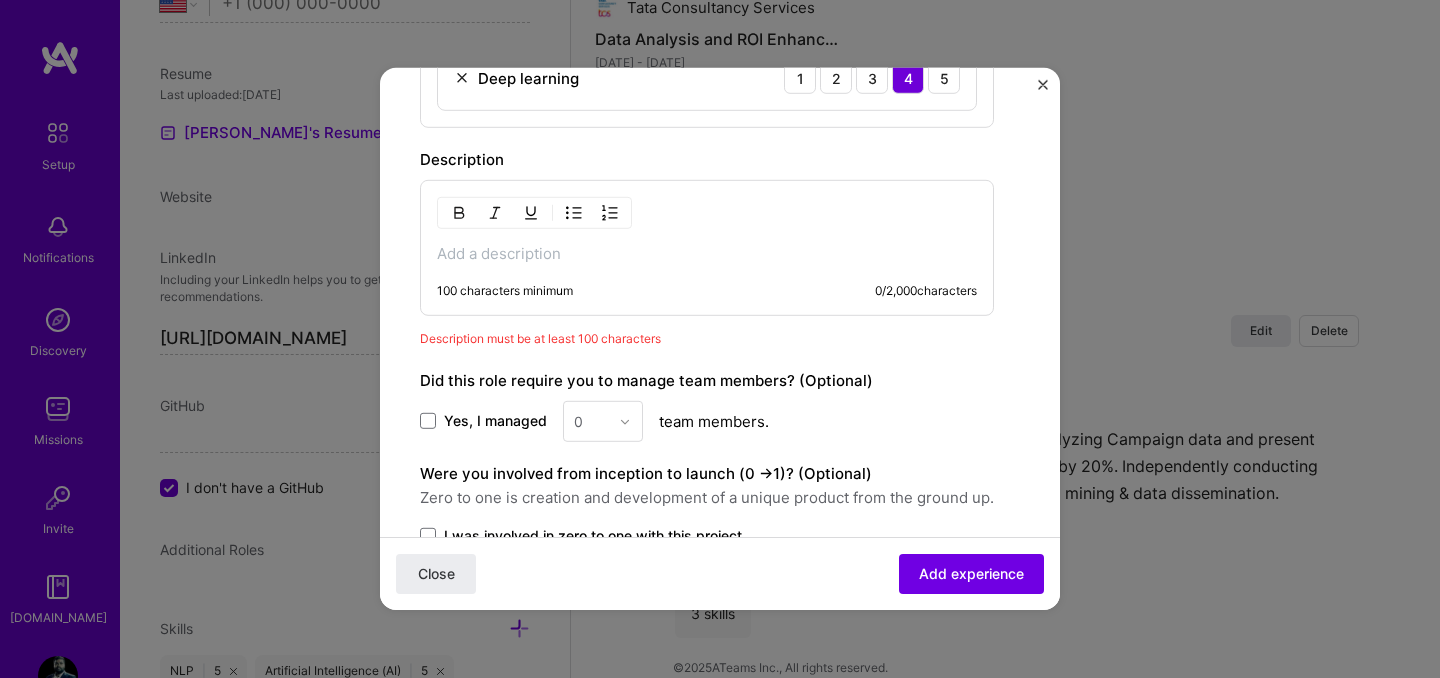 click at bounding box center [707, 254] 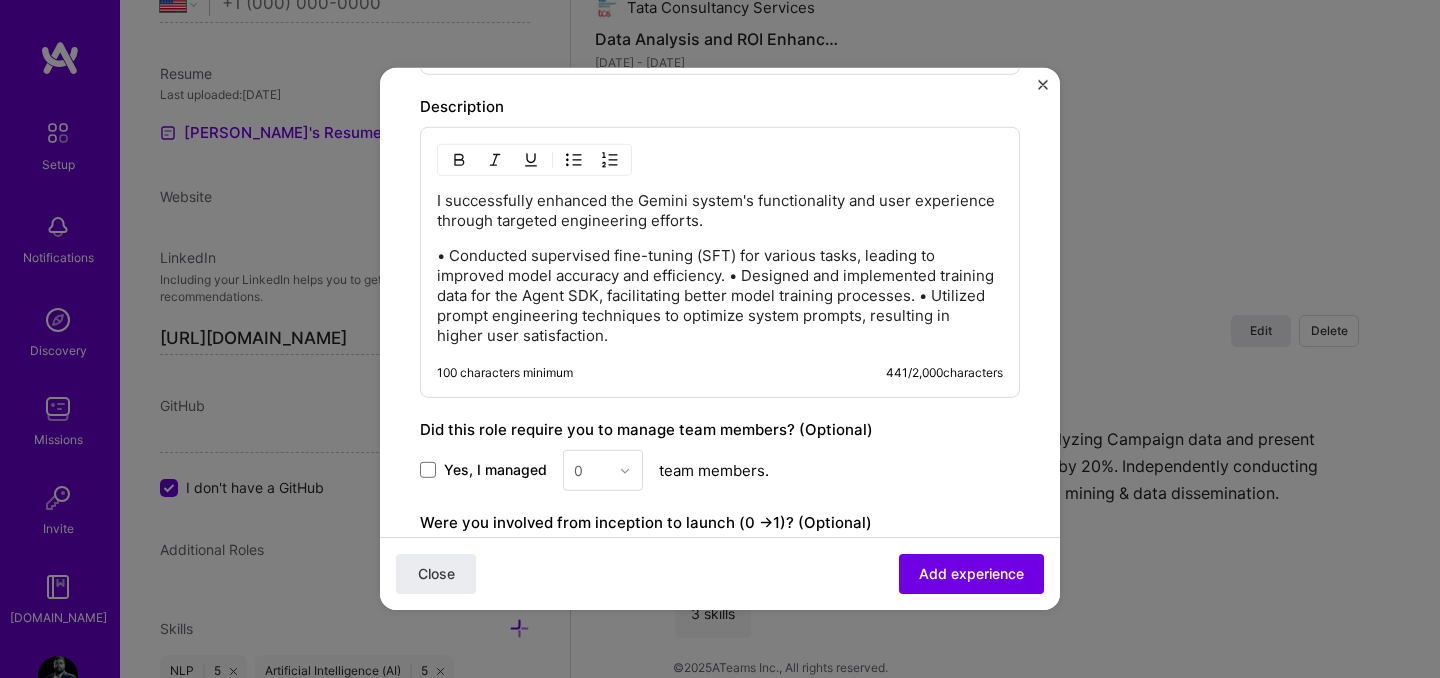 scroll, scrollTop: 1530, scrollLeft: 0, axis: vertical 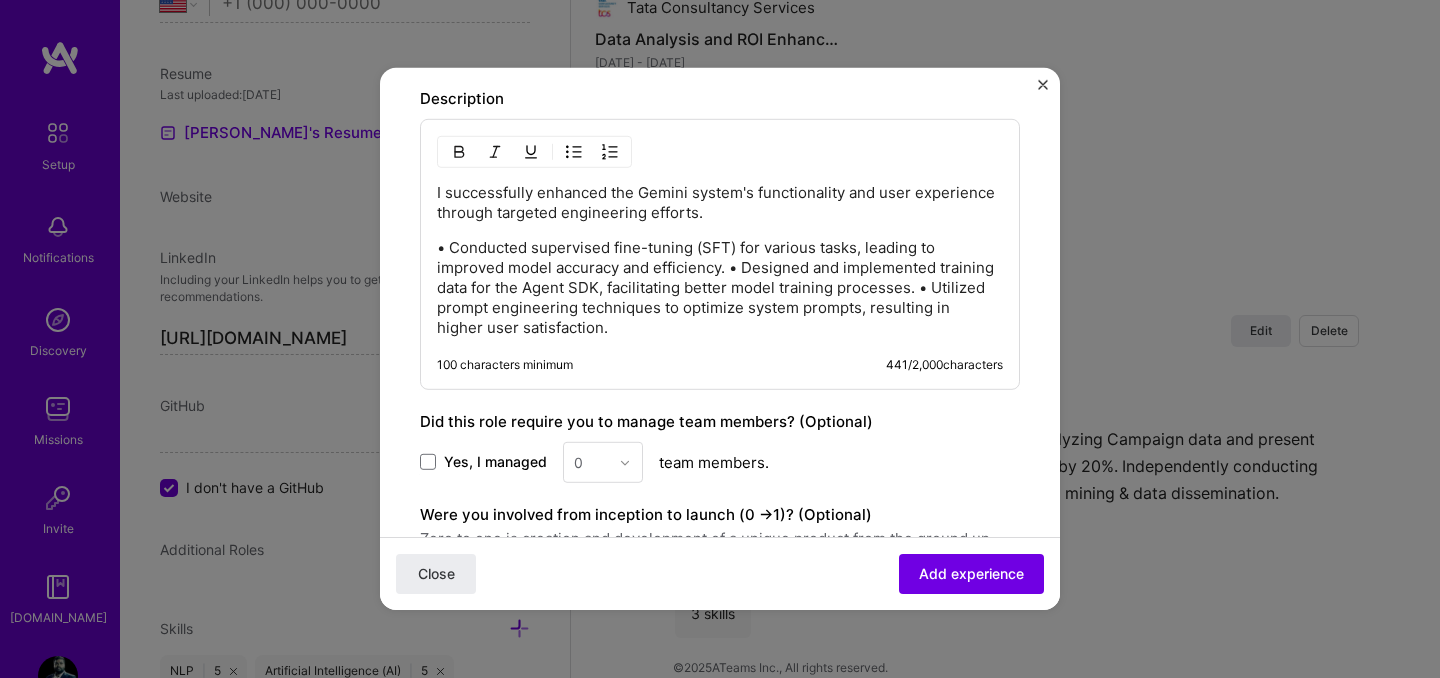 click on "• Conducted supervised fine-tuning (SFT) for various tasks, leading to improved model accuracy and efficiency. • Designed and implemented training data for the Agent SDK, facilitating better model training processes. • Utilized prompt engineering techniques to optimize system prompts, resulting in higher user satisfaction." at bounding box center [720, 288] 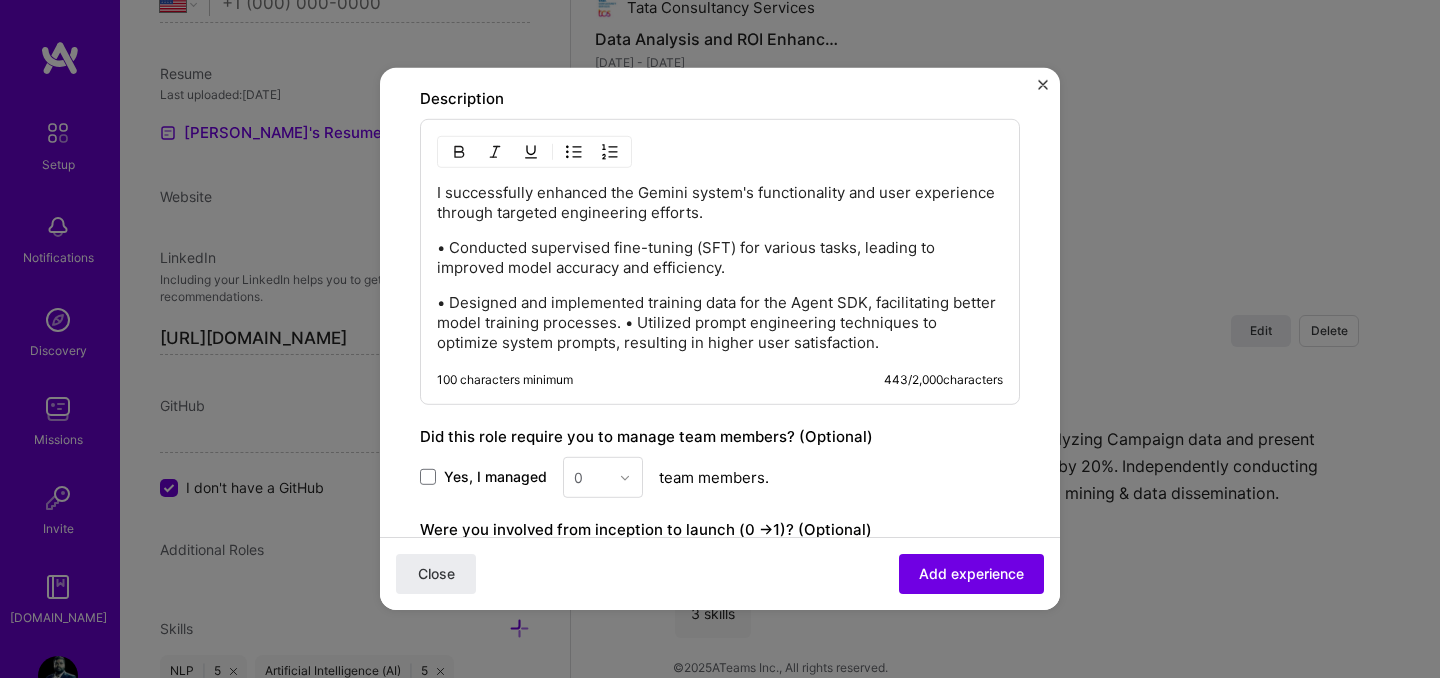click on "• Designed and implemented training data for the Agent SDK, facilitating better model training processes. • Utilized prompt engineering techniques to optimize system prompts, resulting in higher user satisfaction." at bounding box center [720, 323] 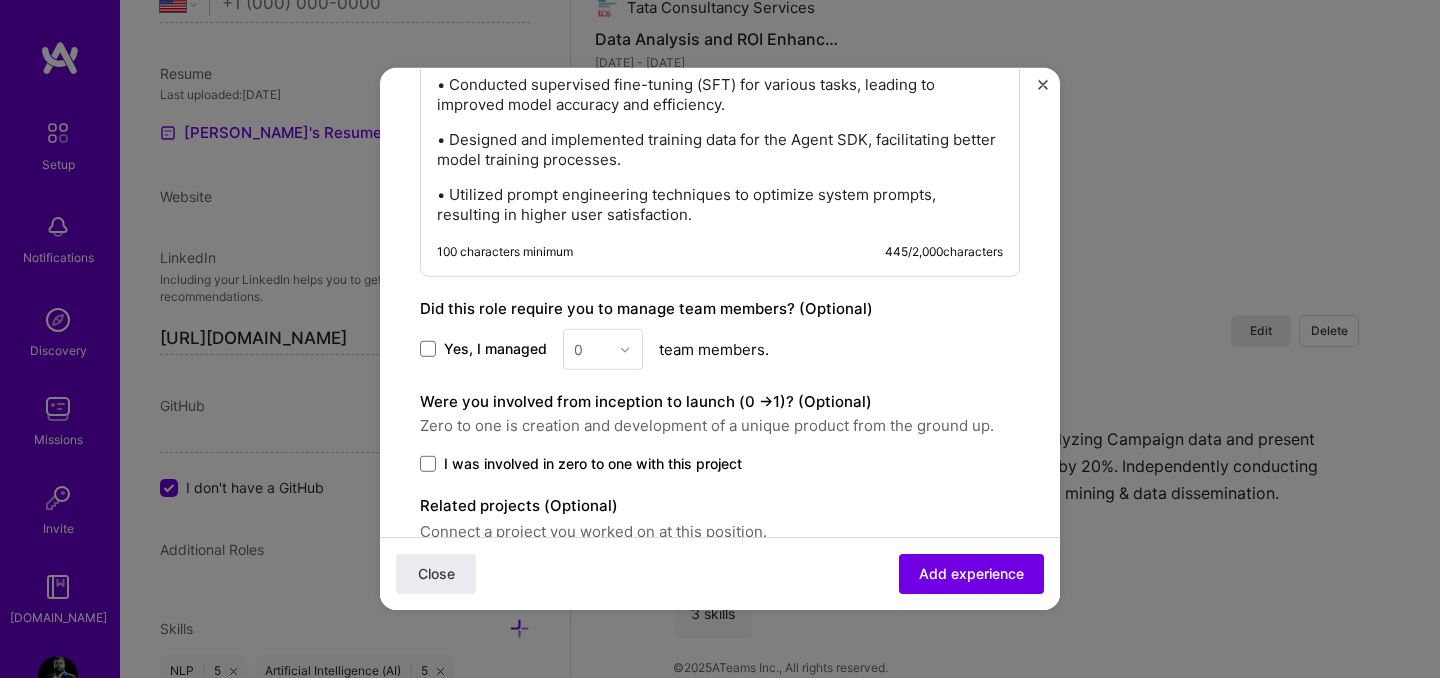 scroll, scrollTop: 1698, scrollLeft: 0, axis: vertical 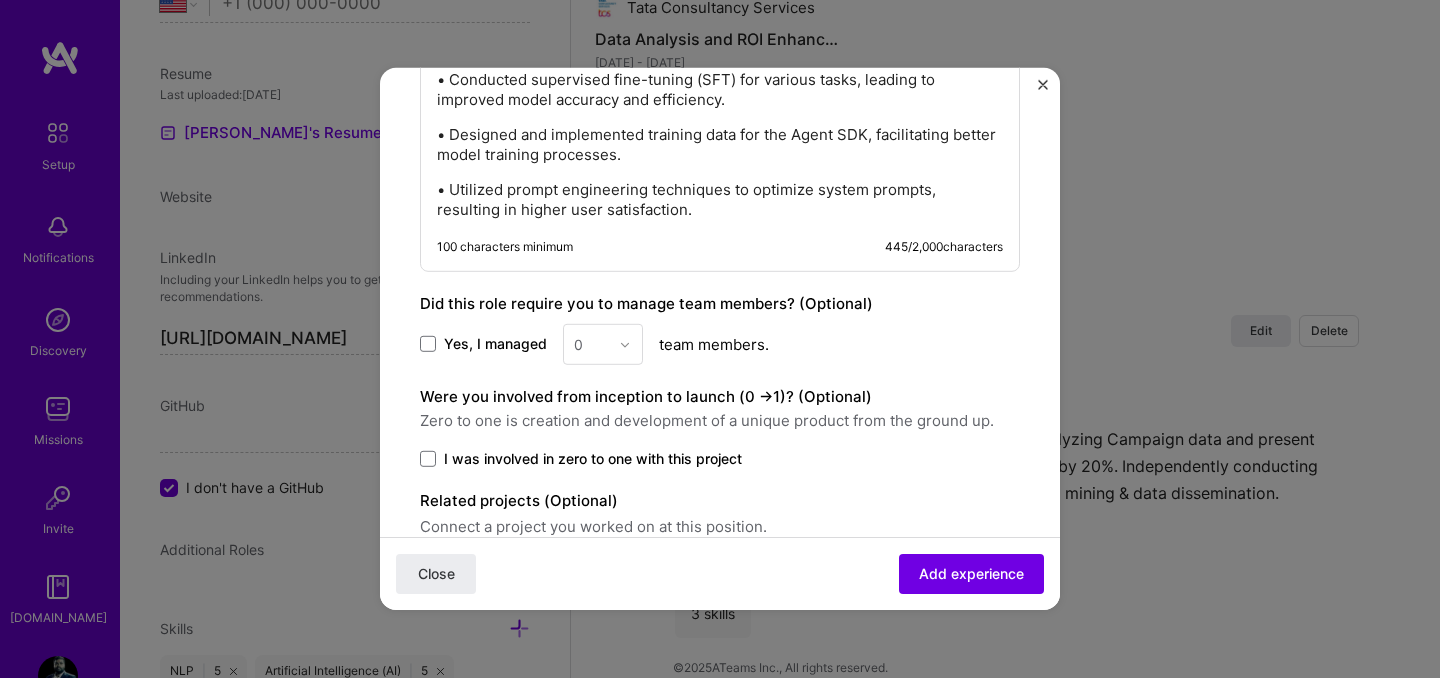 click on "Yes, I managed" at bounding box center [483, 344] 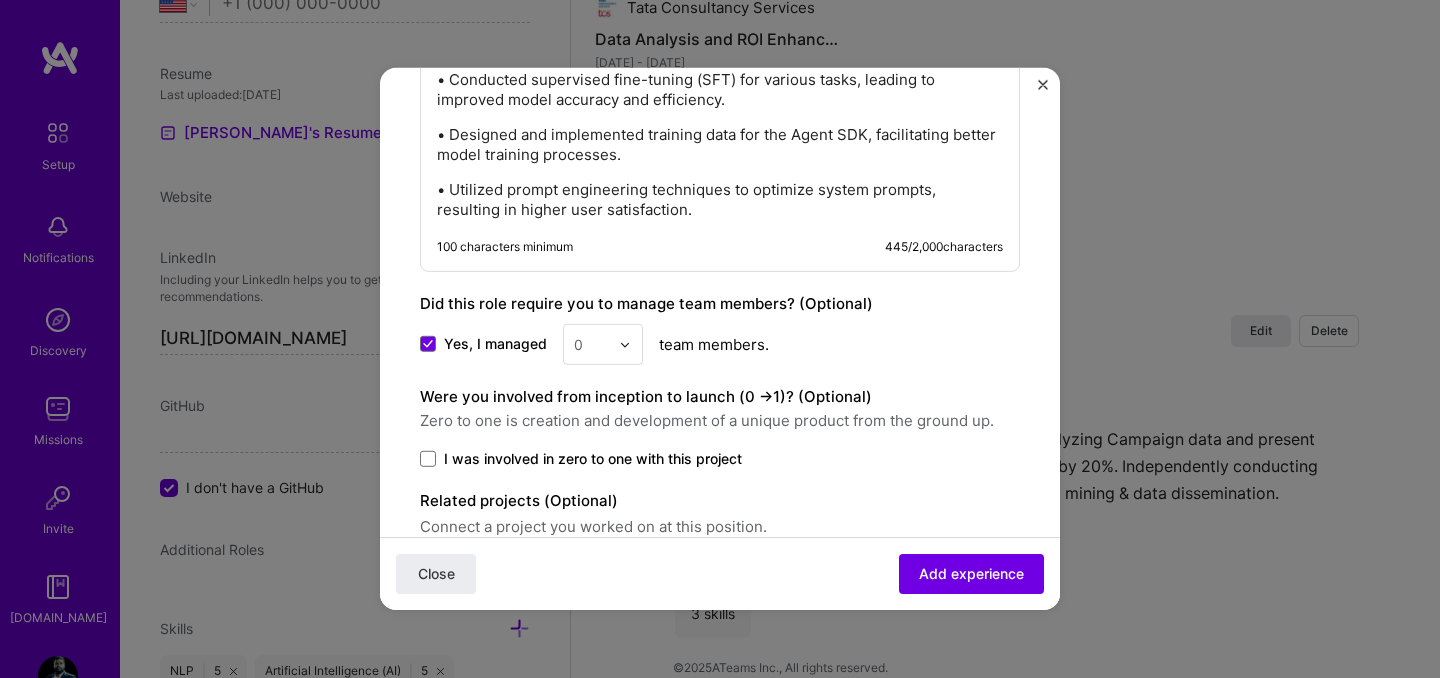 scroll, scrollTop: 1793, scrollLeft: 0, axis: vertical 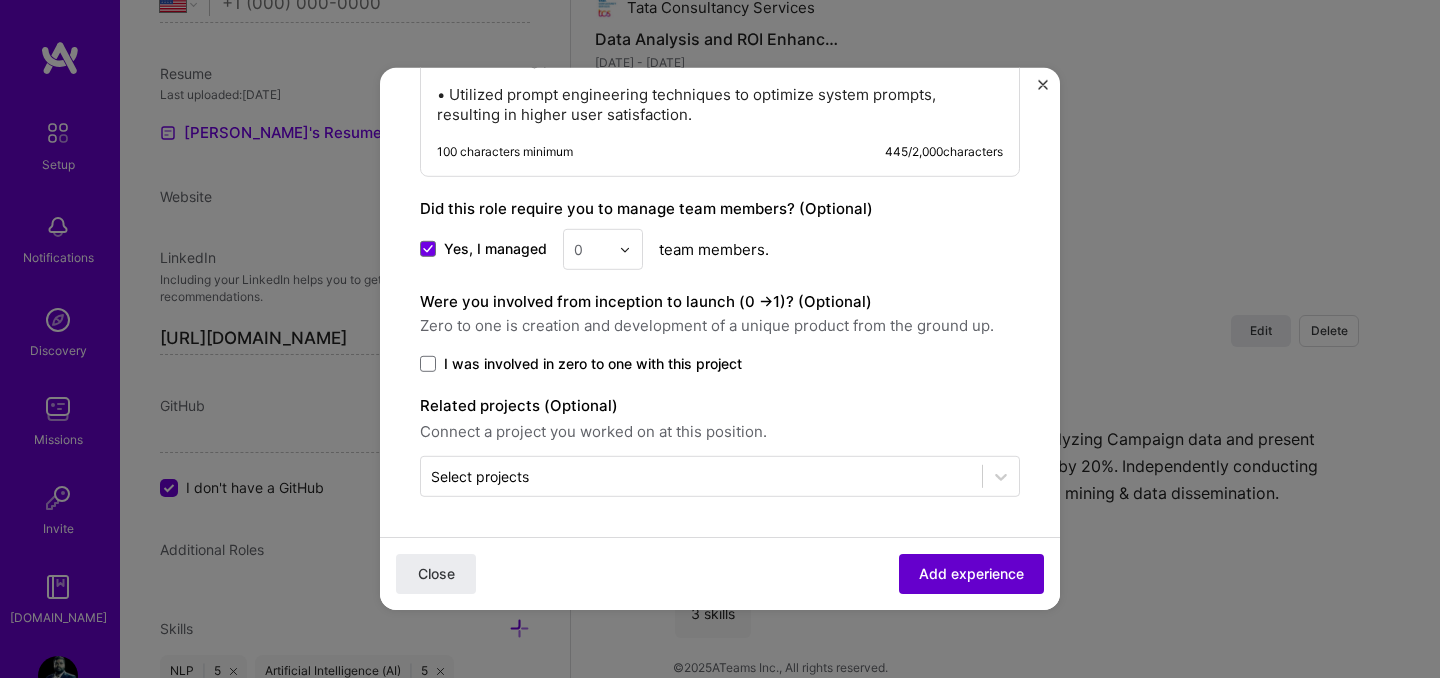 click on "Add experience" at bounding box center [971, 574] 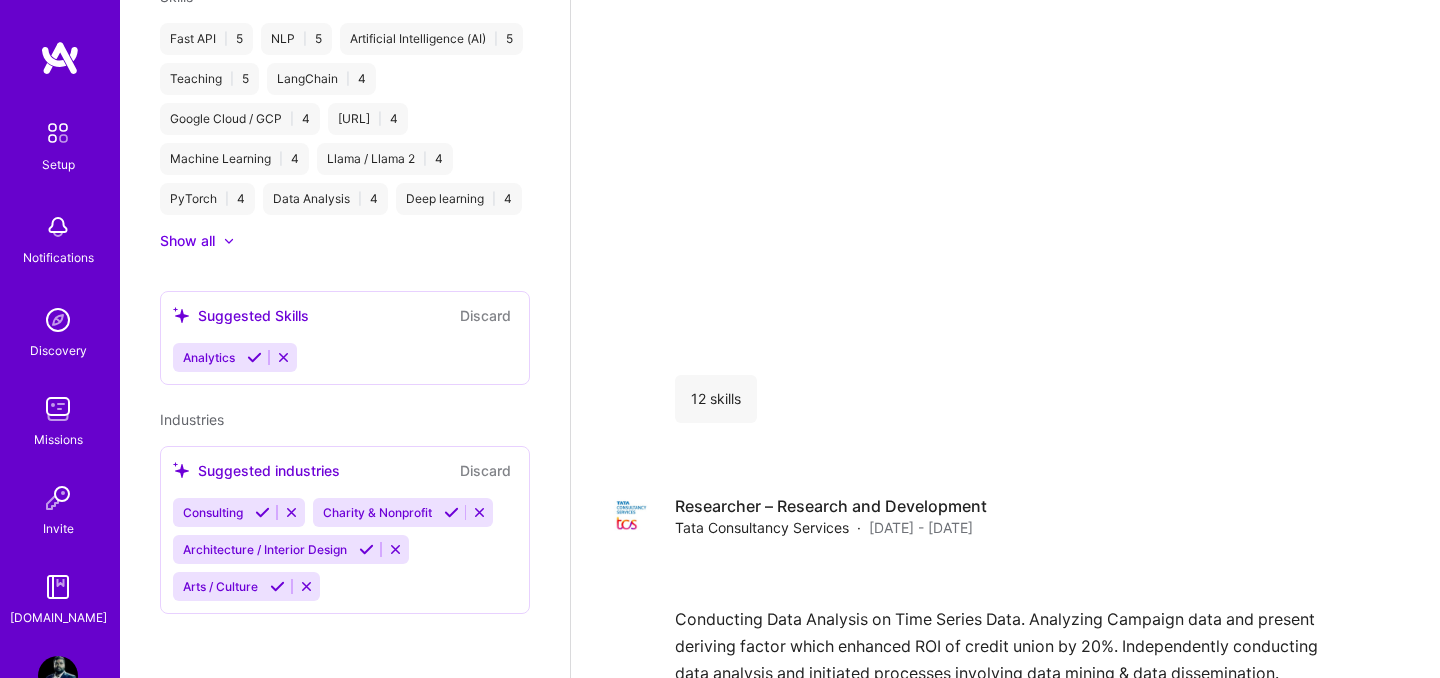 scroll, scrollTop: 2413, scrollLeft: 0, axis: vertical 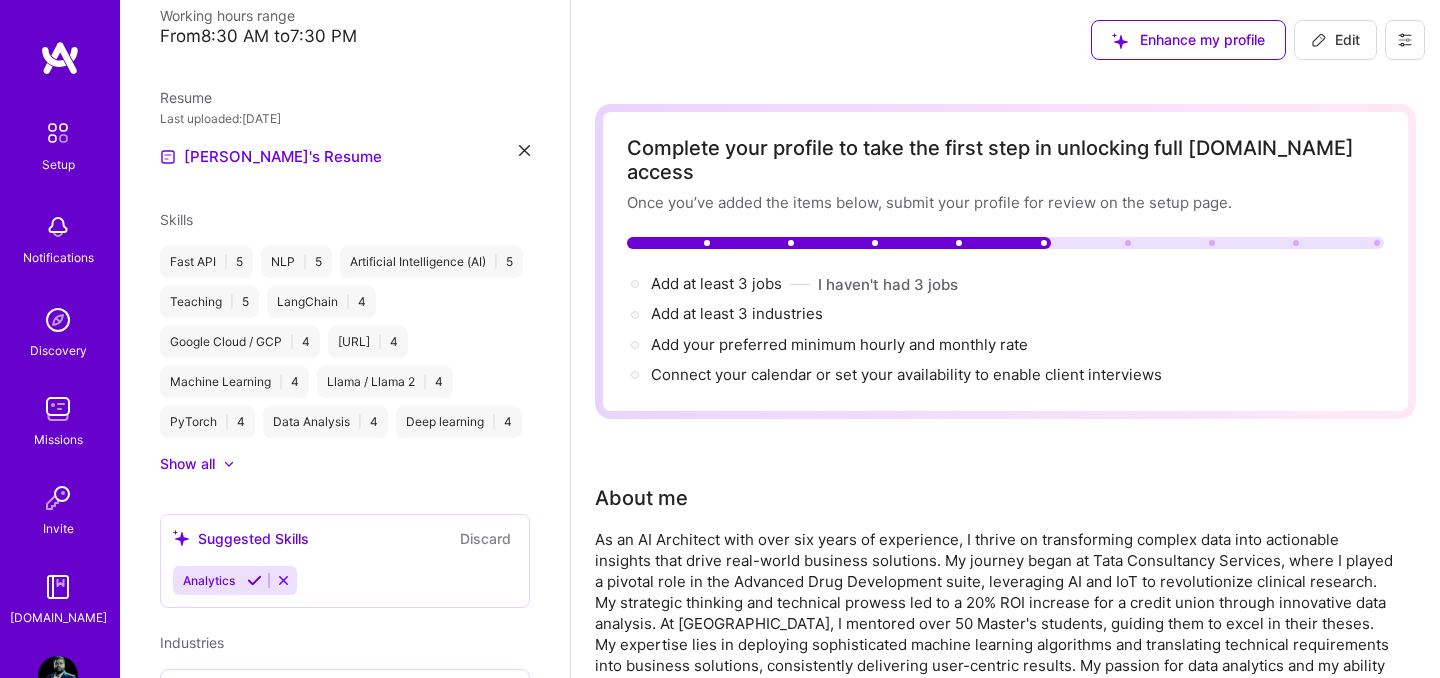click on "Edit" at bounding box center [1335, 40] 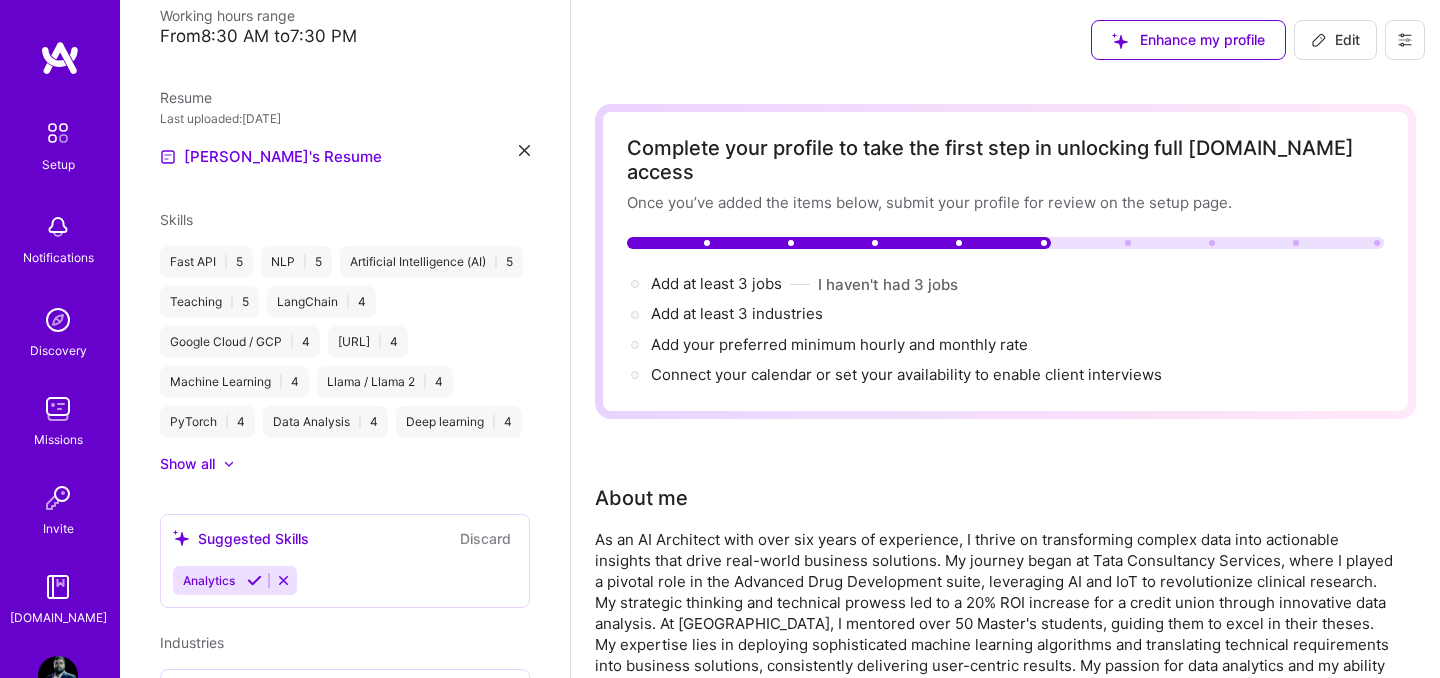 select on "US" 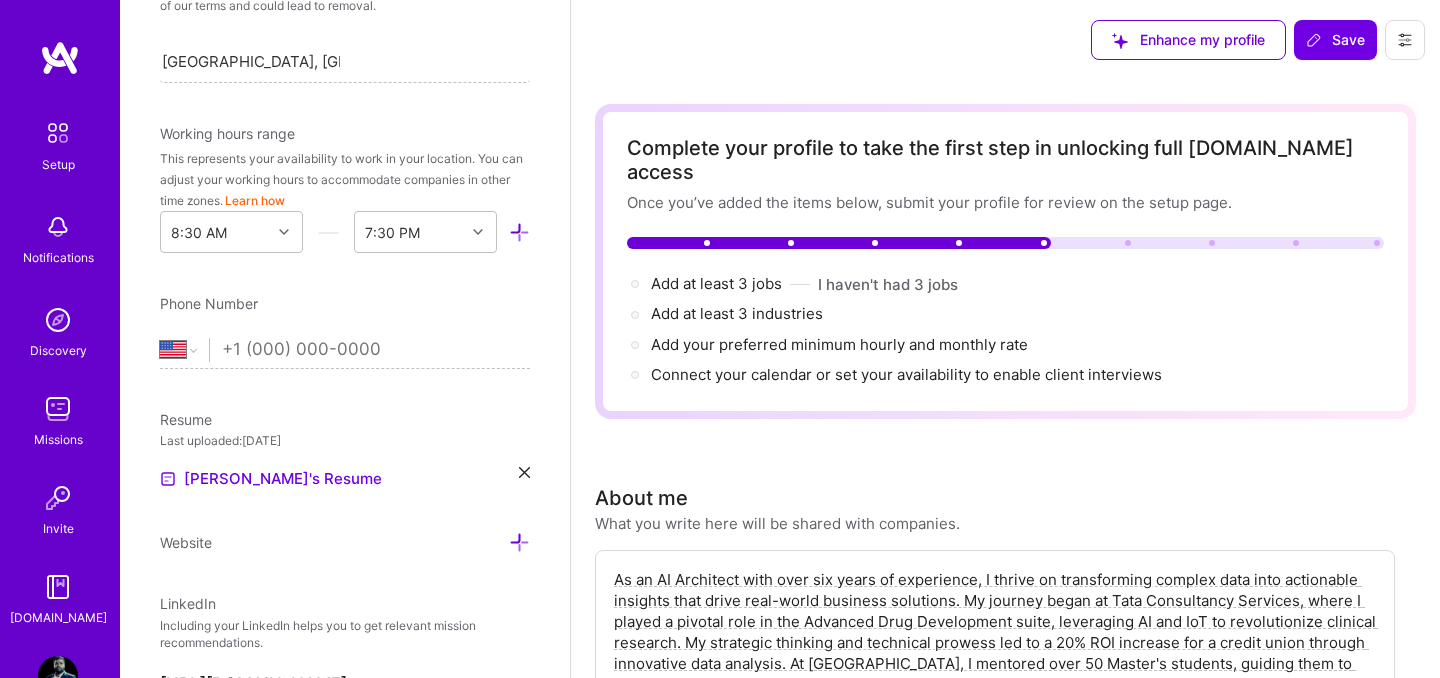 scroll, scrollTop: 832, scrollLeft: 0, axis: vertical 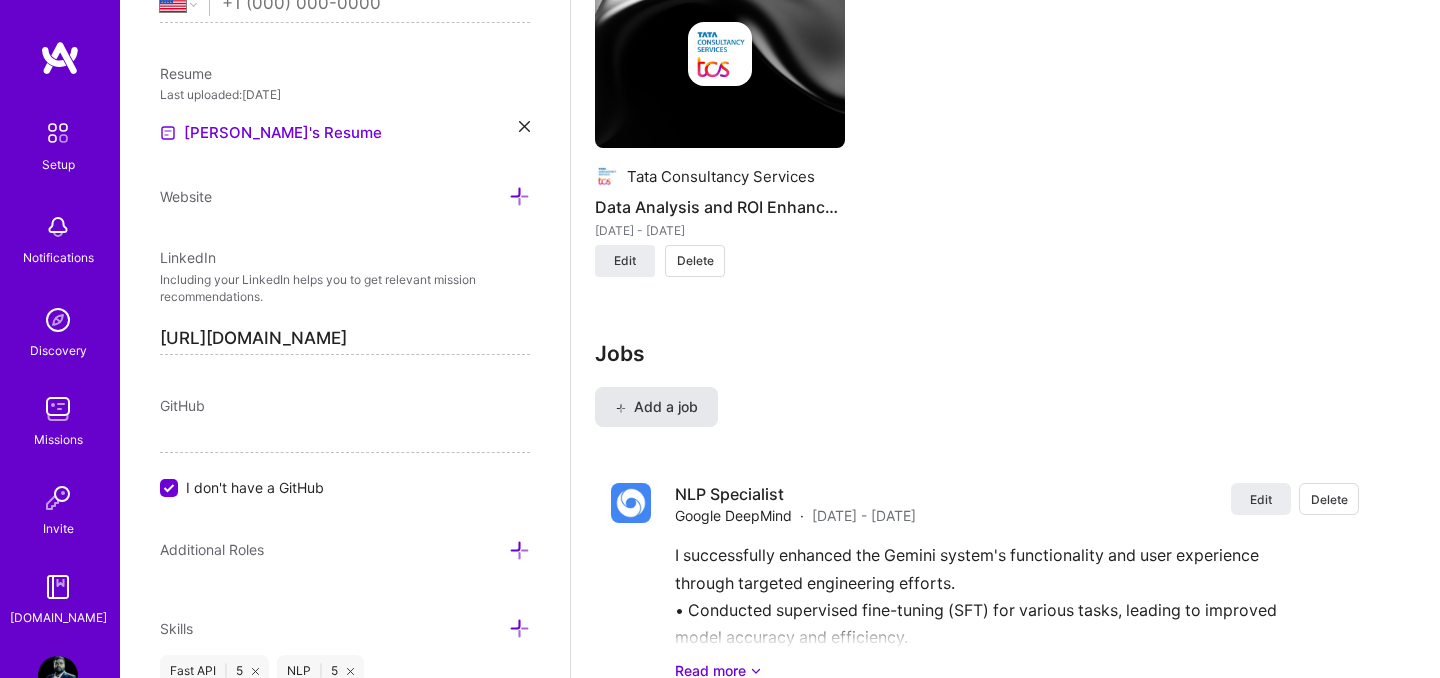click on "Add a job" at bounding box center [656, 407] 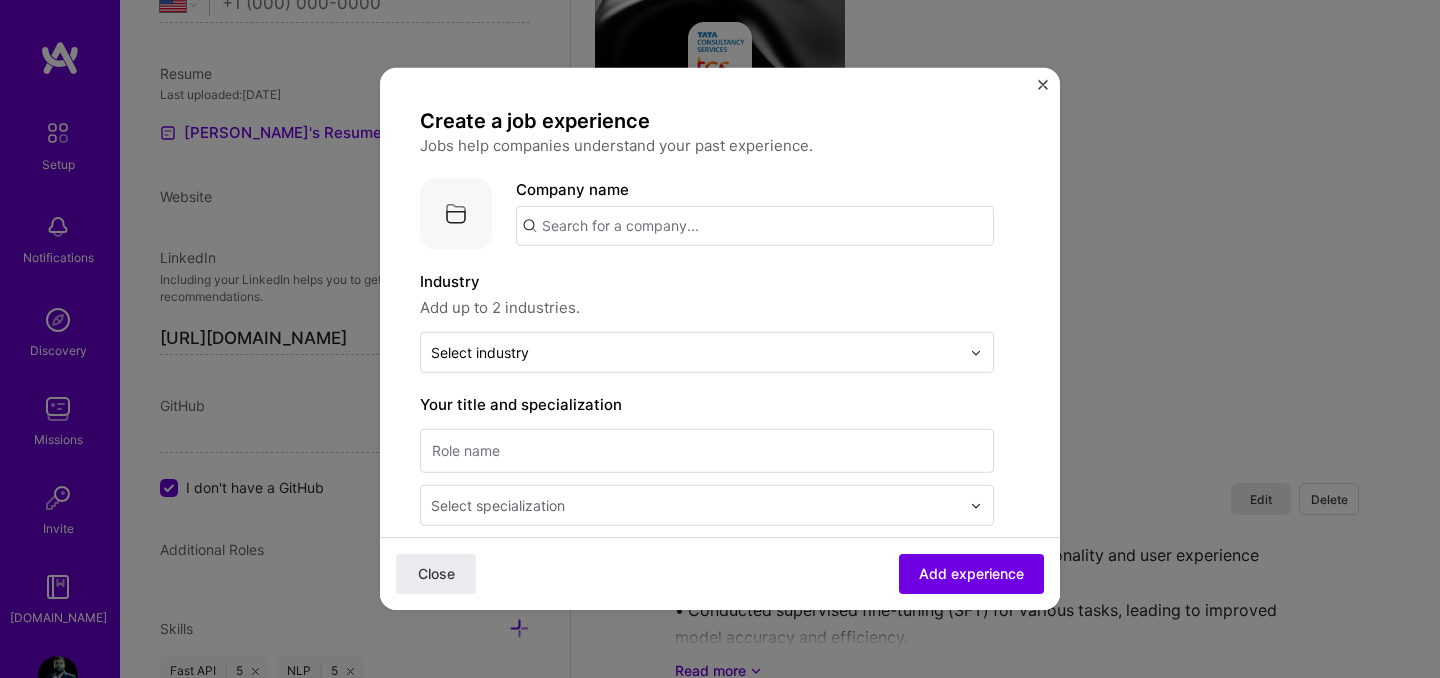 click at bounding box center (755, 226) 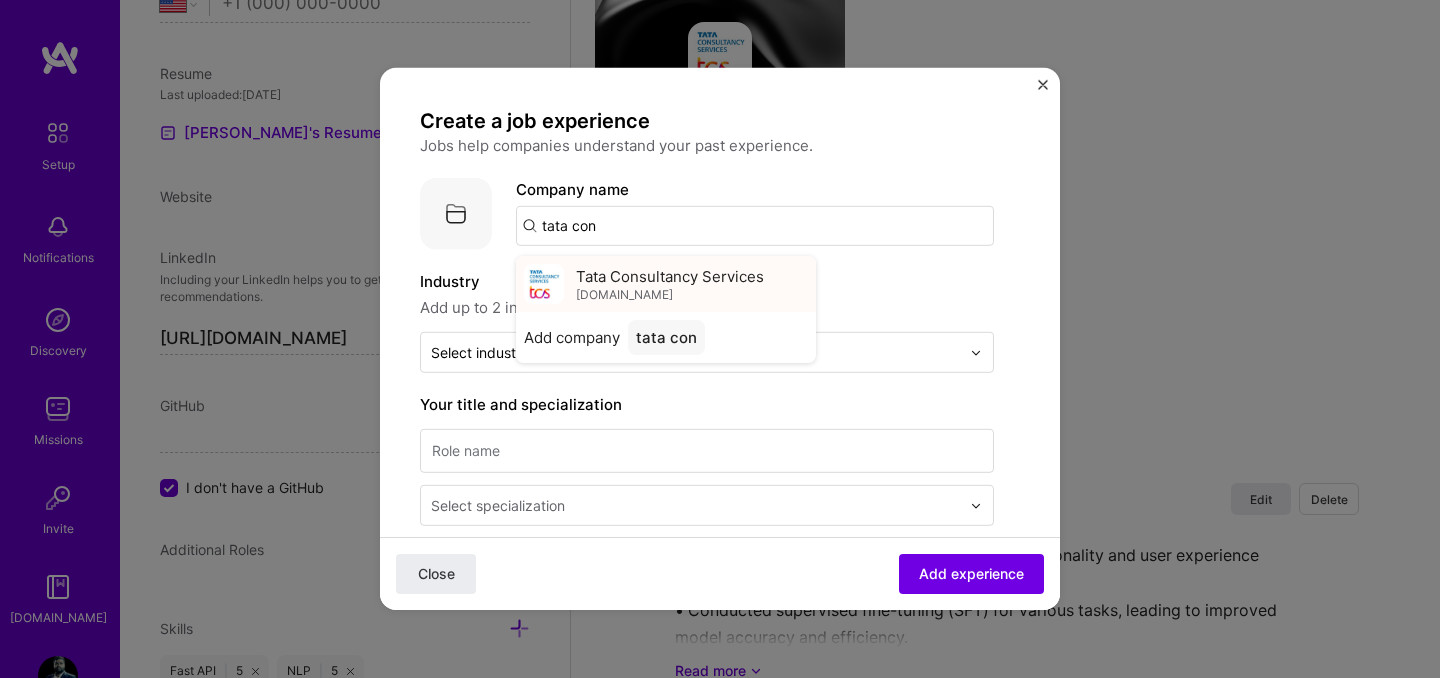 click on "Tata Consultancy Services [DOMAIN_NAME]" at bounding box center (670, 283) 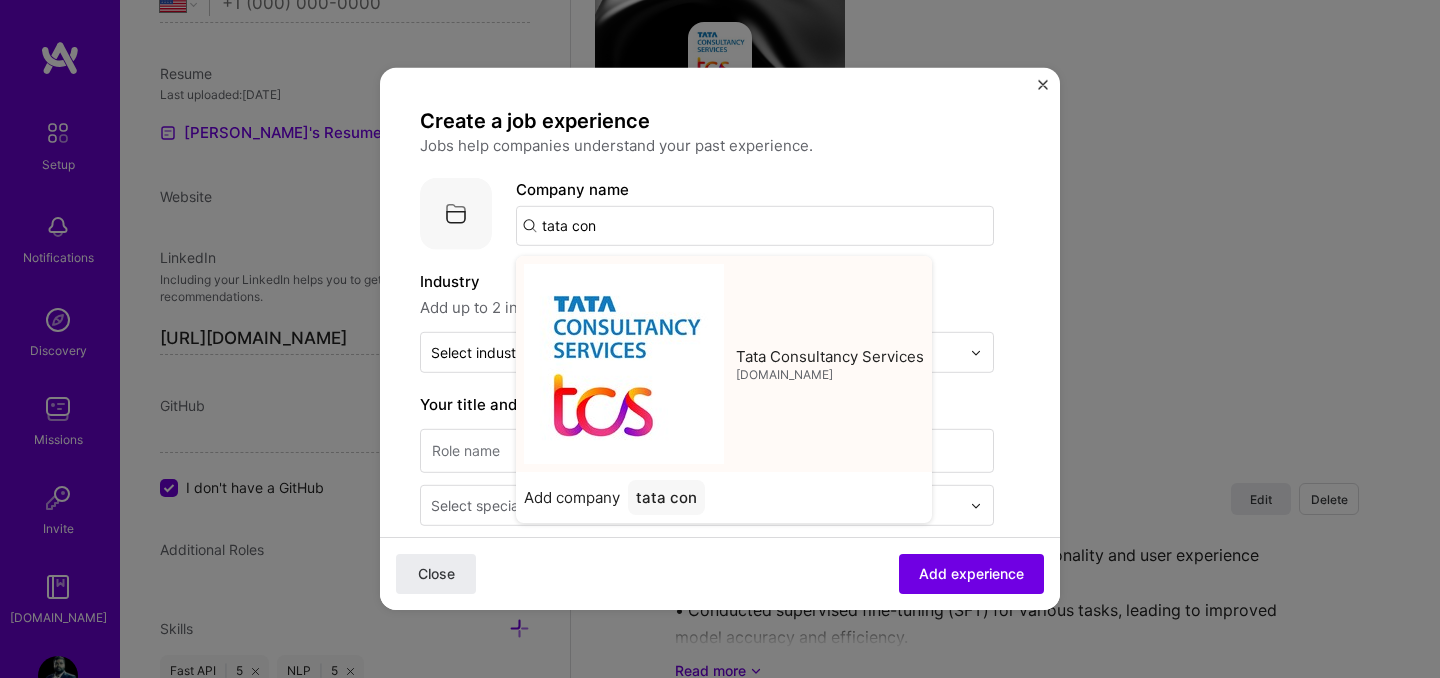 type on "Tata Consultancy Services" 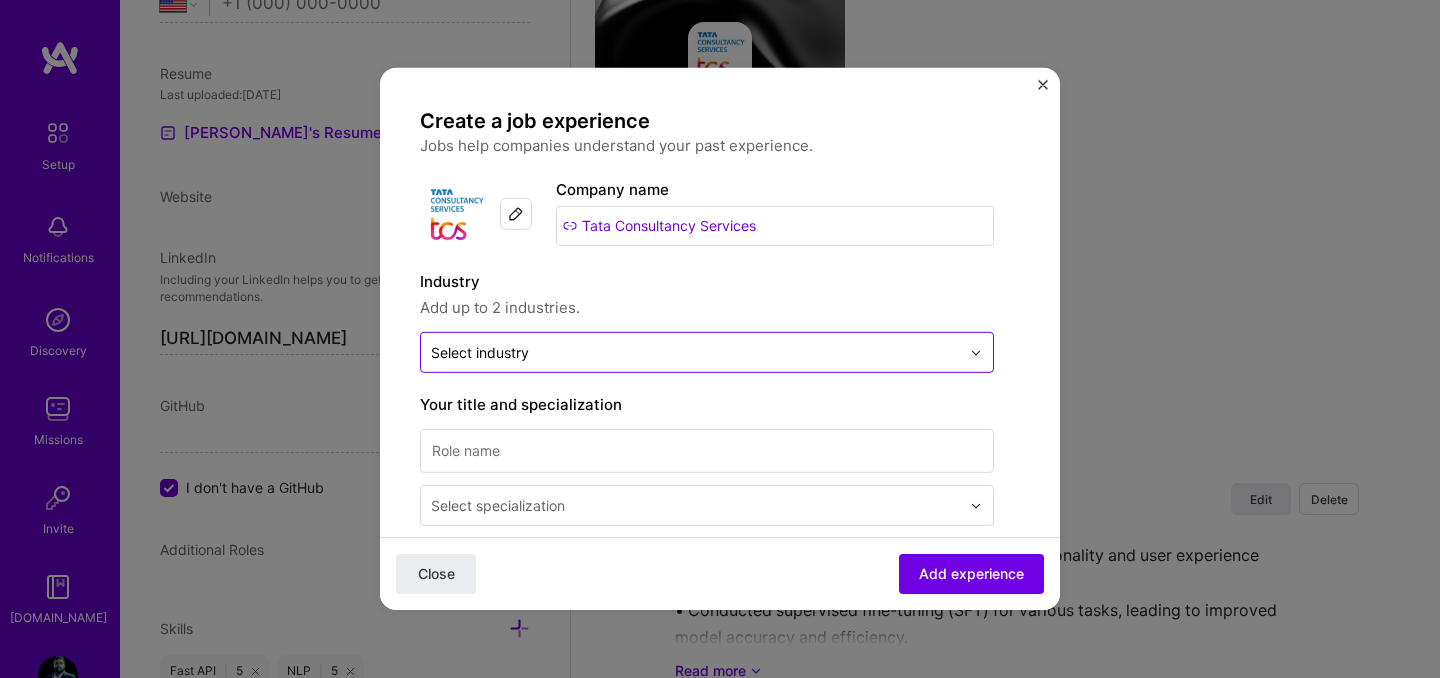 click at bounding box center [695, 352] 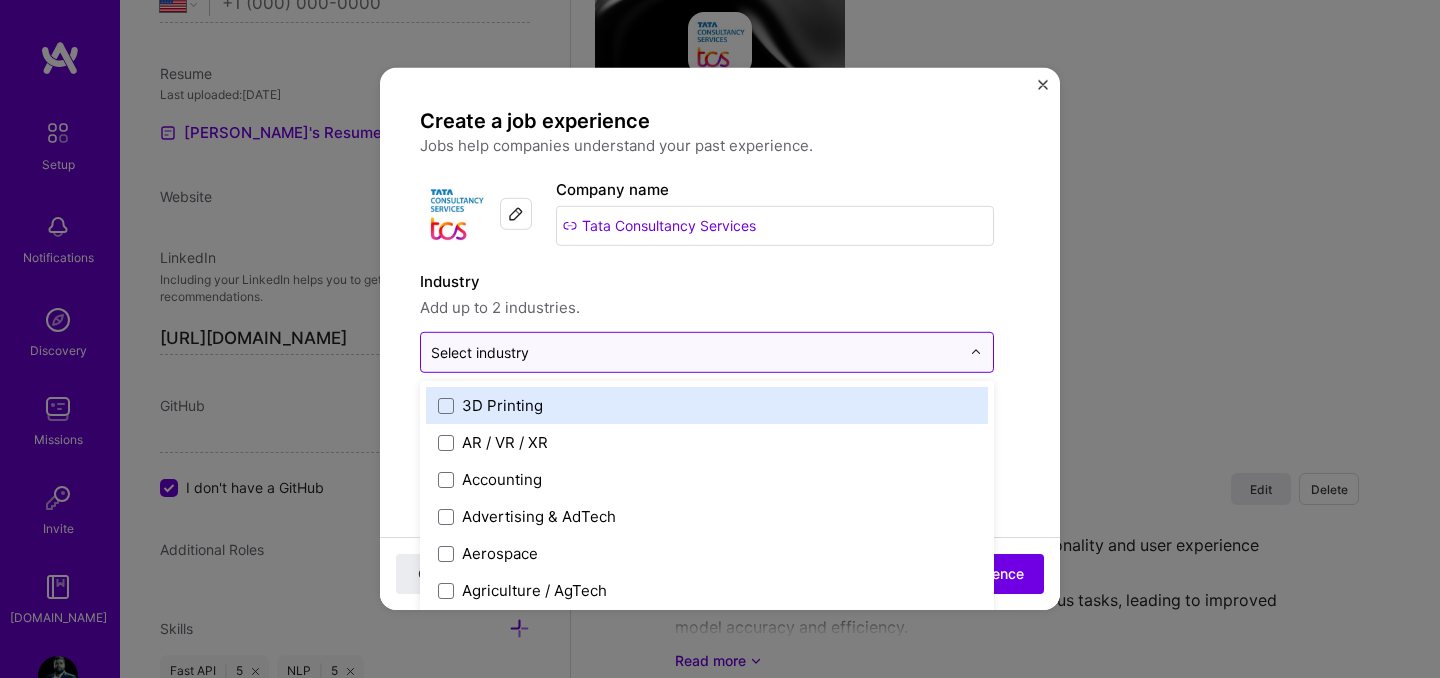 scroll, scrollTop: 2225, scrollLeft: 0, axis: vertical 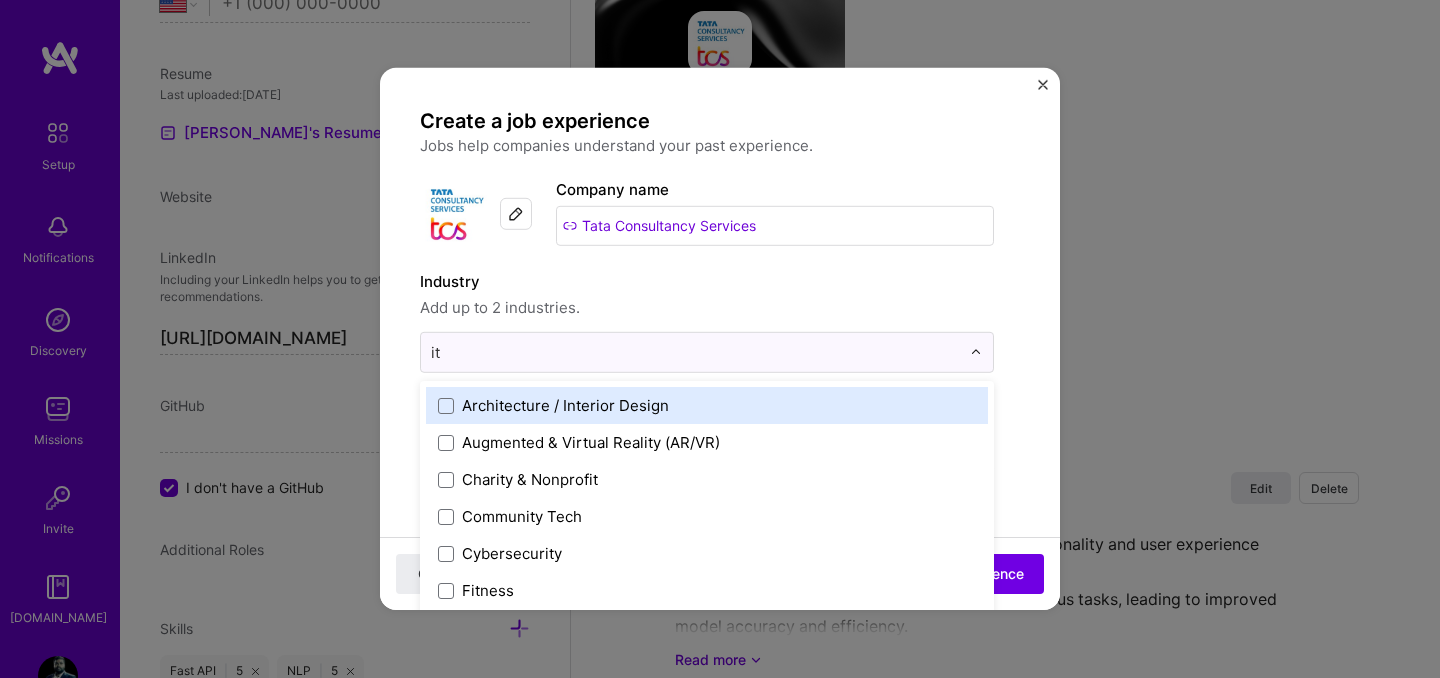 type on "i" 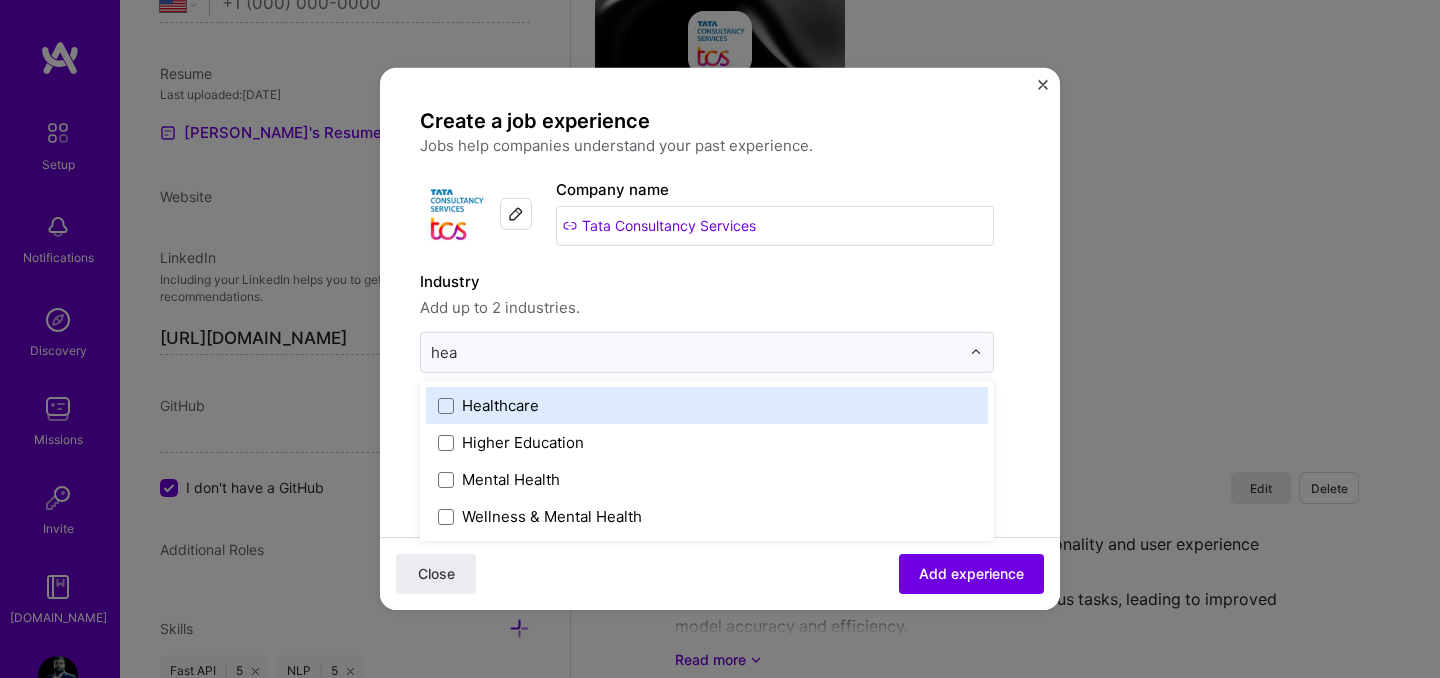 type on "heal" 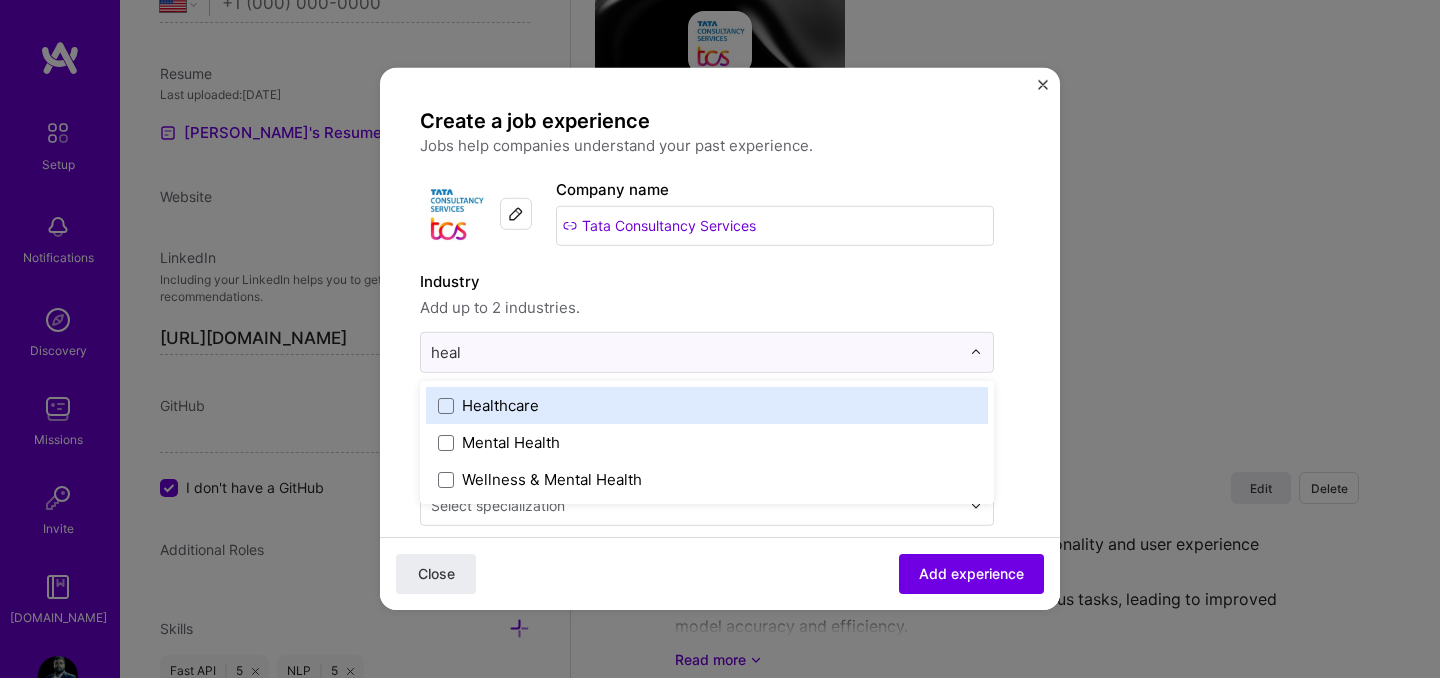 click on "Healthcare" at bounding box center [707, 405] 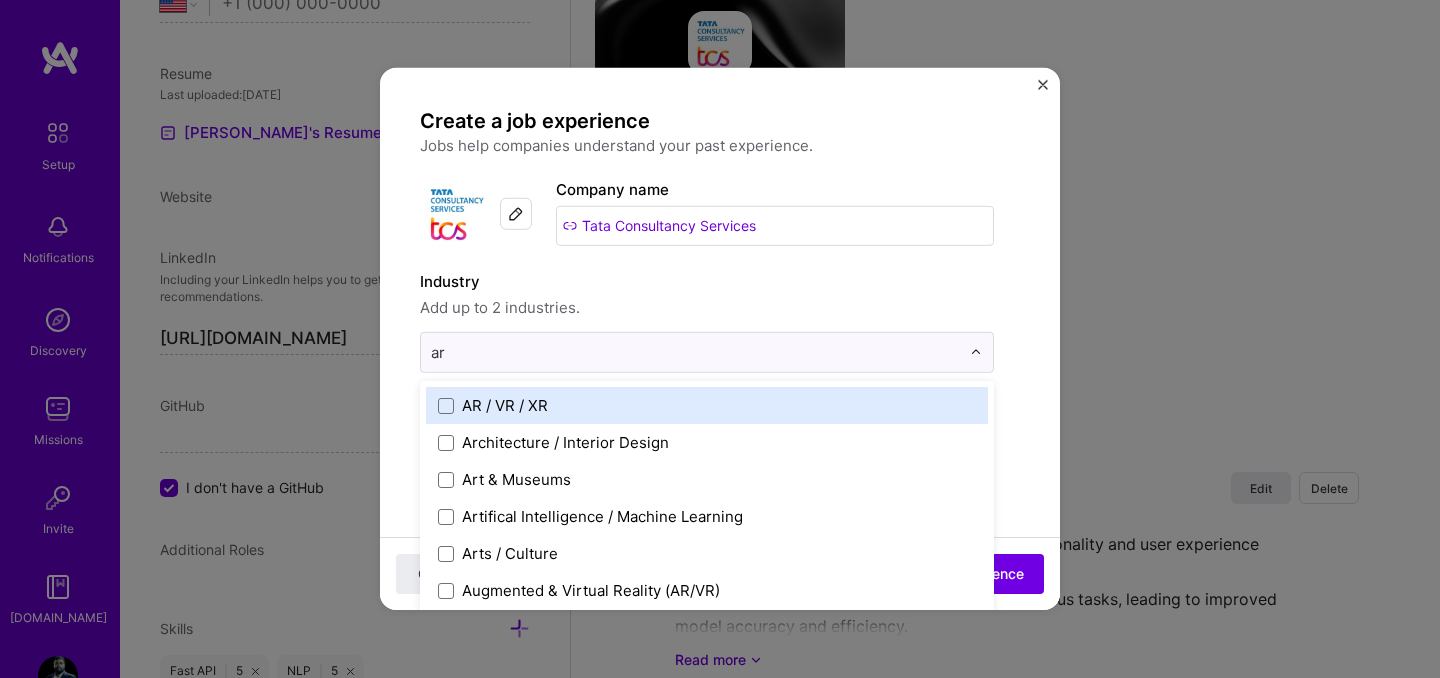type on "art" 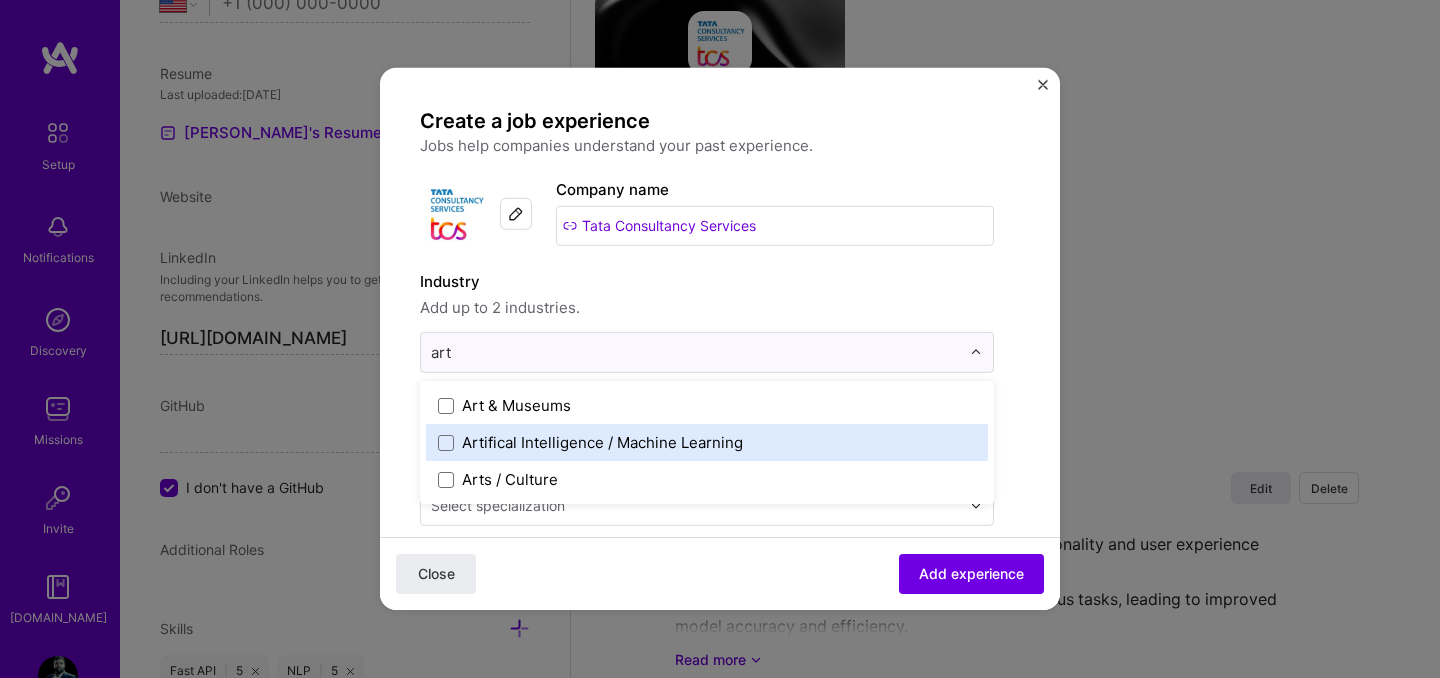 click on "Artifical Intelligence / Machine Learning" at bounding box center (602, 442) 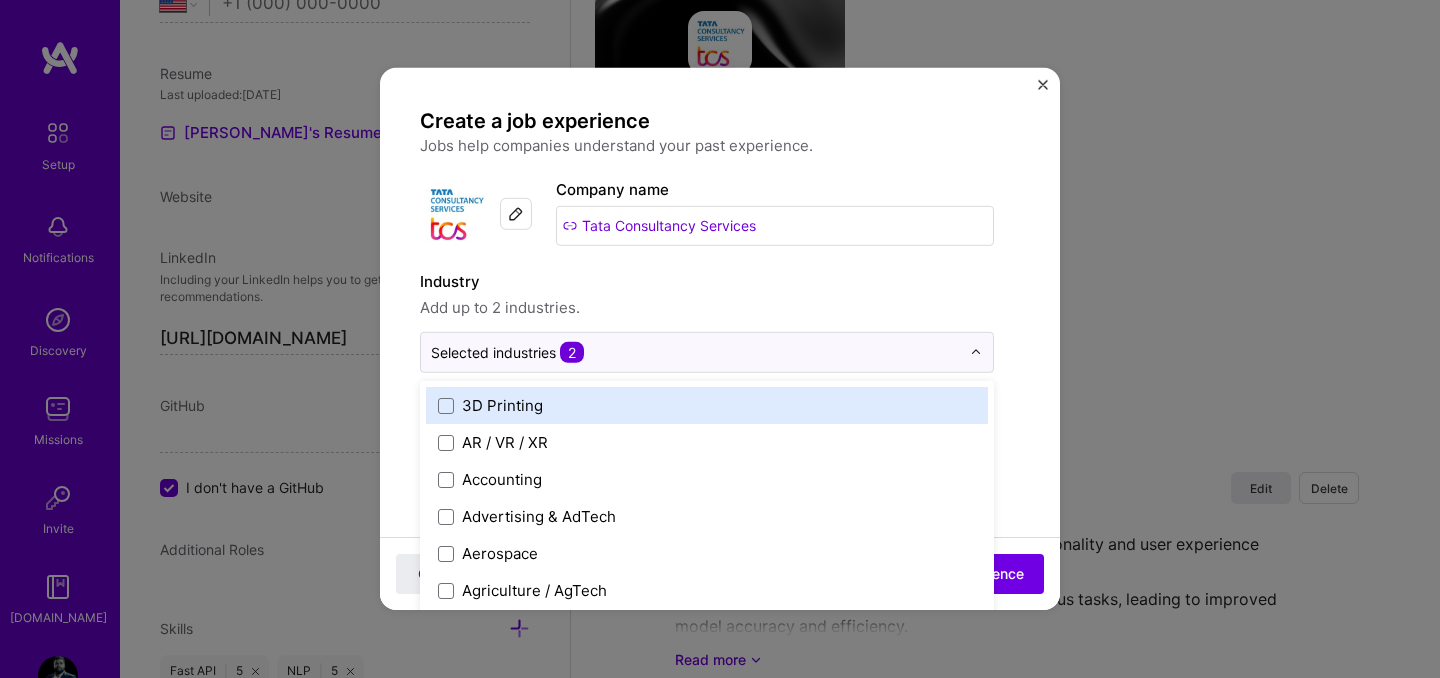 click on "Industry" at bounding box center [707, 282] 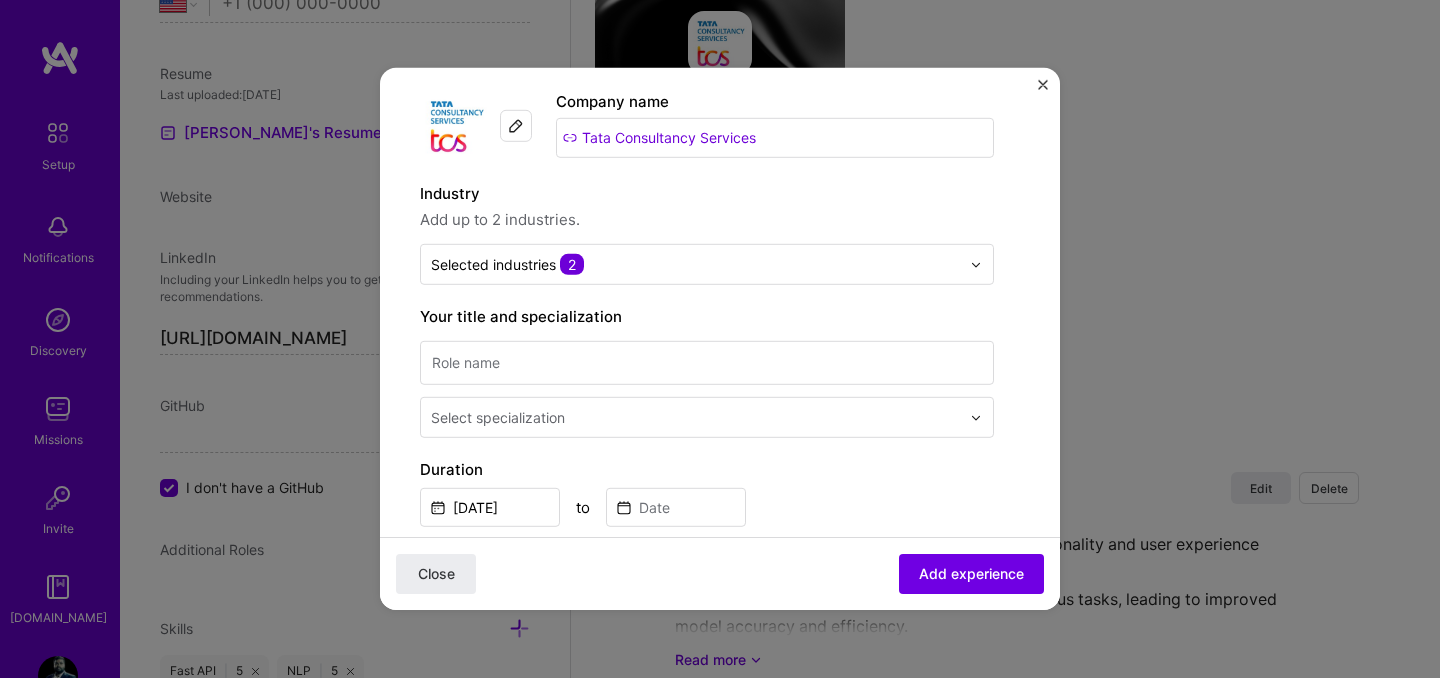 scroll, scrollTop: 111, scrollLeft: 0, axis: vertical 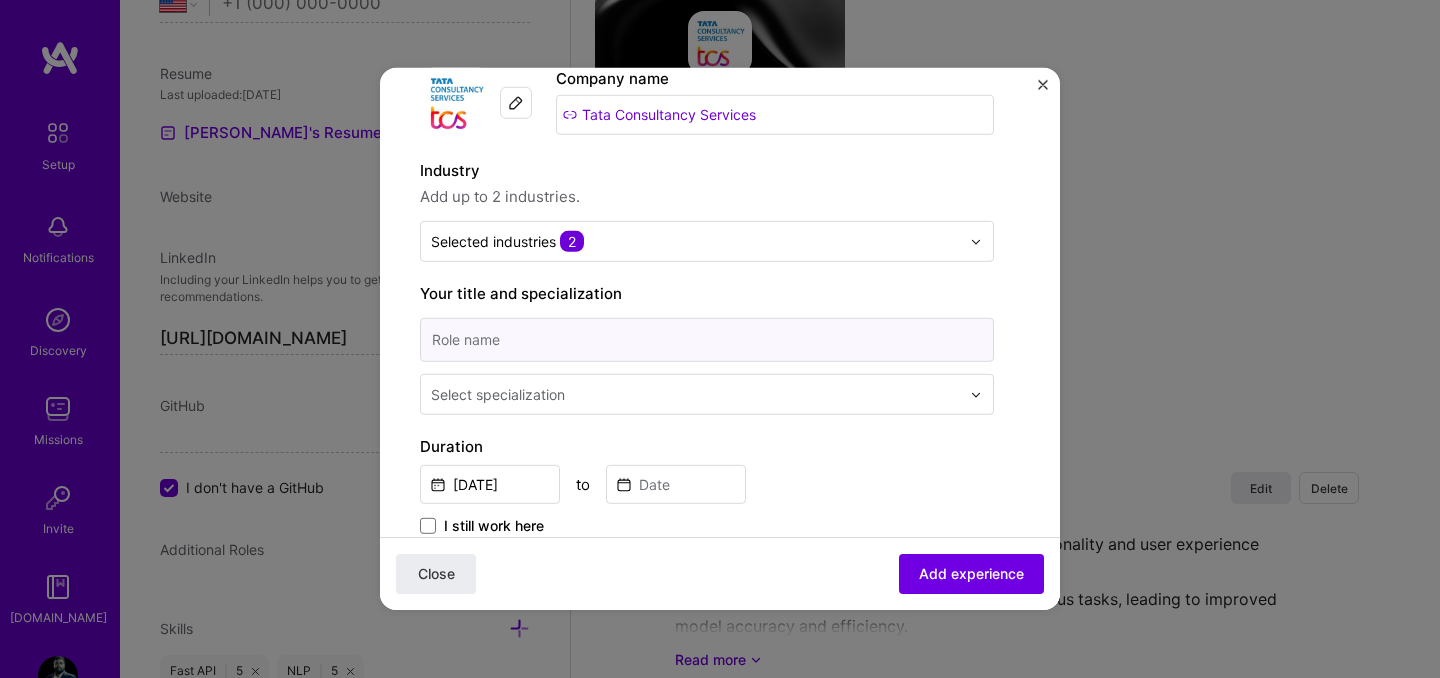 click at bounding box center [707, 340] 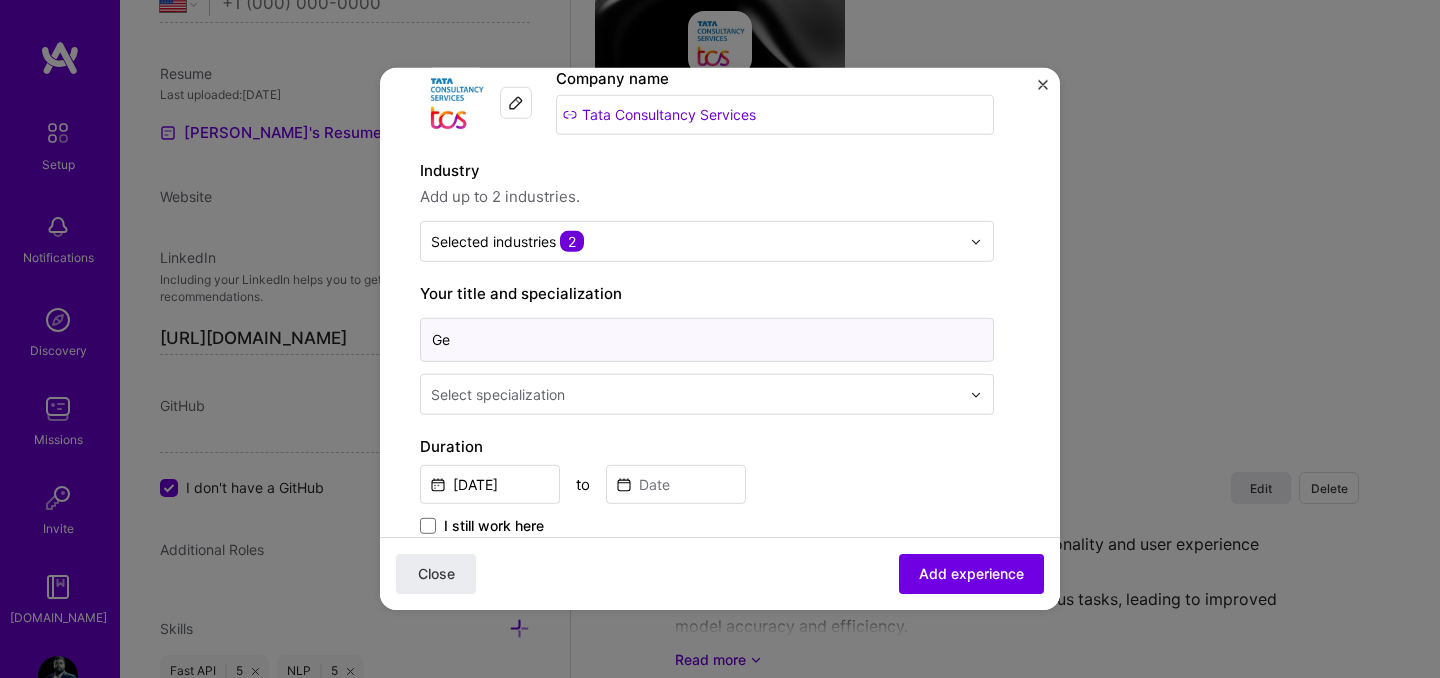 type on "G" 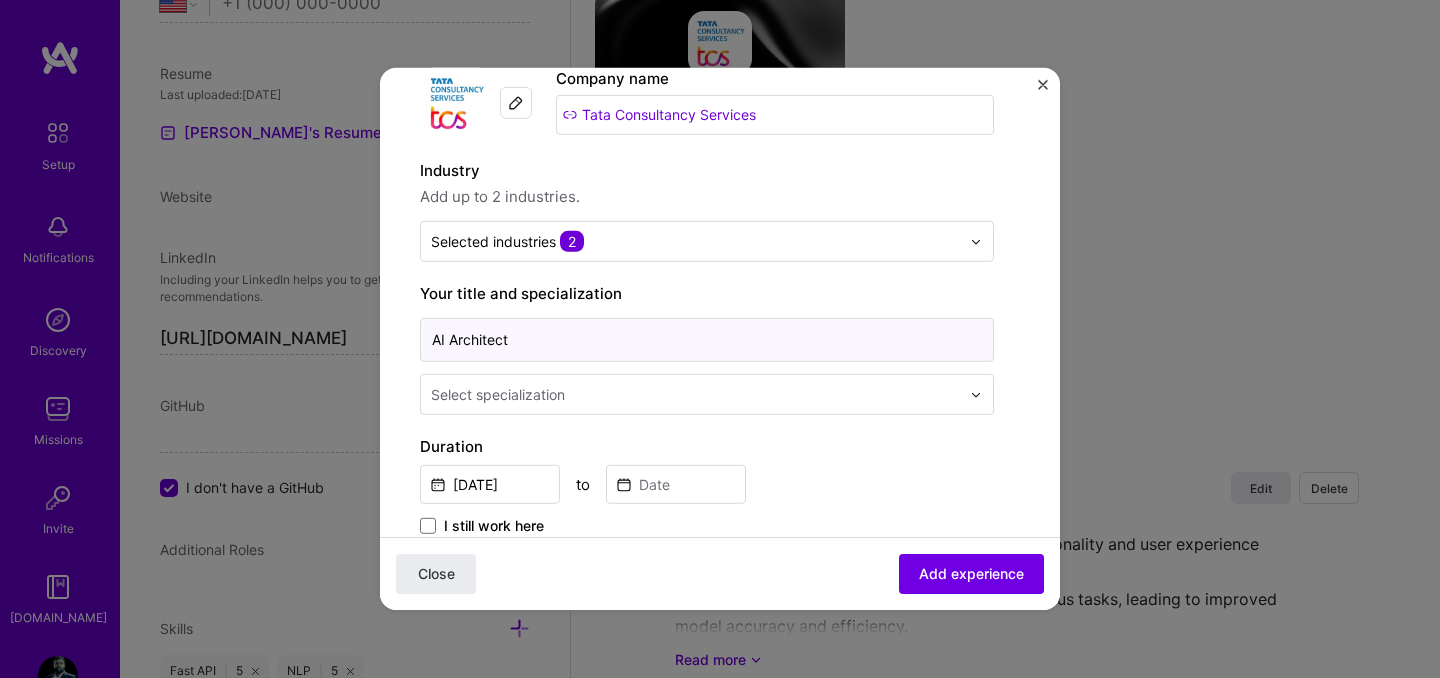 type on "AI Architect" 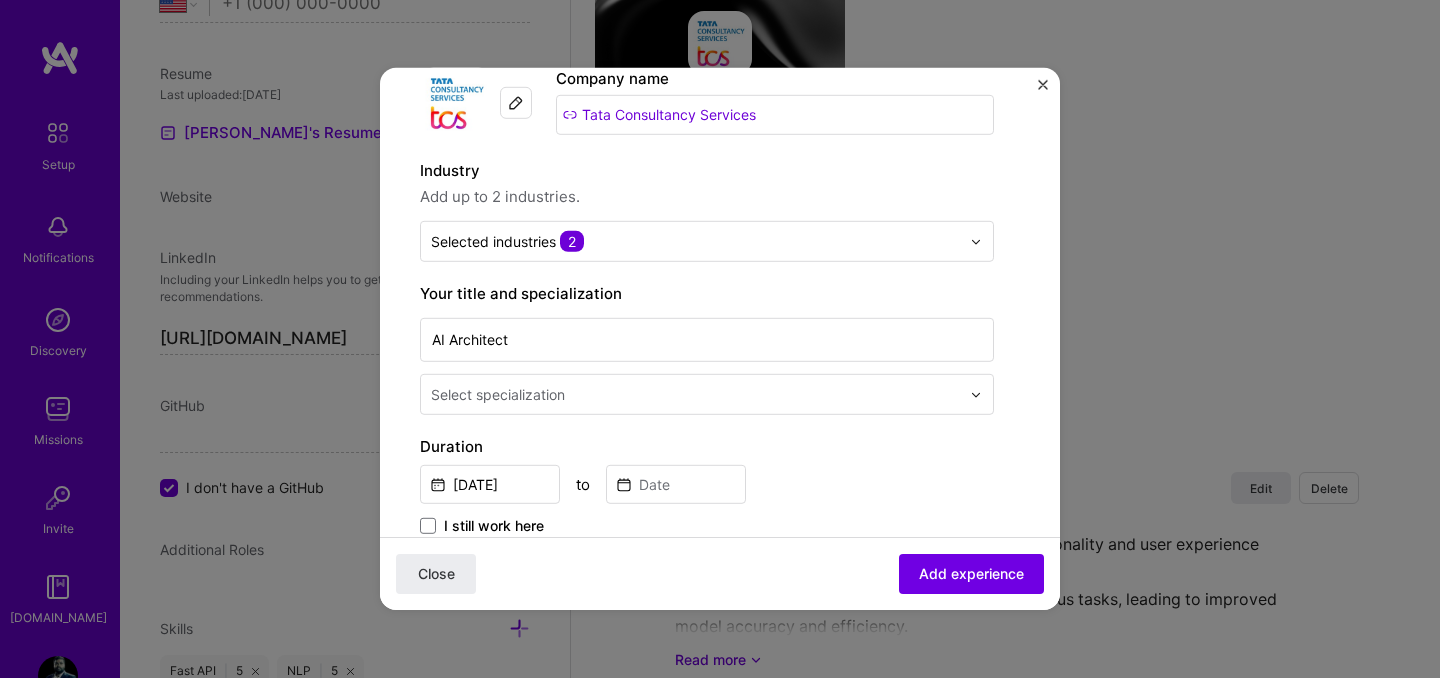 click at bounding box center [697, 394] 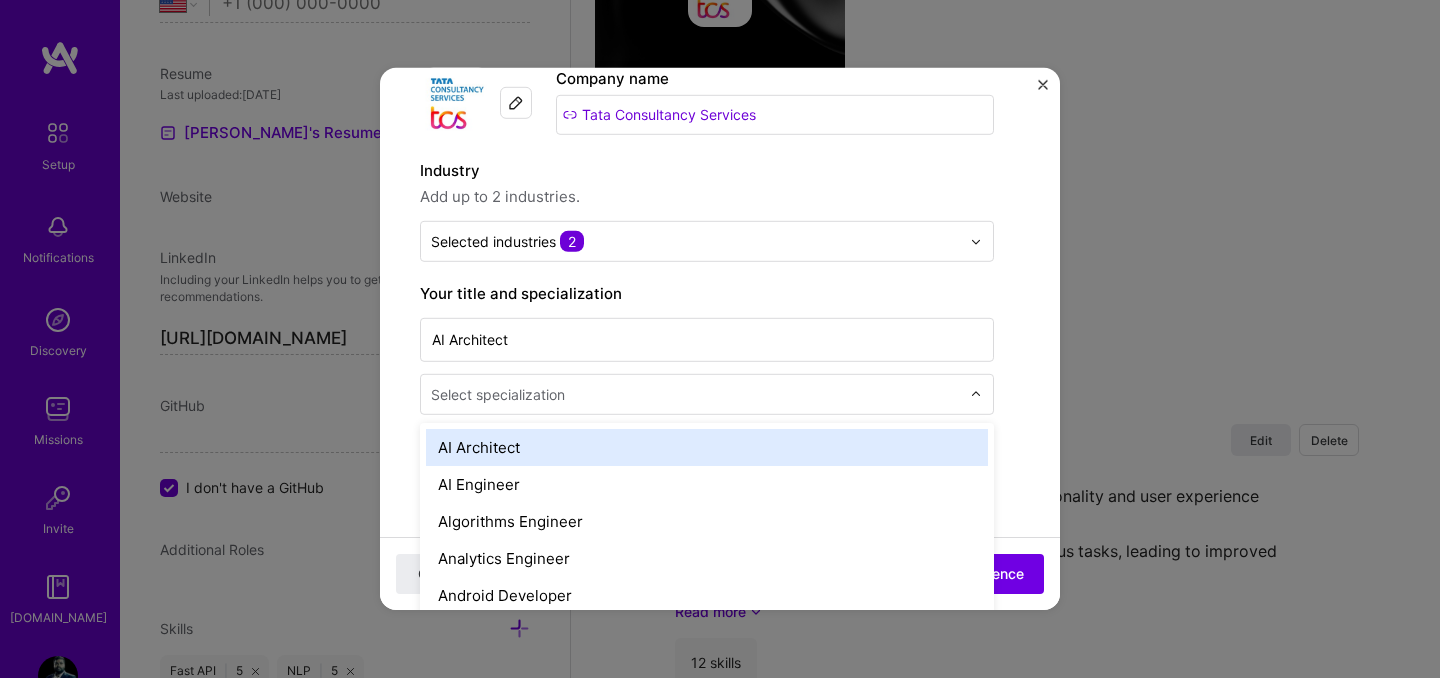 scroll, scrollTop: 2278, scrollLeft: 0, axis: vertical 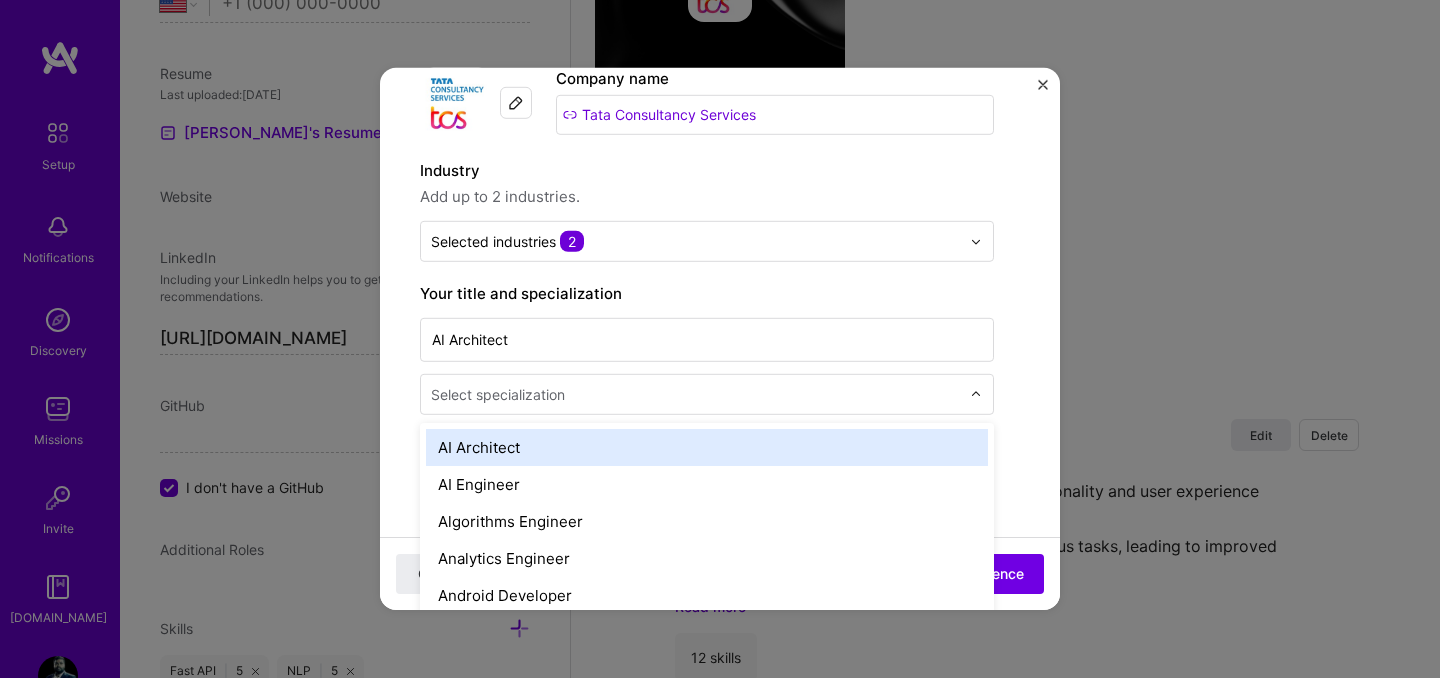 click on "AI Architect" at bounding box center (707, 447) 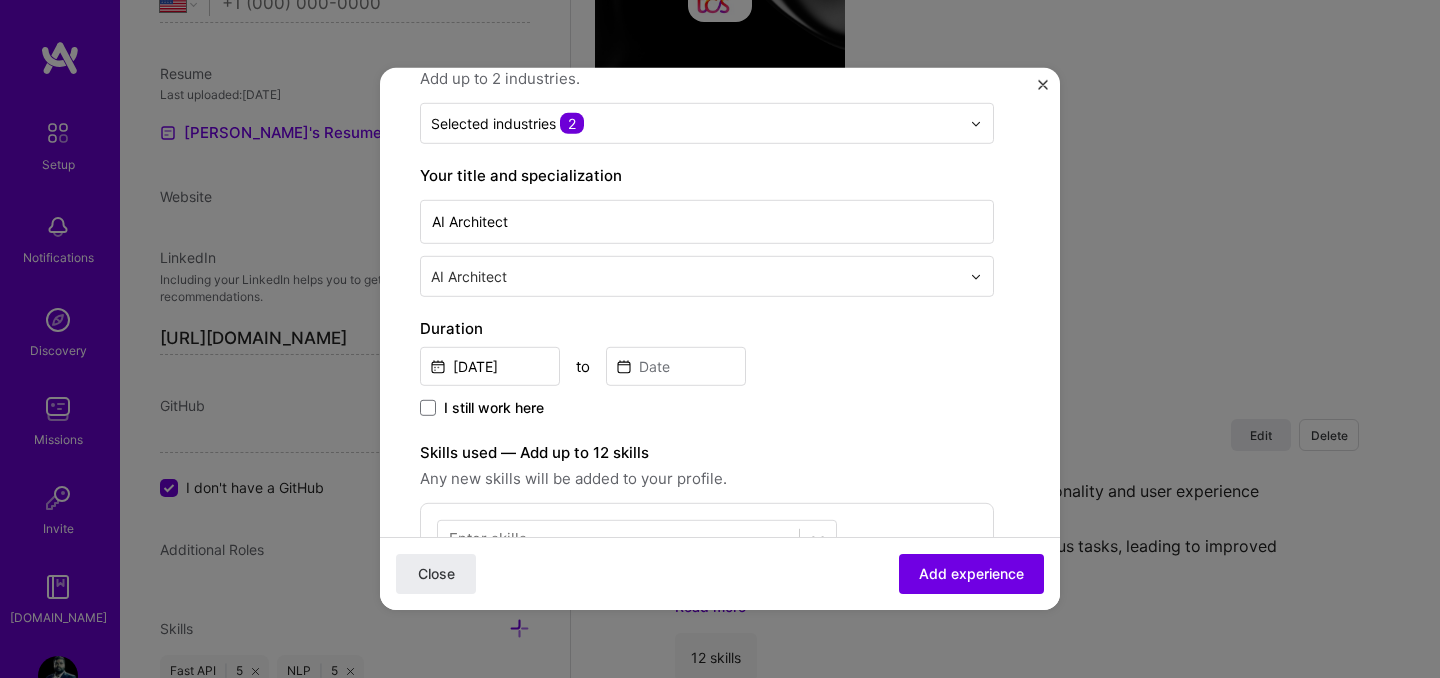 scroll, scrollTop: 231, scrollLeft: 0, axis: vertical 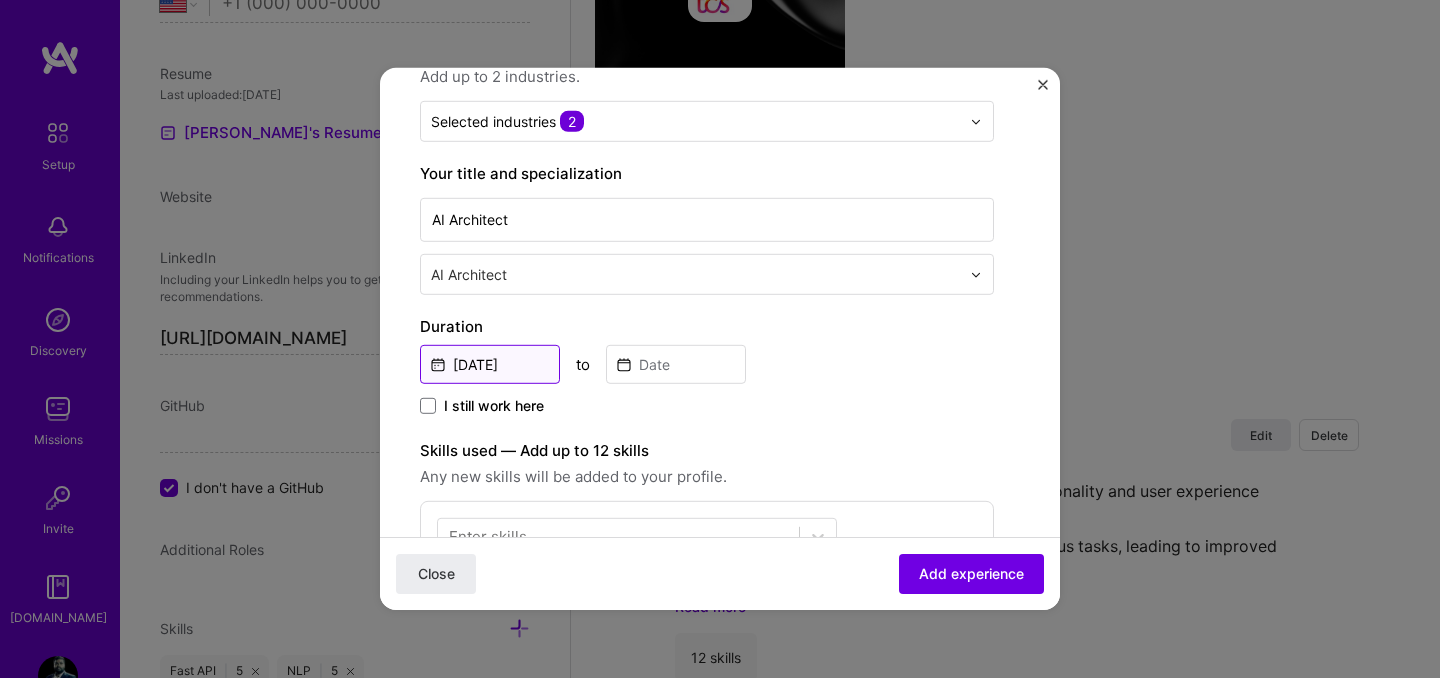 click on "[DATE]" at bounding box center (490, 364) 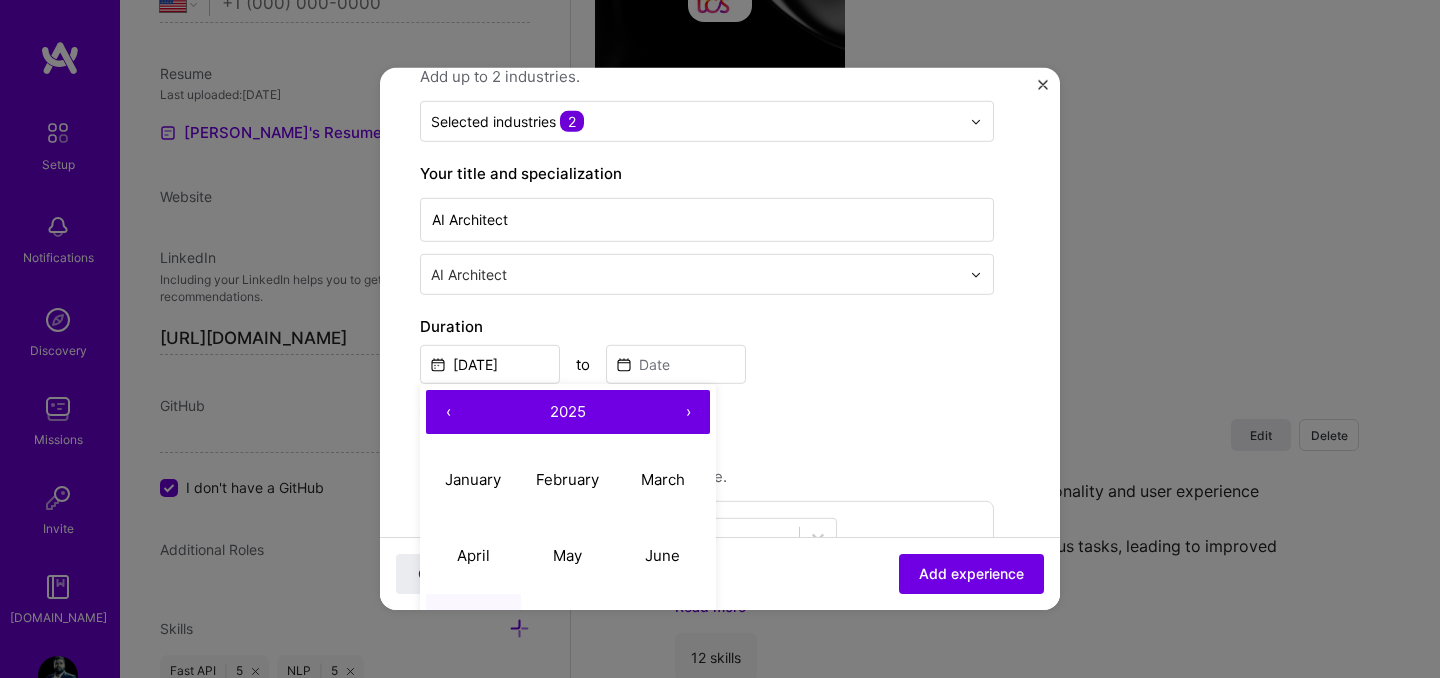 click on "2025" at bounding box center (568, 410) 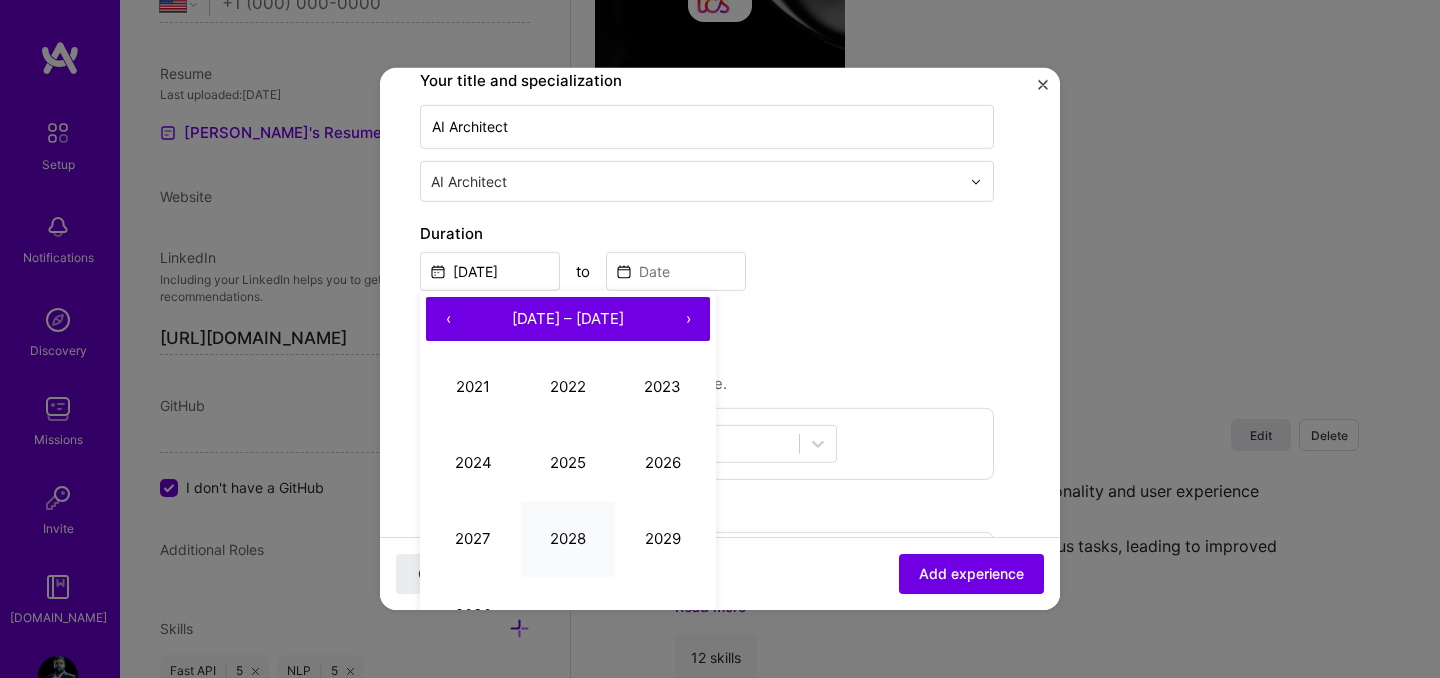 scroll, scrollTop: 317, scrollLeft: 0, axis: vertical 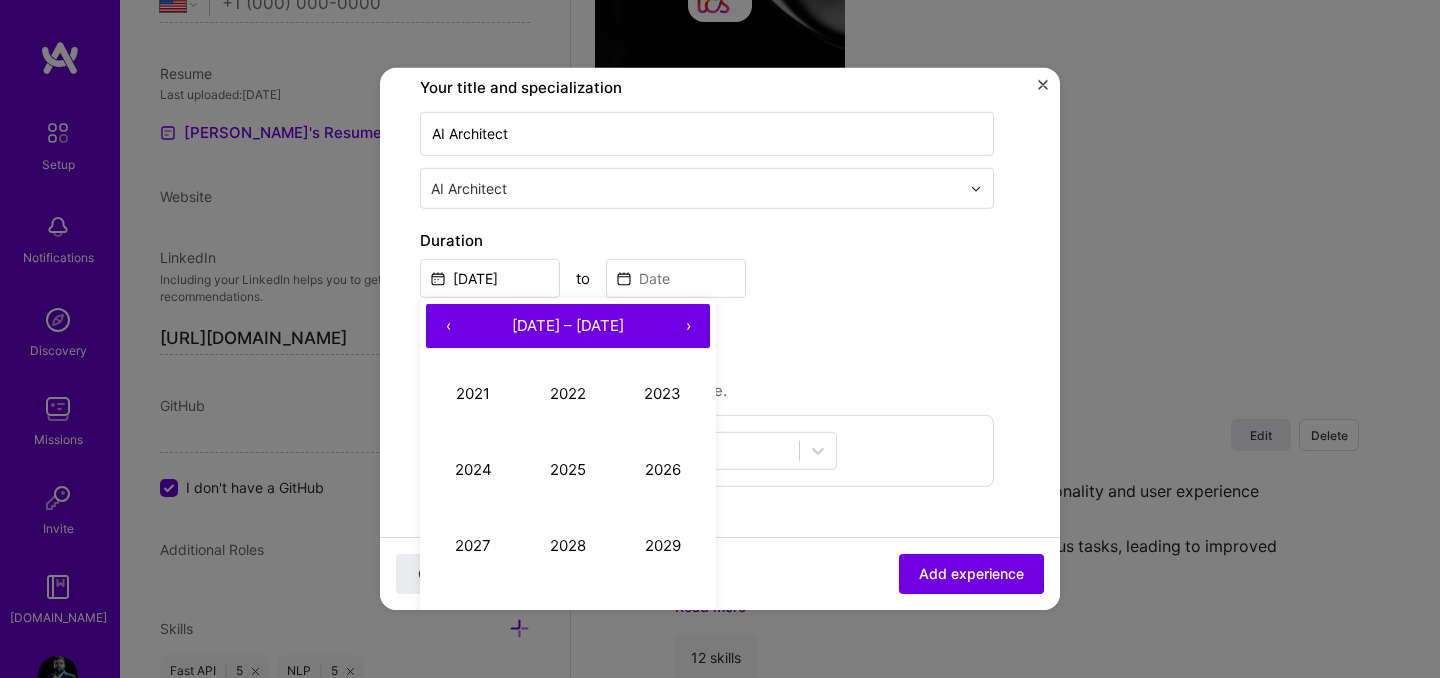 click on "‹" at bounding box center (448, 326) 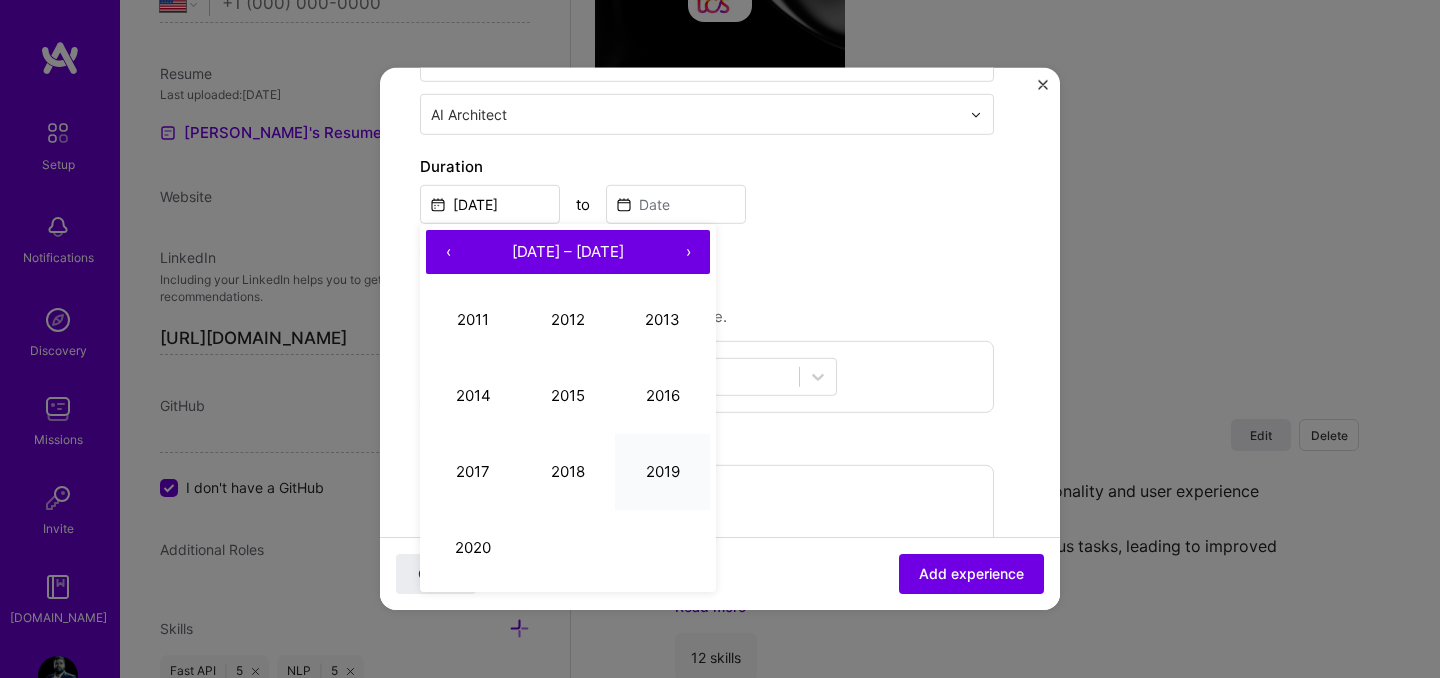 scroll, scrollTop: 411, scrollLeft: 0, axis: vertical 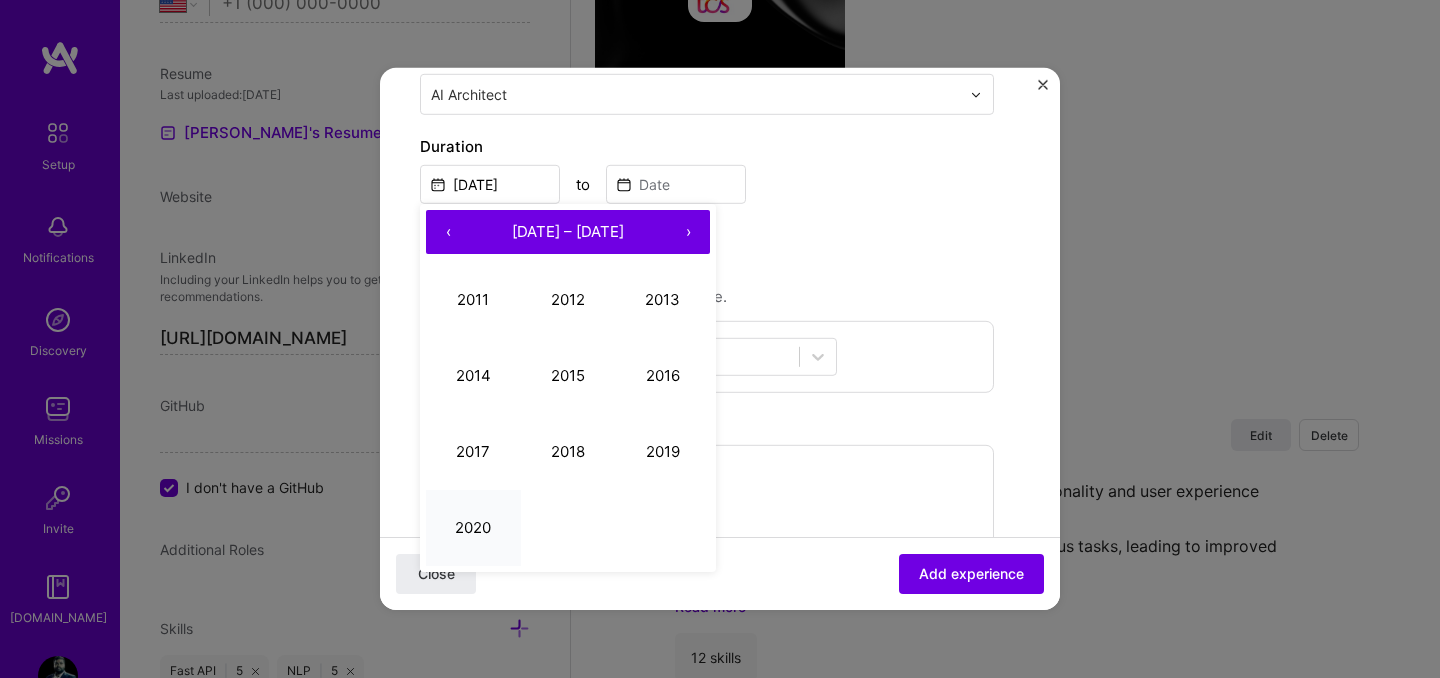 click on "2020" at bounding box center (473, 527) 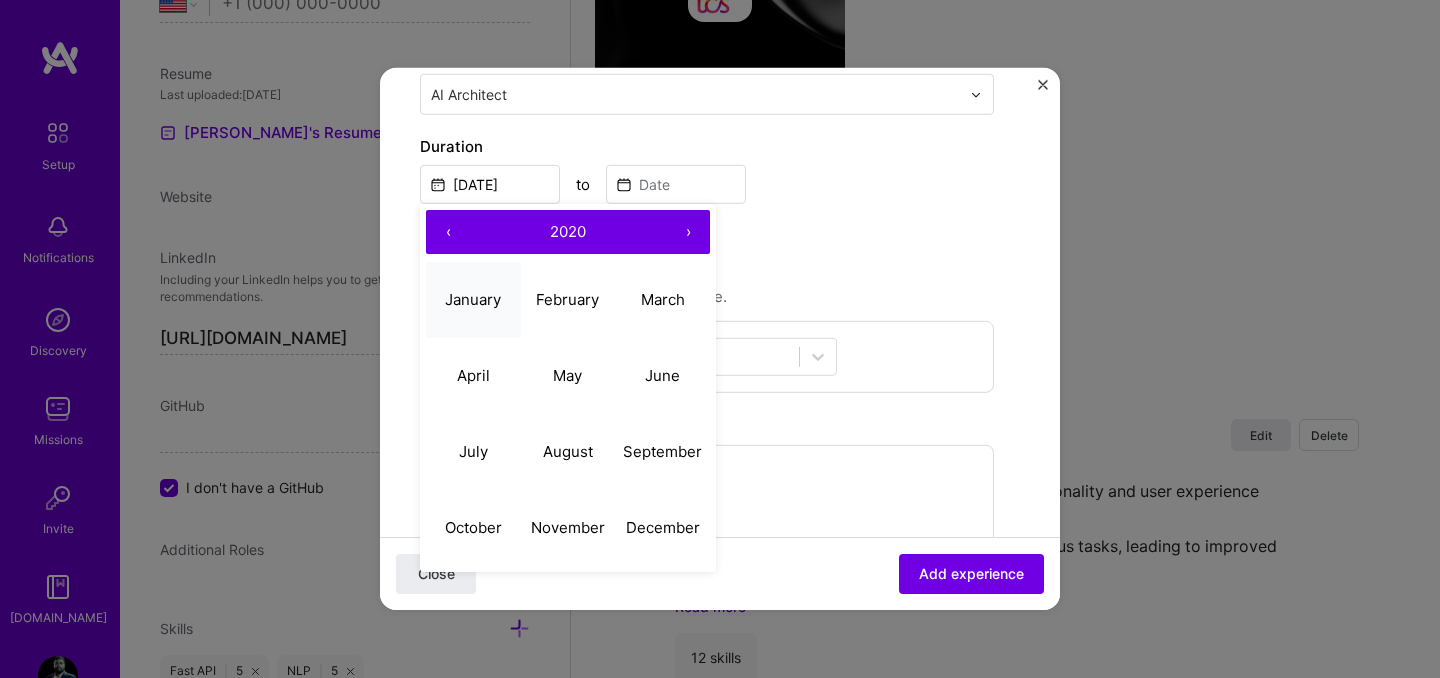 click on "January" at bounding box center [473, 299] 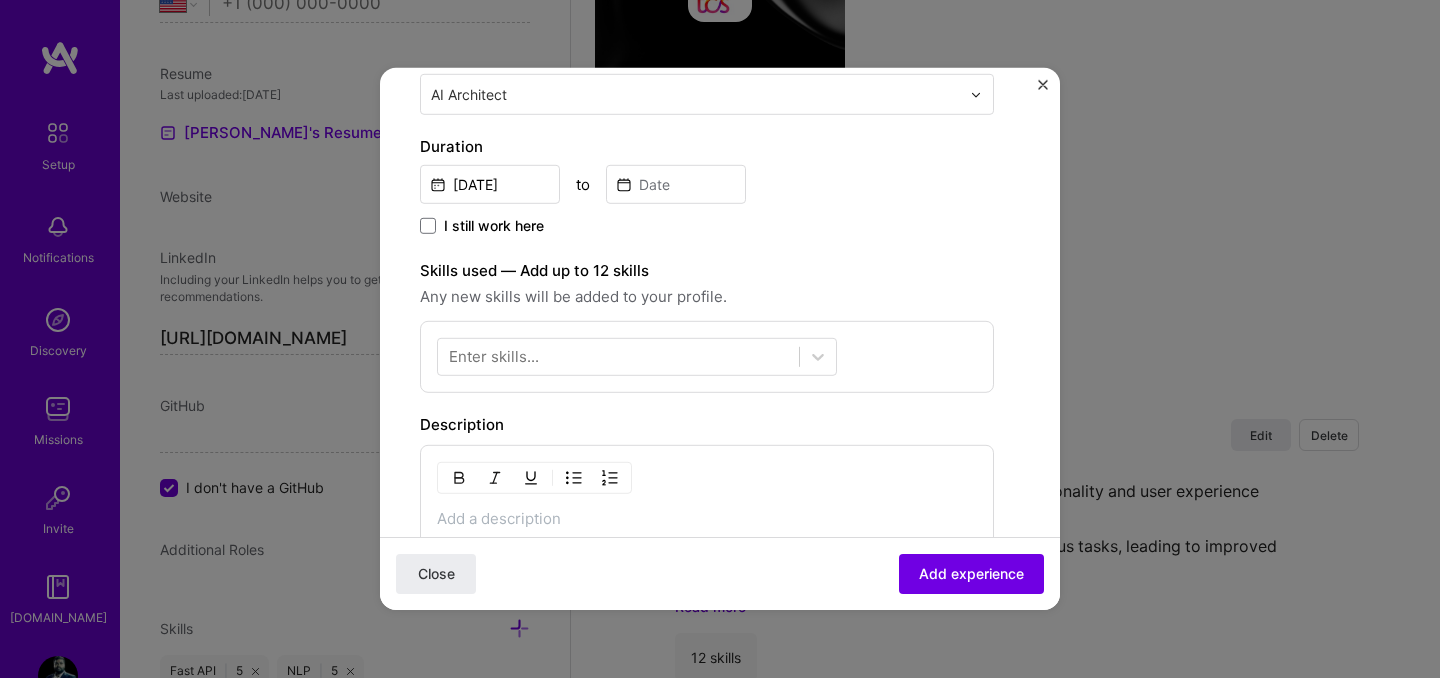 click on "I still work here" at bounding box center (494, 226) 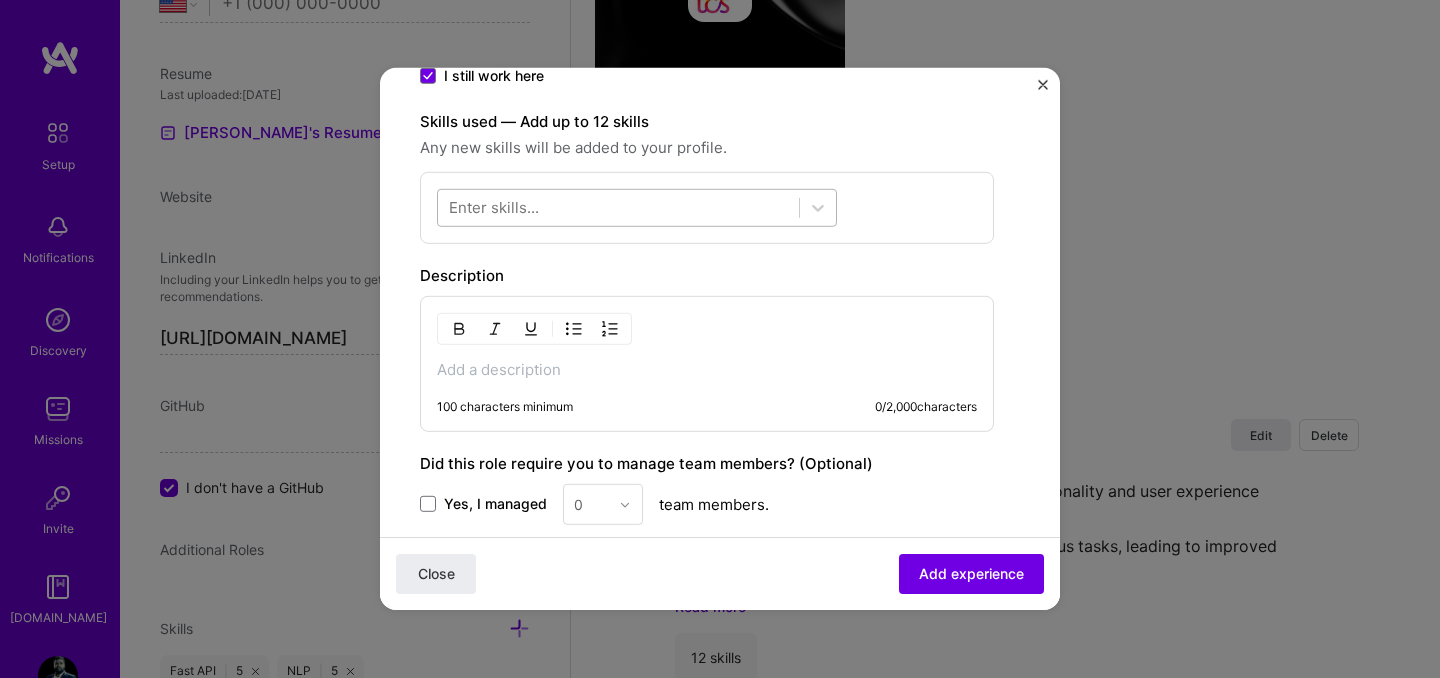 scroll, scrollTop: 583, scrollLeft: 0, axis: vertical 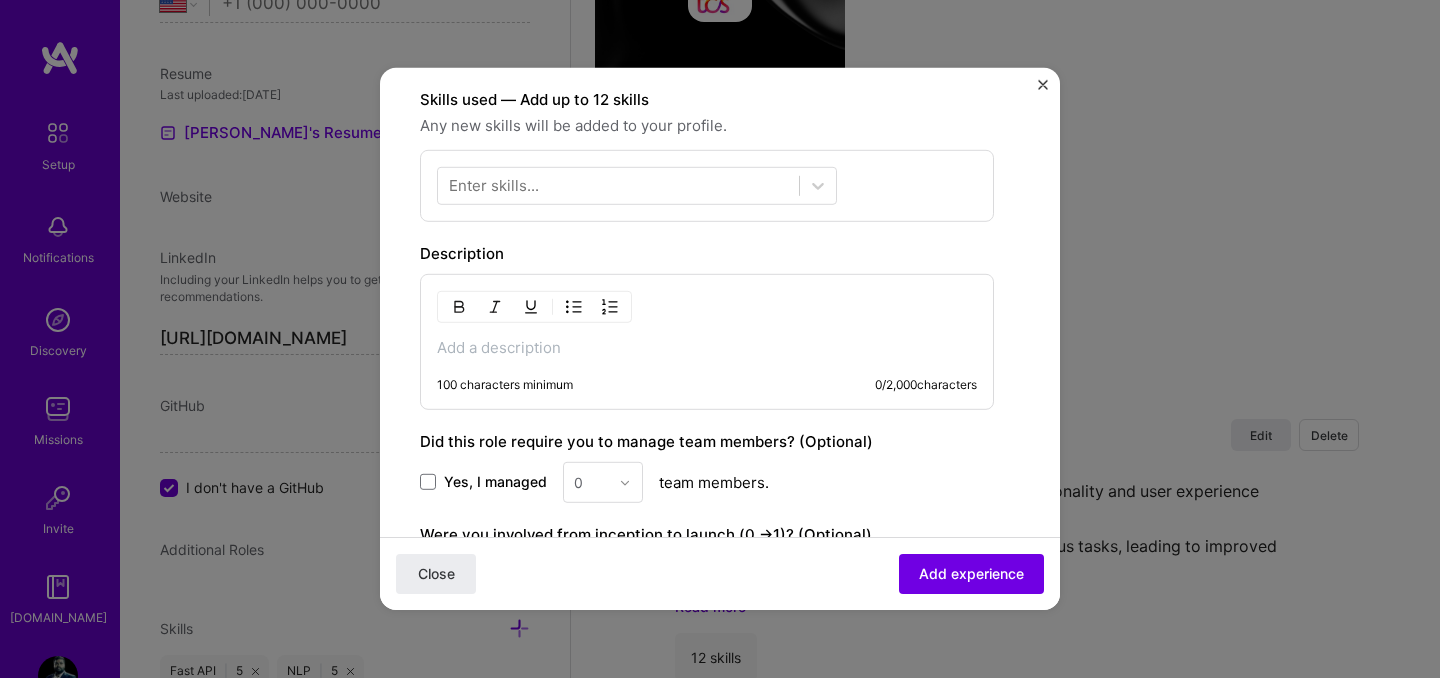 click on "100 characters minimum 0 / 2,000  characters" at bounding box center [707, 342] 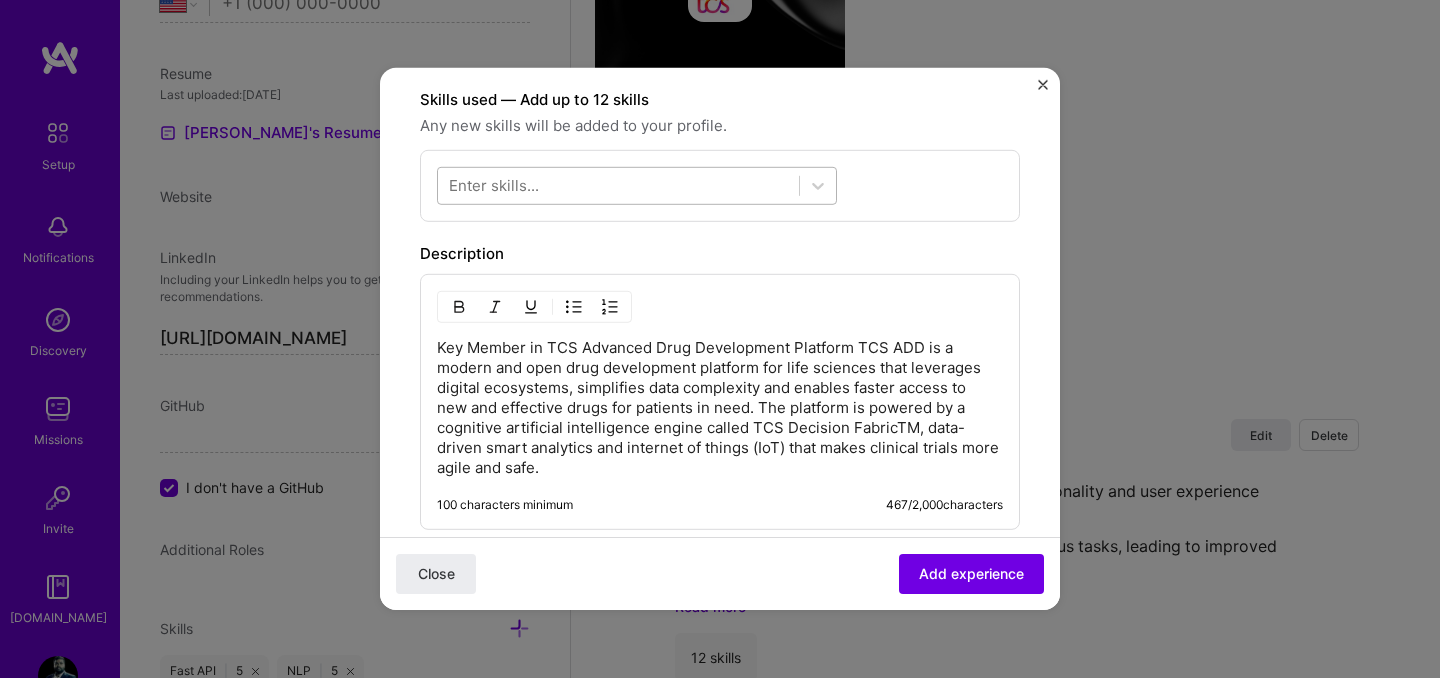 click at bounding box center [618, 185] 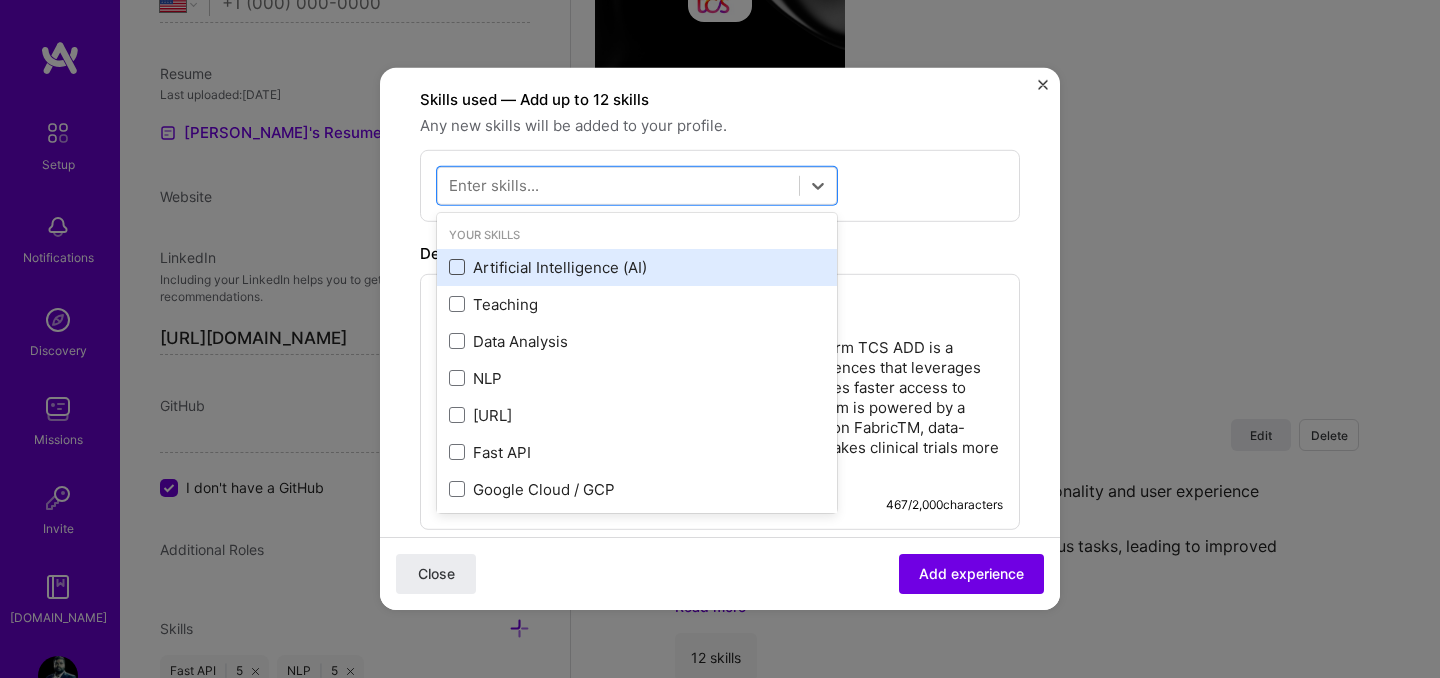 click at bounding box center (457, 267) 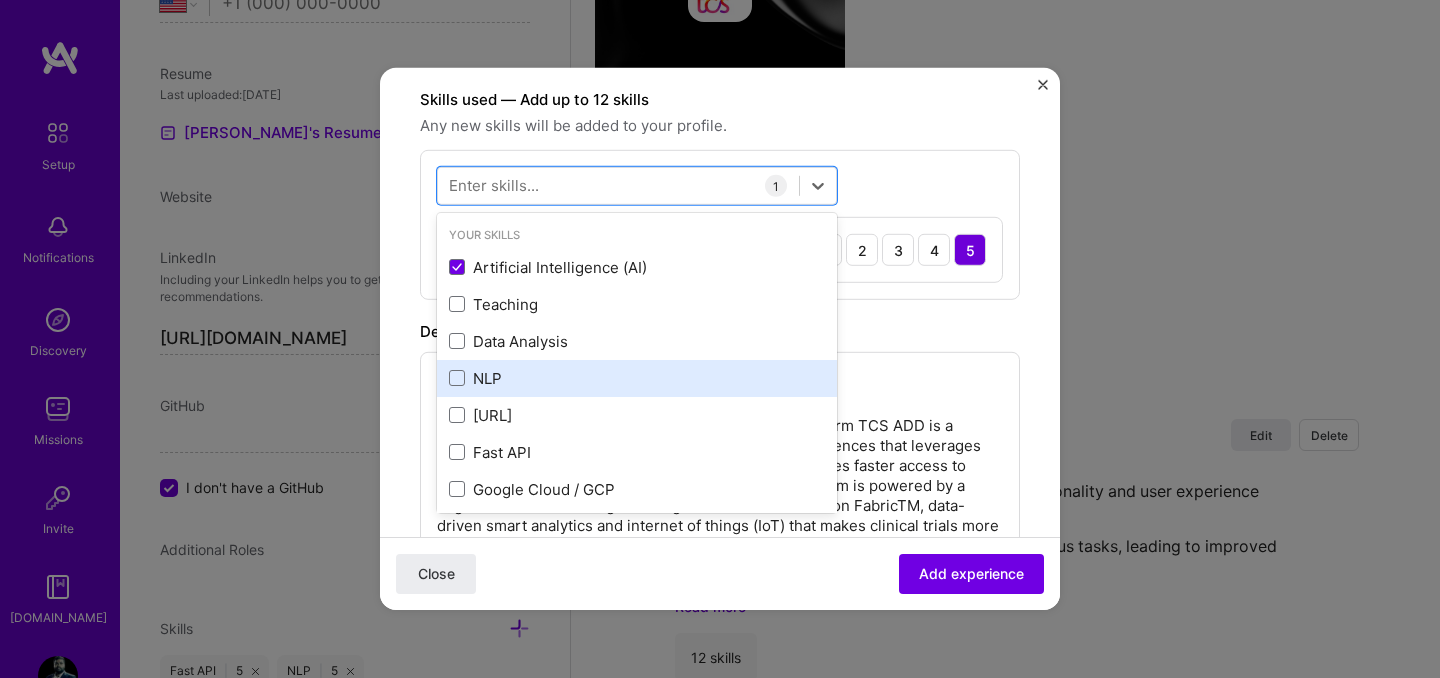 click on "NLP" at bounding box center (637, 378) 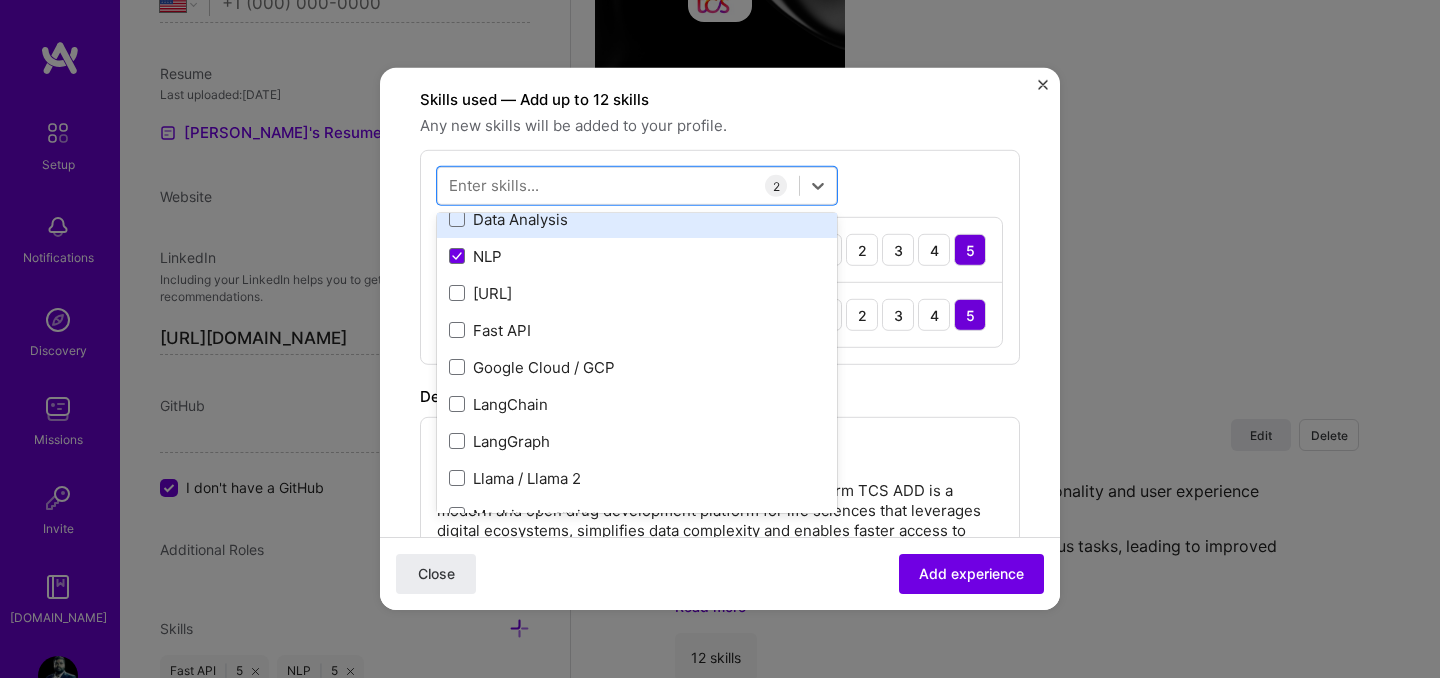 scroll, scrollTop: 241, scrollLeft: 0, axis: vertical 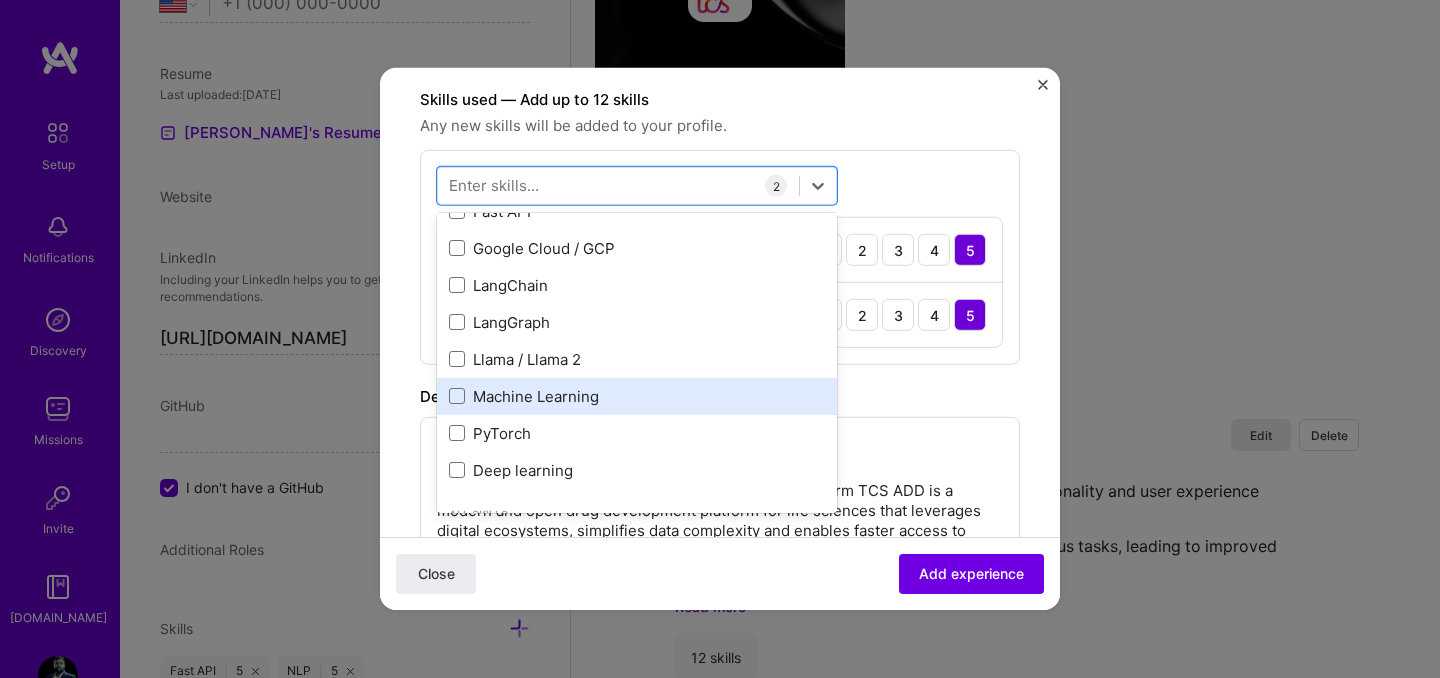 click on "Machine Learning" at bounding box center (637, 396) 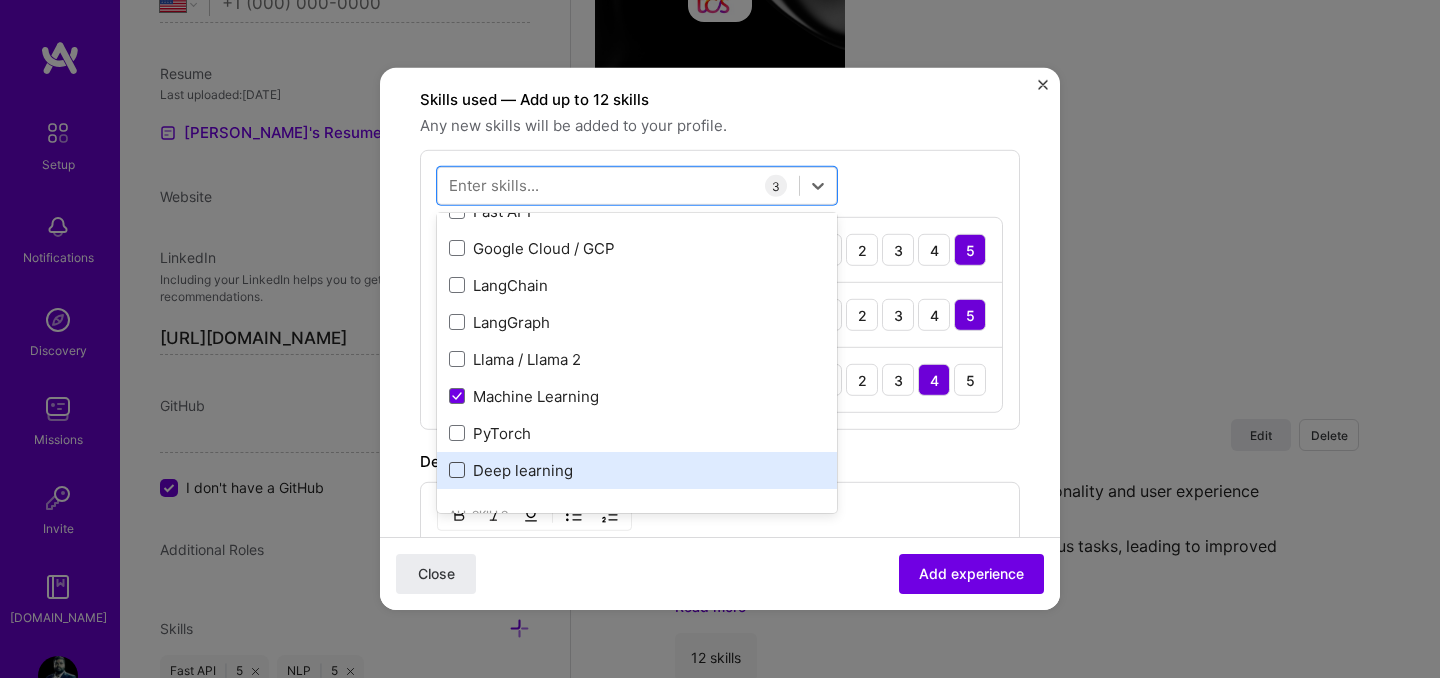 click at bounding box center (457, 470) 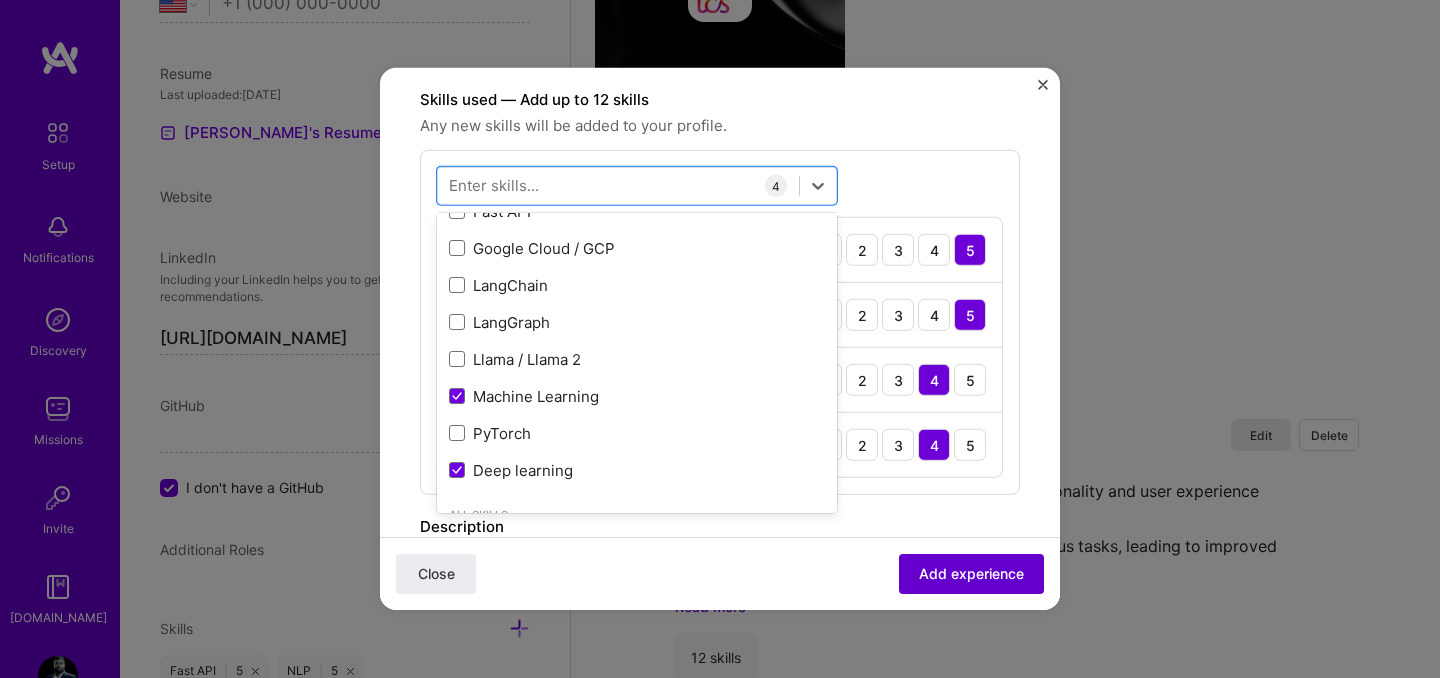 click on "Add experience" at bounding box center (971, 574) 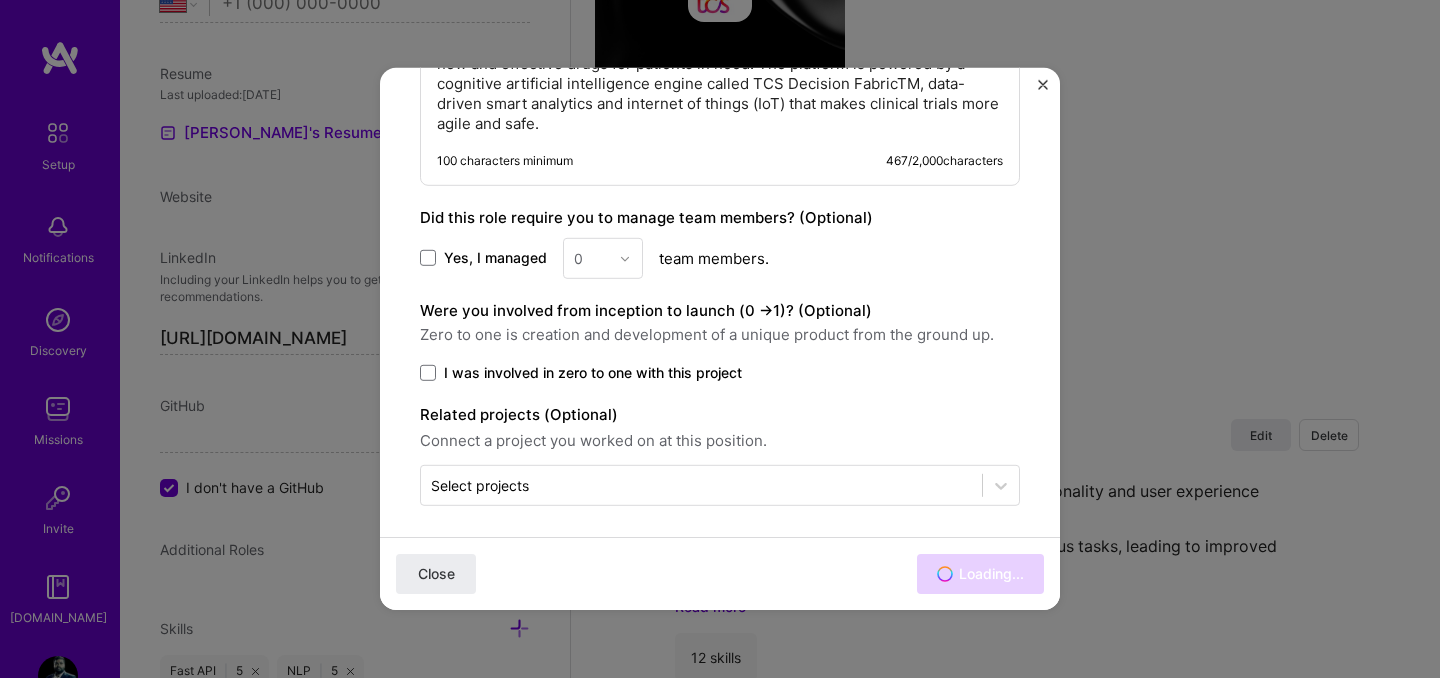 scroll, scrollTop: 1209, scrollLeft: 0, axis: vertical 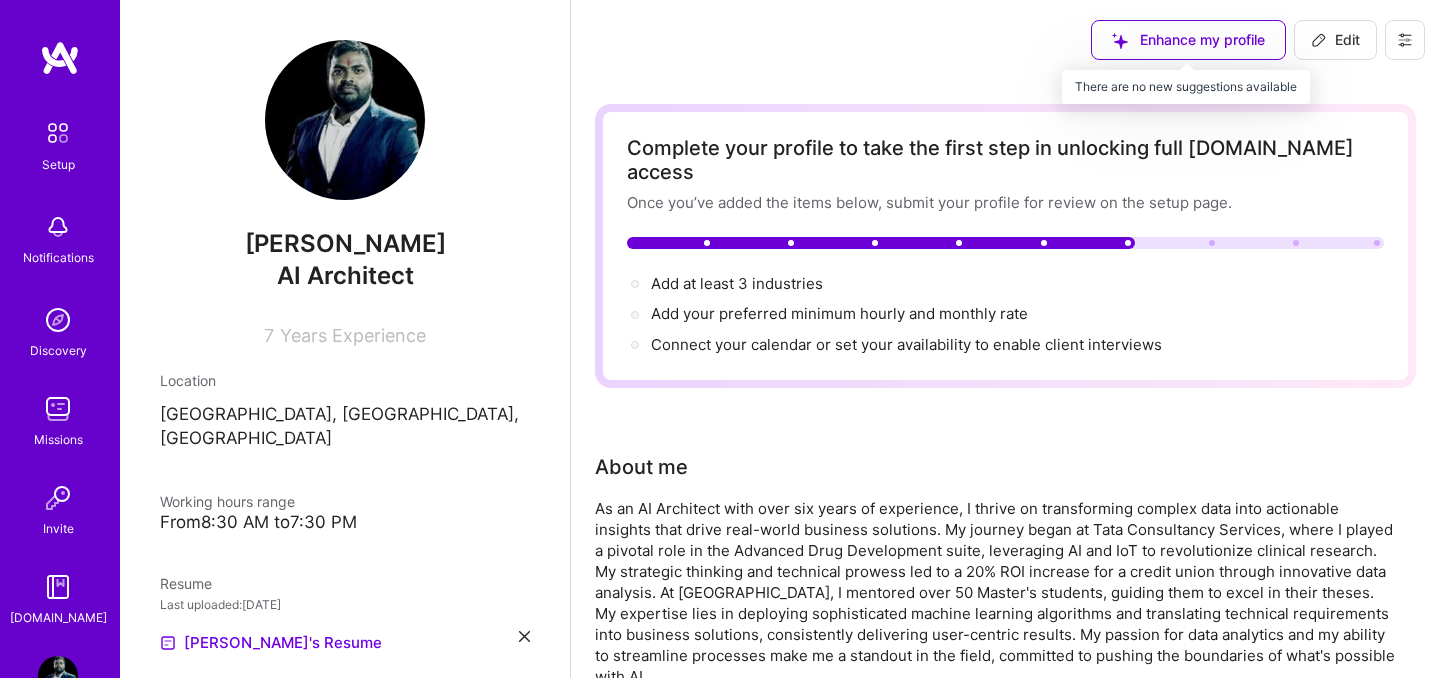 click on "Enhance my profile" at bounding box center (1188, 40) 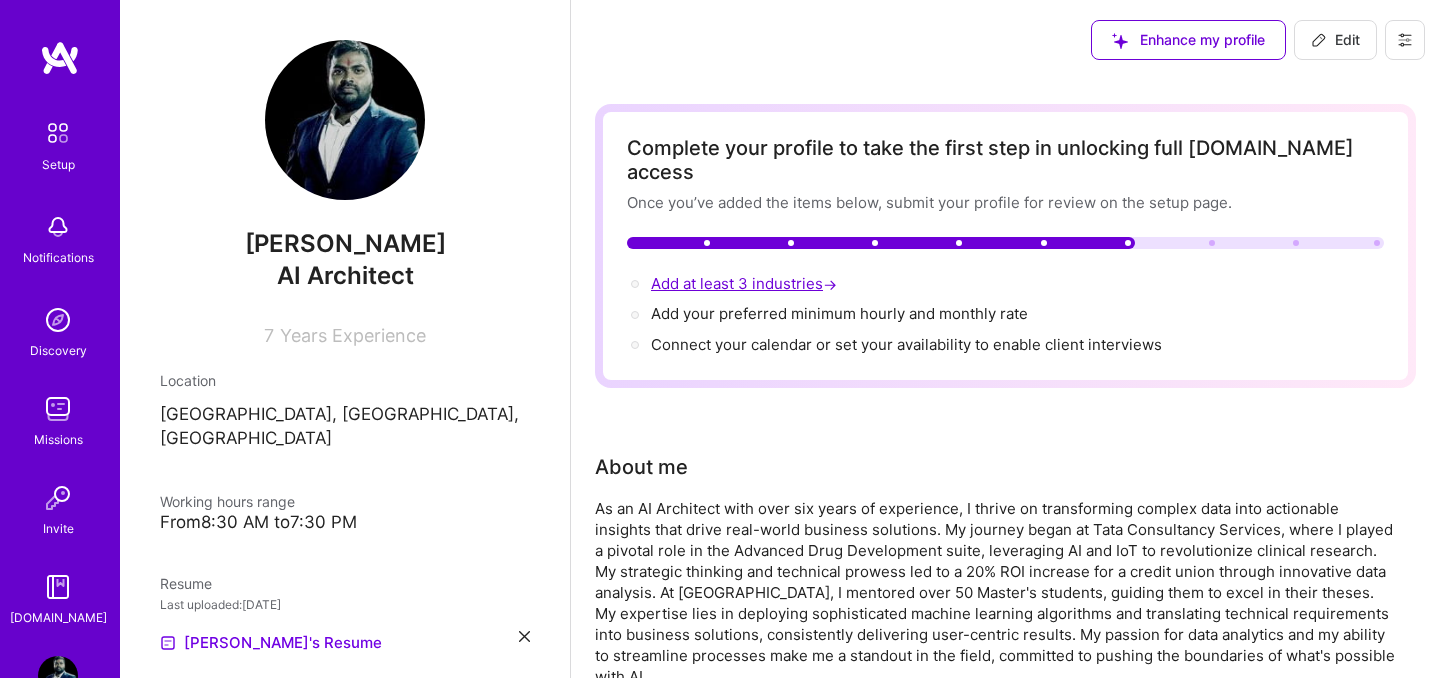 click on "Add at least 3 industries  →" at bounding box center [746, 283] 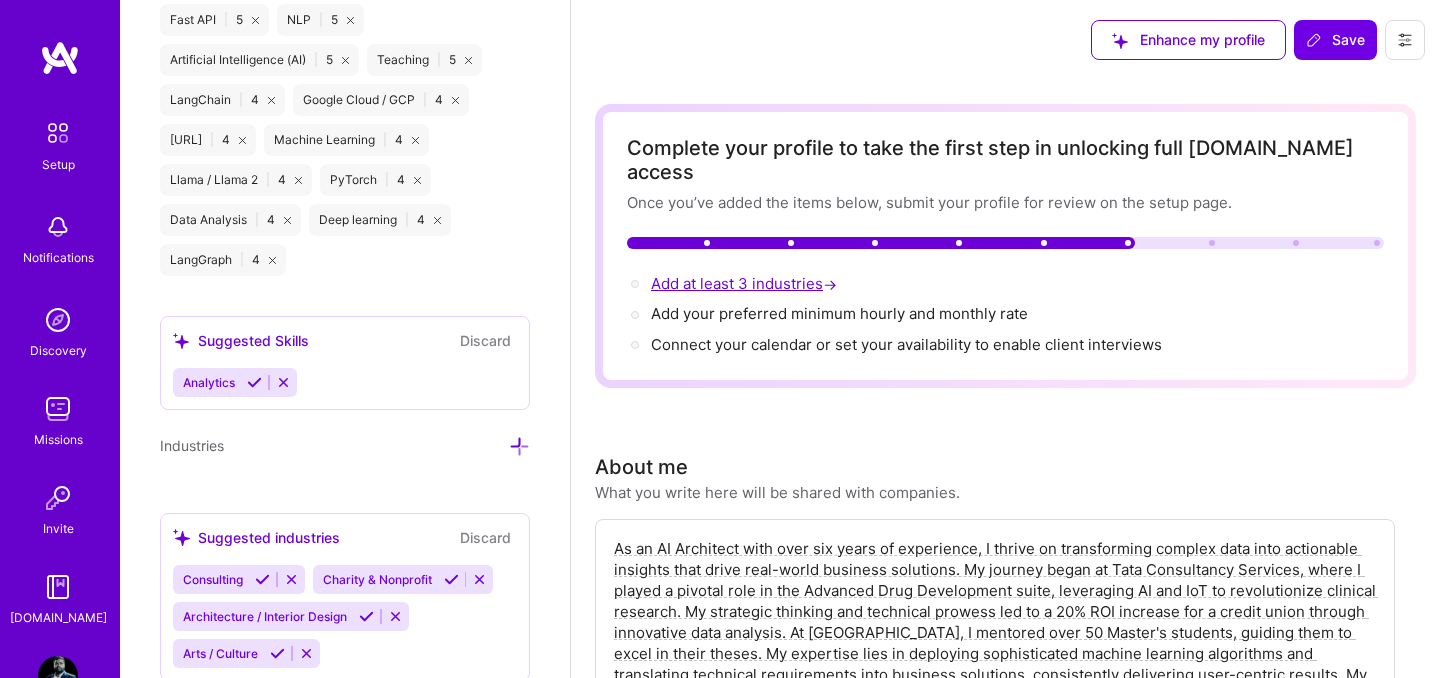 scroll, scrollTop: 1550, scrollLeft: 0, axis: vertical 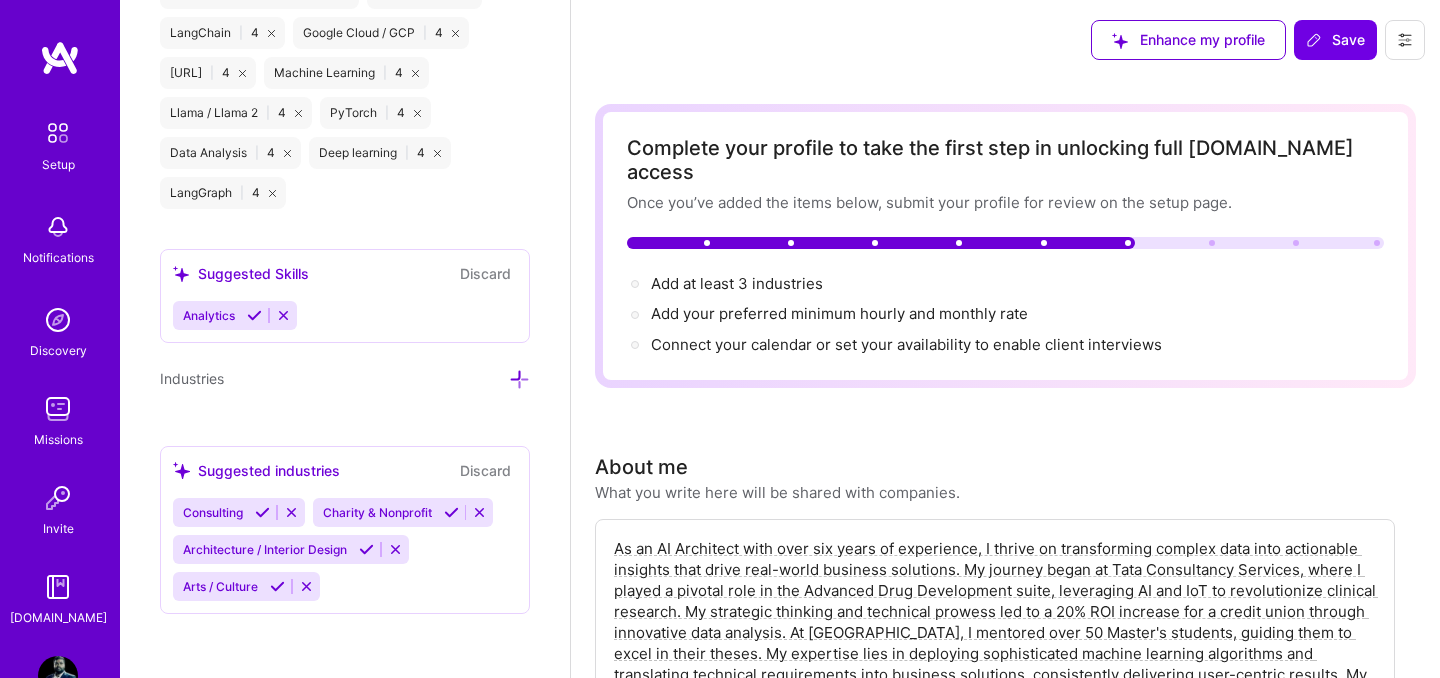 click at bounding box center (519, 379) 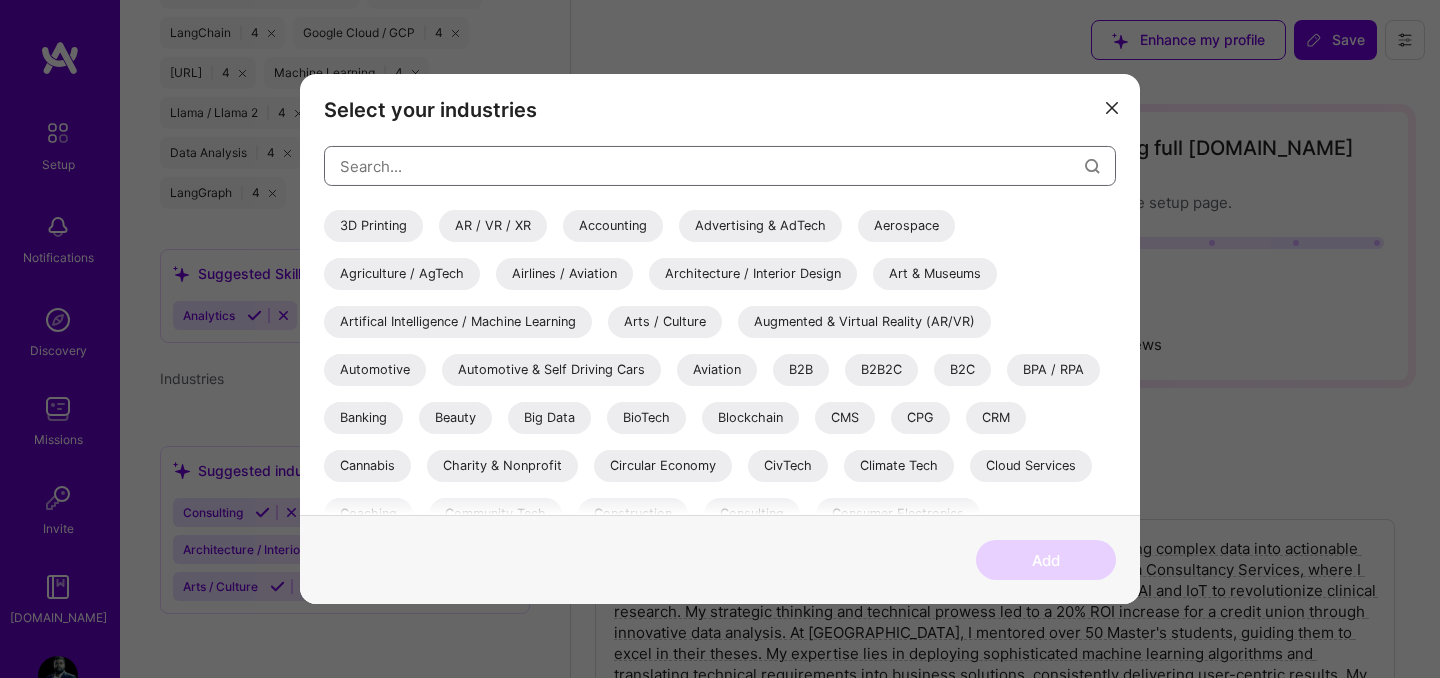 click at bounding box center [712, 165] 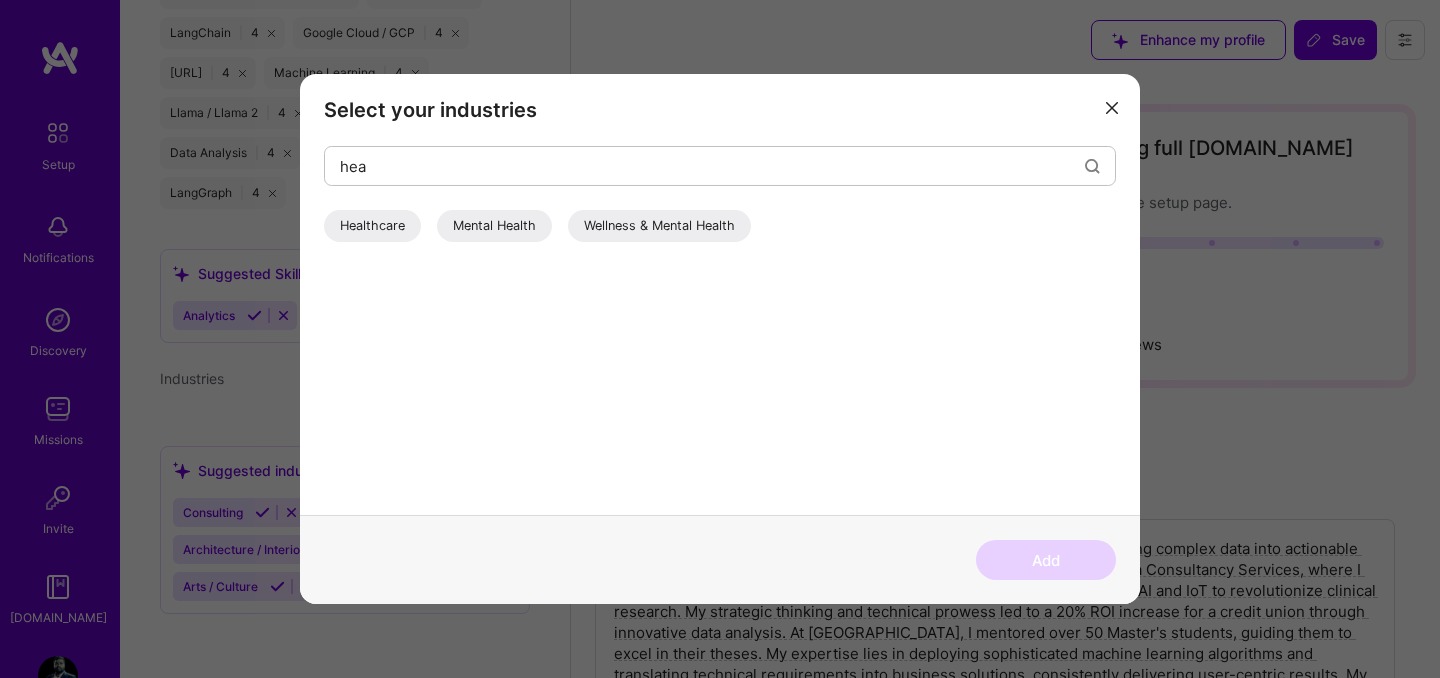 click on "Healthcare" at bounding box center [372, 226] 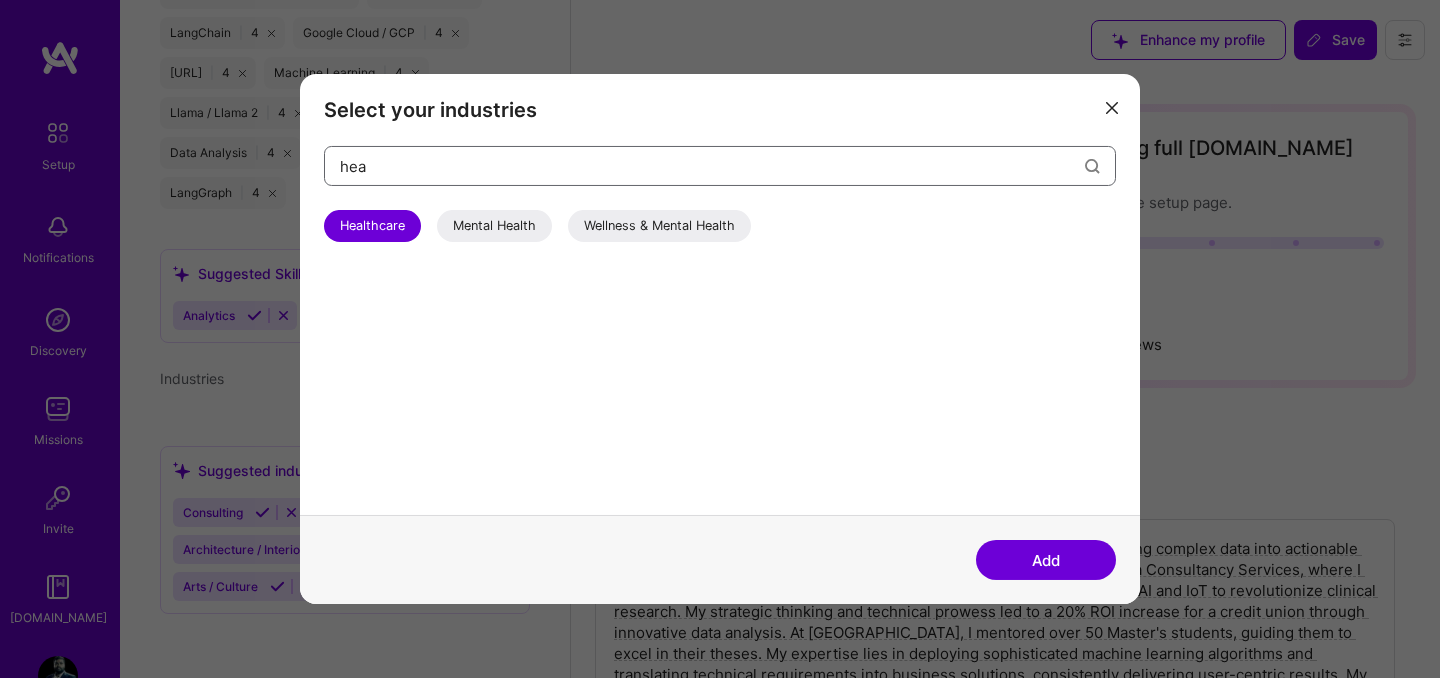 click on "hea" at bounding box center (712, 165) 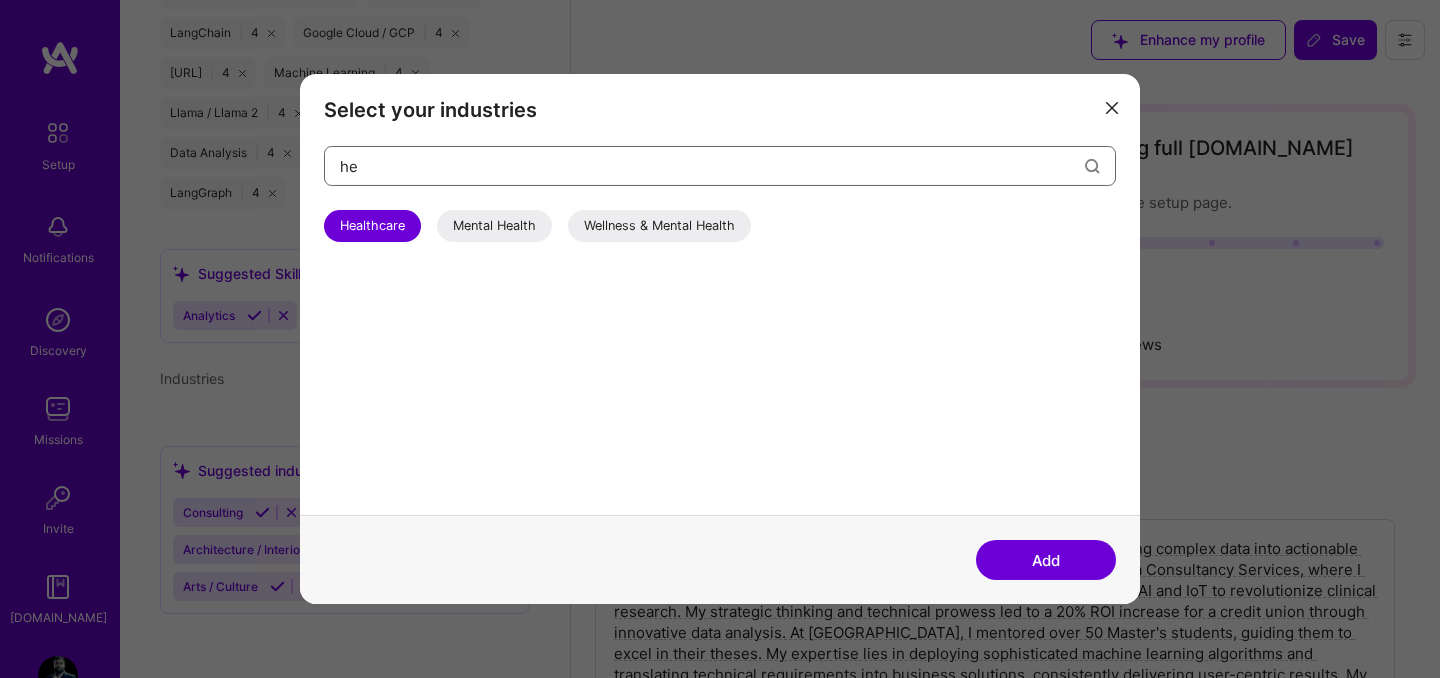 type on "h" 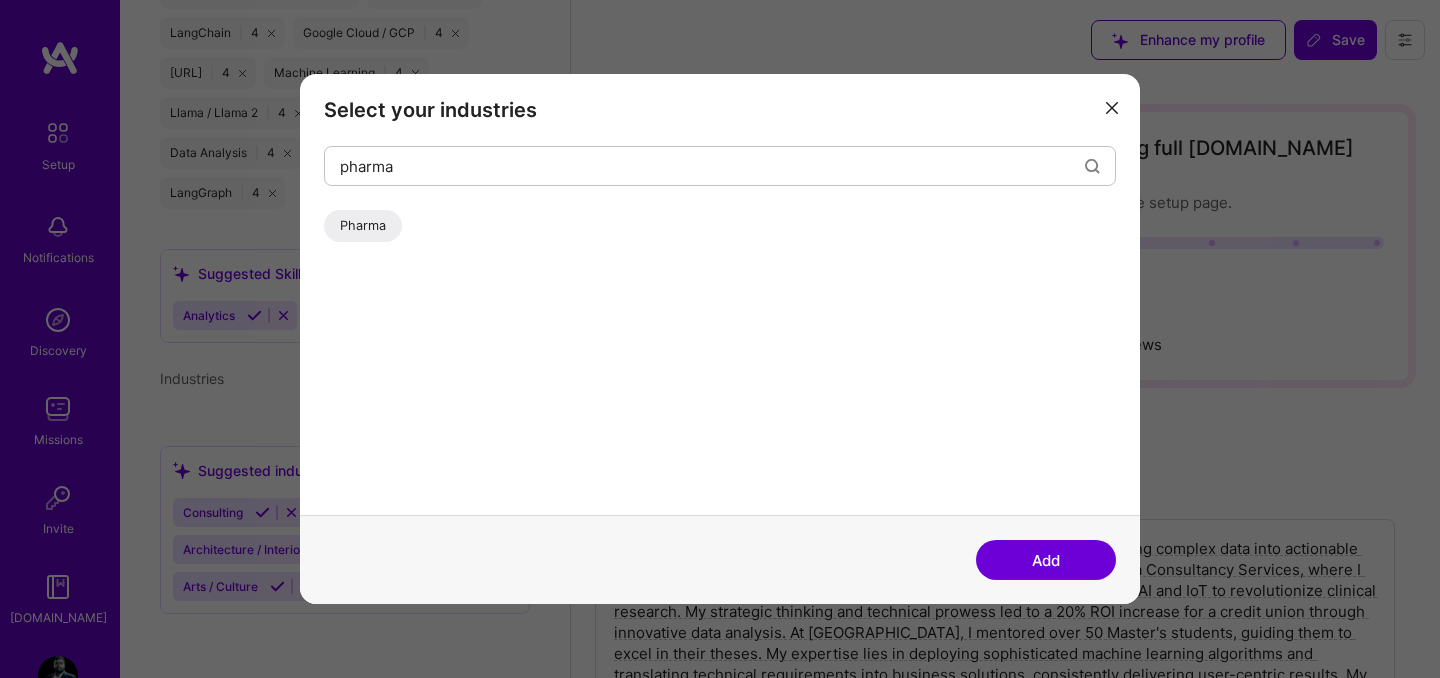 click on "Pharma" at bounding box center [363, 226] 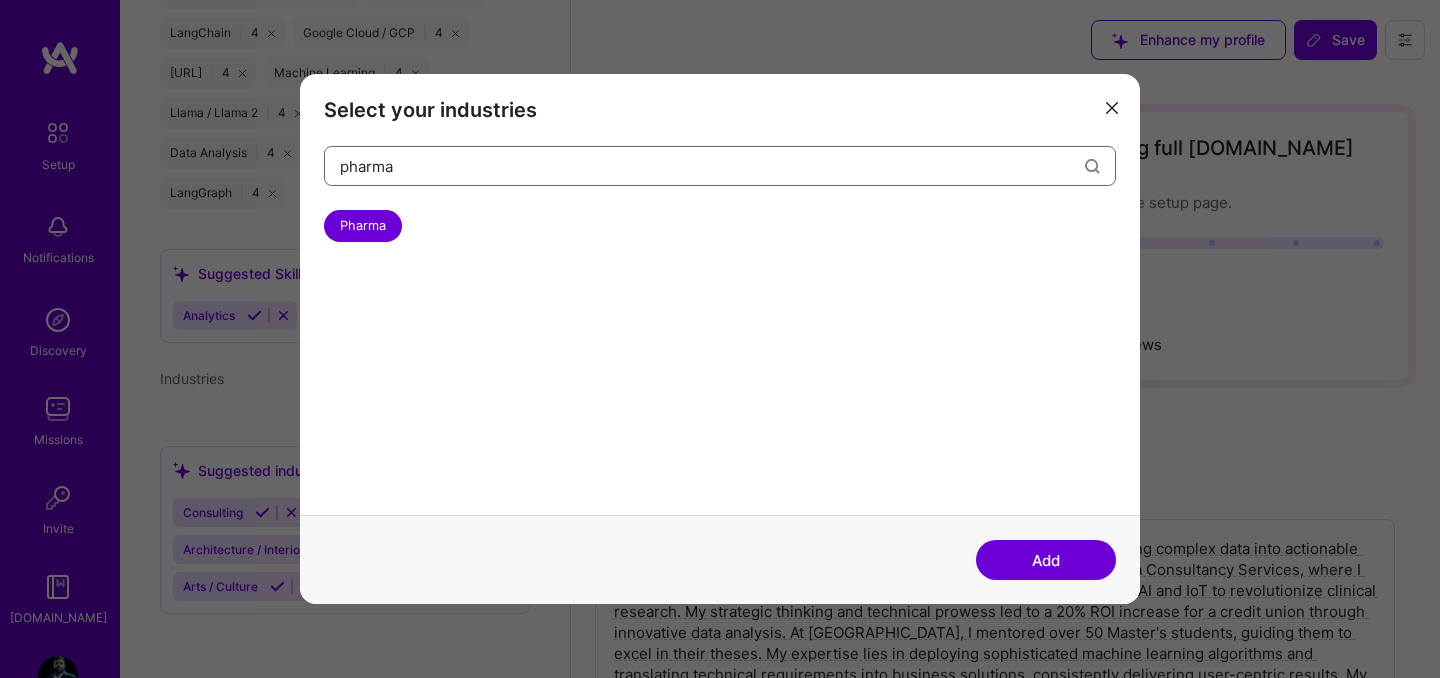 click on "pharma" at bounding box center [712, 165] 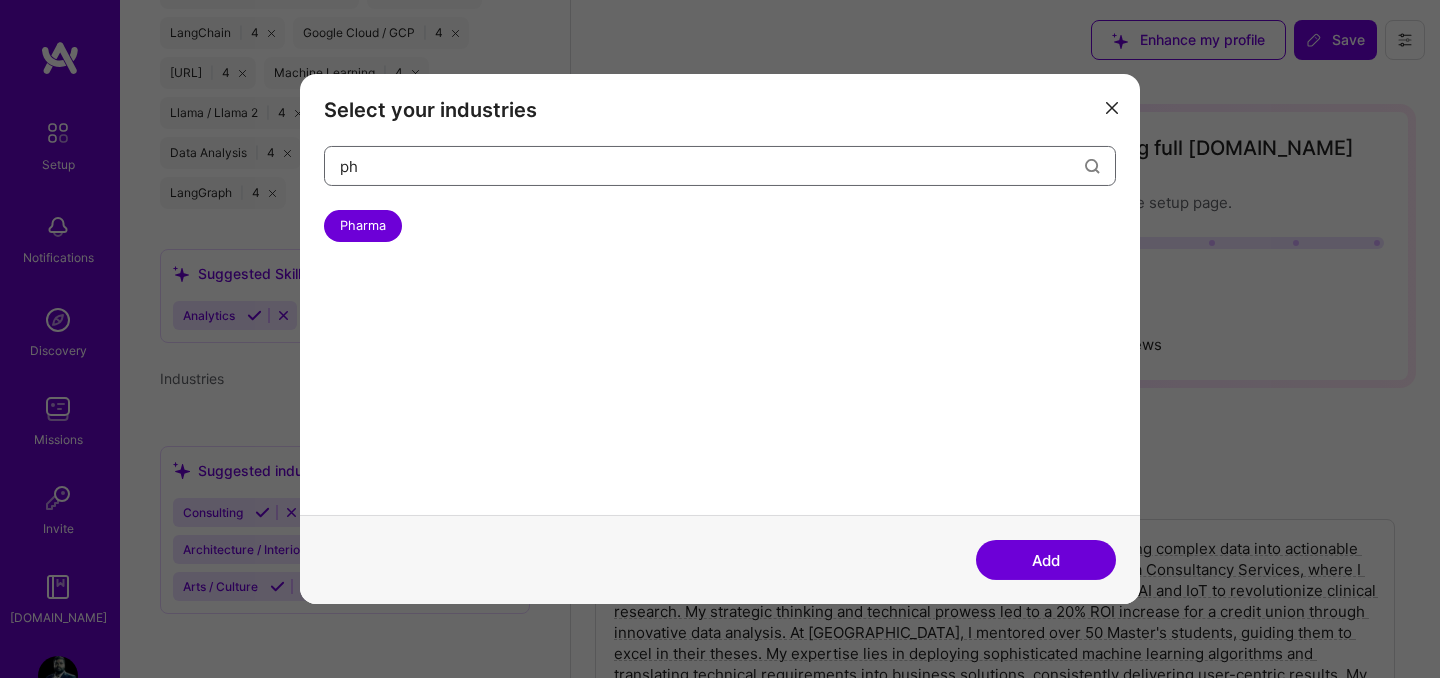 type on "p" 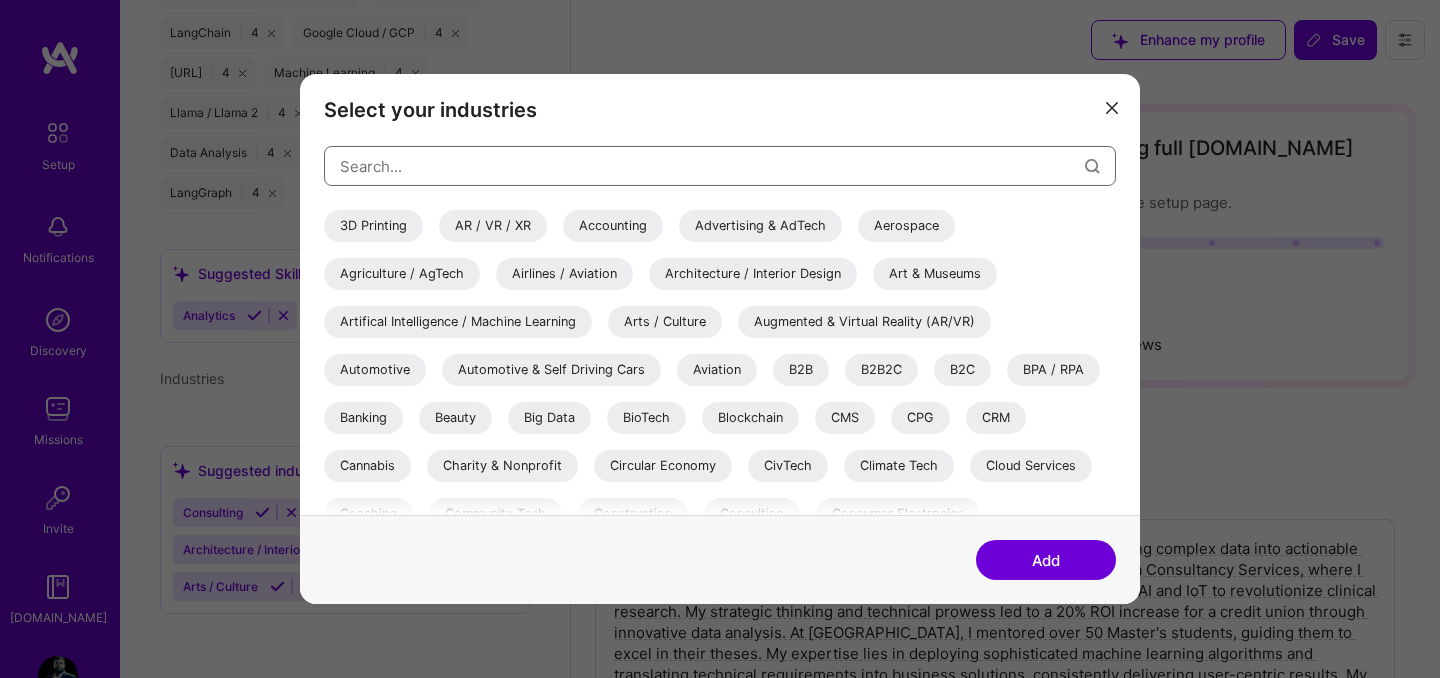 type 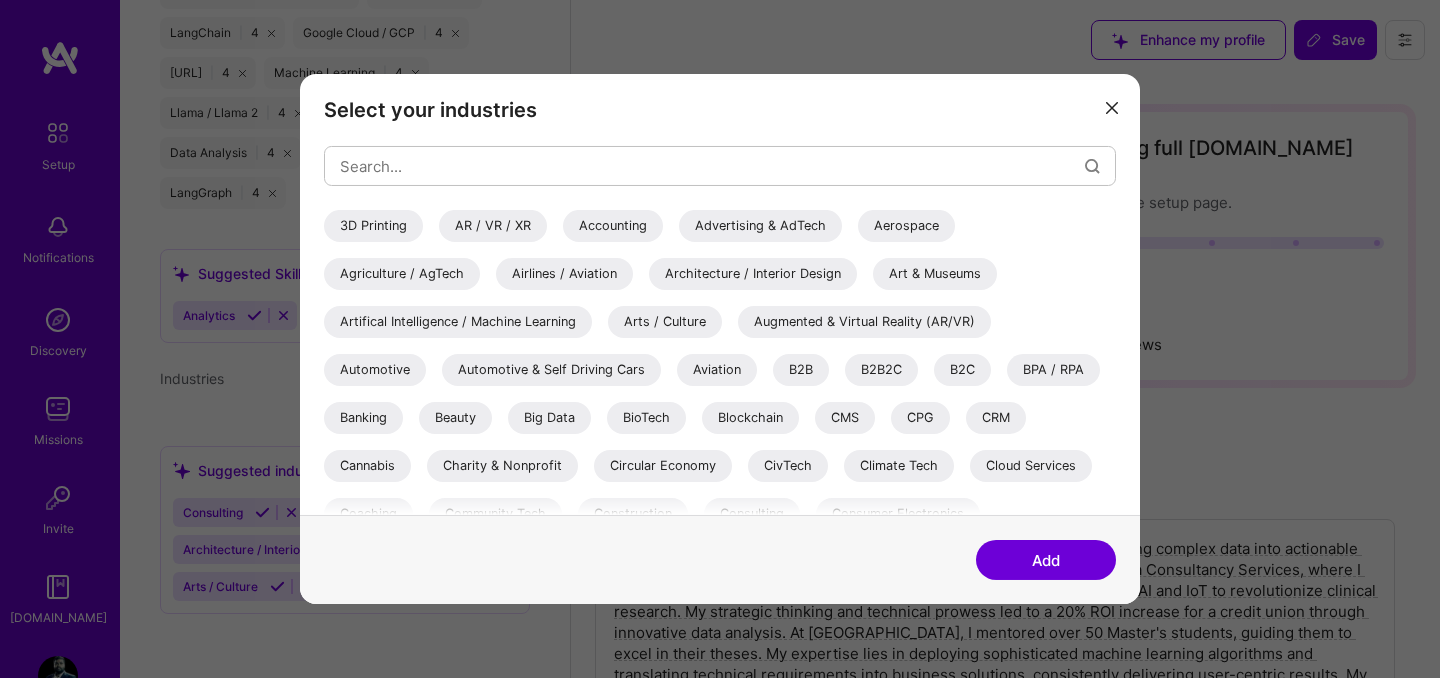 click on "Artifical Intelligence / Machine Learning" at bounding box center (458, 322) 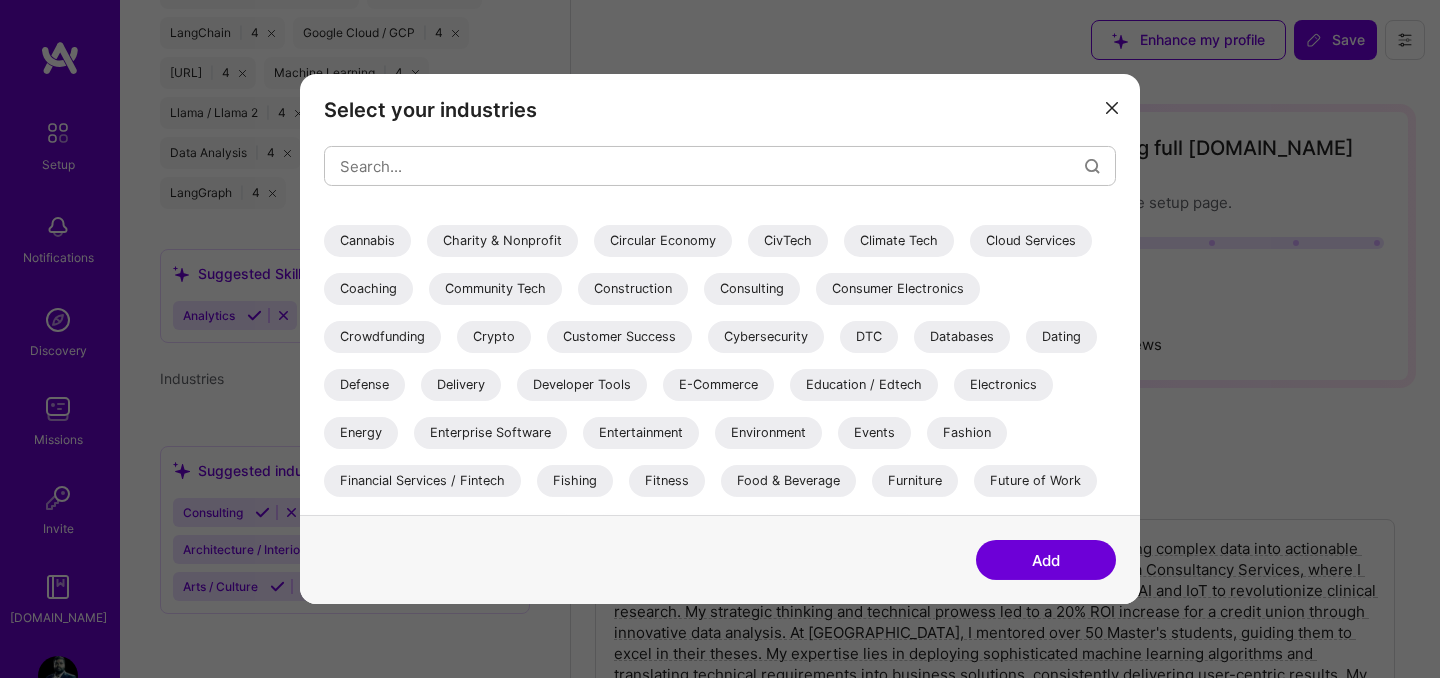 scroll, scrollTop: 280, scrollLeft: 0, axis: vertical 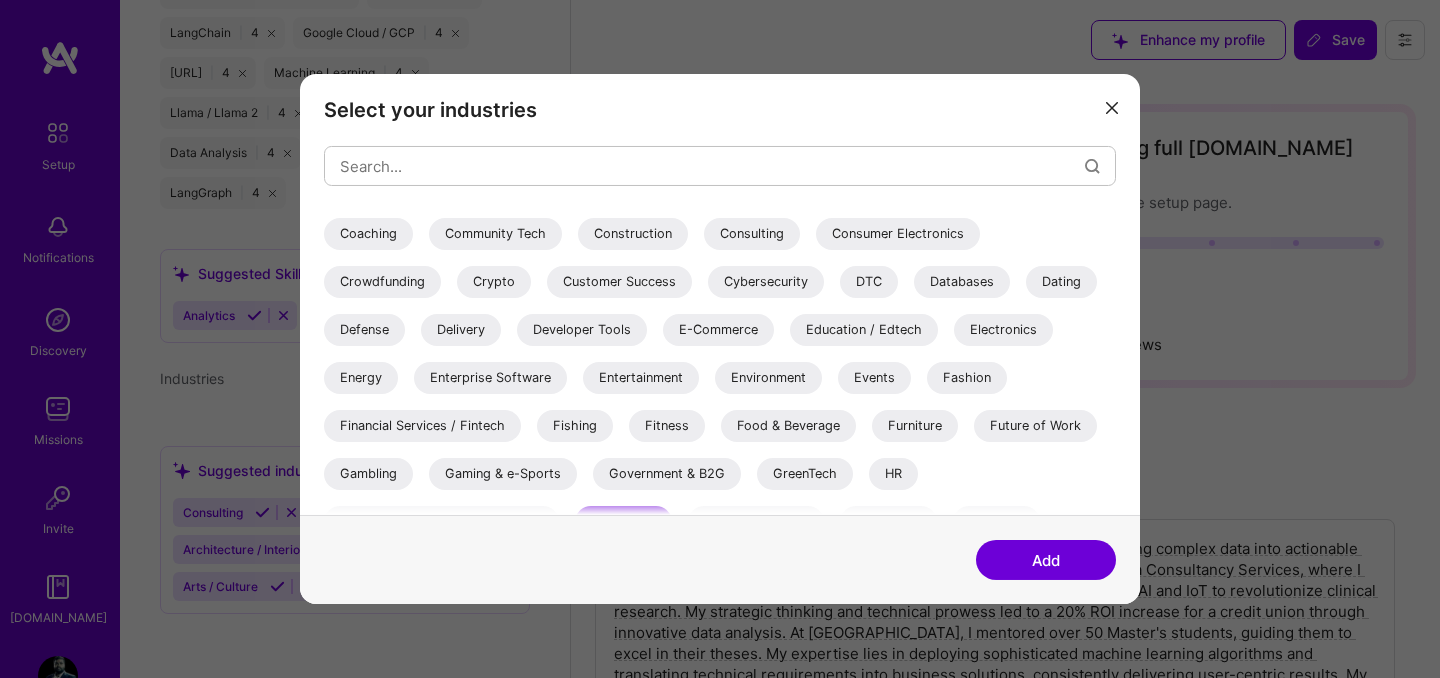 click on "Developer Tools" at bounding box center [582, 330] 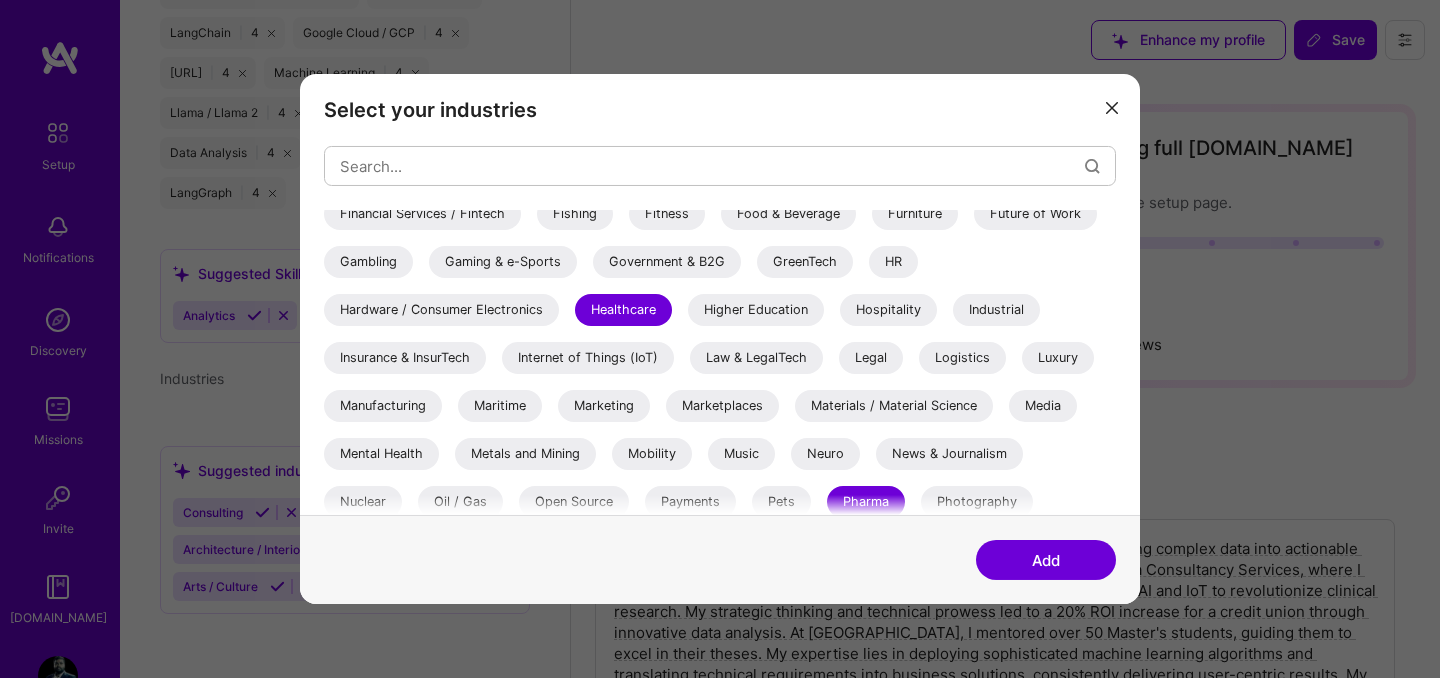 scroll, scrollTop: 518, scrollLeft: 0, axis: vertical 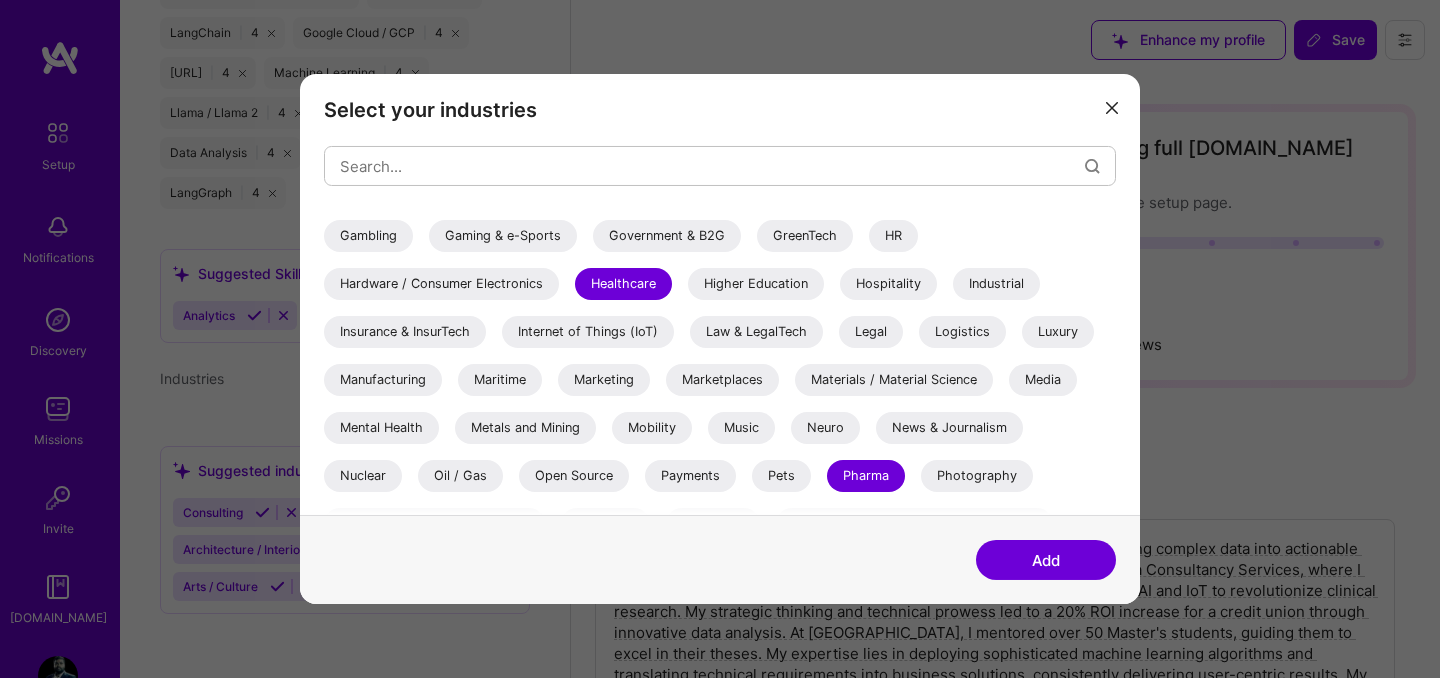 click on "Insurance & InsurTech" at bounding box center [405, 332] 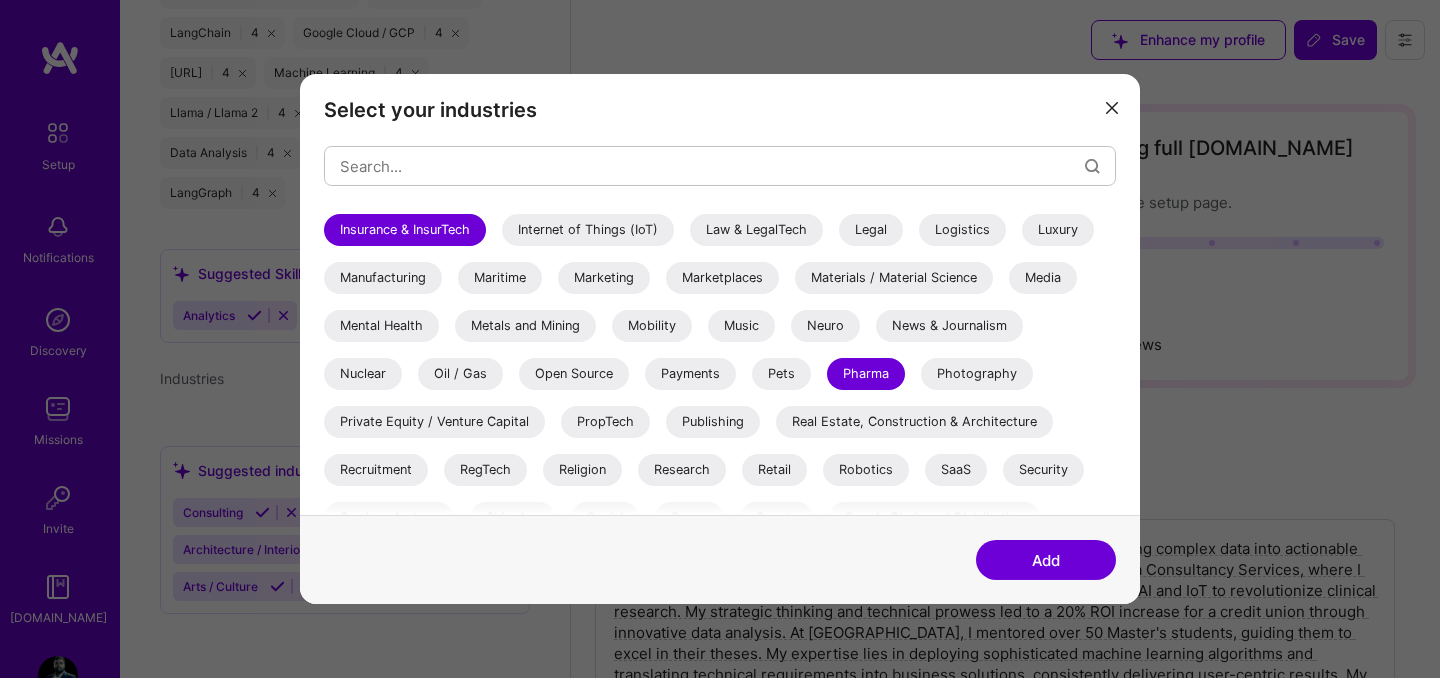 scroll, scrollTop: 695, scrollLeft: 0, axis: vertical 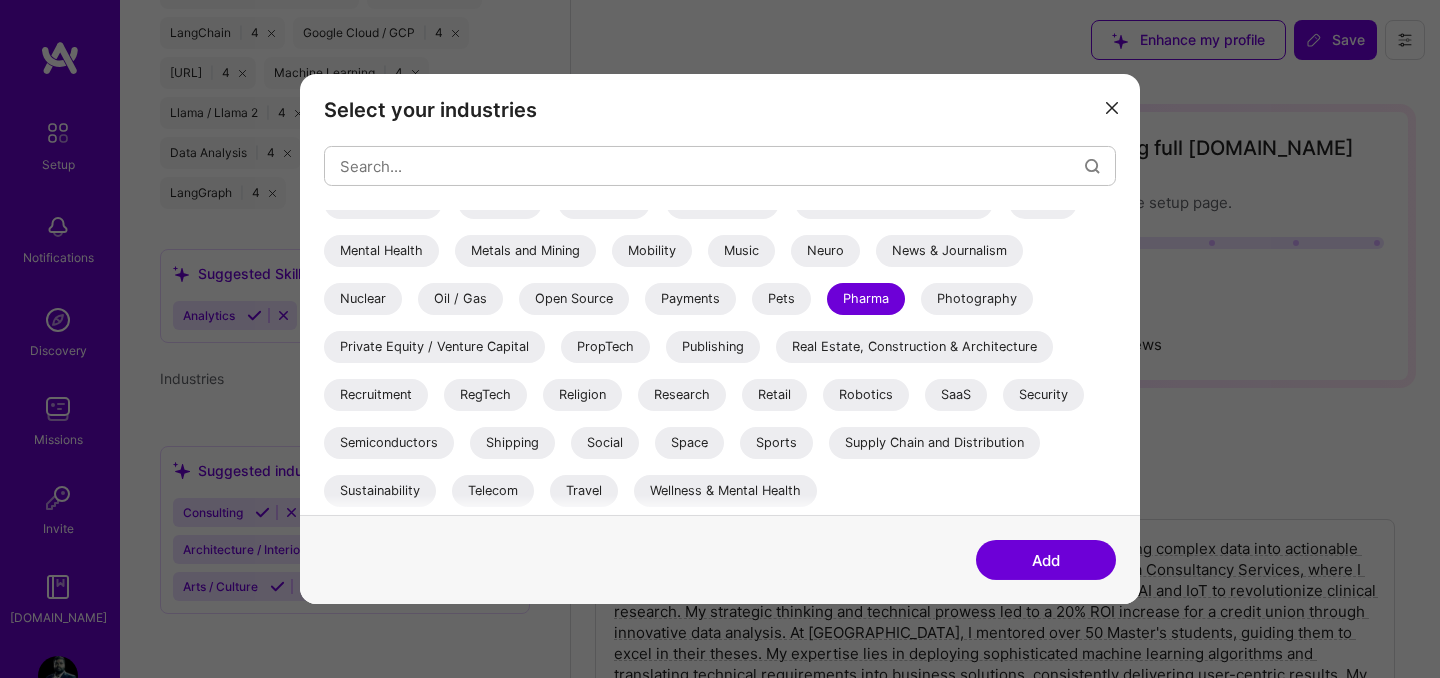 click on "Add" at bounding box center [1046, 560] 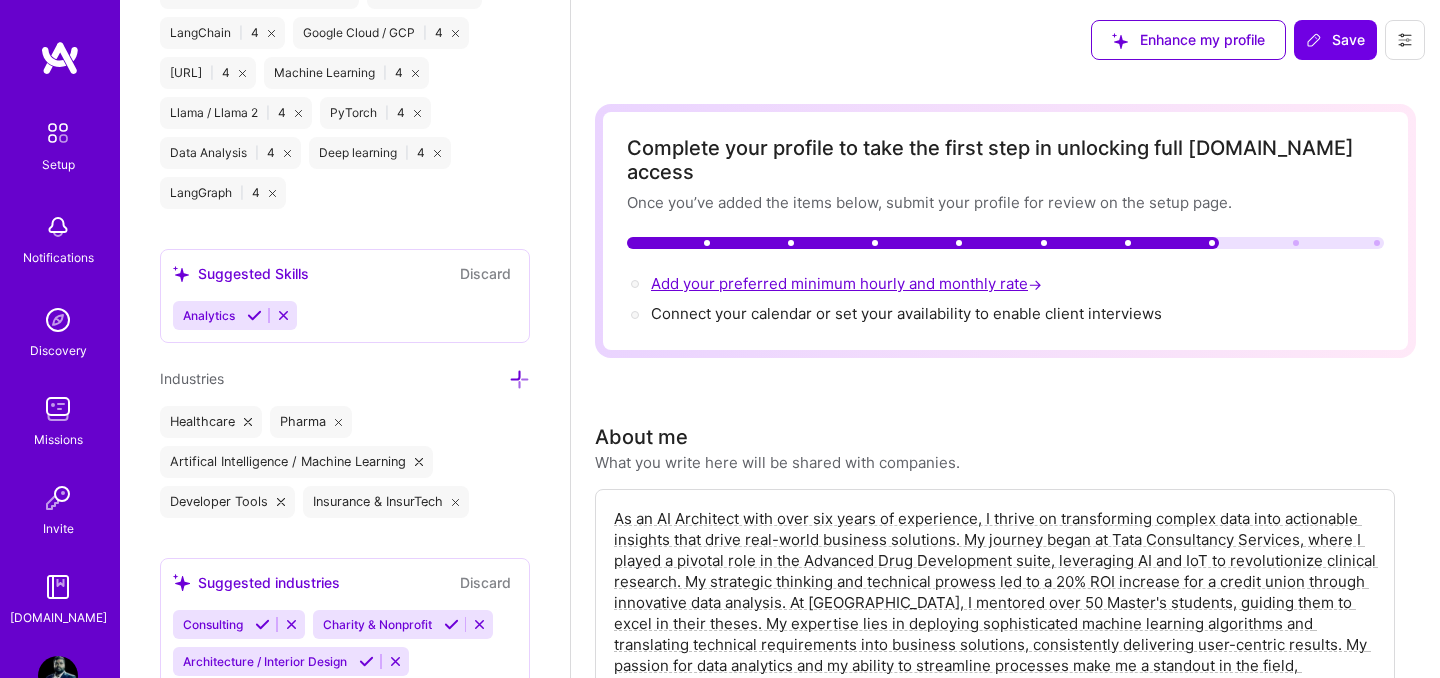 click on "Add your preferred minimum hourly and monthly rate  →" at bounding box center [848, 283] 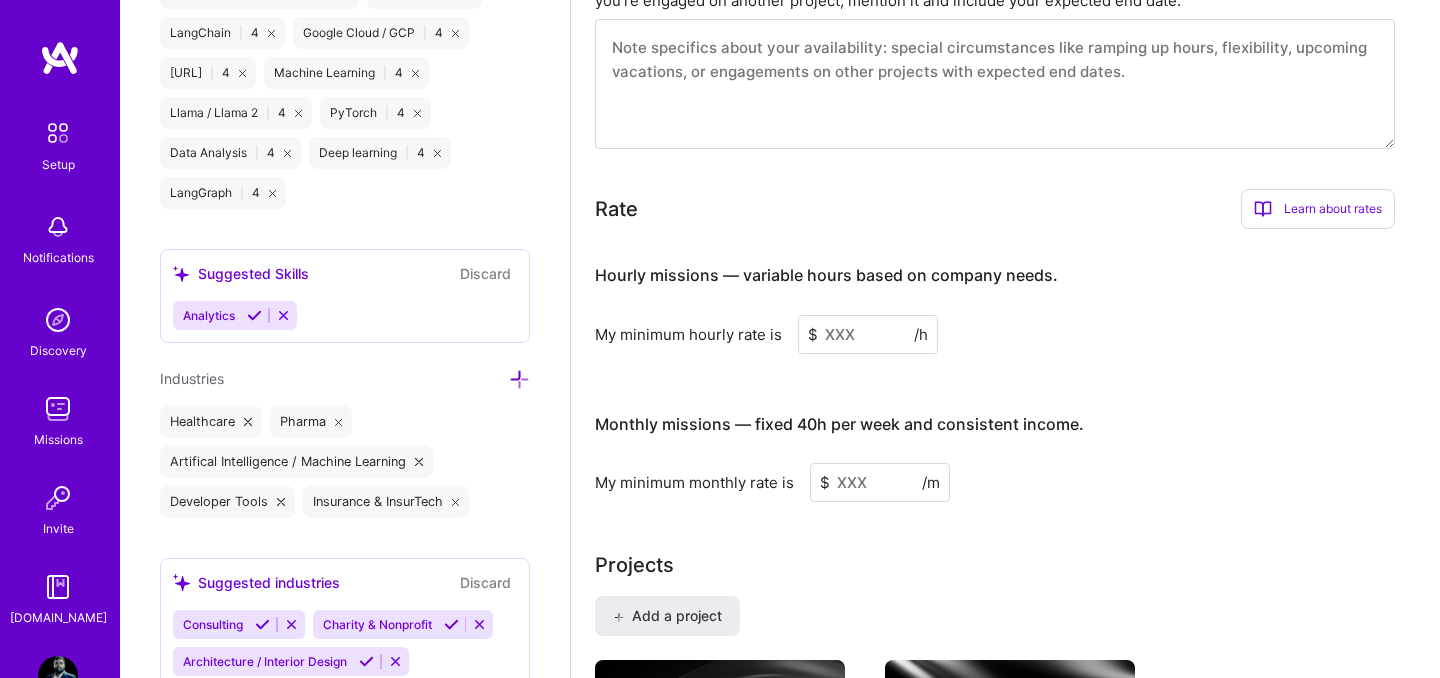 scroll, scrollTop: 1220, scrollLeft: 0, axis: vertical 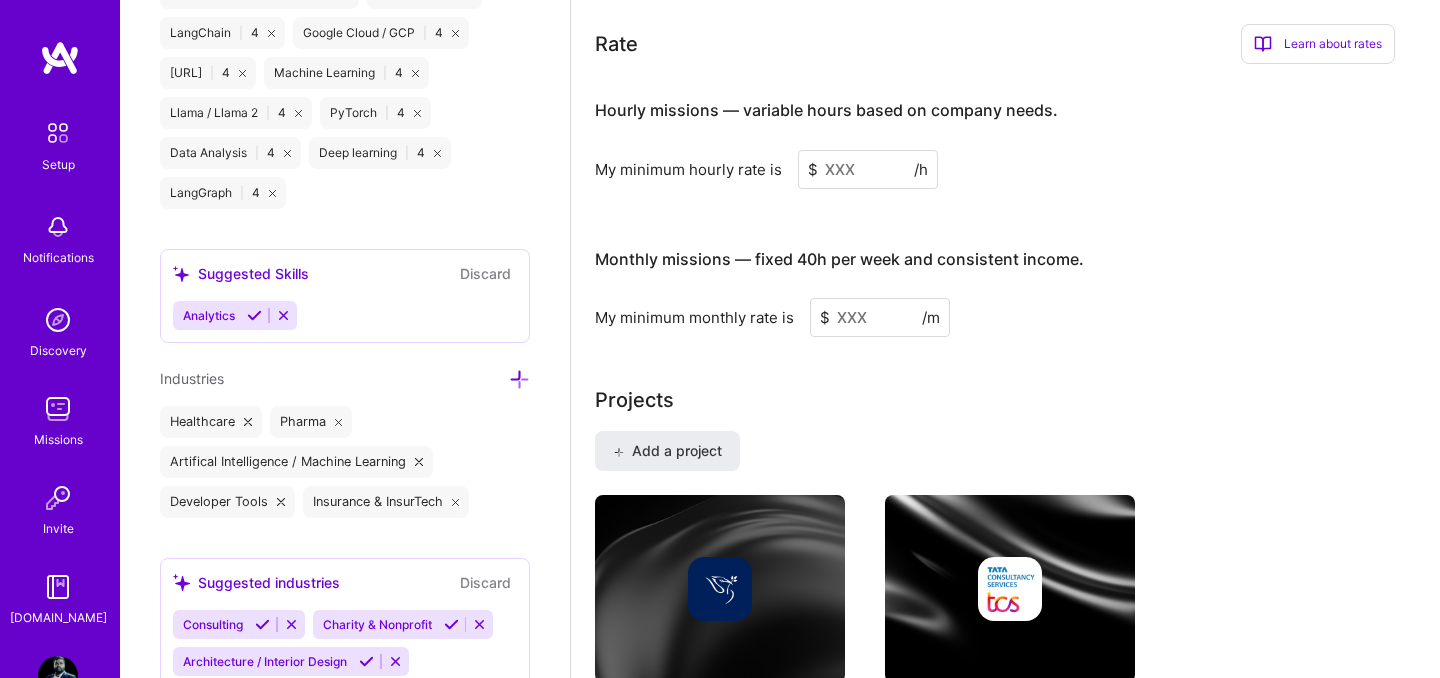 click at bounding box center [868, 169] 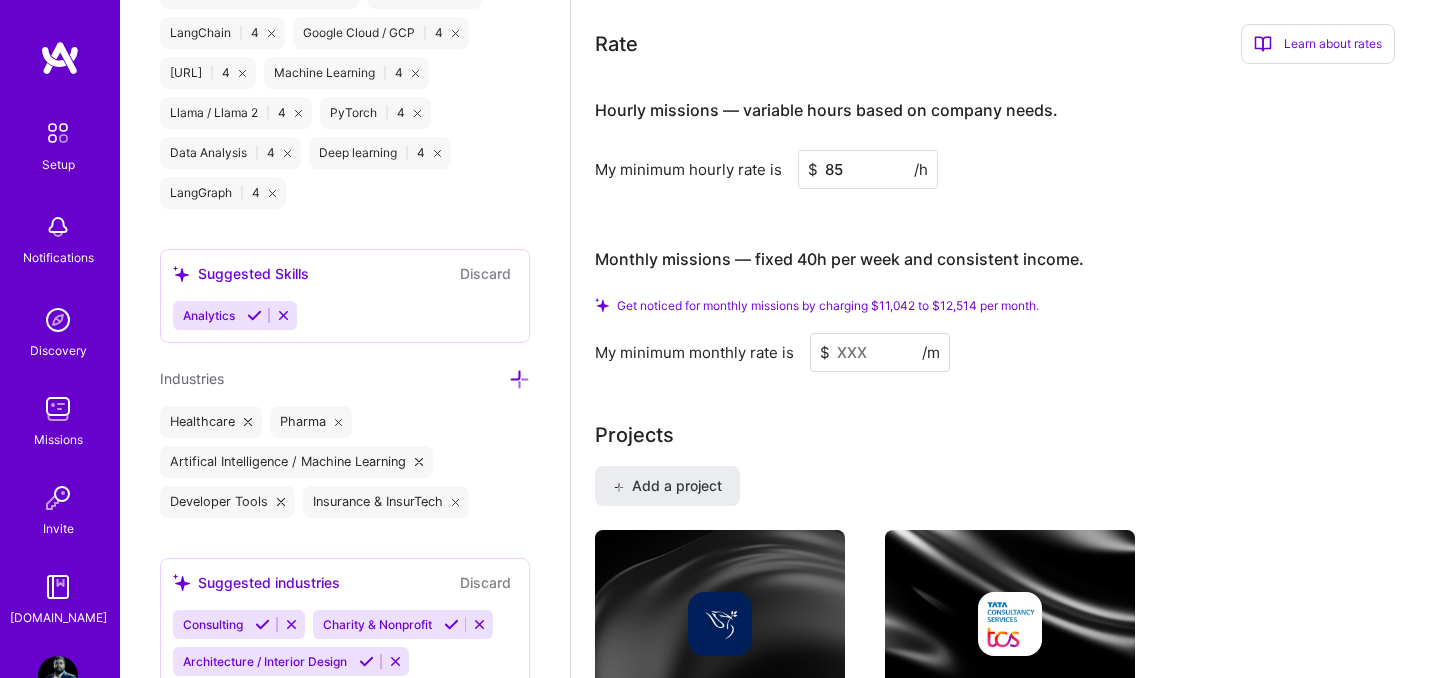type on "85" 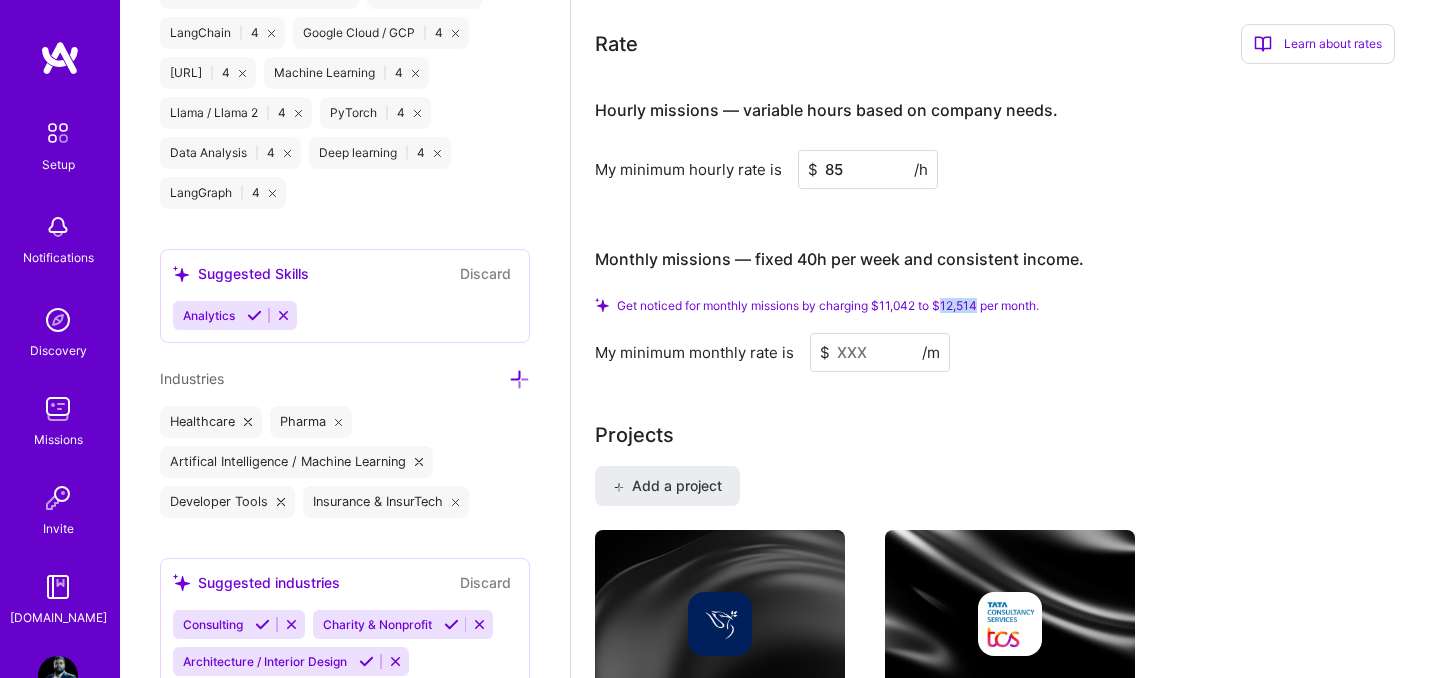 drag, startPoint x: 949, startPoint y: 281, endPoint x: 985, endPoint y: 279, distance: 36.05551 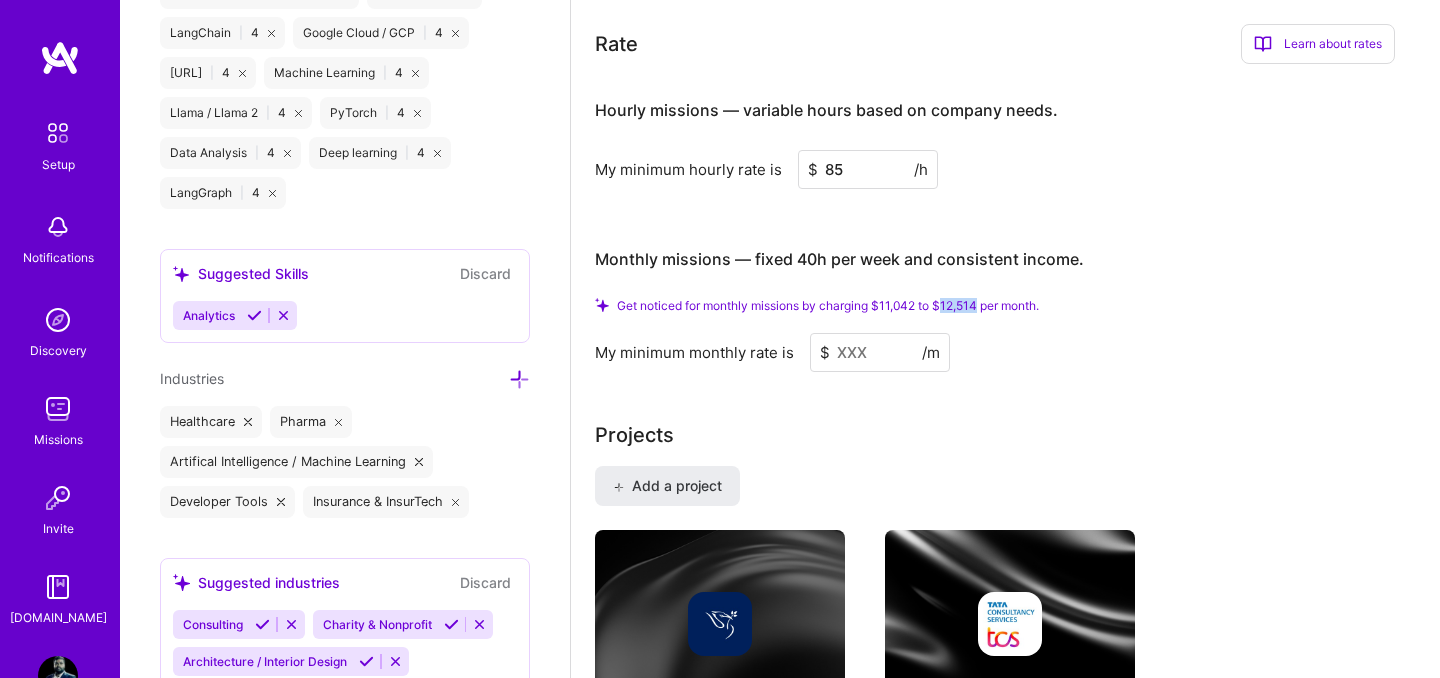 click on "Get noticed for monthly missions by charging $11,042 to $12,514 per month." at bounding box center [828, 305] 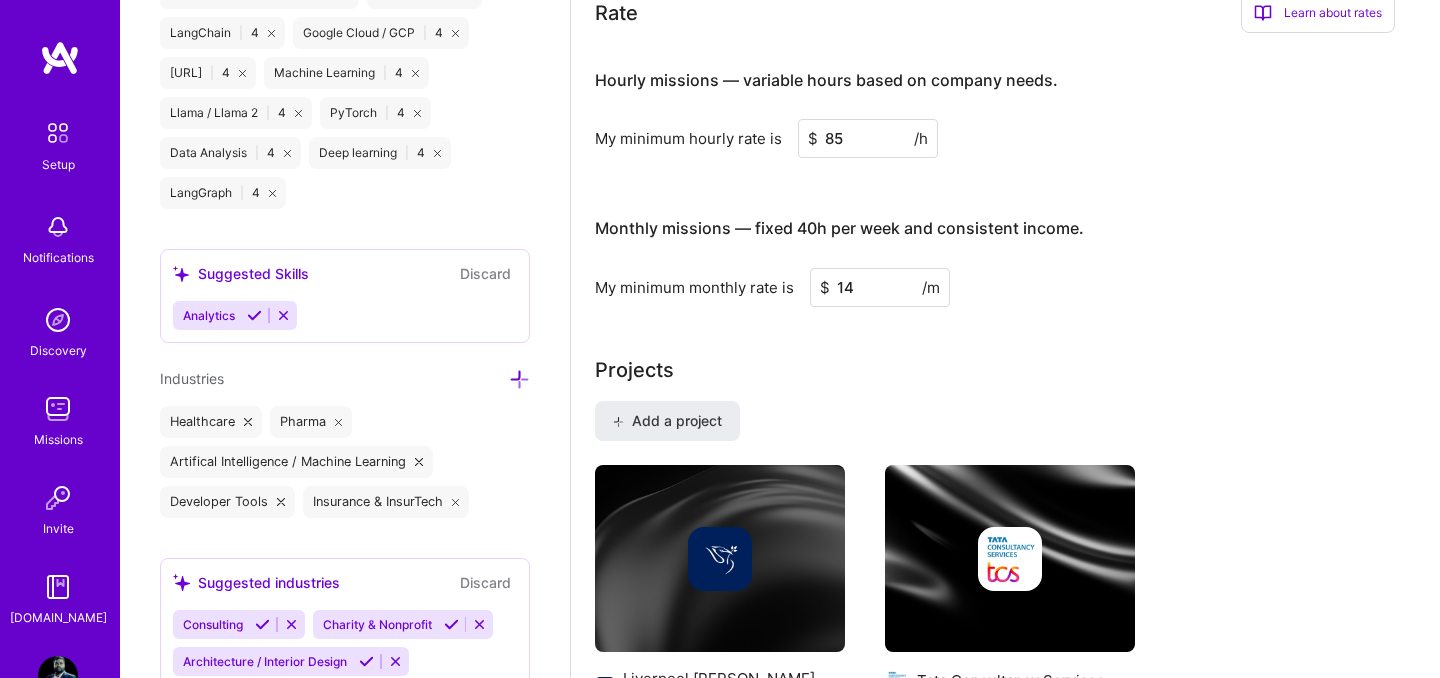 type on "14" 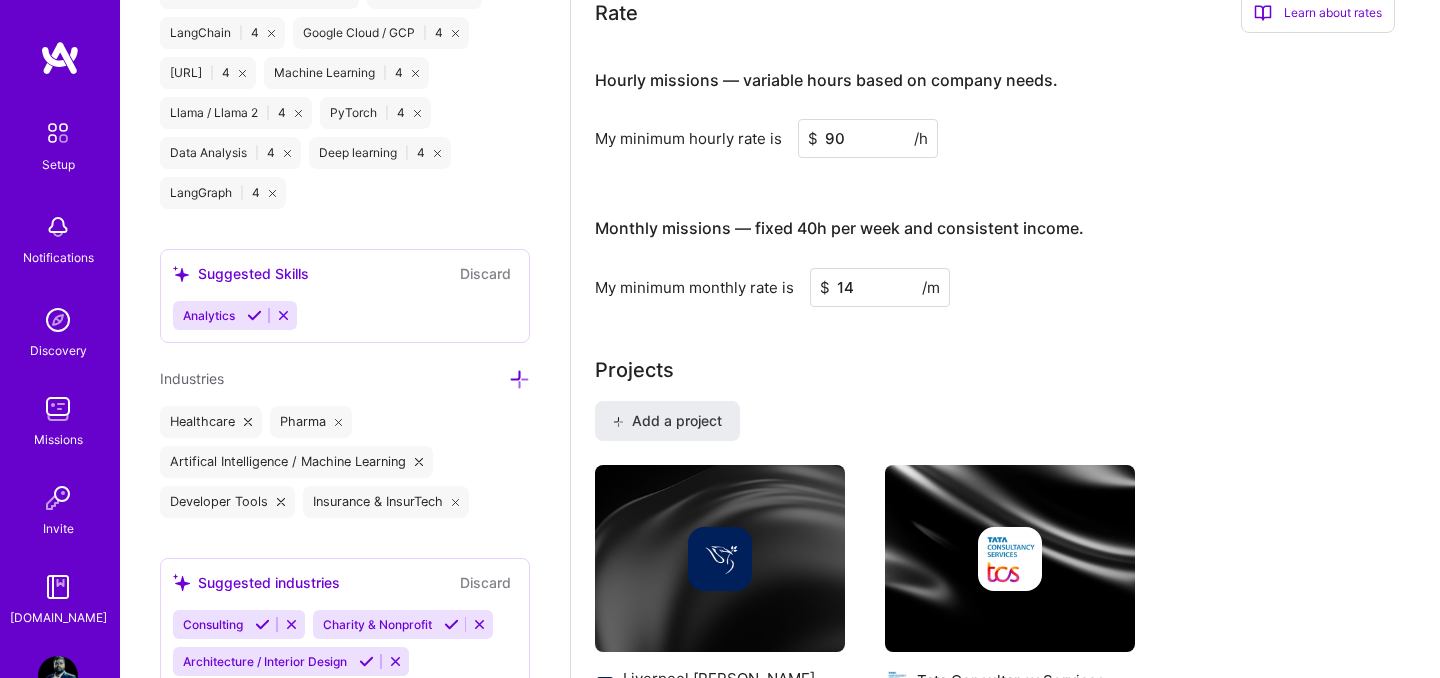 type on "90" 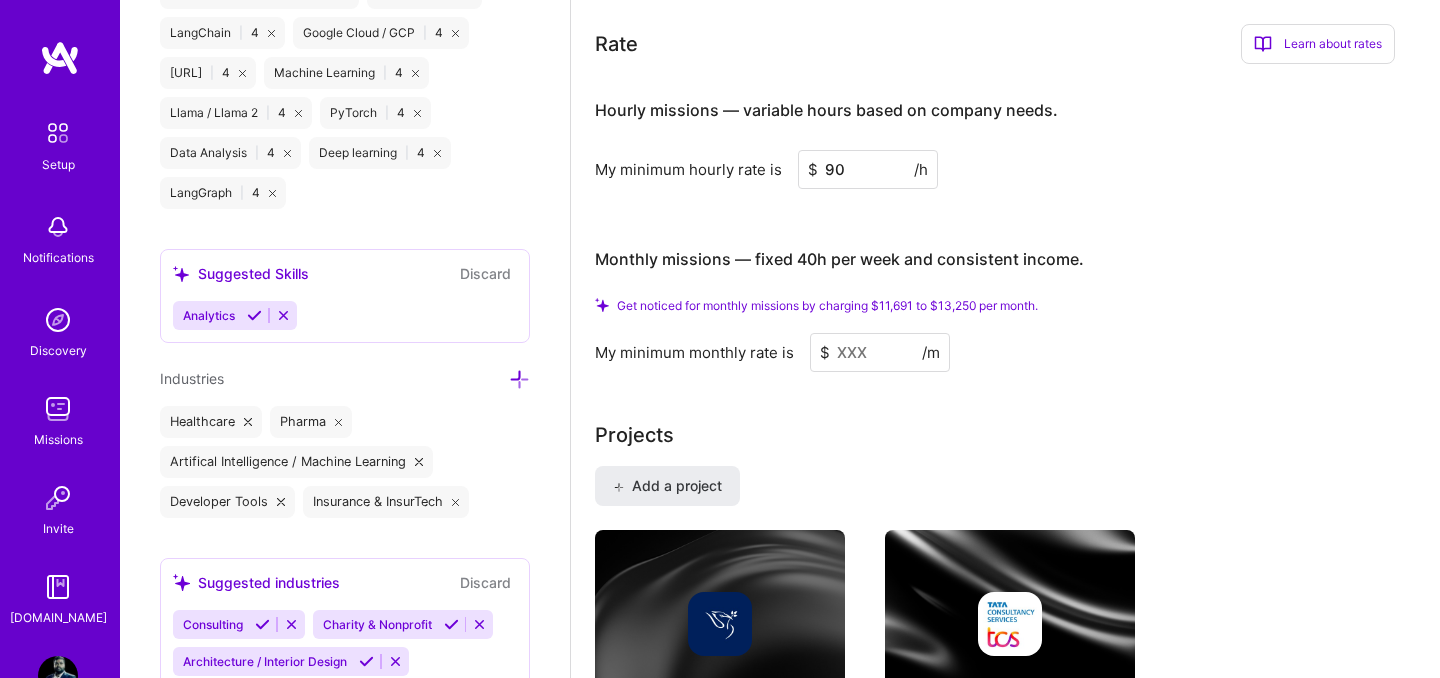 click at bounding box center [880, 352] 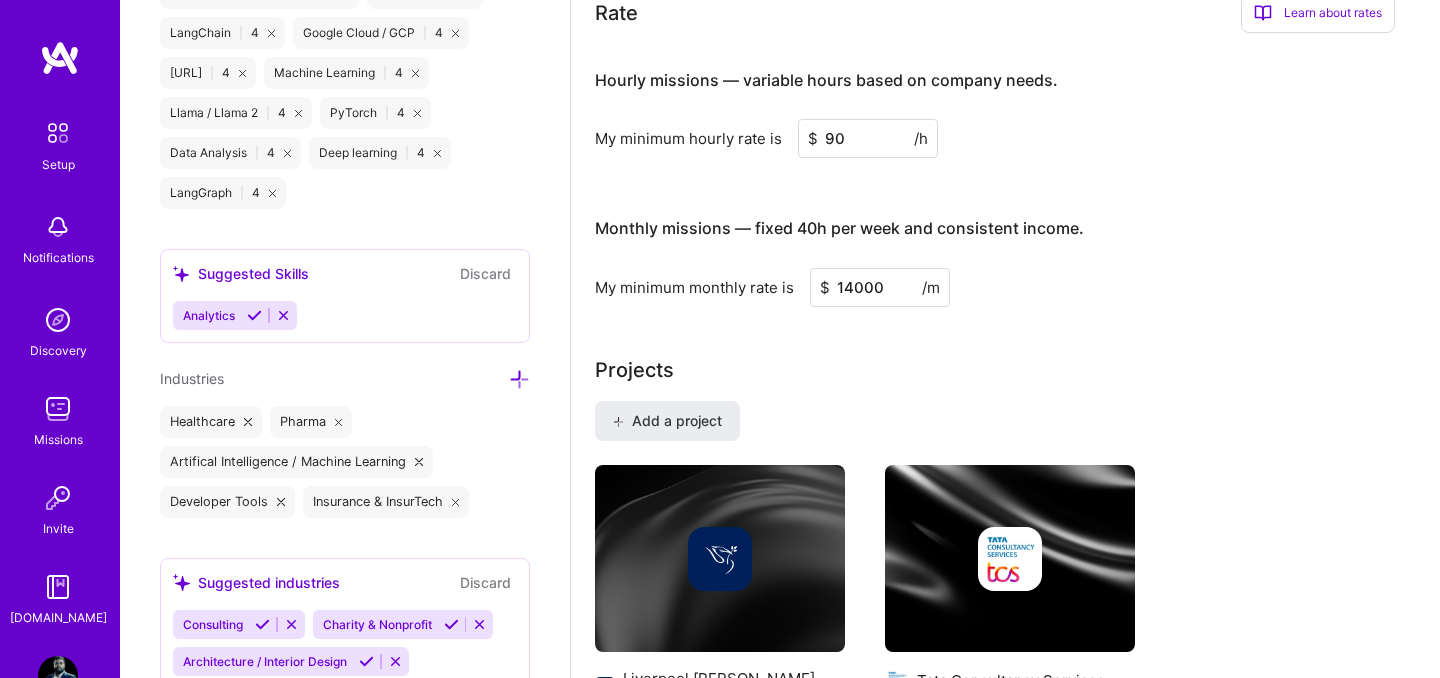 type on "14000" 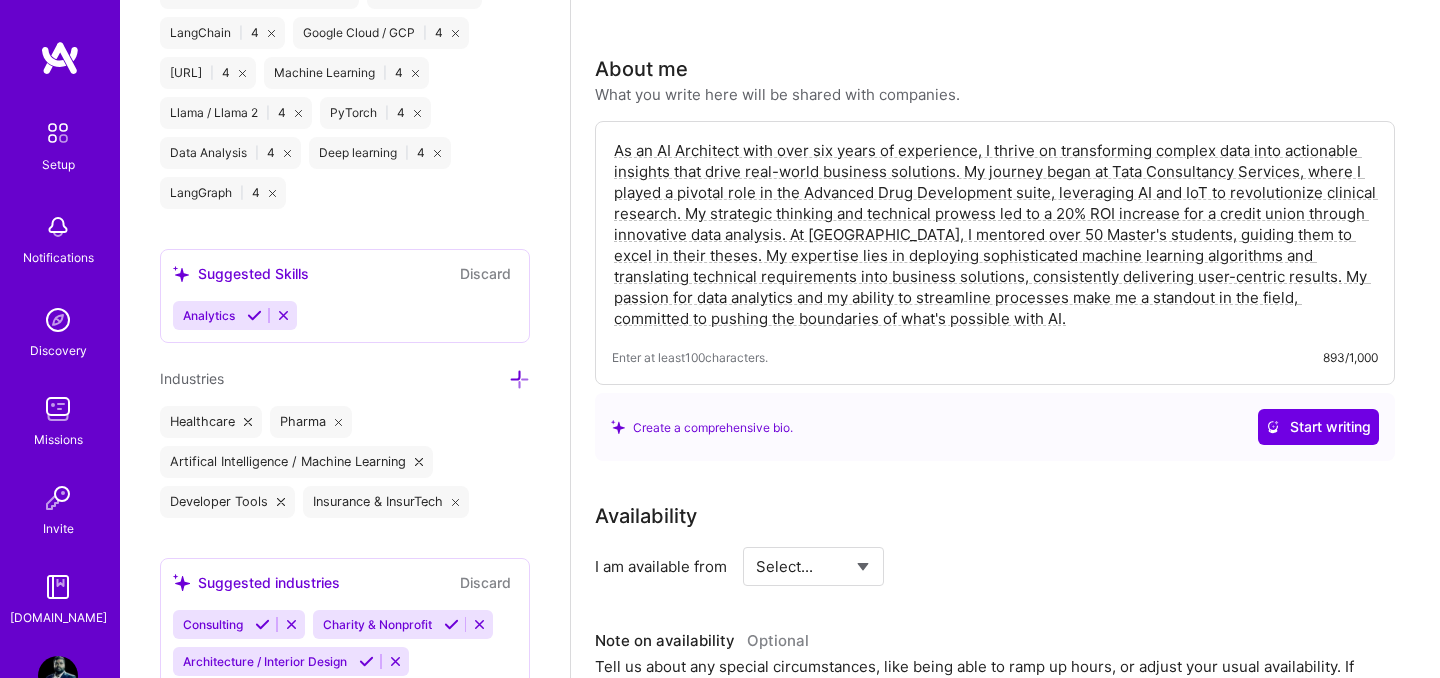 scroll, scrollTop: 0, scrollLeft: 0, axis: both 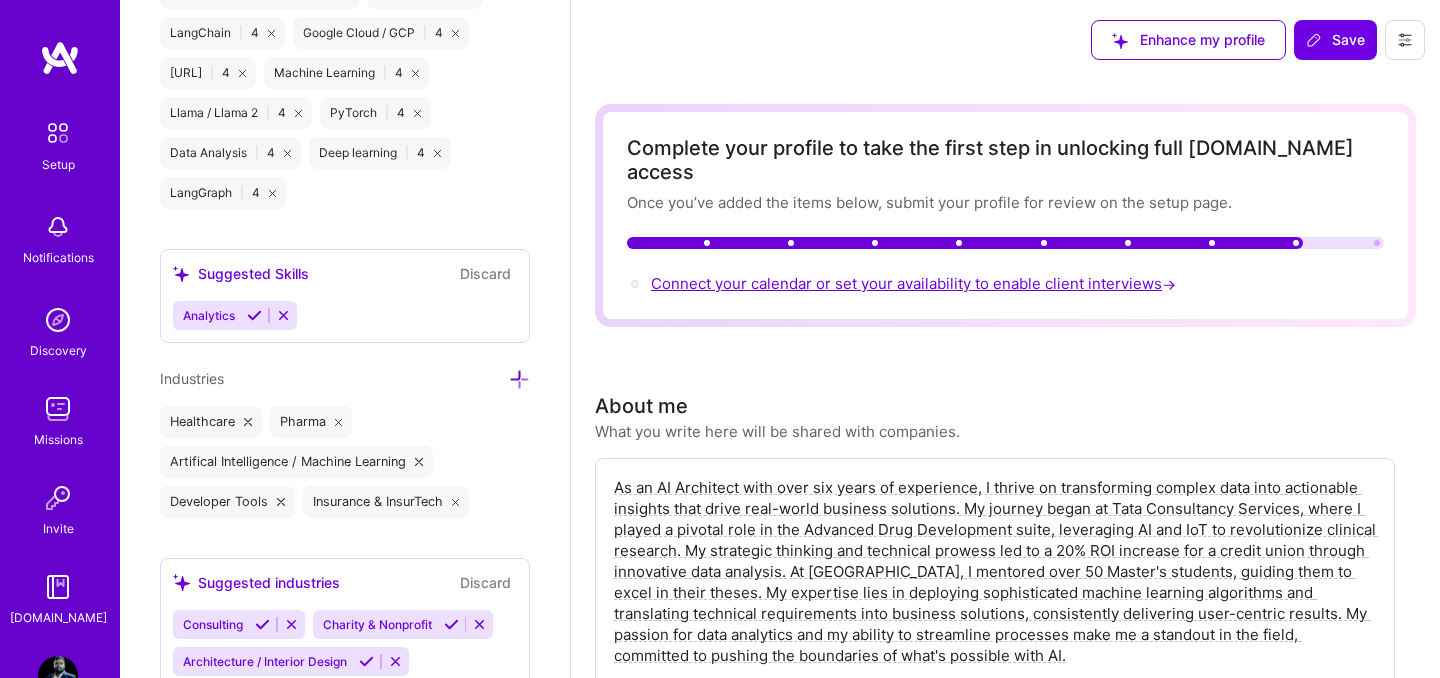 click on "Connect your calendar or set your availability to enable client interviews  →" at bounding box center (915, 283) 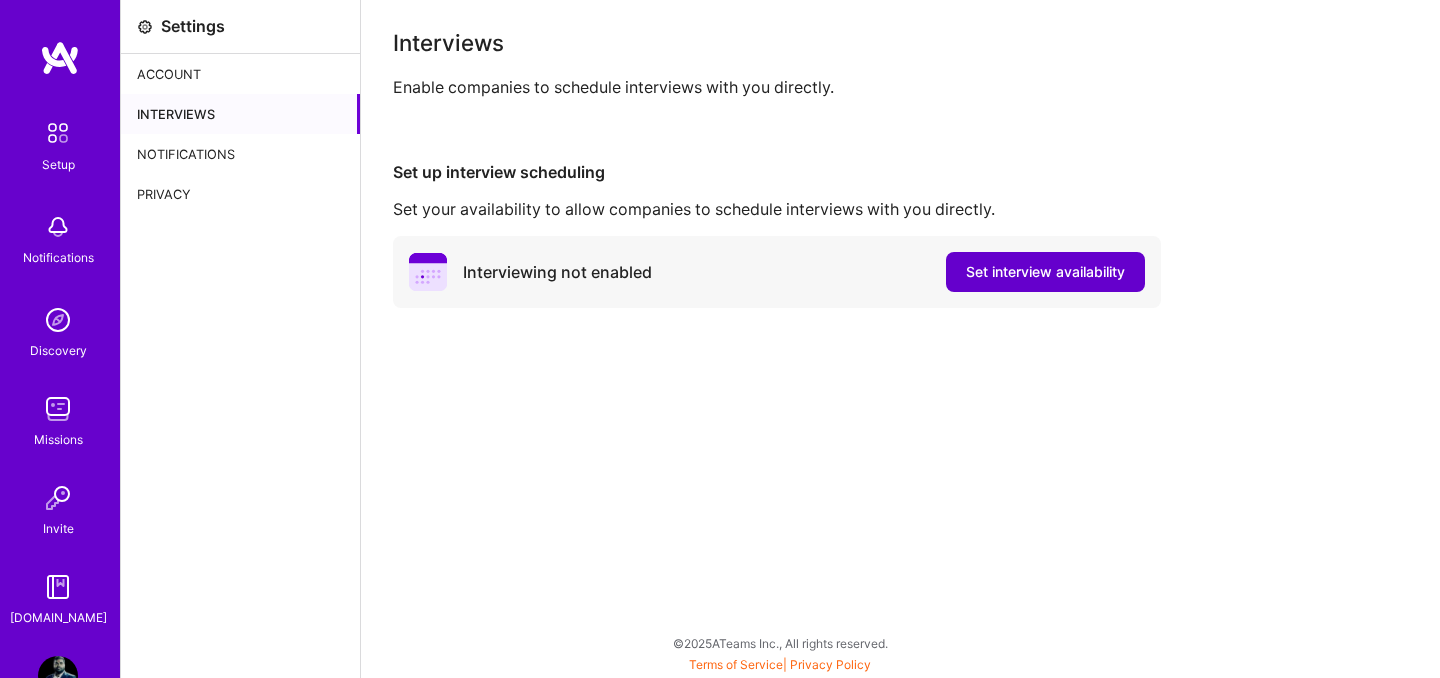 click on "Set interview availability" at bounding box center [1045, 272] 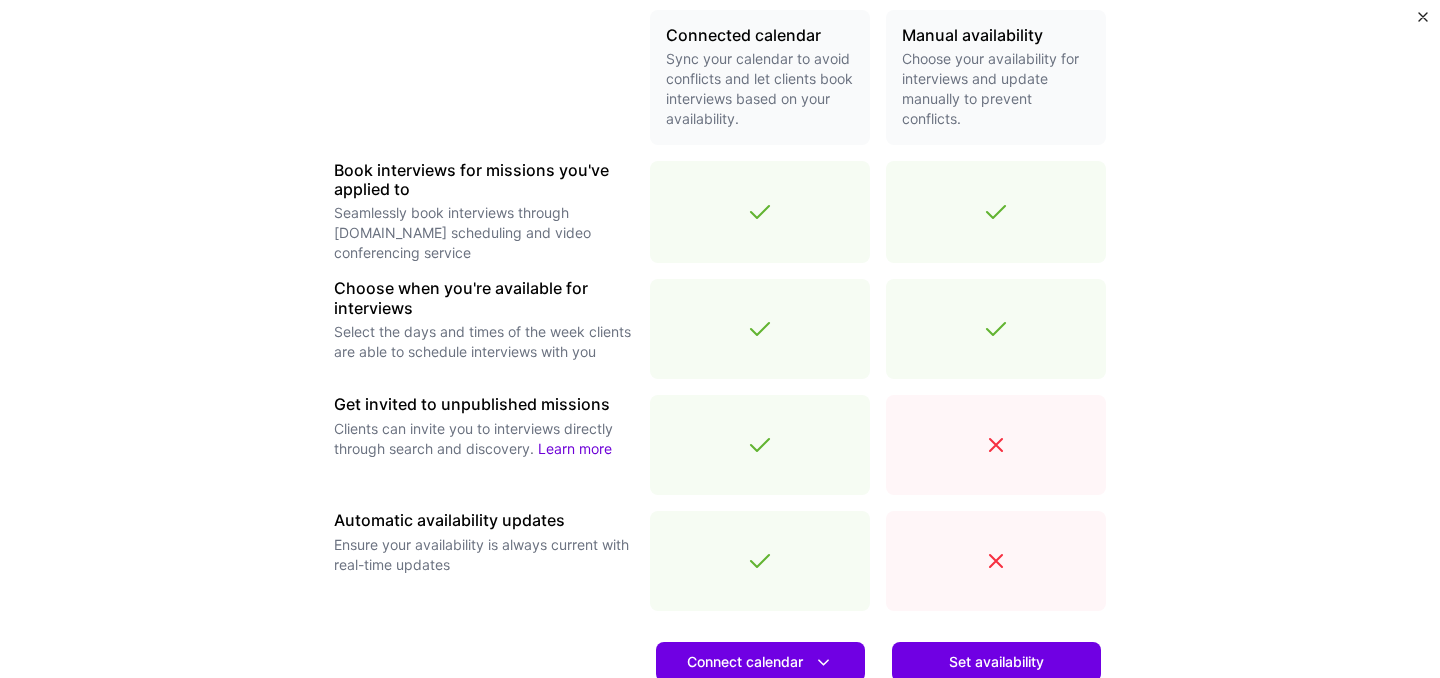 scroll, scrollTop: 723, scrollLeft: 0, axis: vertical 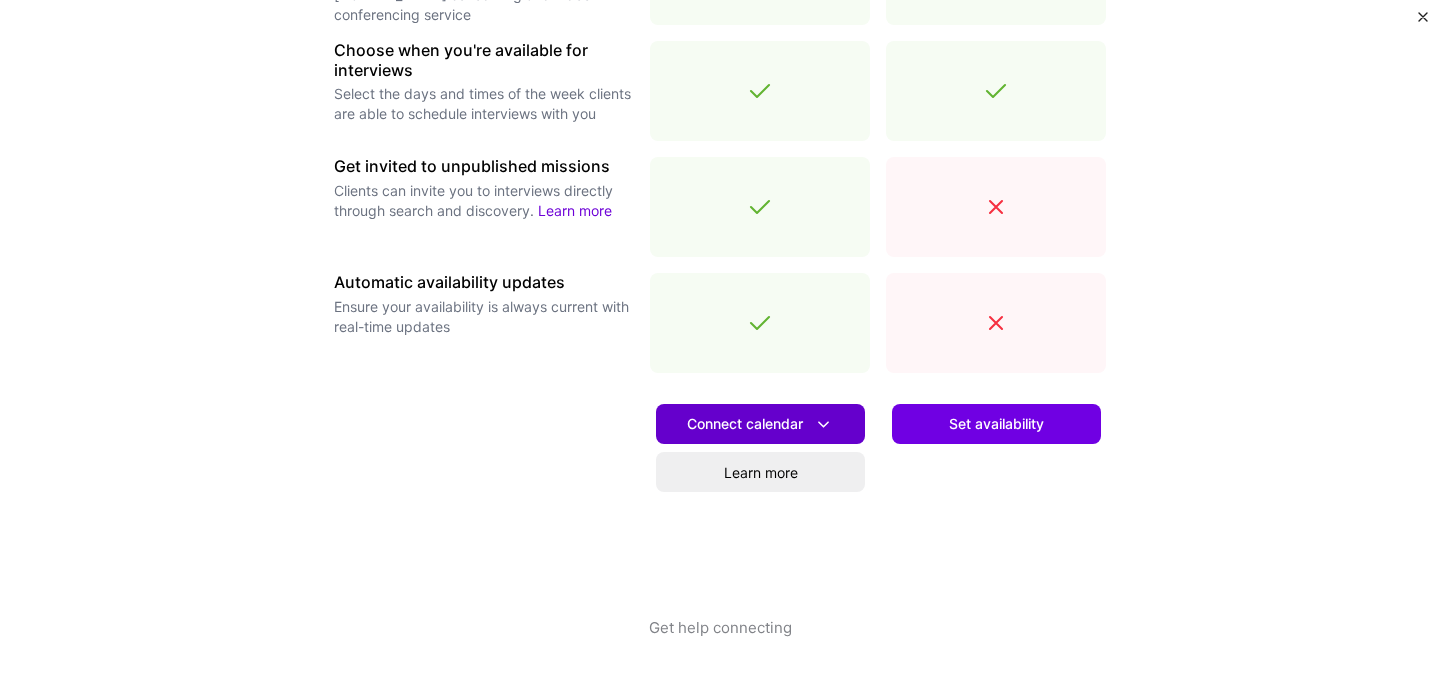 click on "Connect calendar" at bounding box center (760, 424) 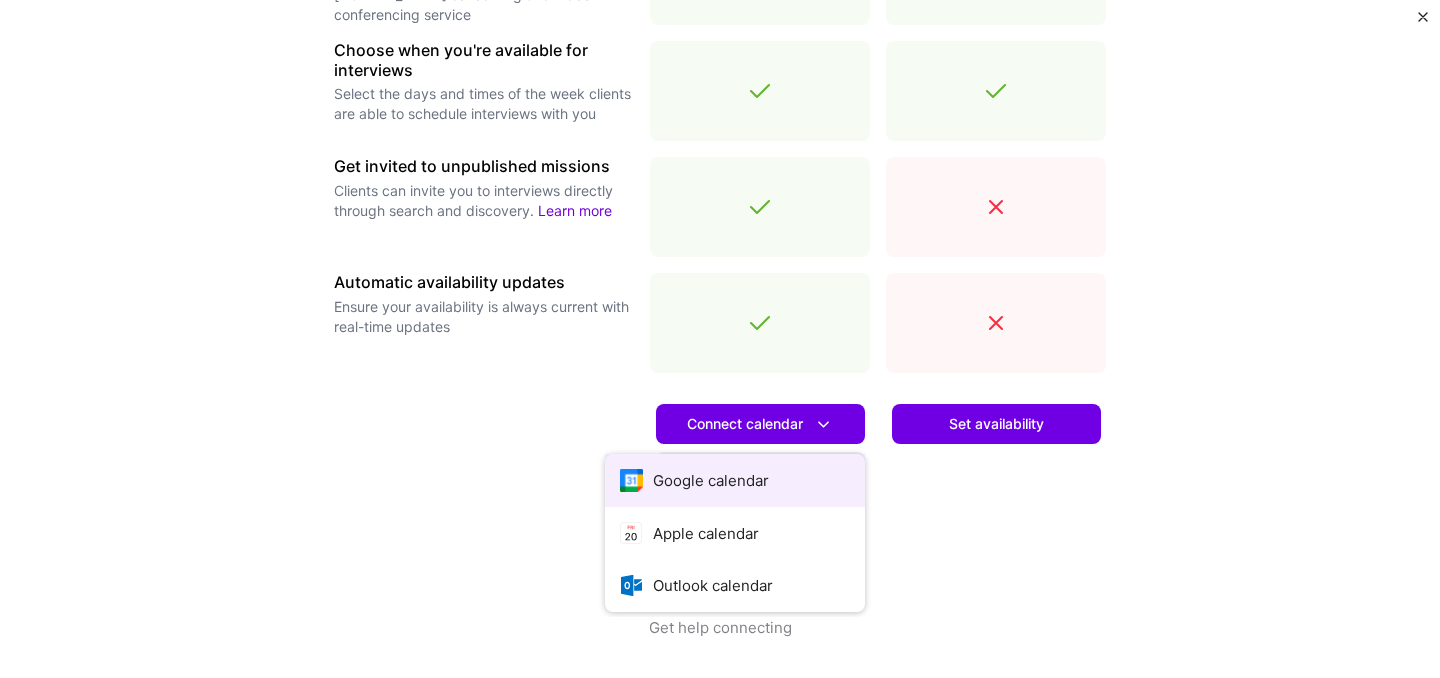 click on "Google calendar" at bounding box center (735, 480) 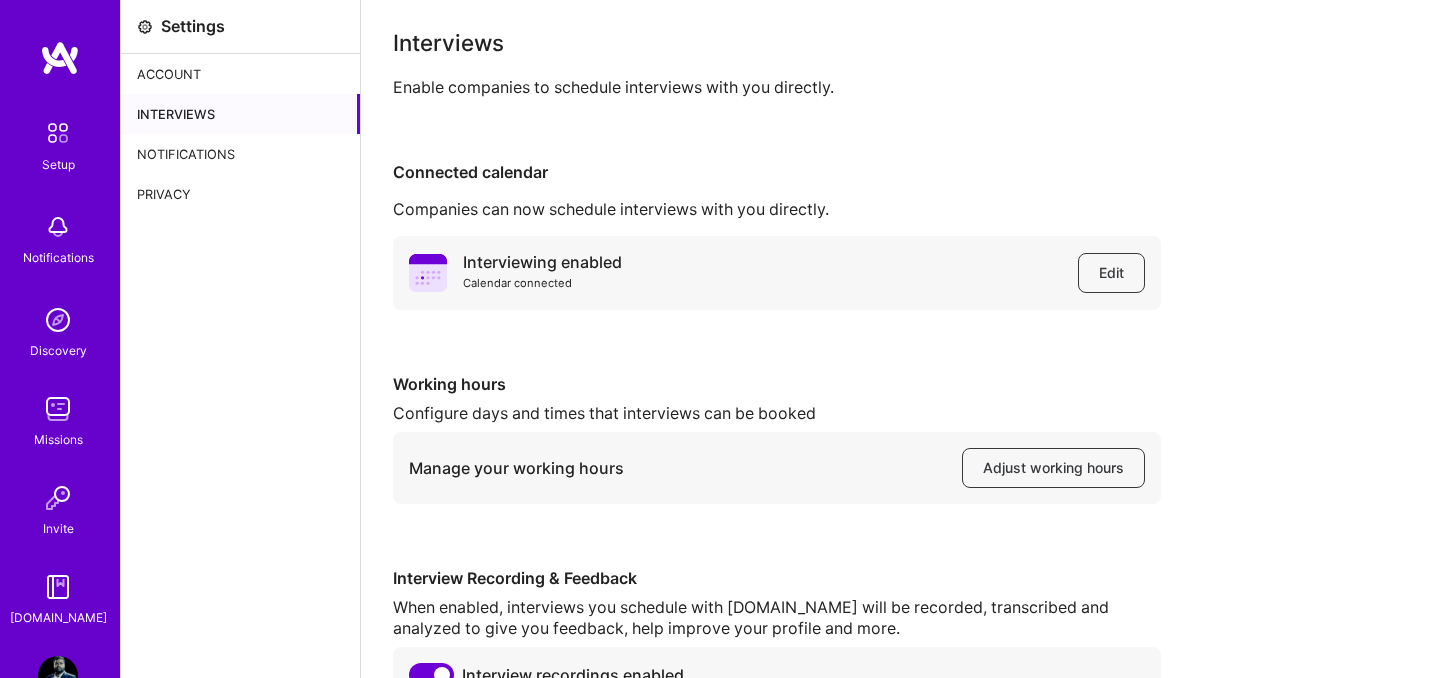 scroll, scrollTop: 0, scrollLeft: 0, axis: both 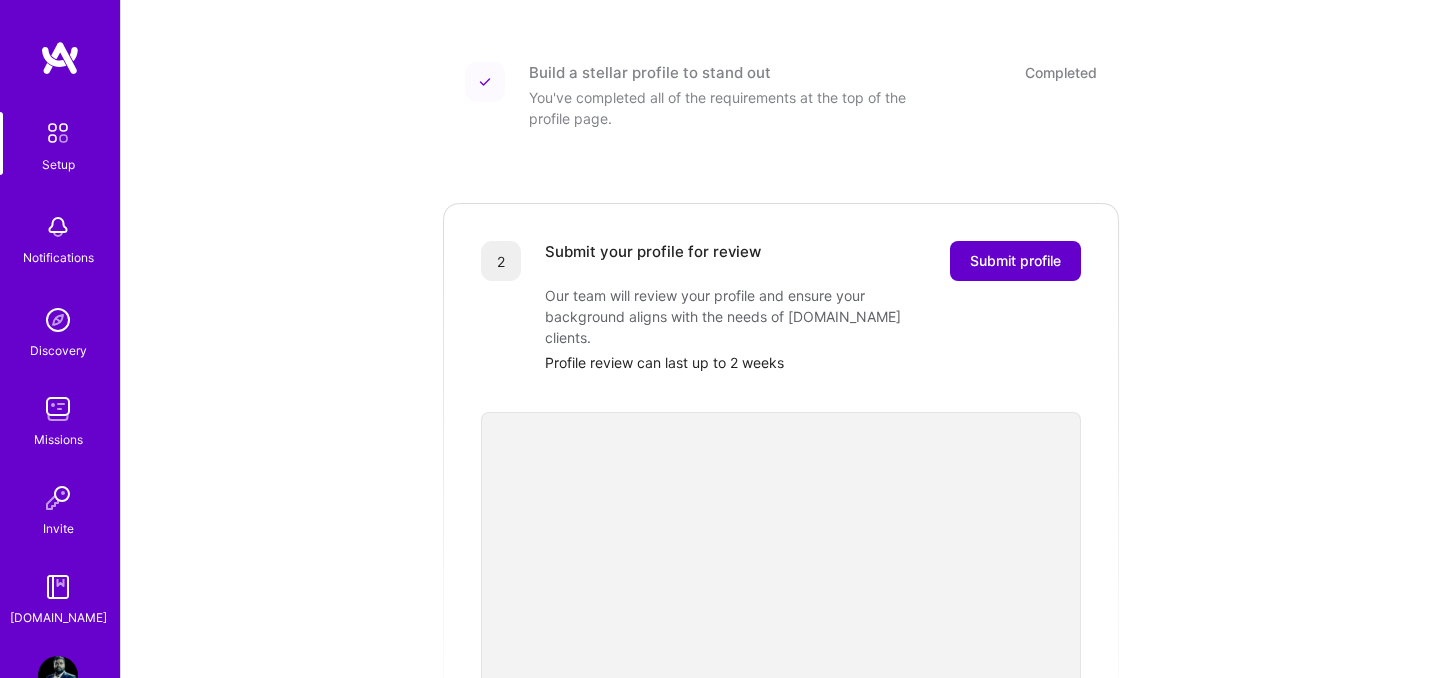 click on "Submit profile" at bounding box center (1015, 261) 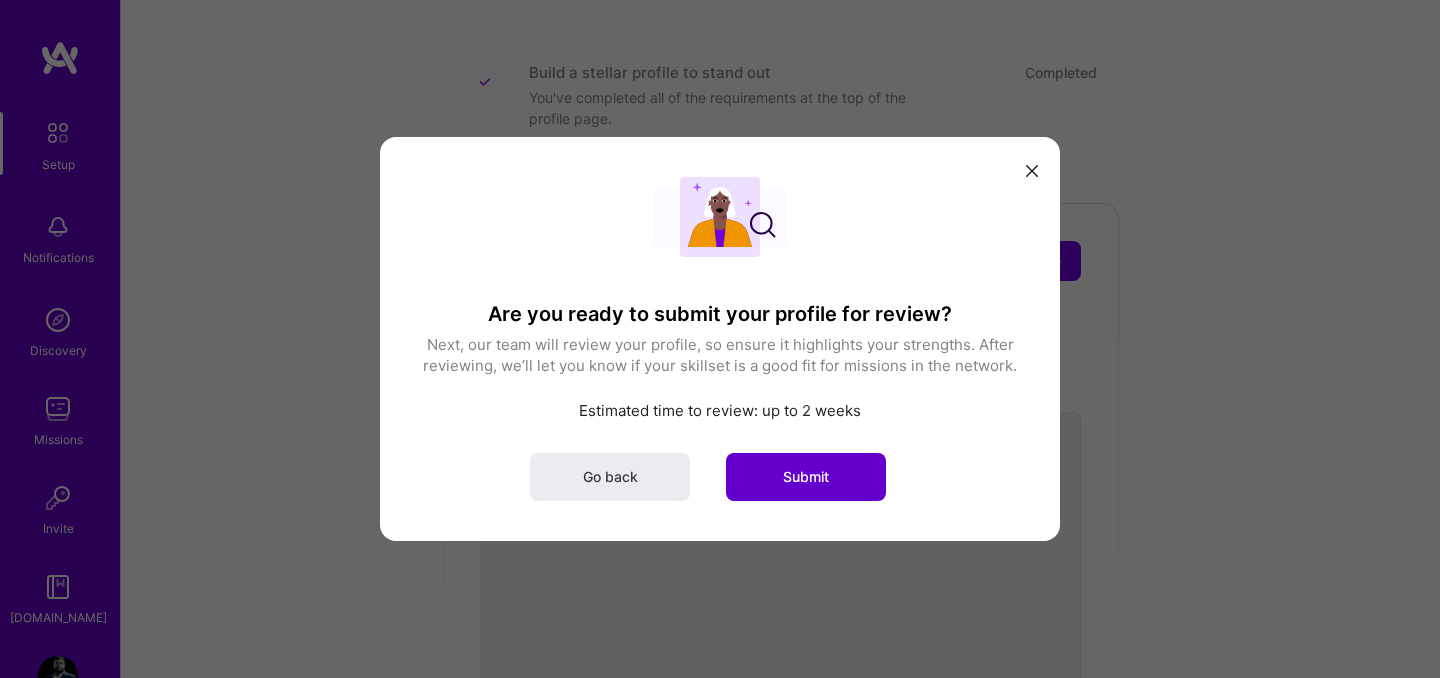 click on "Submit" at bounding box center (806, 477) 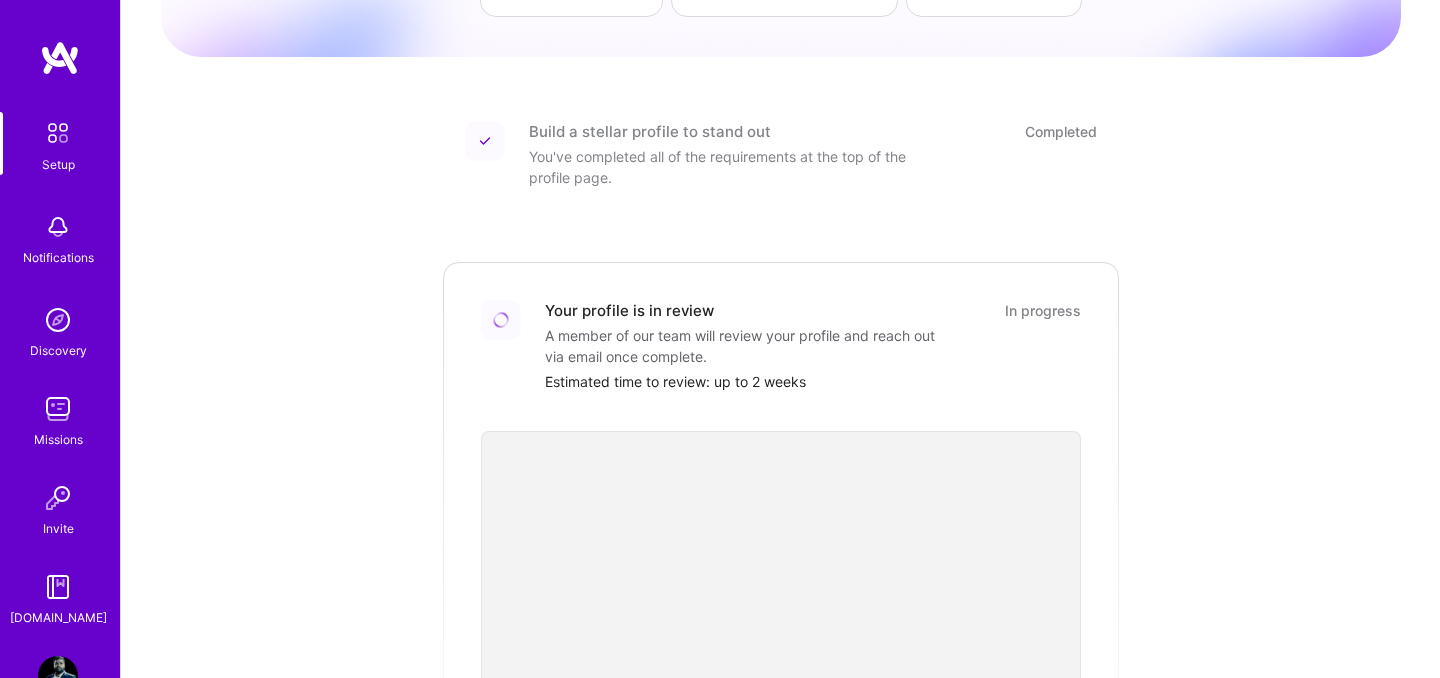 scroll, scrollTop: 0, scrollLeft: 0, axis: both 